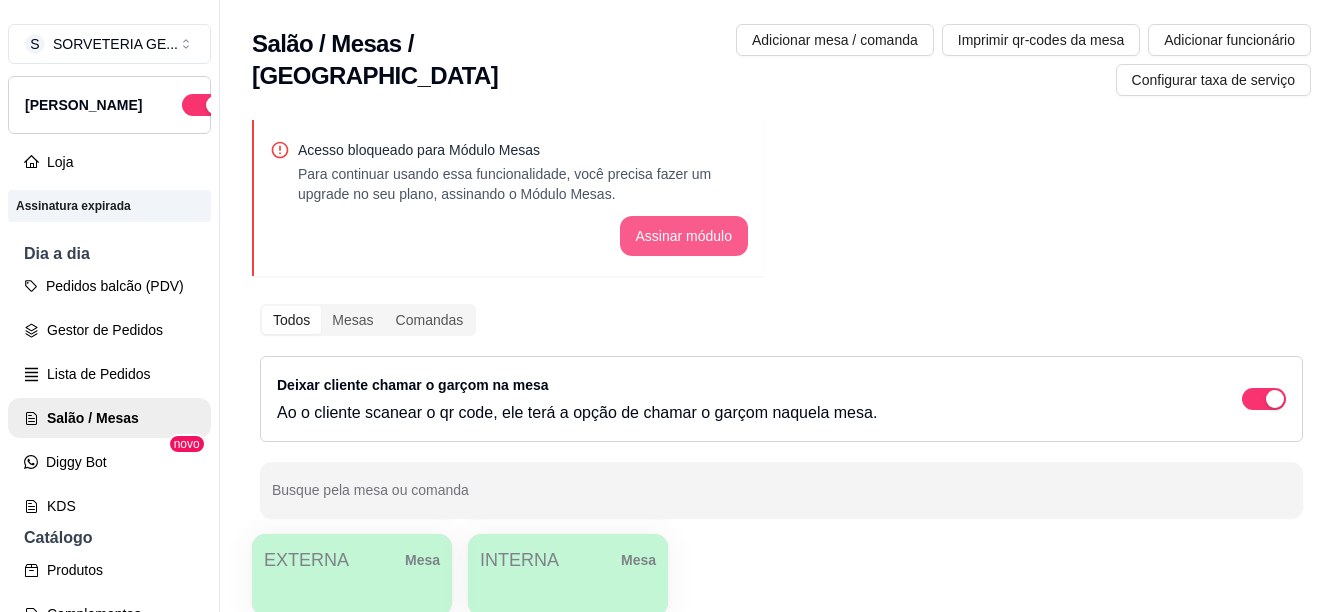 scroll, scrollTop: 0, scrollLeft: 0, axis: both 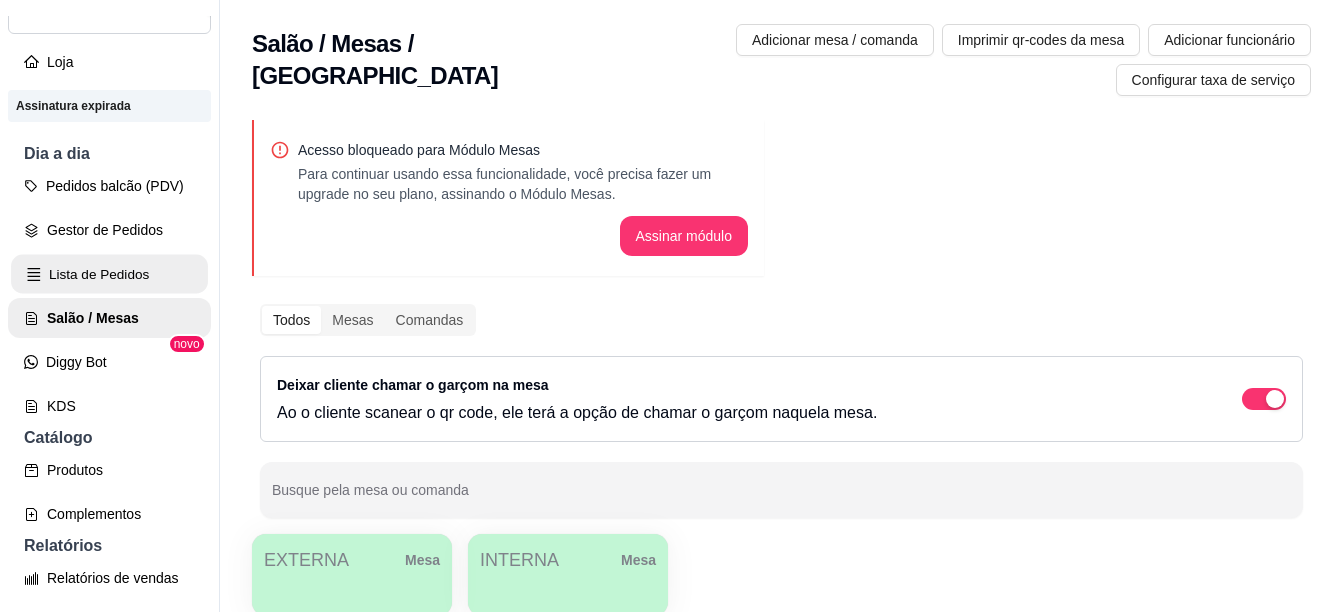 click on "Lista de Pedidos" at bounding box center [109, 274] 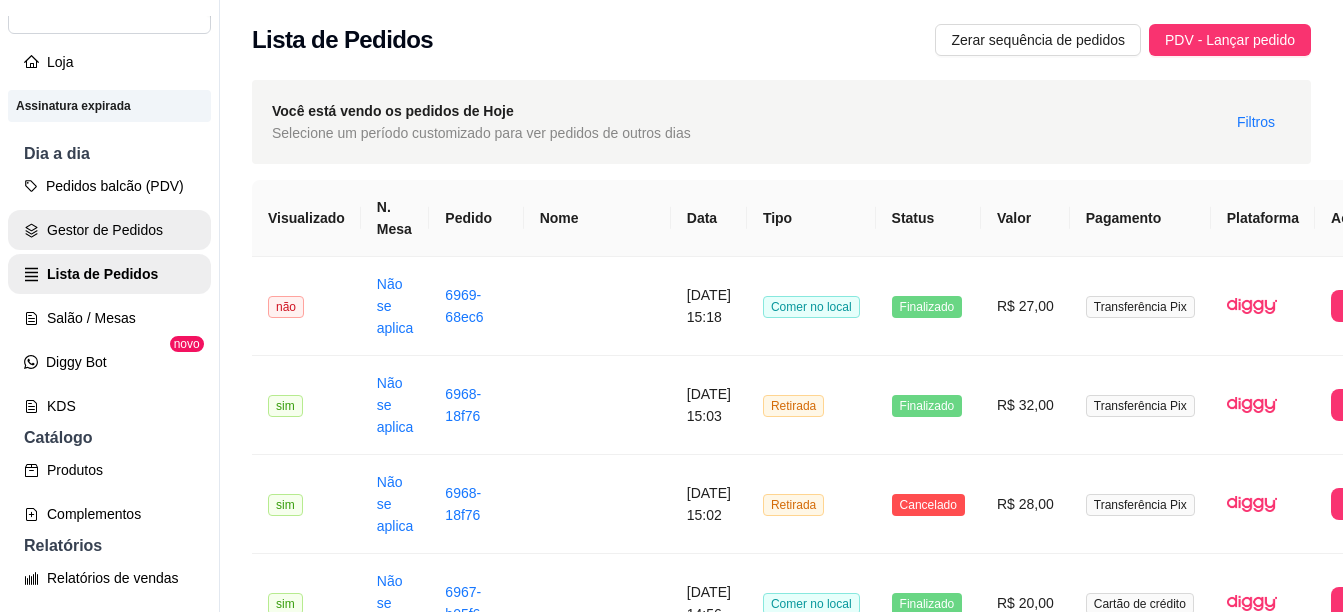 click on "Gestor de Pedidos" at bounding box center [109, 230] 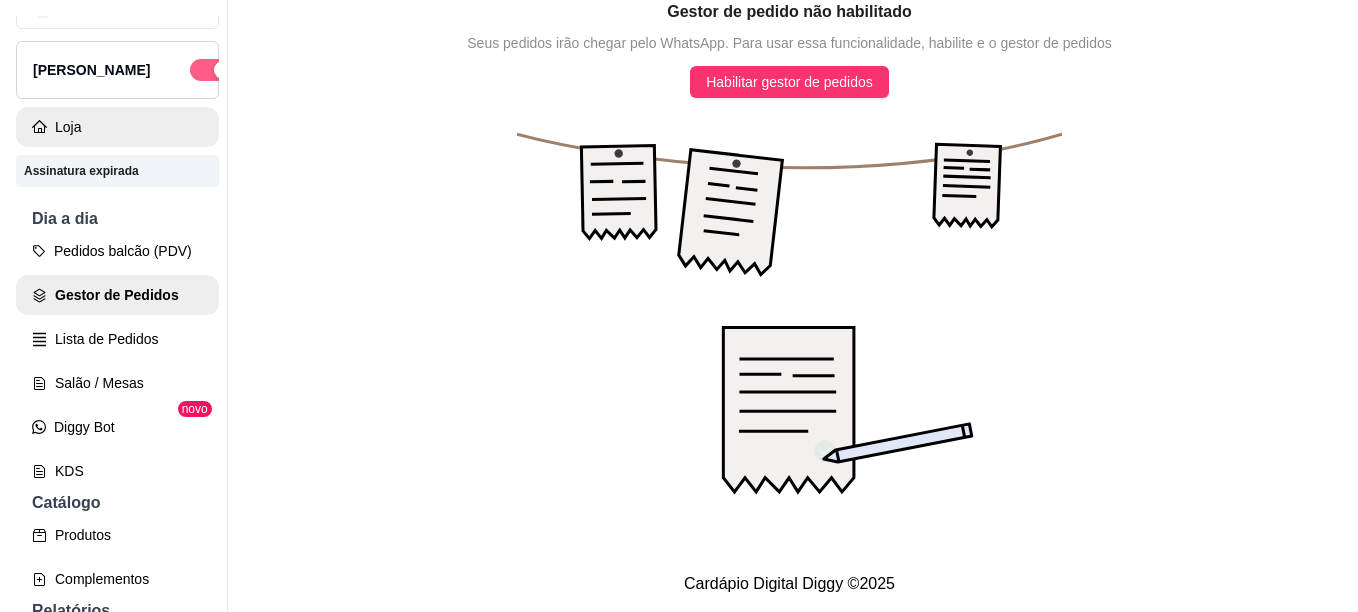 scroll, scrollTop: 0, scrollLeft: 0, axis: both 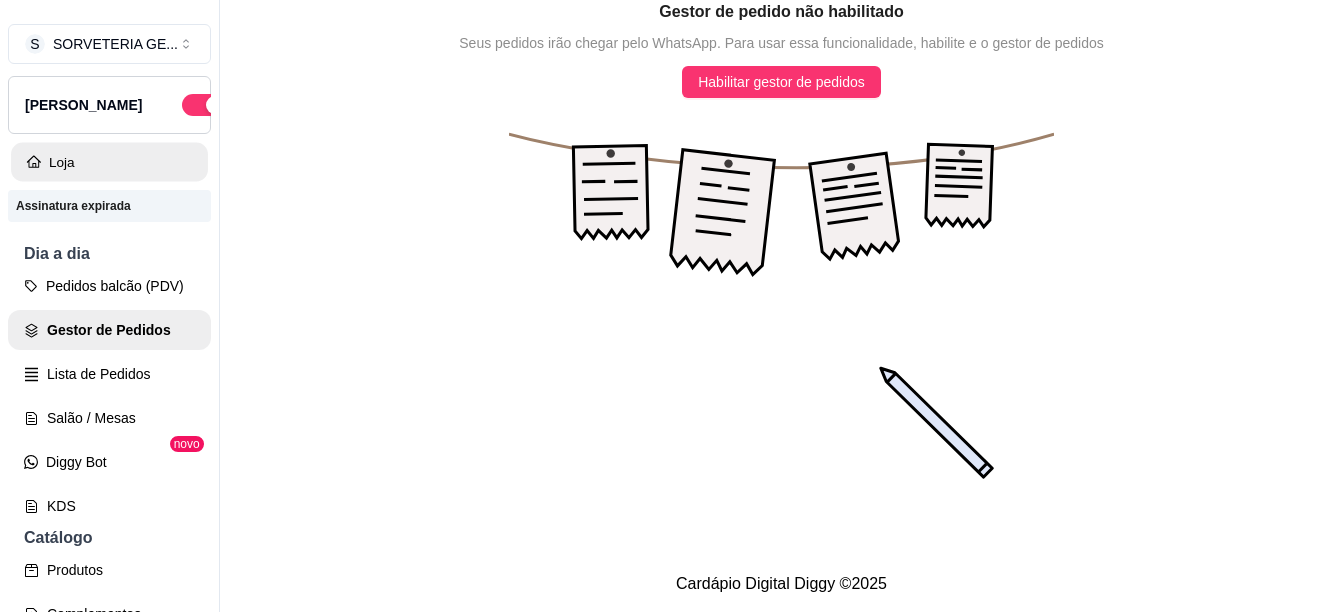 click on "Loja" at bounding box center (109, 162) 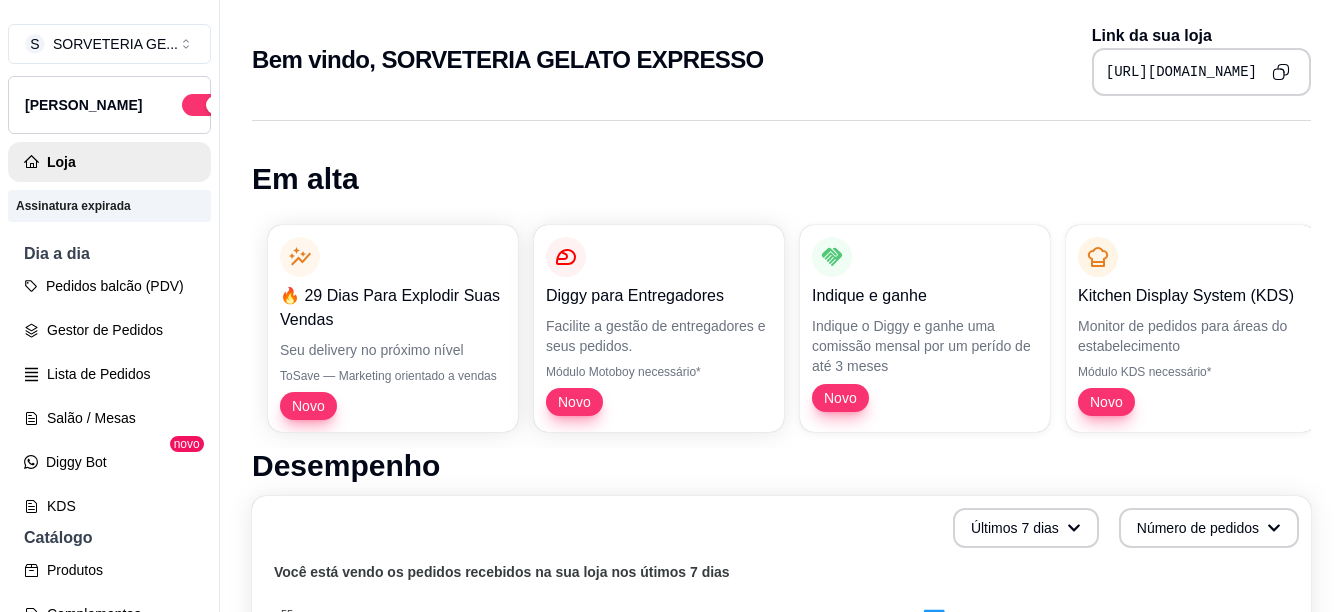 click 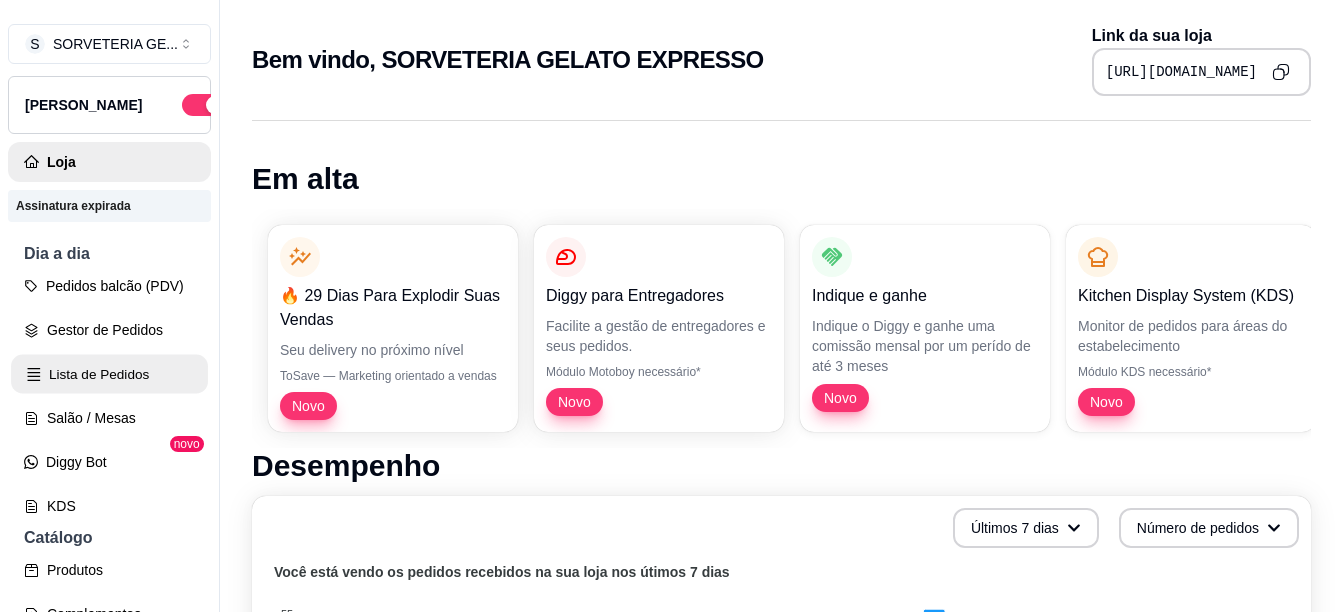 click on "Lista de Pedidos" at bounding box center [109, 374] 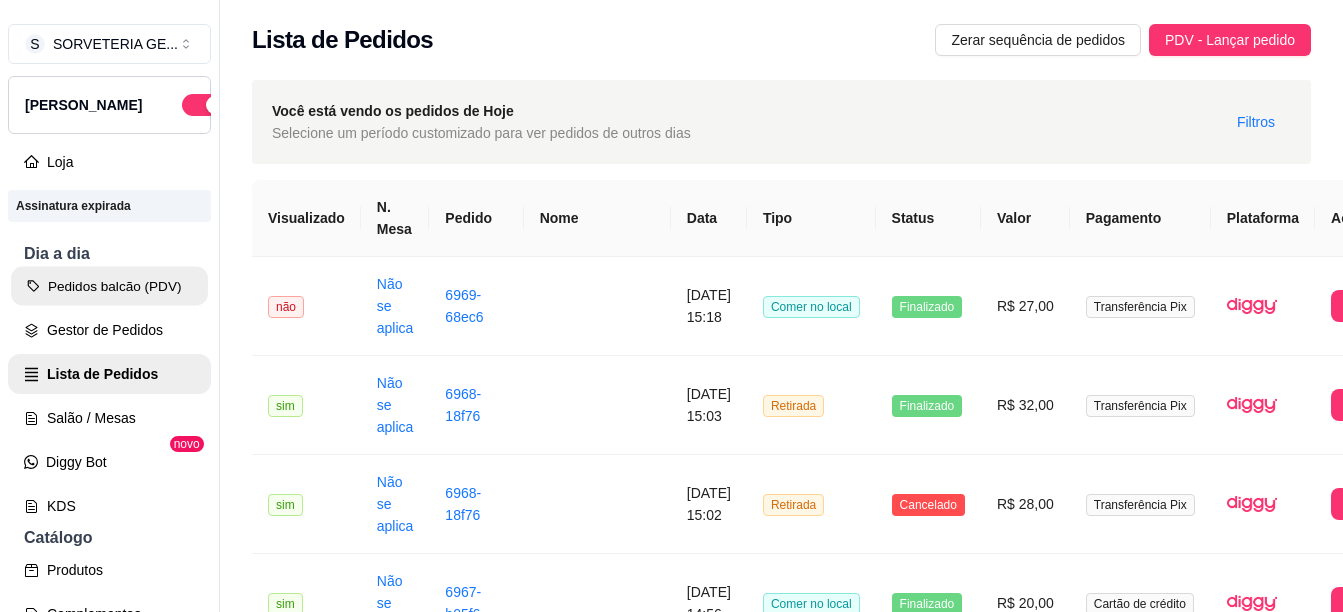 click on "Pedidos balcão (PDV)" at bounding box center (109, 286) 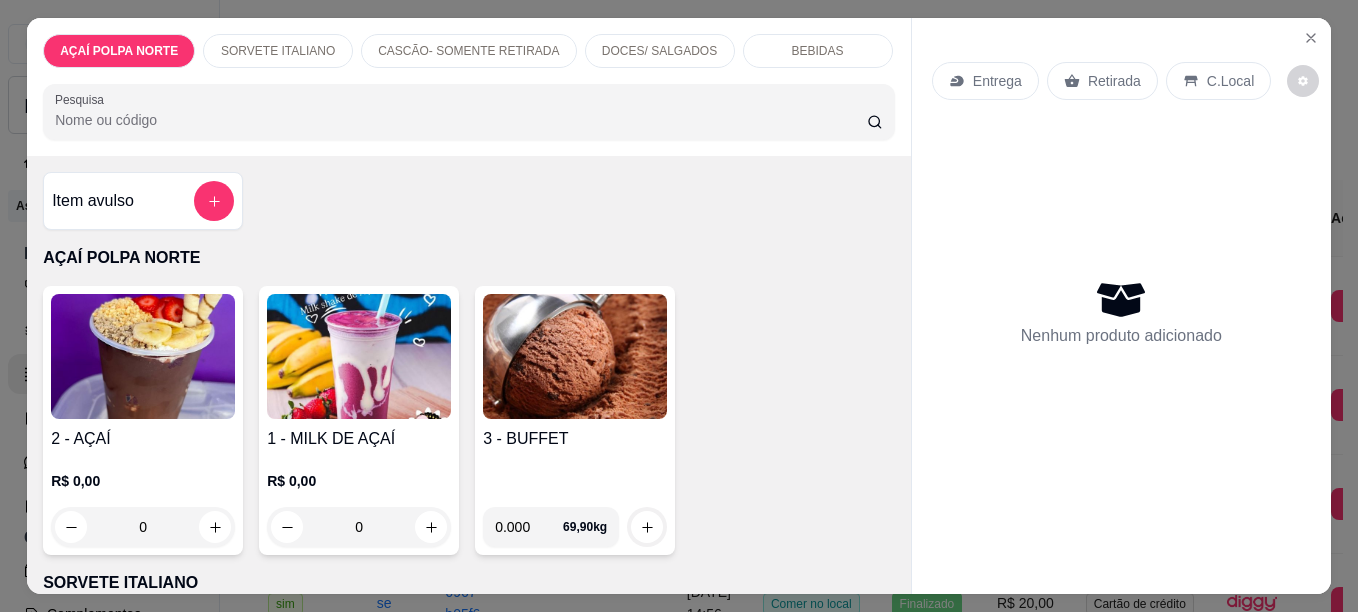 click at bounding box center (143, 356) 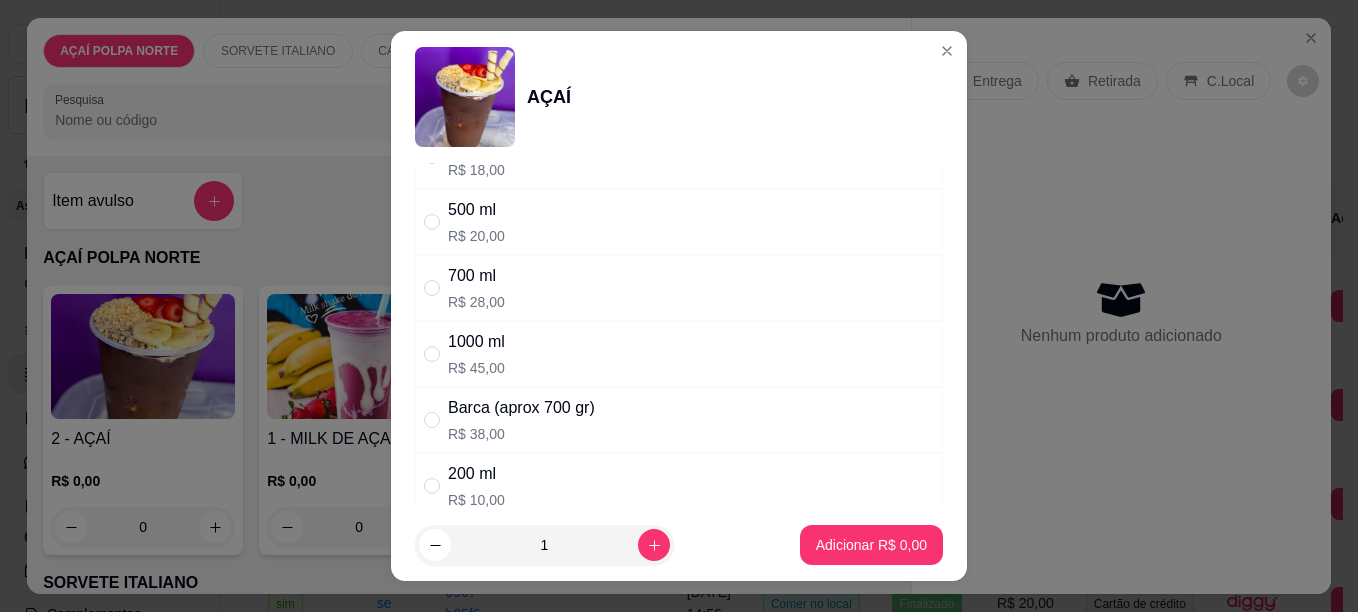scroll, scrollTop: 200, scrollLeft: 0, axis: vertical 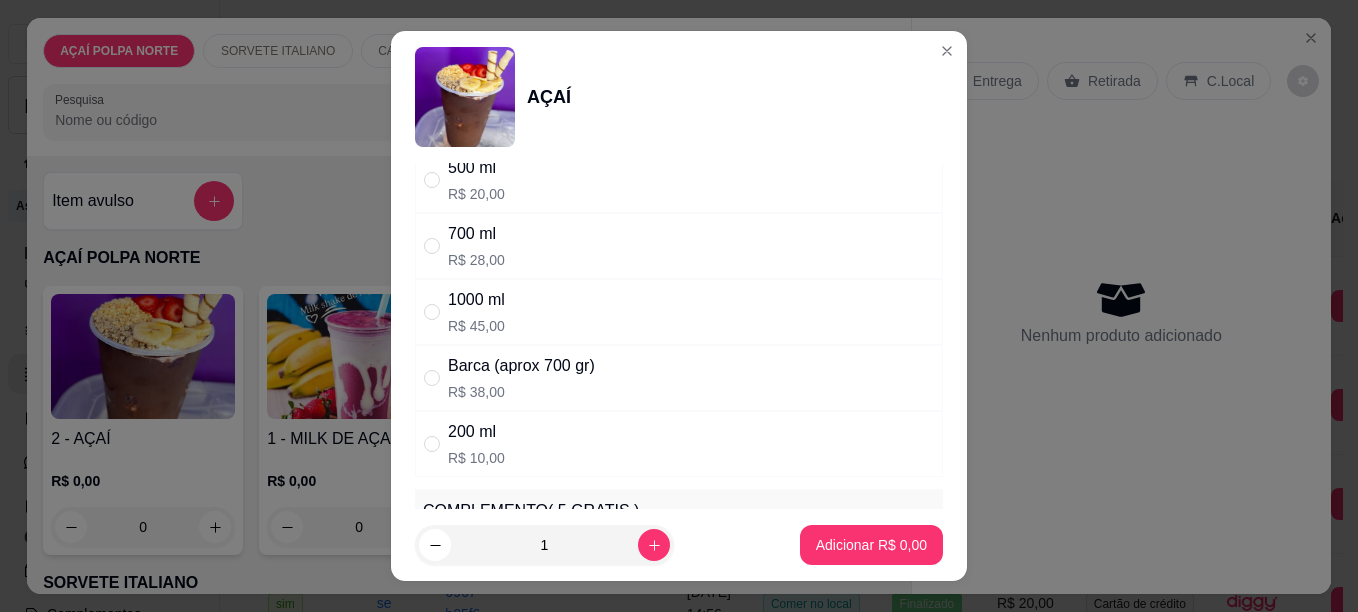 click on "1000 ml R$ 45,00" at bounding box center [679, 312] 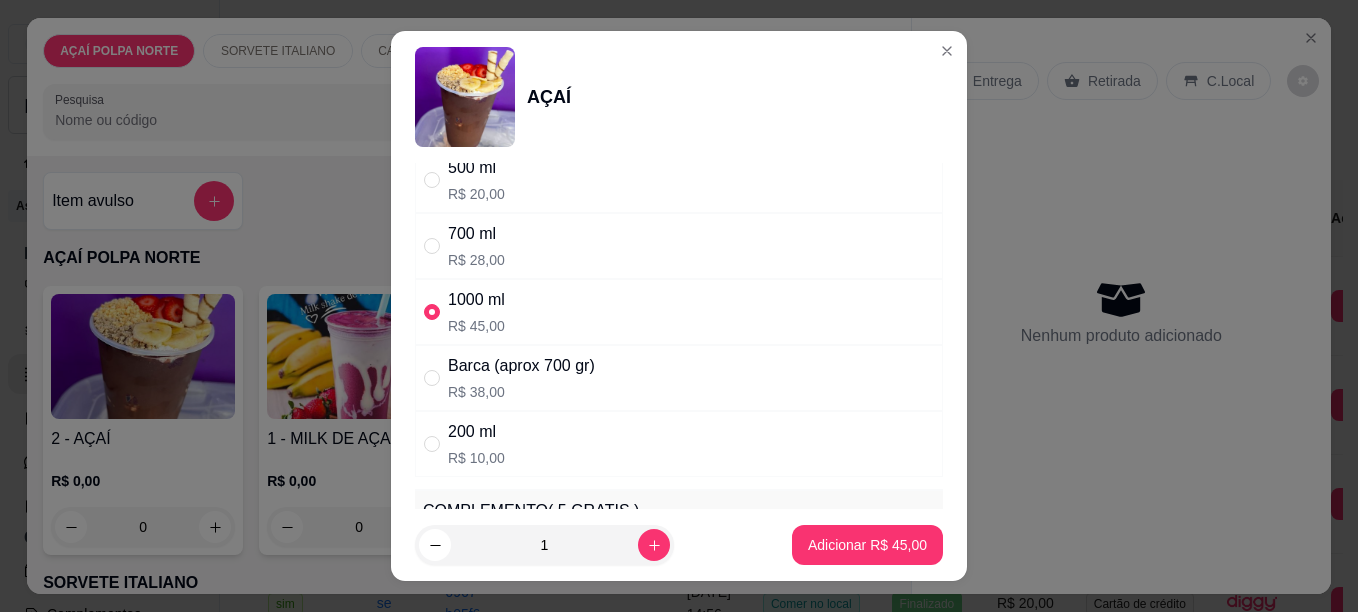 click on "700 ml R$ 28,00" at bounding box center [679, 246] 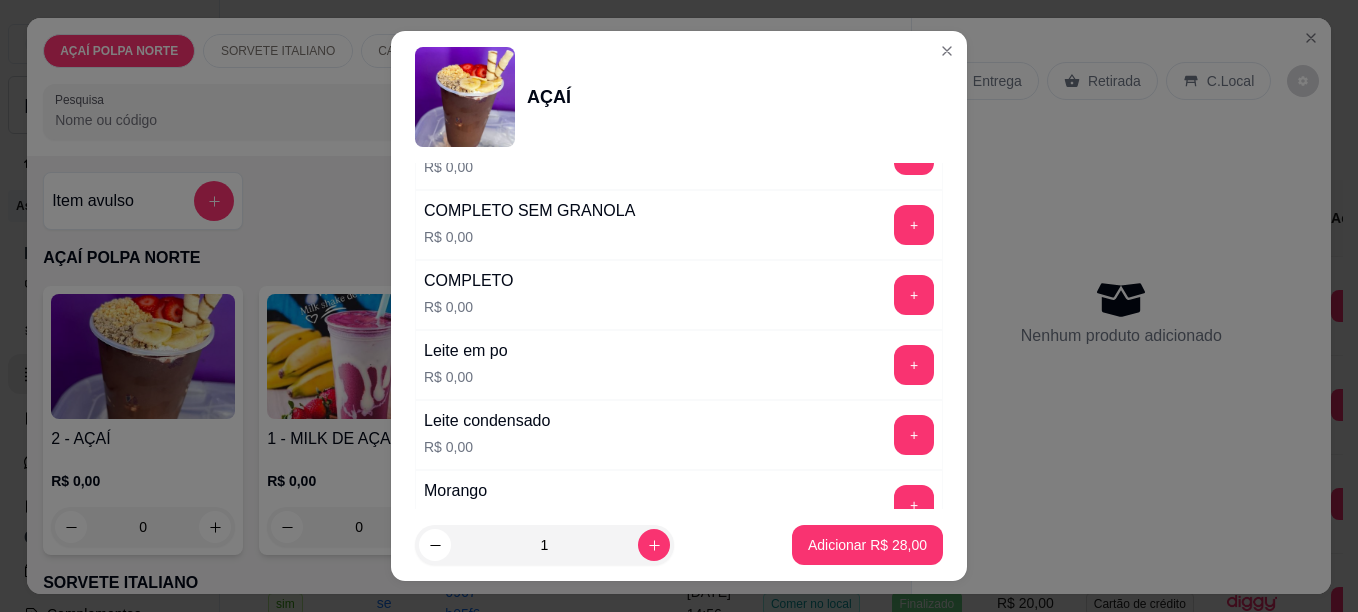 scroll, scrollTop: 700, scrollLeft: 0, axis: vertical 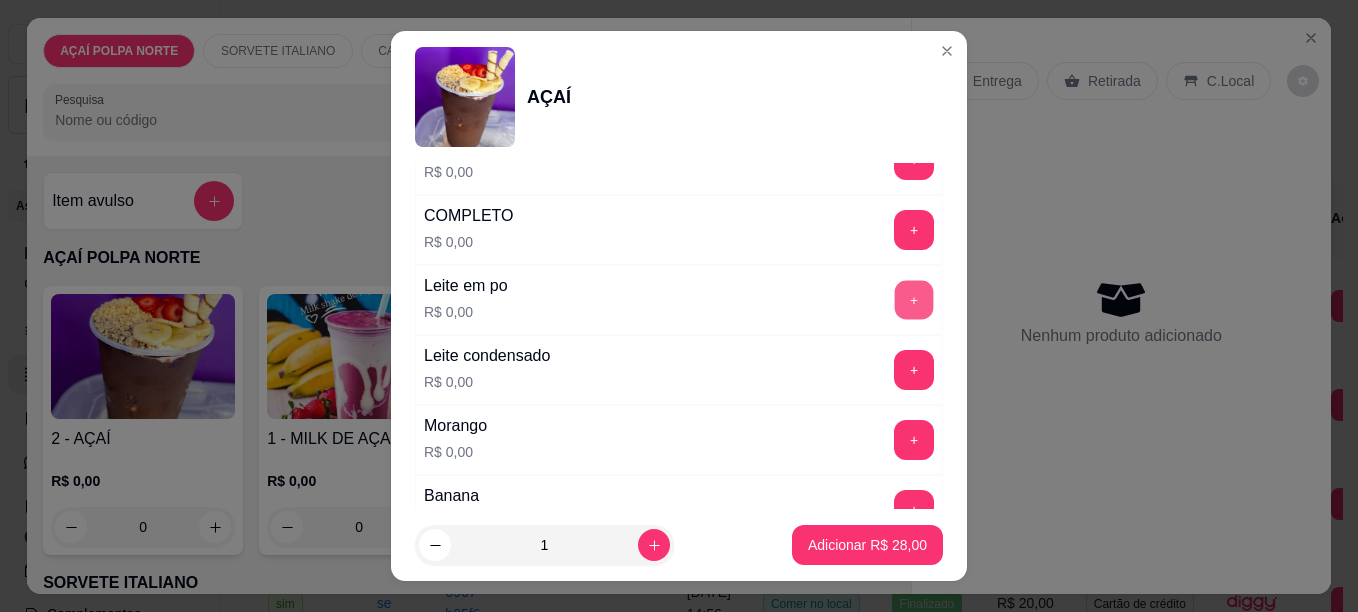 click on "+" at bounding box center [914, 299] 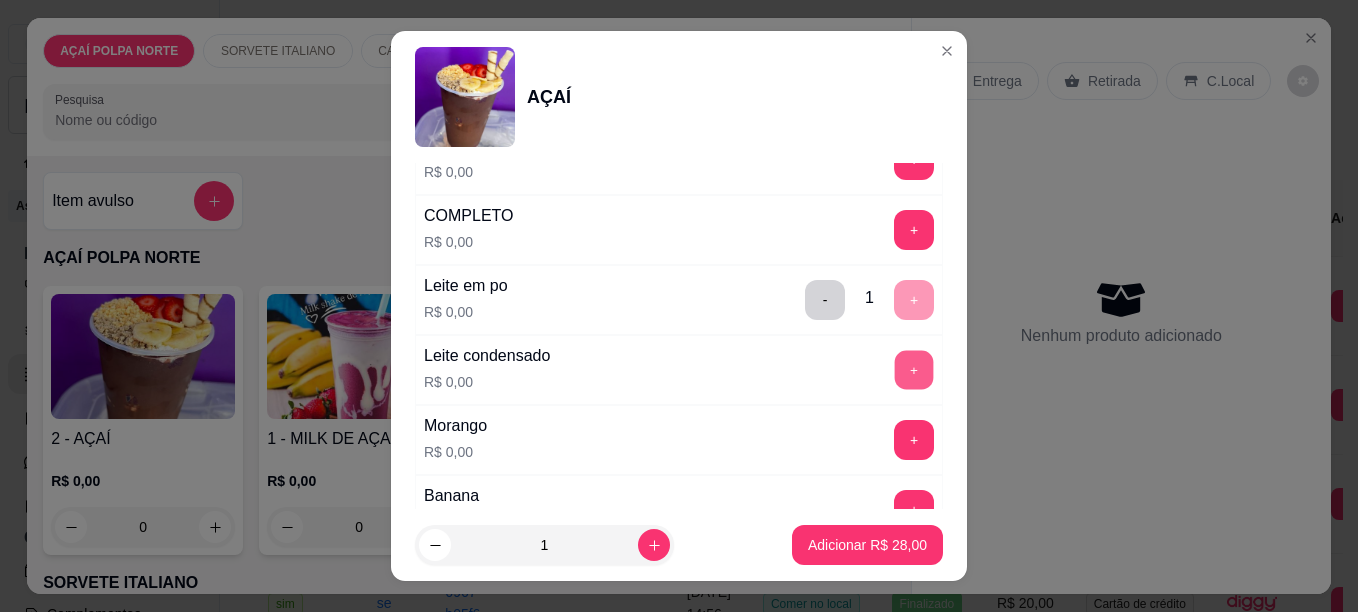 click on "+" at bounding box center [914, 369] 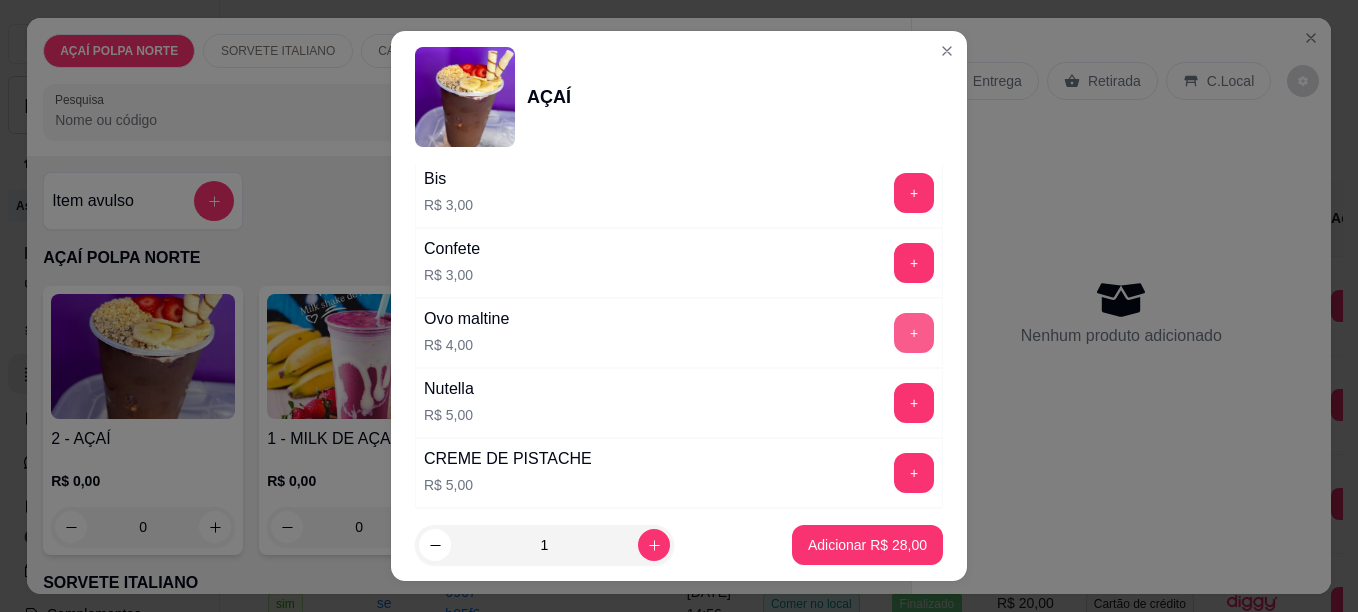 scroll, scrollTop: 2100, scrollLeft: 0, axis: vertical 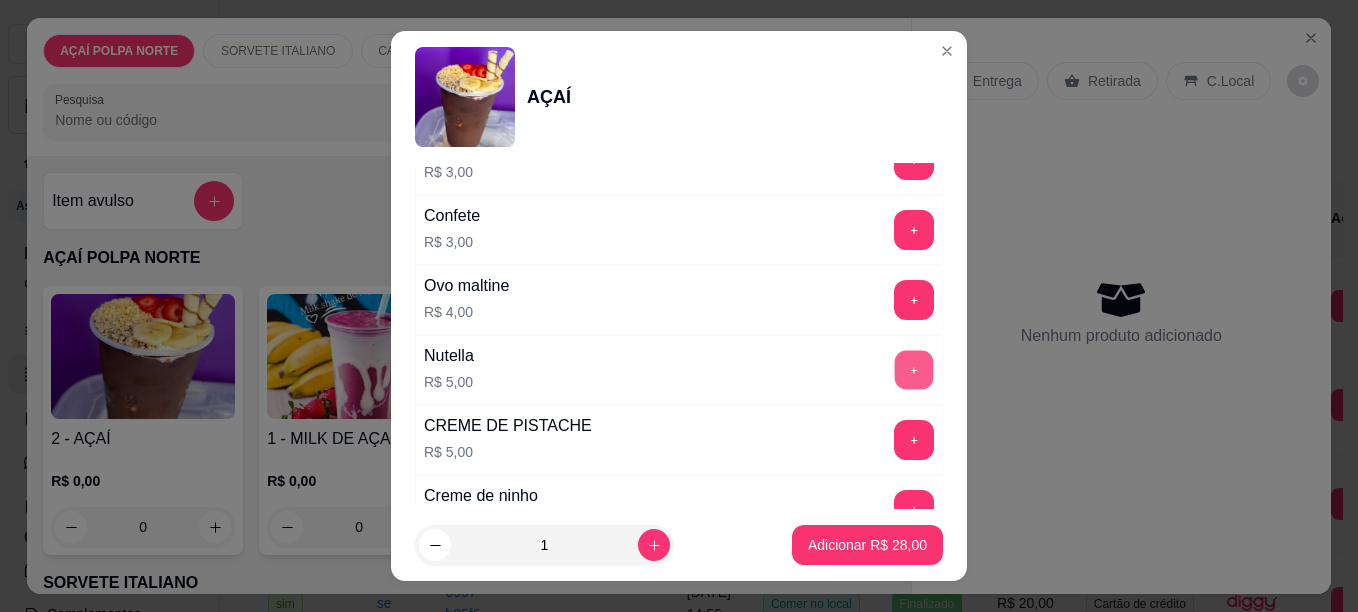 click on "+" at bounding box center [914, 369] 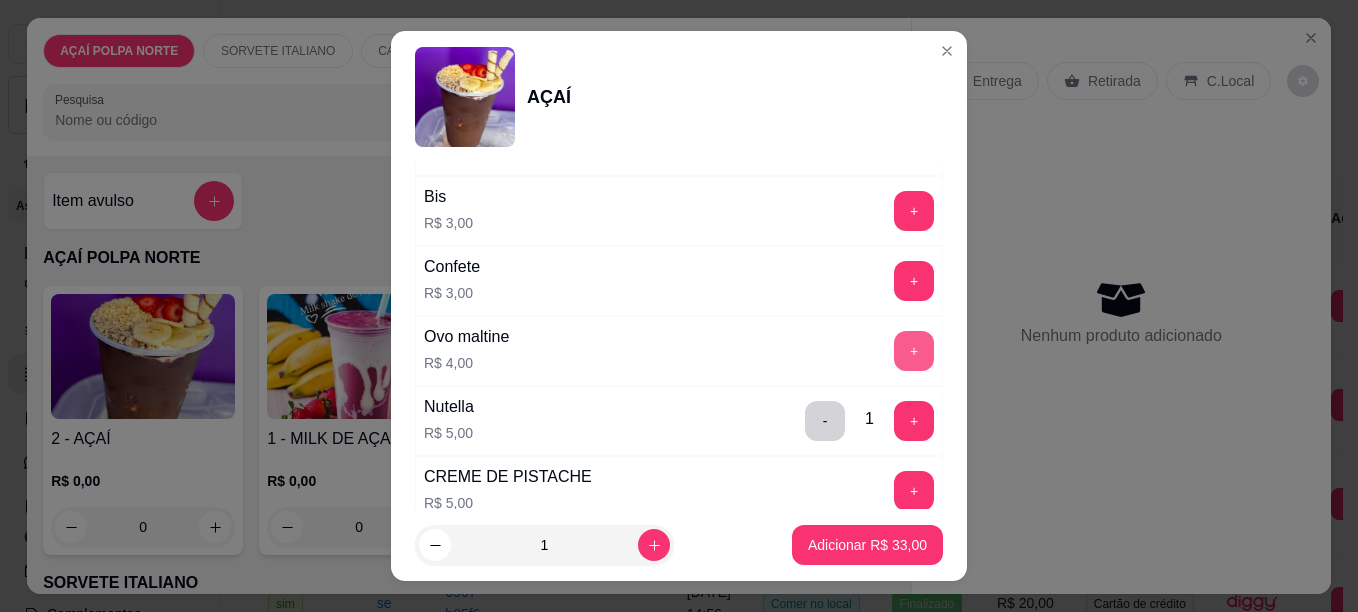 scroll, scrollTop: 2000, scrollLeft: 0, axis: vertical 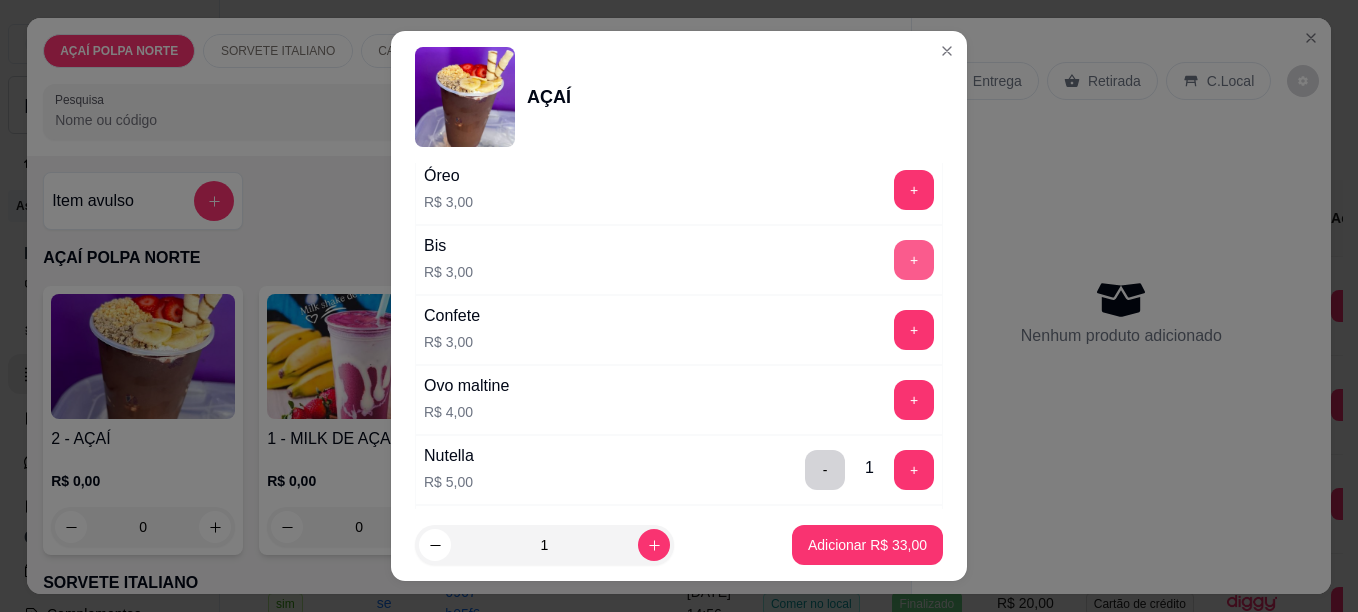 click on "+" at bounding box center [914, 260] 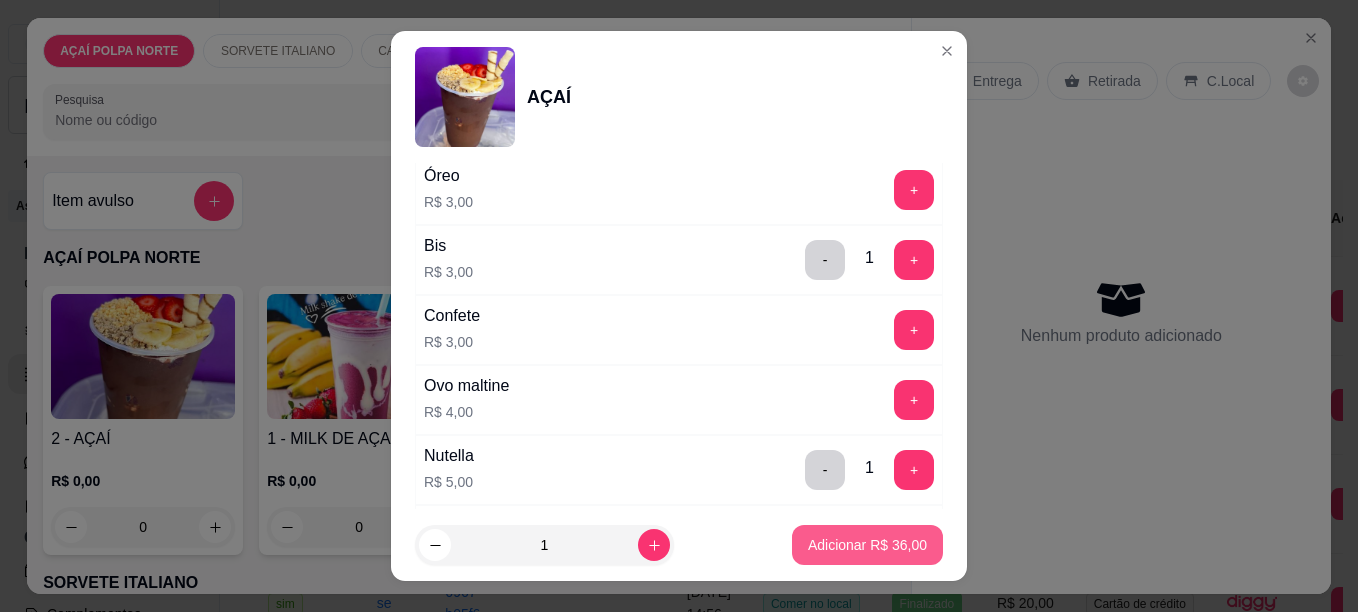click on "Adicionar   R$ 36,00" at bounding box center (867, 545) 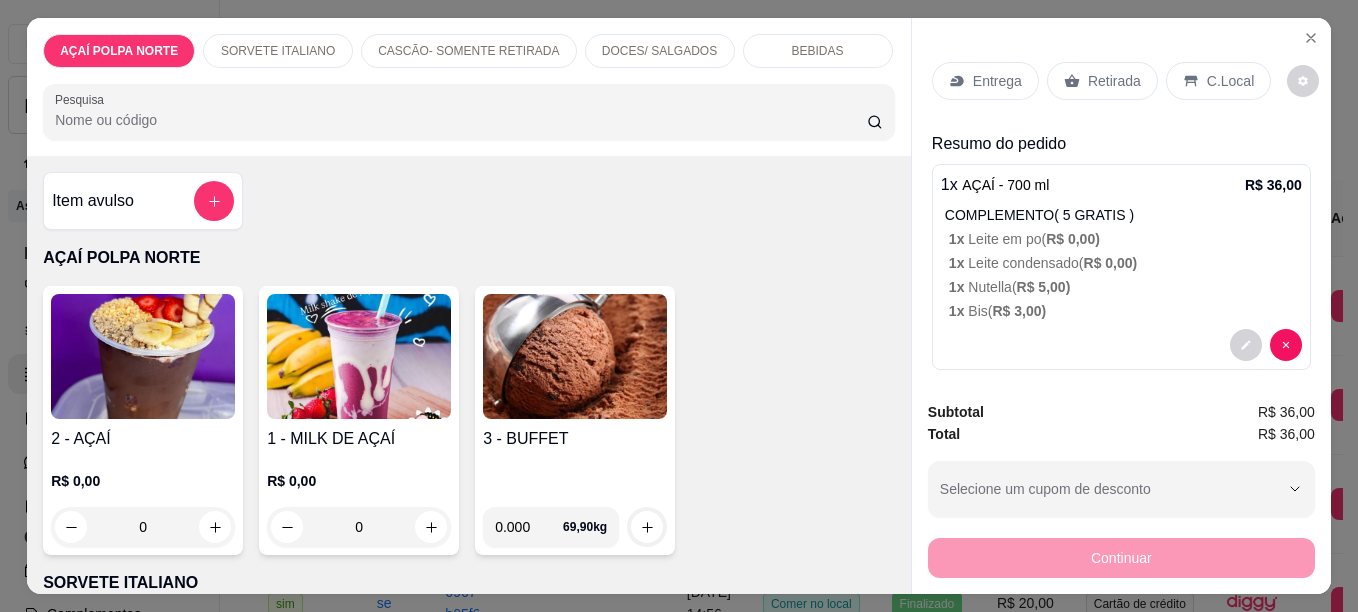 click 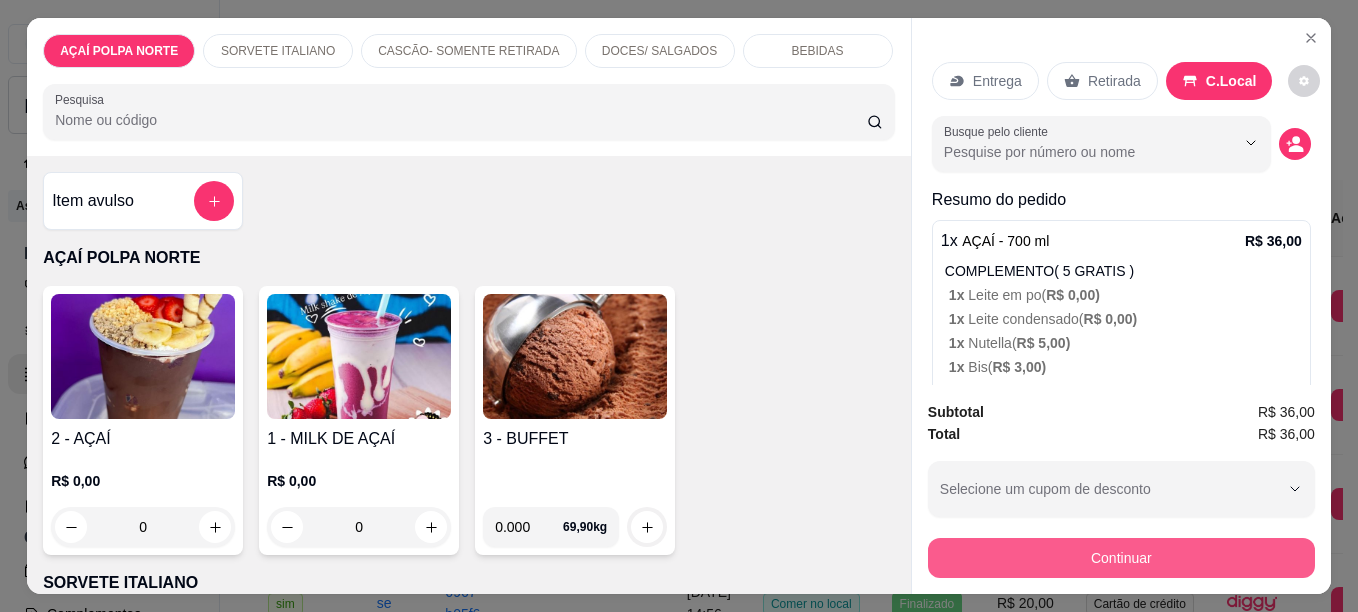 click on "Continuar" at bounding box center (1121, 558) 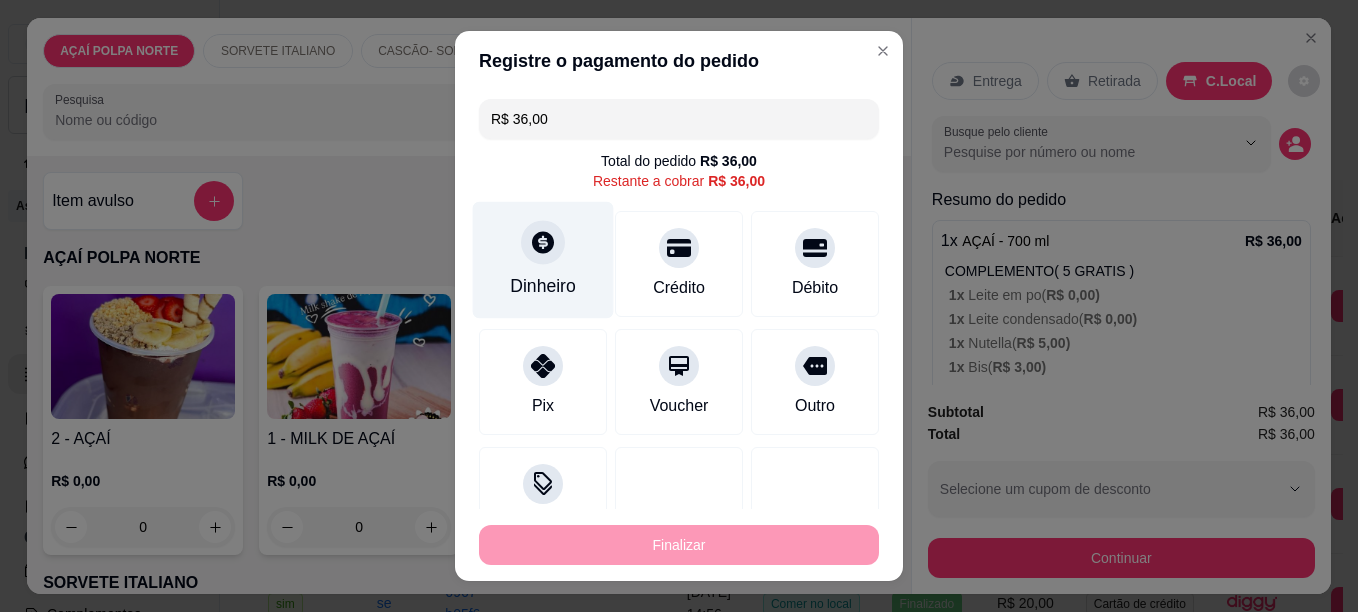 click on "Dinheiro" at bounding box center [543, 259] 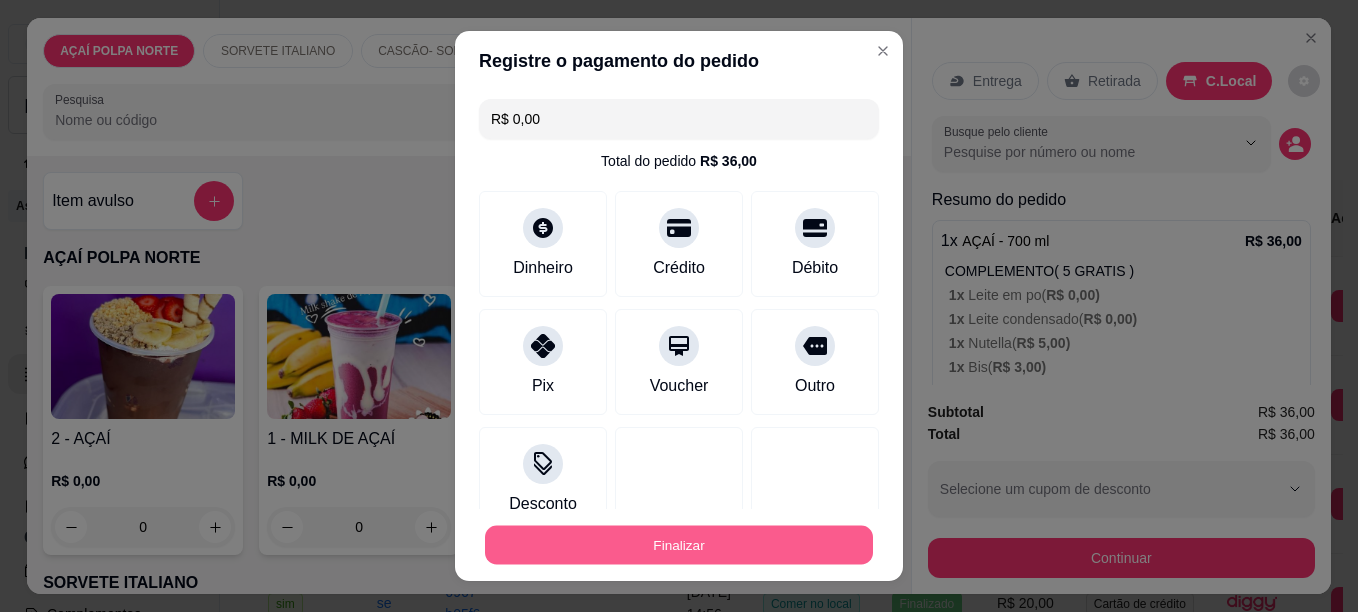 click on "Finalizar" at bounding box center (679, 545) 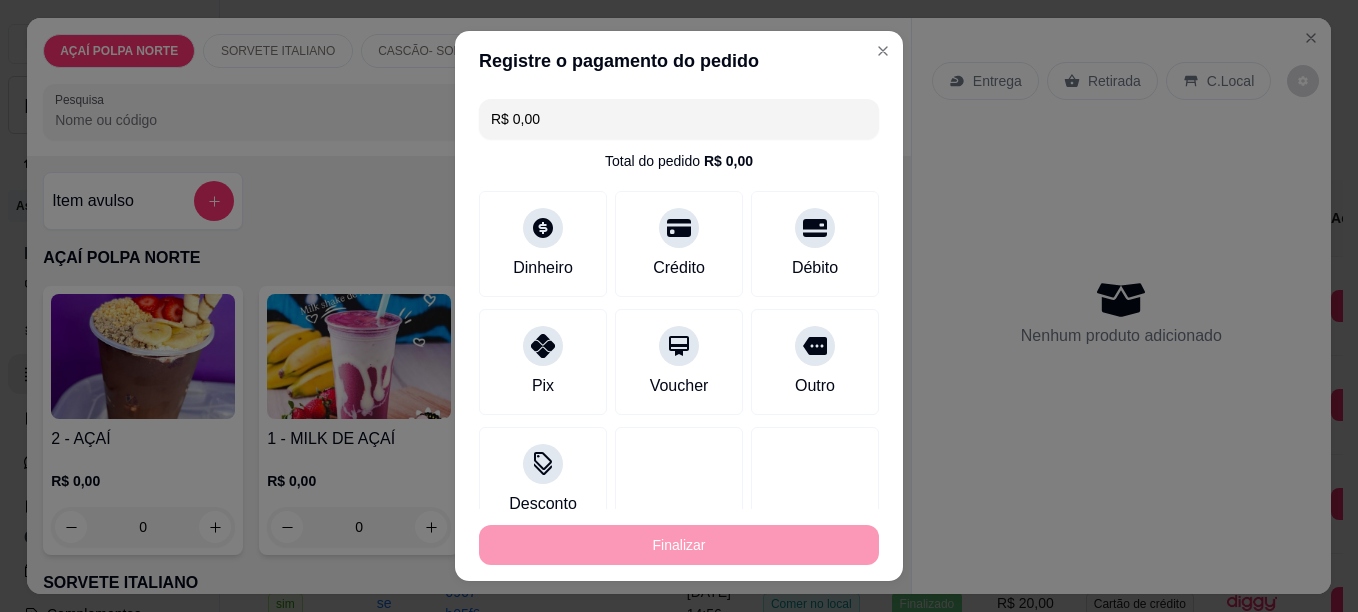 type on "-R$ 36,00" 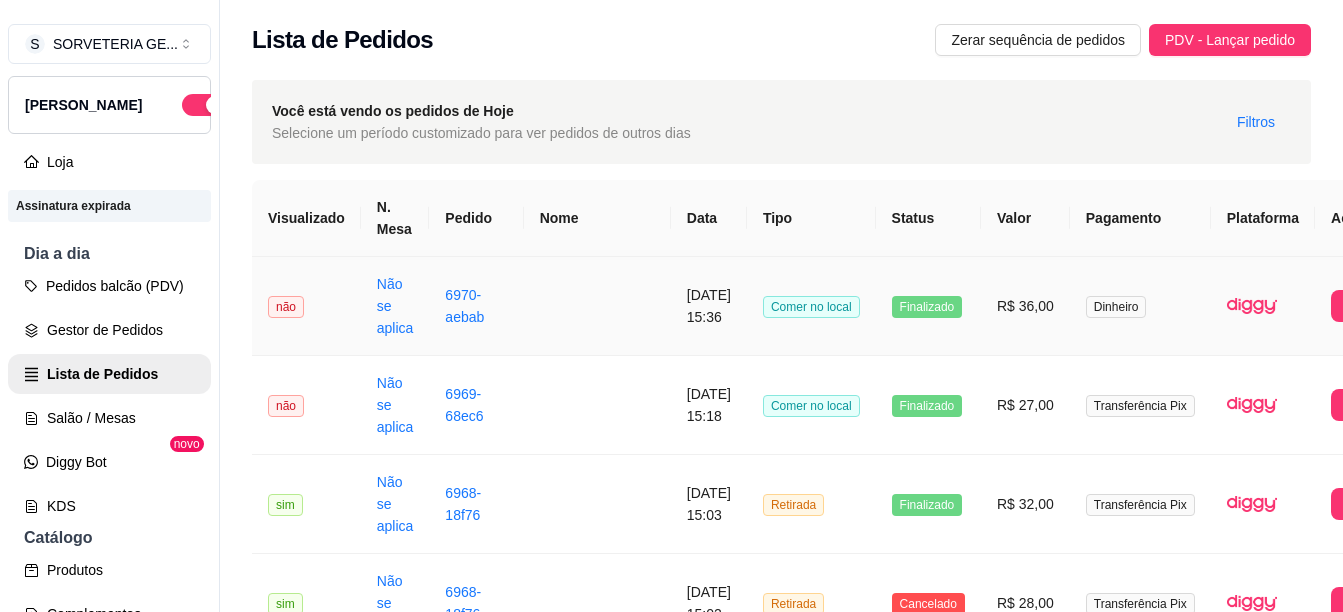 click at bounding box center (597, 306) 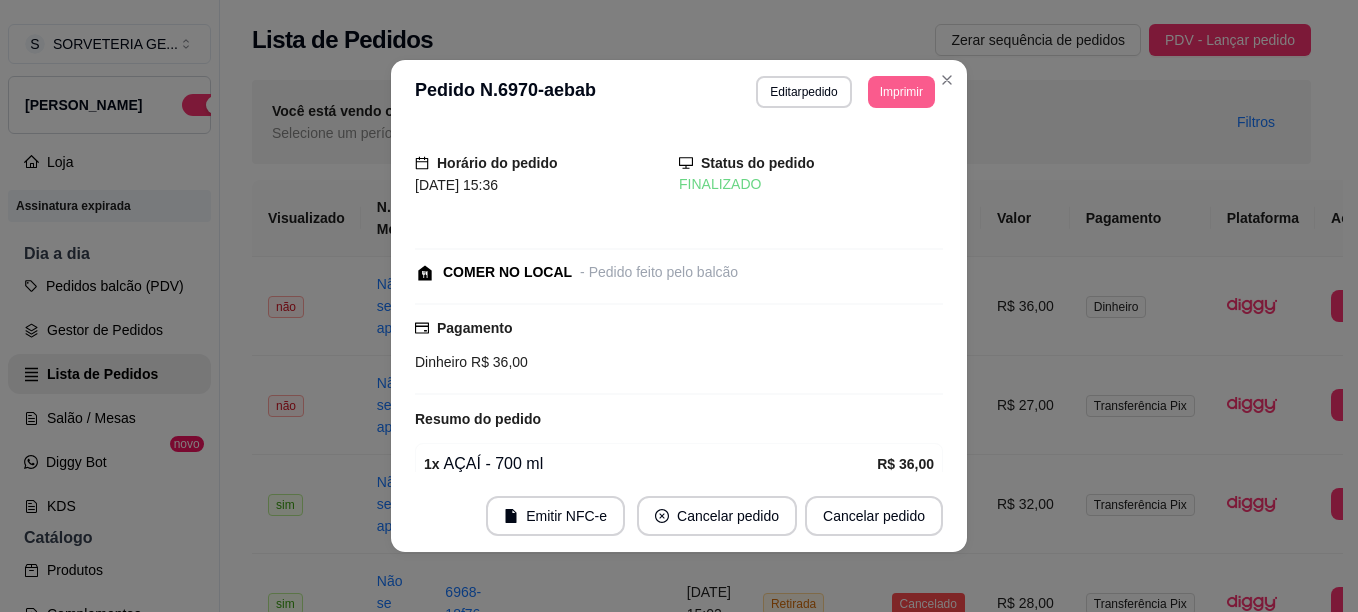 click on "Imprimir" at bounding box center (901, 92) 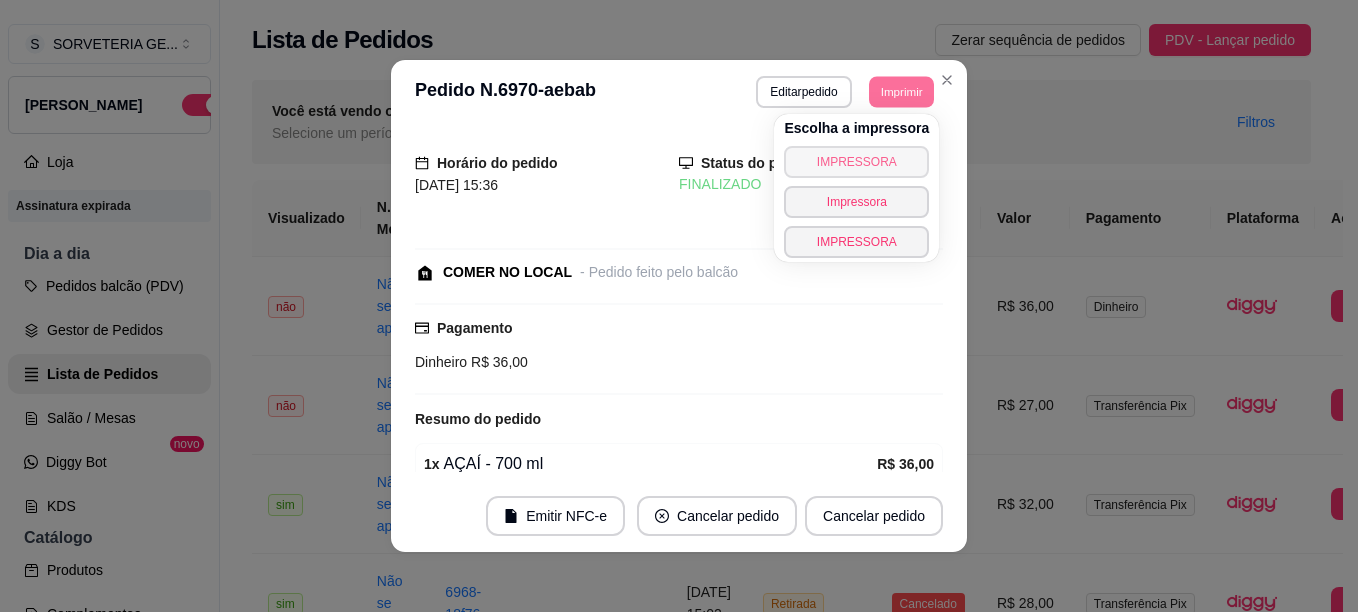 click on "IMPRESSORA" at bounding box center [856, 162] 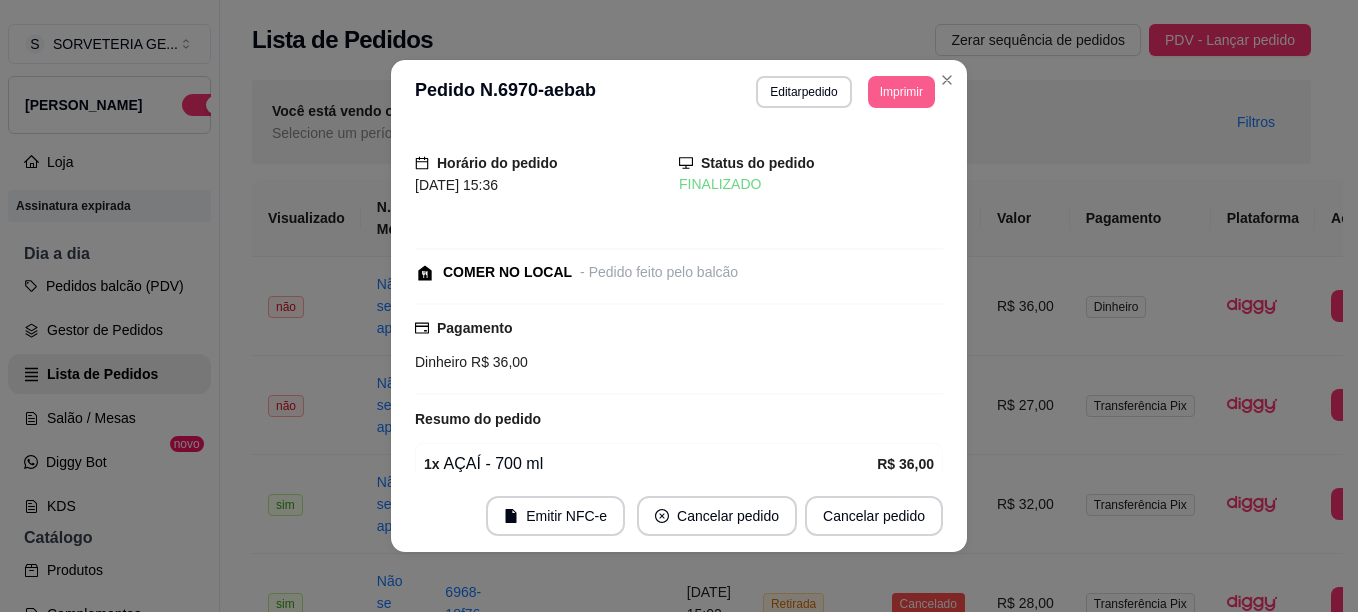click on "Imprimir" at bounding box center [901, 92] 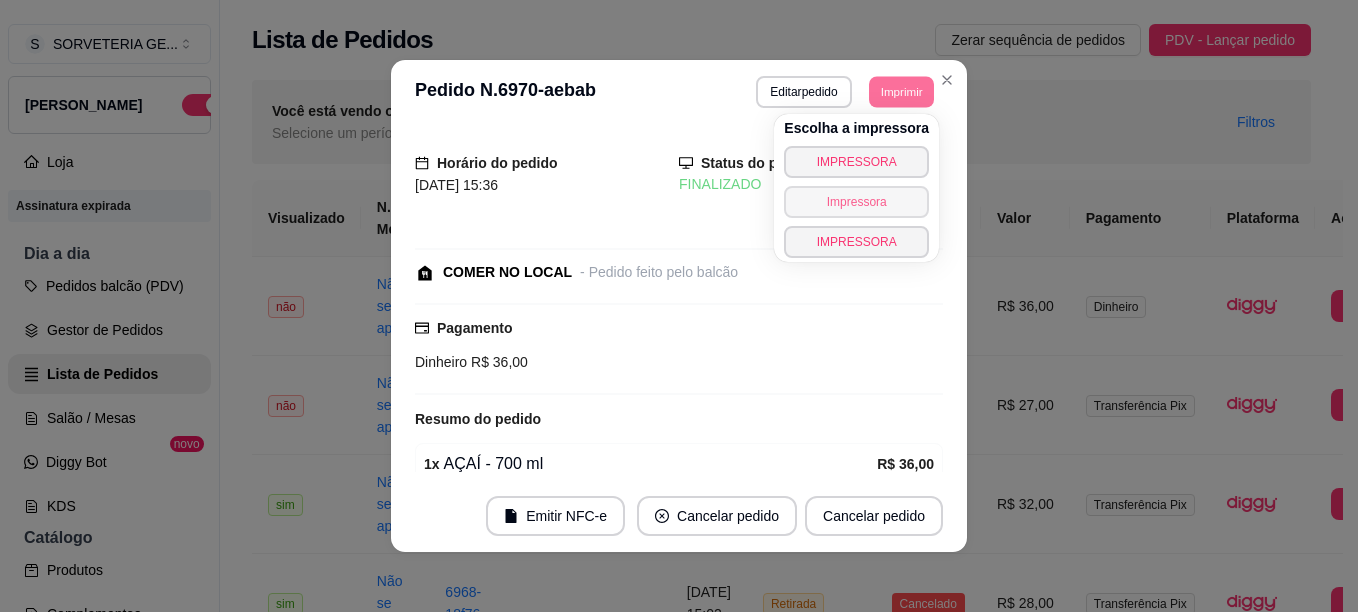 click on "Impressora" at bounding box center [856, 202] 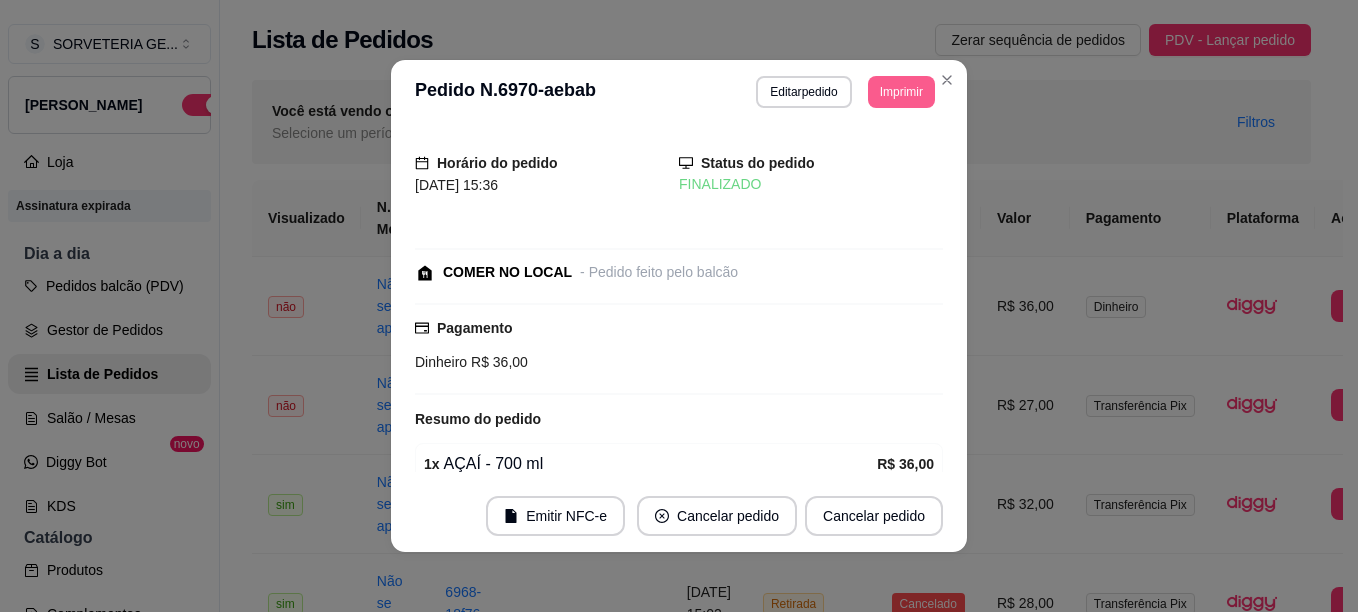 click on "Imprimir" at bounding box center [901, 92] 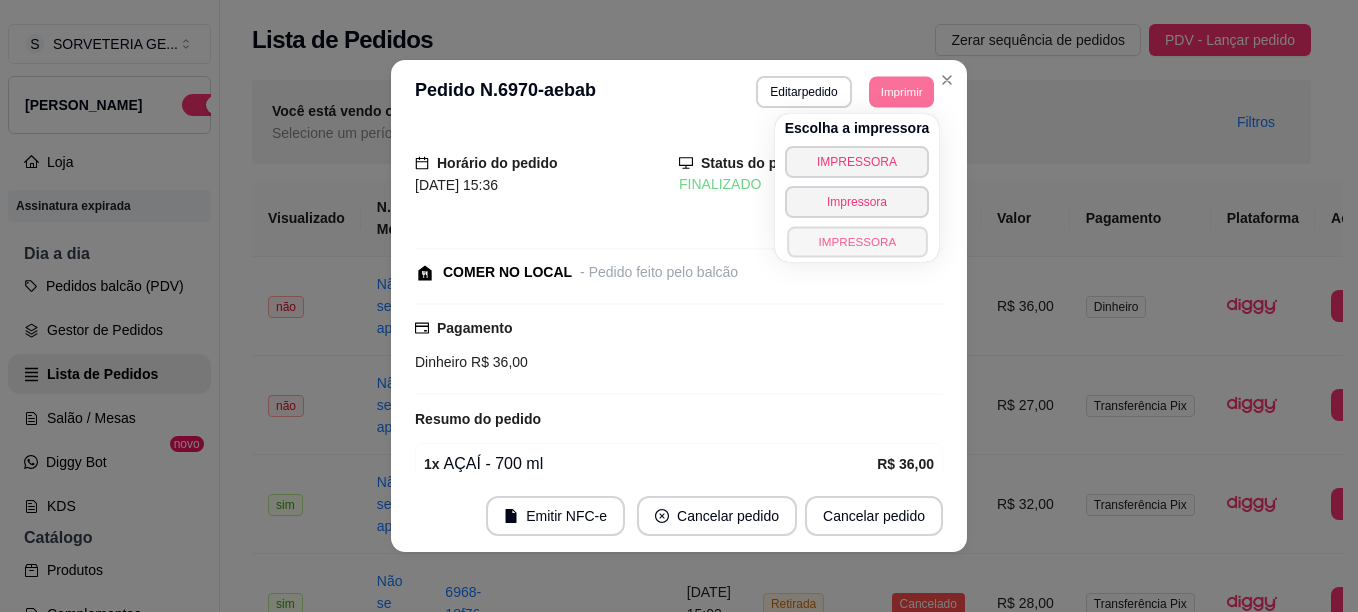 click on "IMPRESSORA" at bounding box center (857, 241) 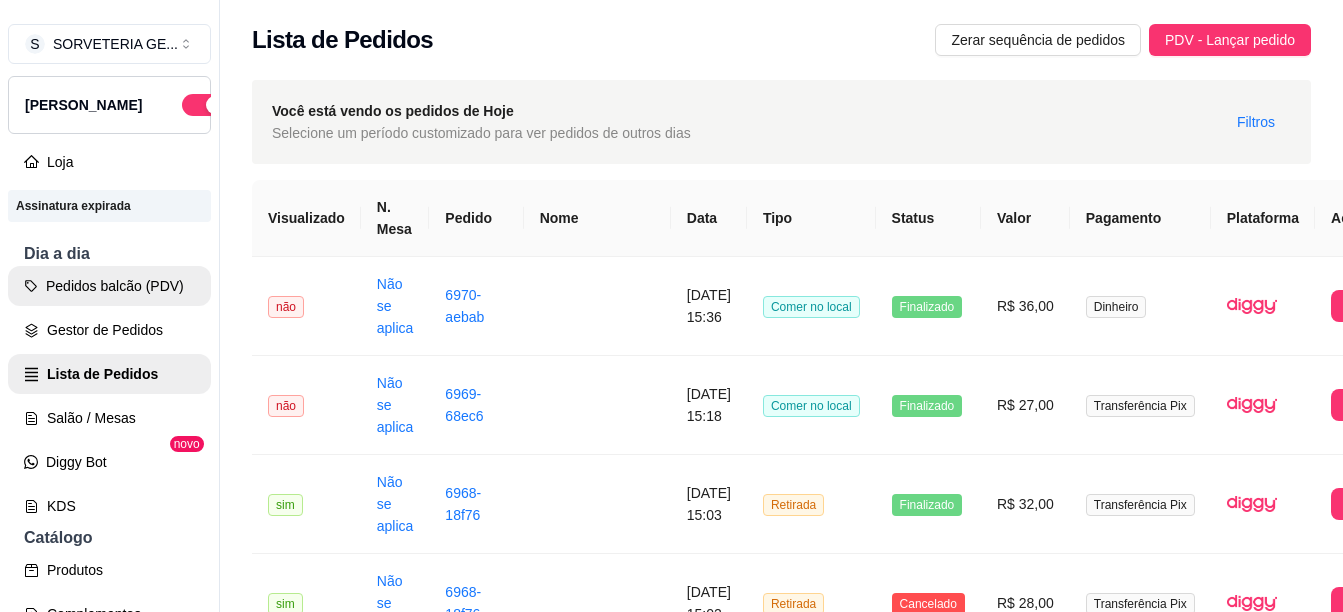 click on "Pedidos balcão (PDV)" at bounding box center (109, 286) 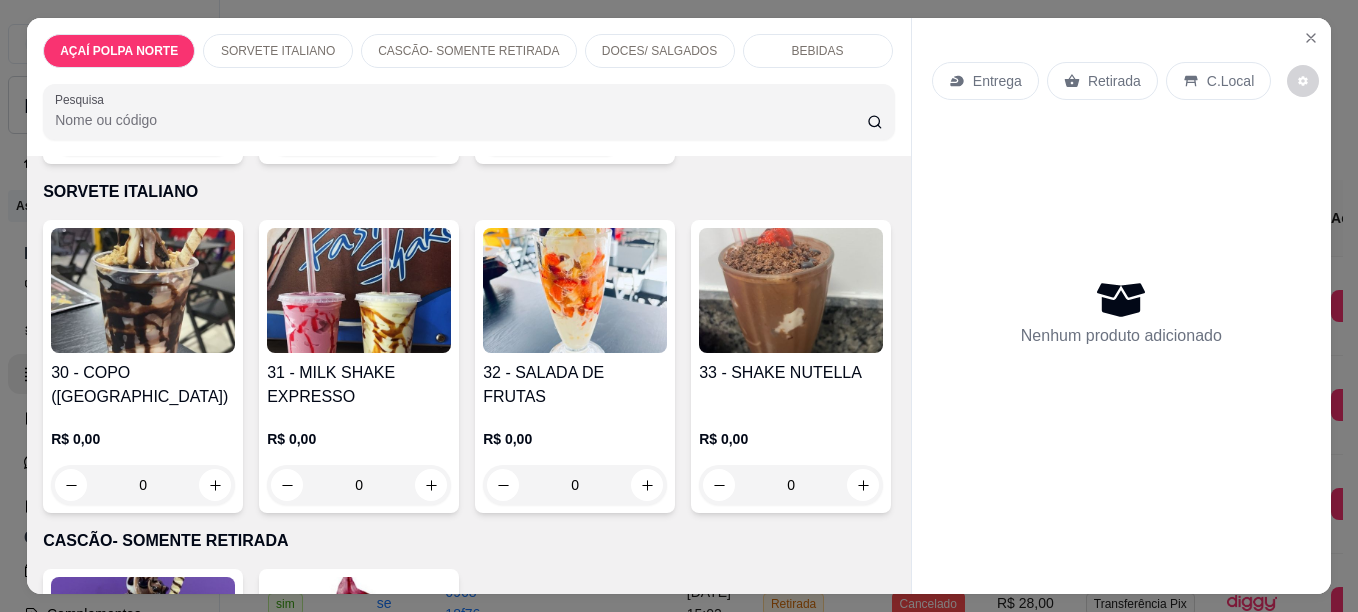 scroll, scrollTop: 400, scrollLeft: 0, axis: vertical 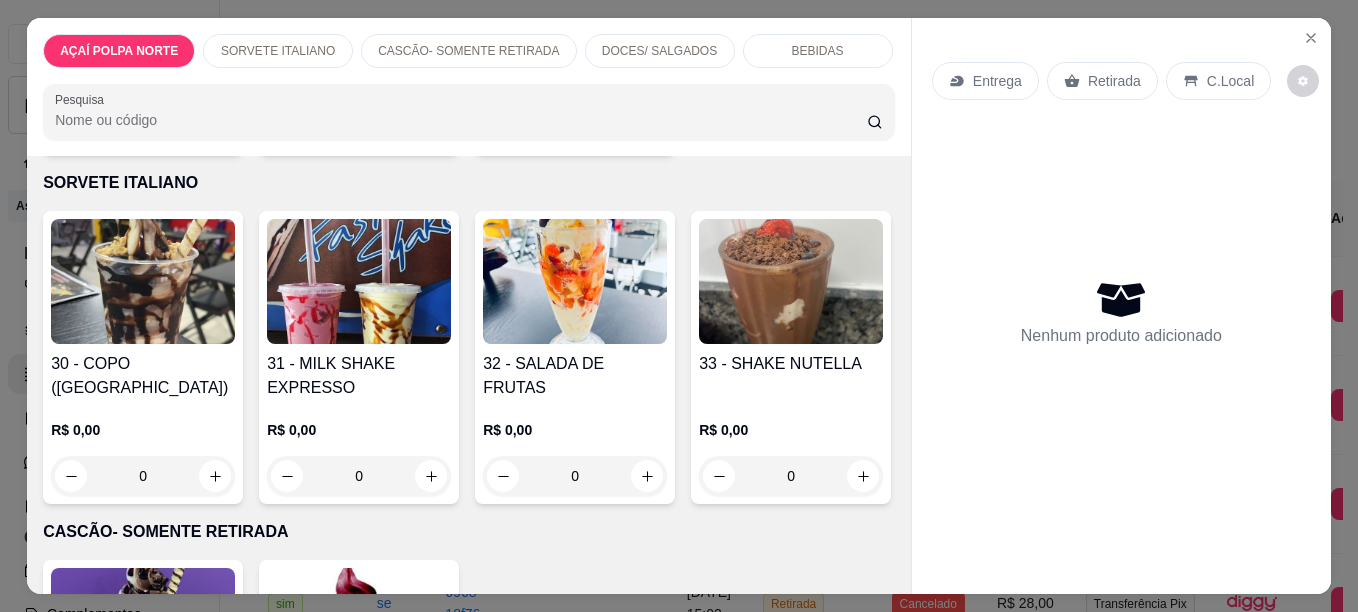 click on "30 - COPO ([GEOGRAPHIC_DATA])" at bounding box center (143, 376) 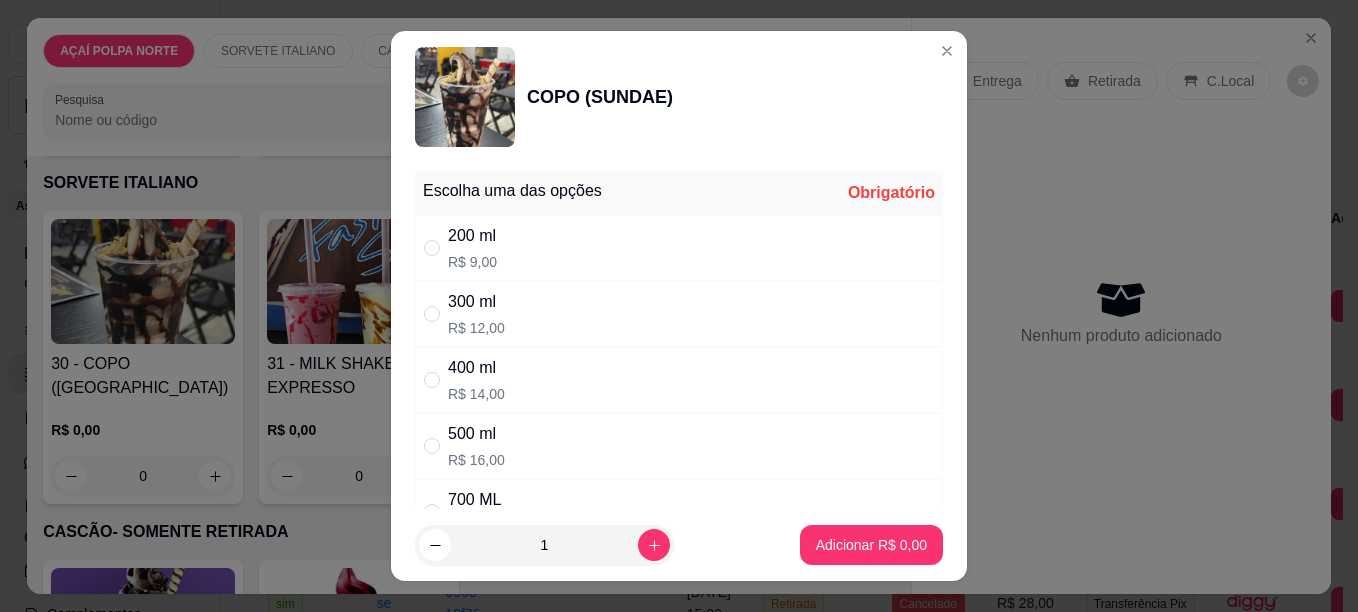click on "200 ml R$ 9,00" at bounding box center (679, 248) 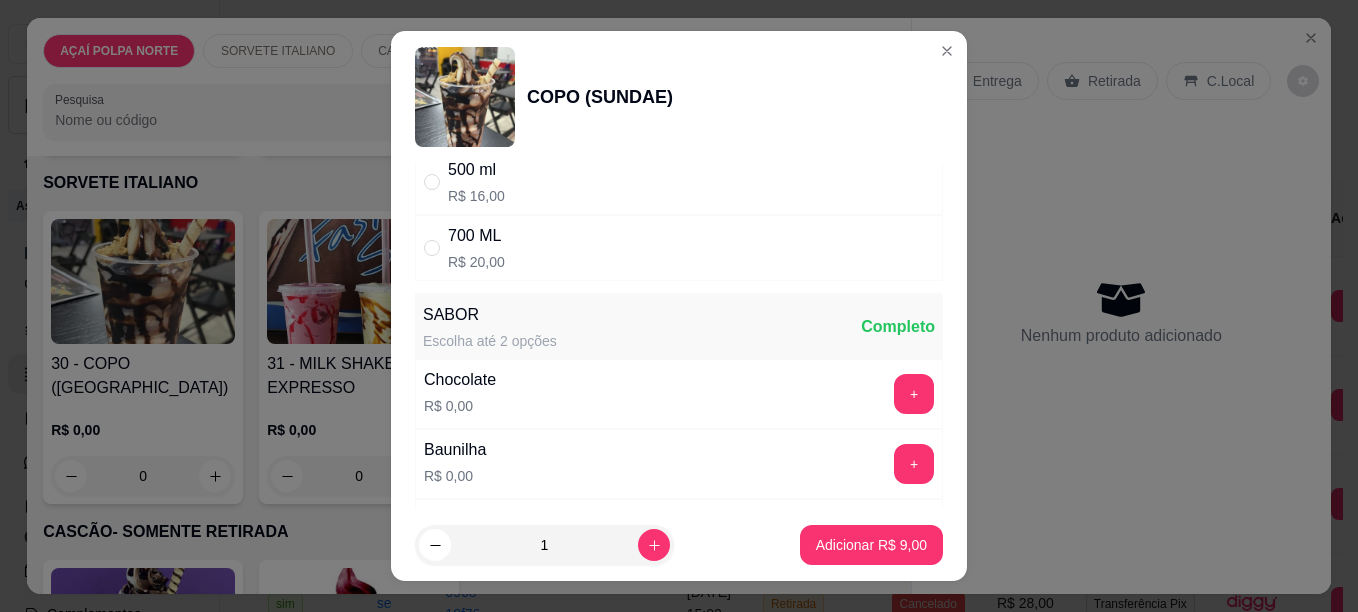 scroll, scrollTop: 300, scrollLeft: 0, axis: vertical 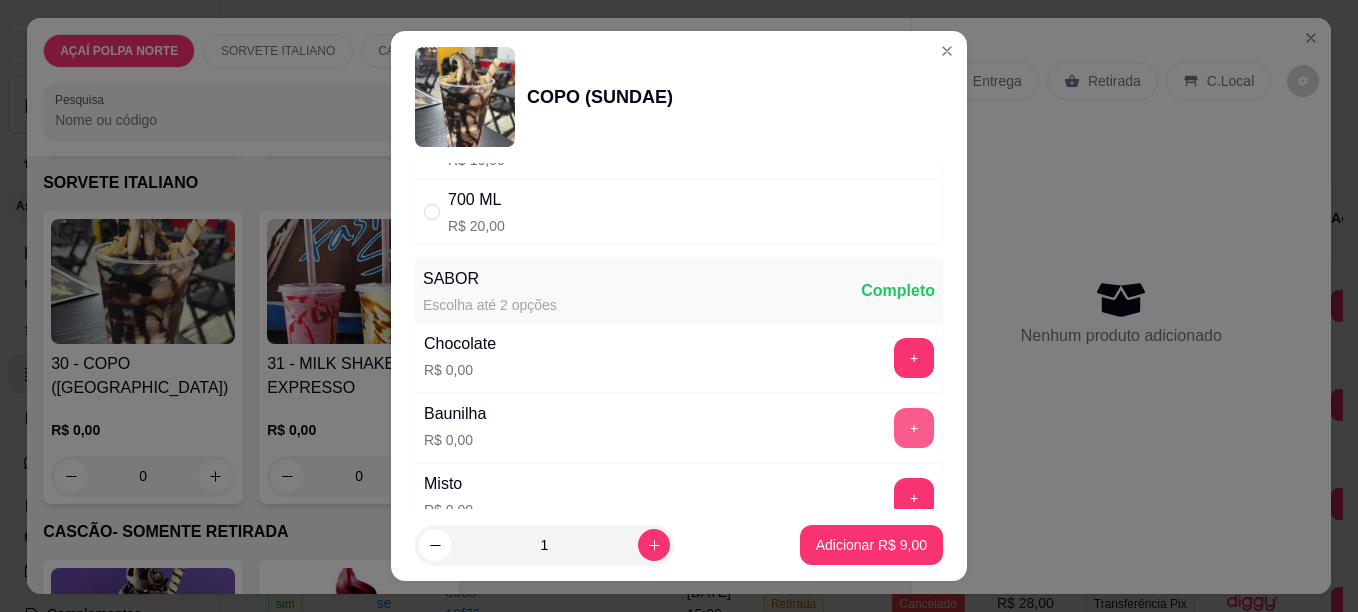 click on "+" at bounding box center (914, 428) 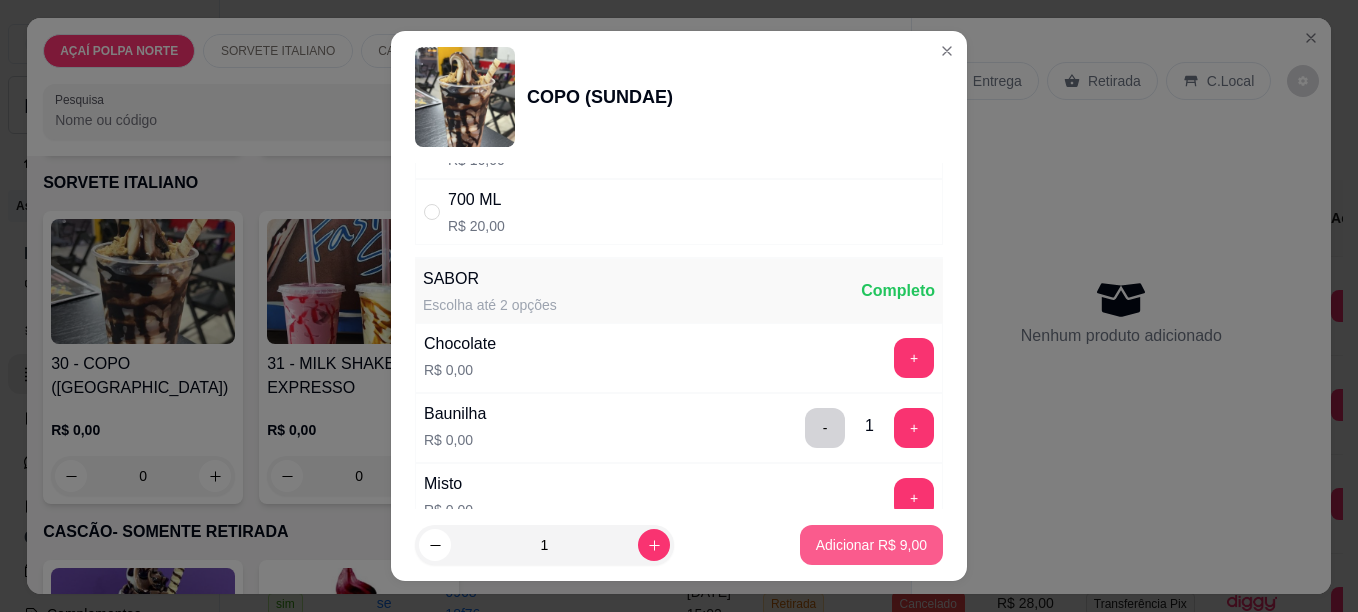 click on "Adicionar   R$ 9,00" at bounding box center [871, 545] 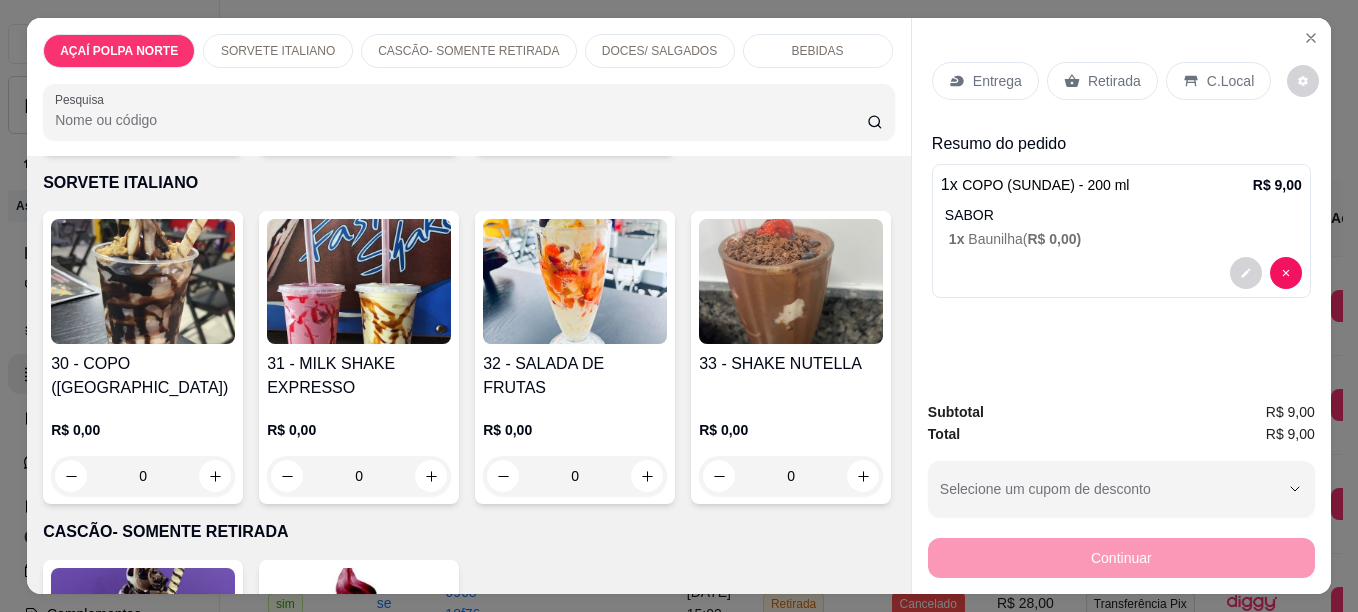 click on "30 - COPO ([GEOGRAPHIC_DATA])" at bounding box center [143, 376] 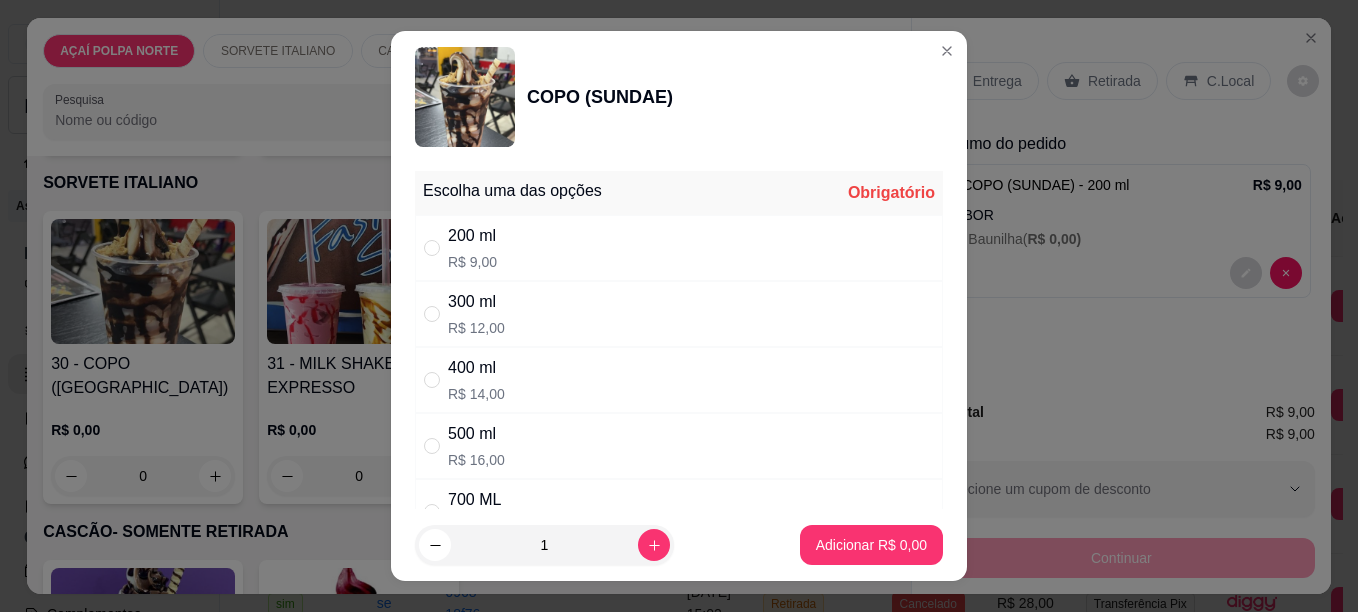 click on "300 ml R$ 12,00" at bounding box center [679, 314] 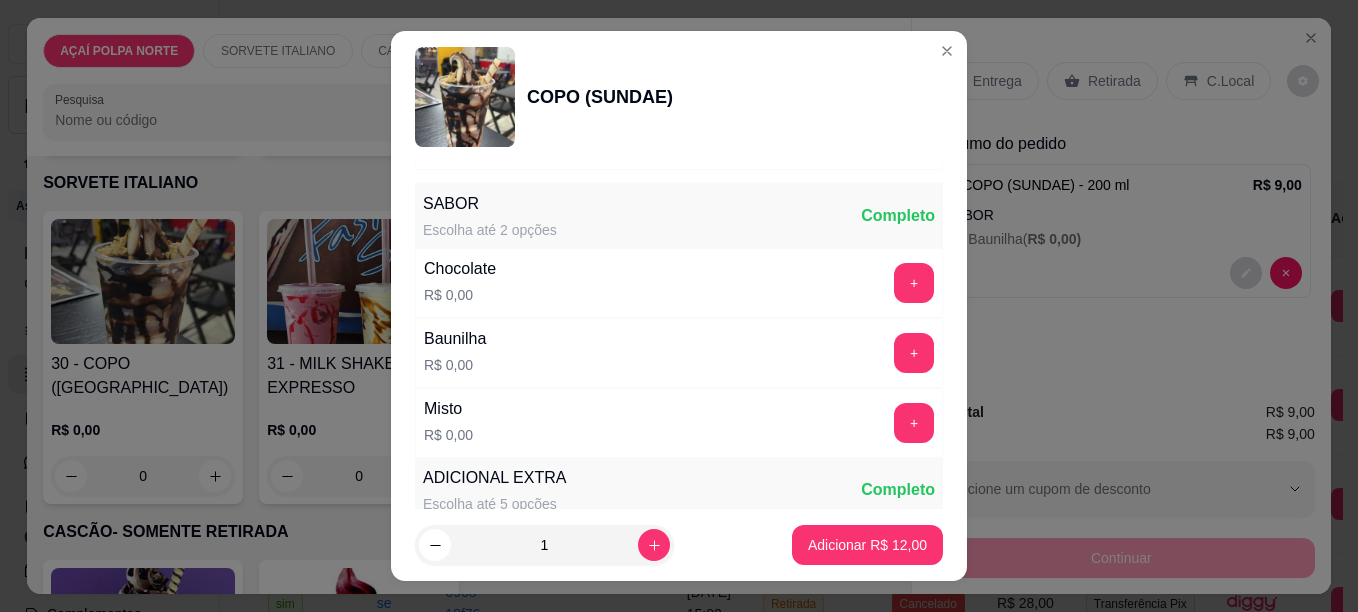 scroll, scrollTop: 400, scrollLeft: 0, axis: vertical 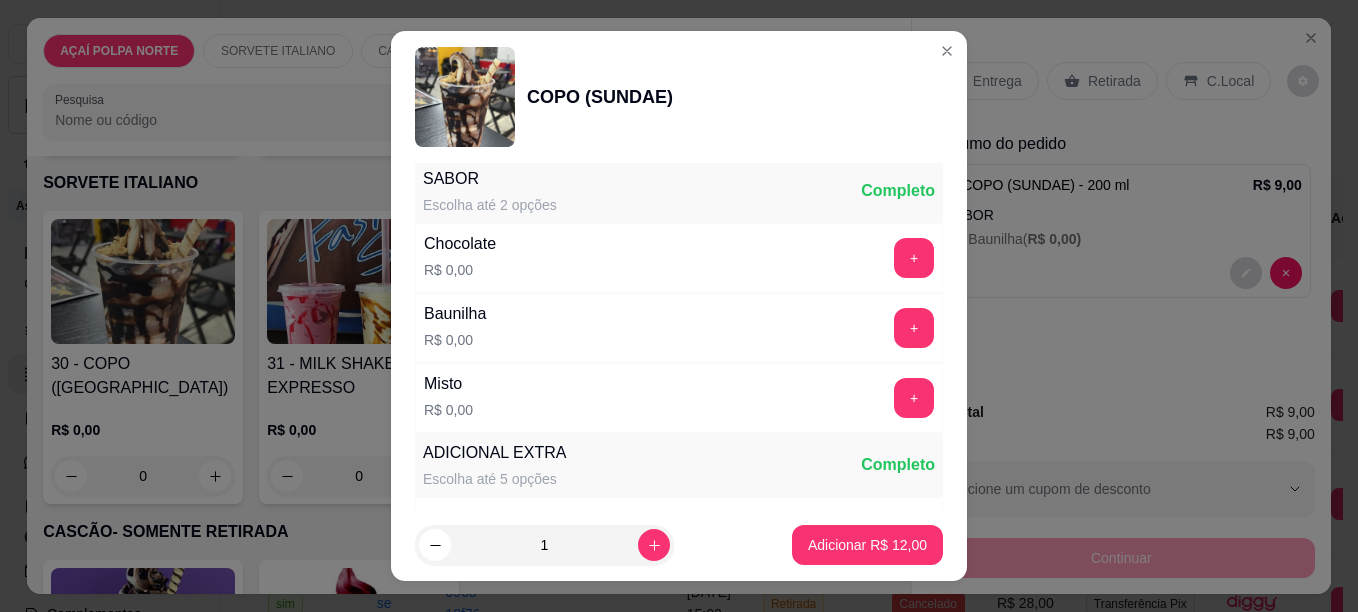 click on "+" at bounding box center [914, 328] 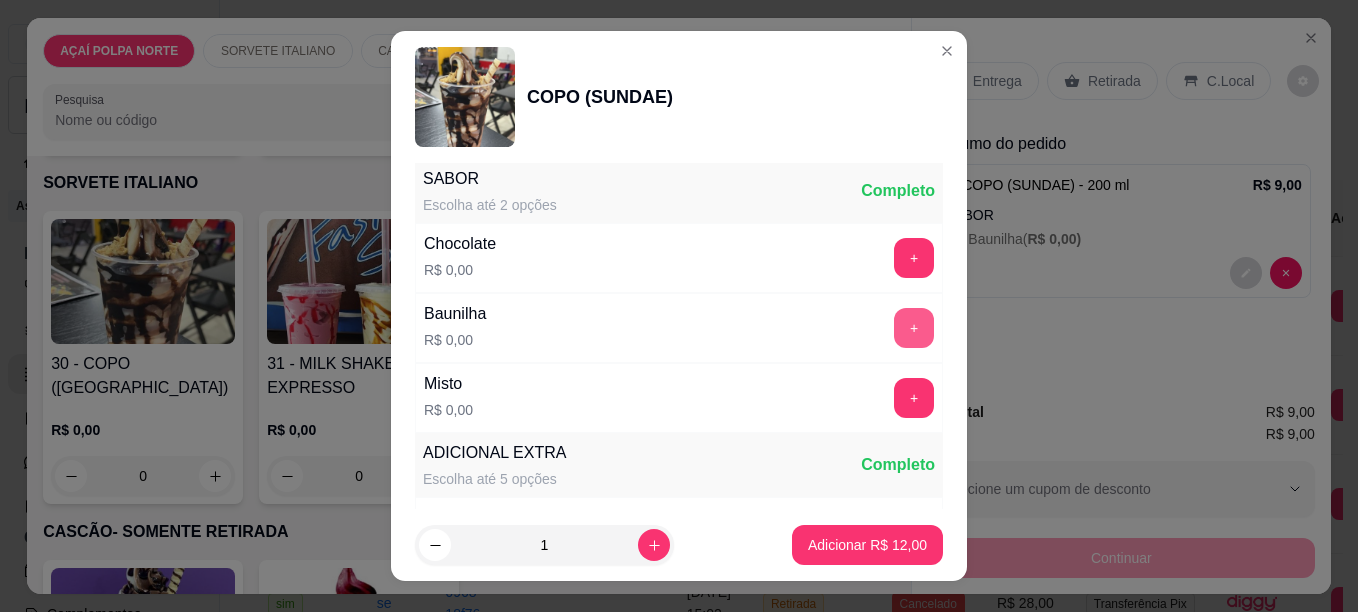 click on "+" at bounding box center [914, 328] 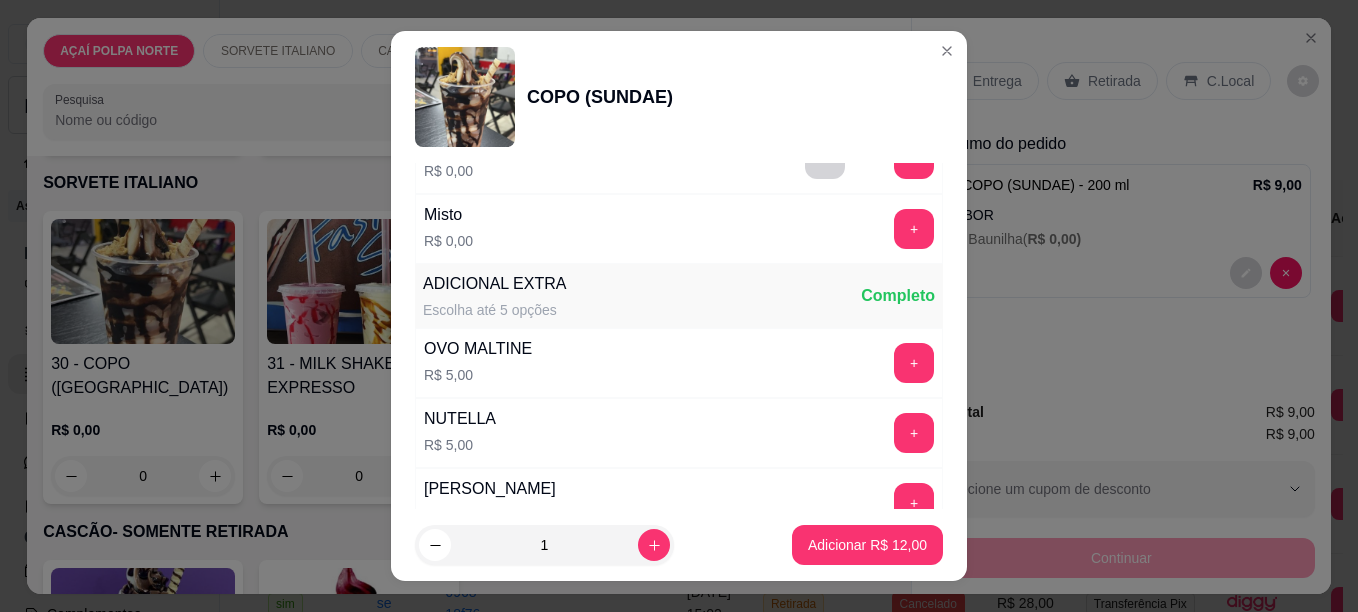scroll, scrollTop: 600, scrollLeft: 0, axis: vertical 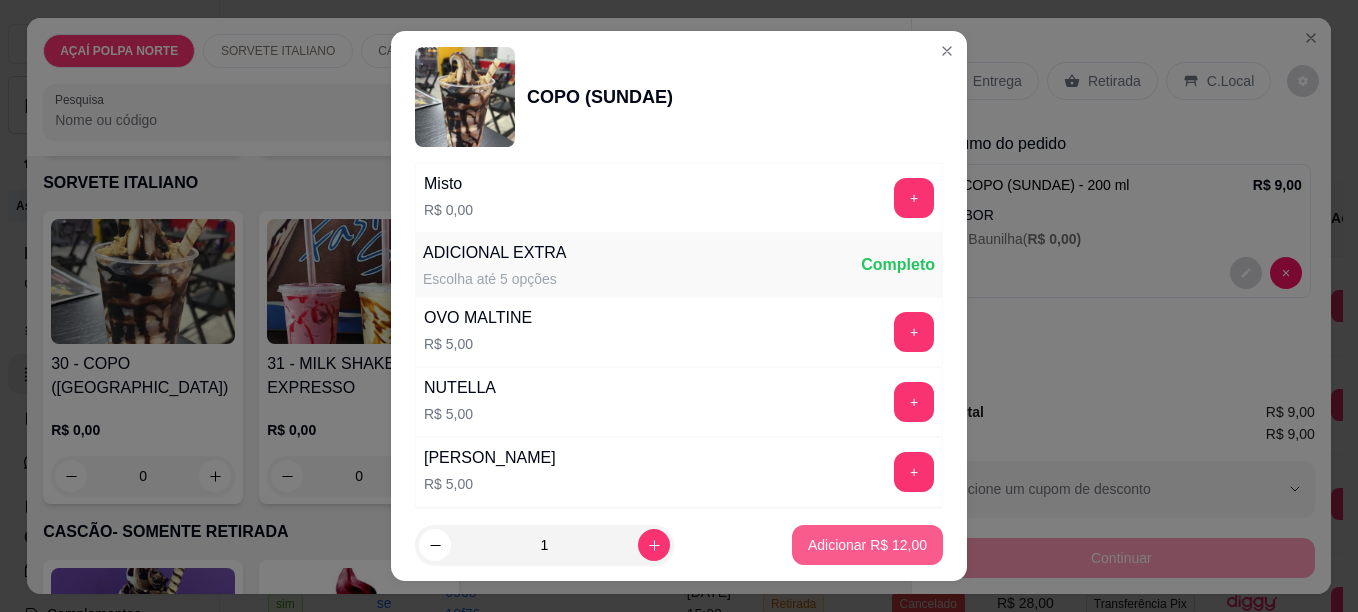 click on "Adicionar   R$ 12,00" at bounding box center [867, 545] 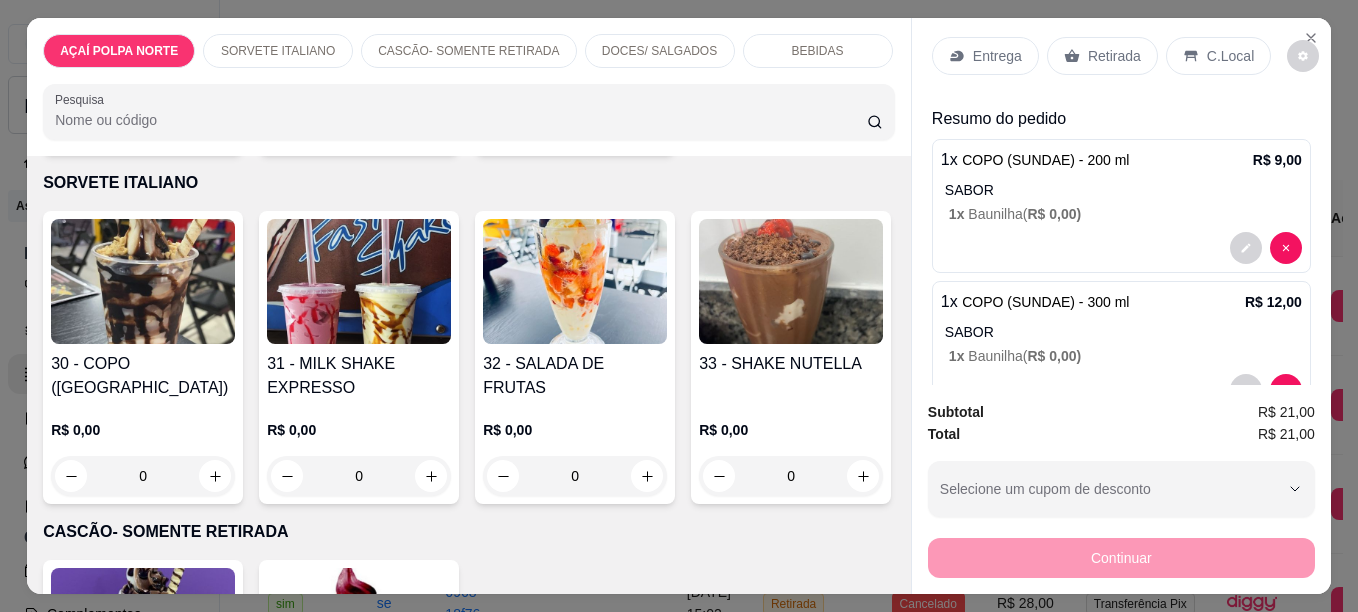 scroll, scrollTop: 0, scrollLeft: 0, axis: both 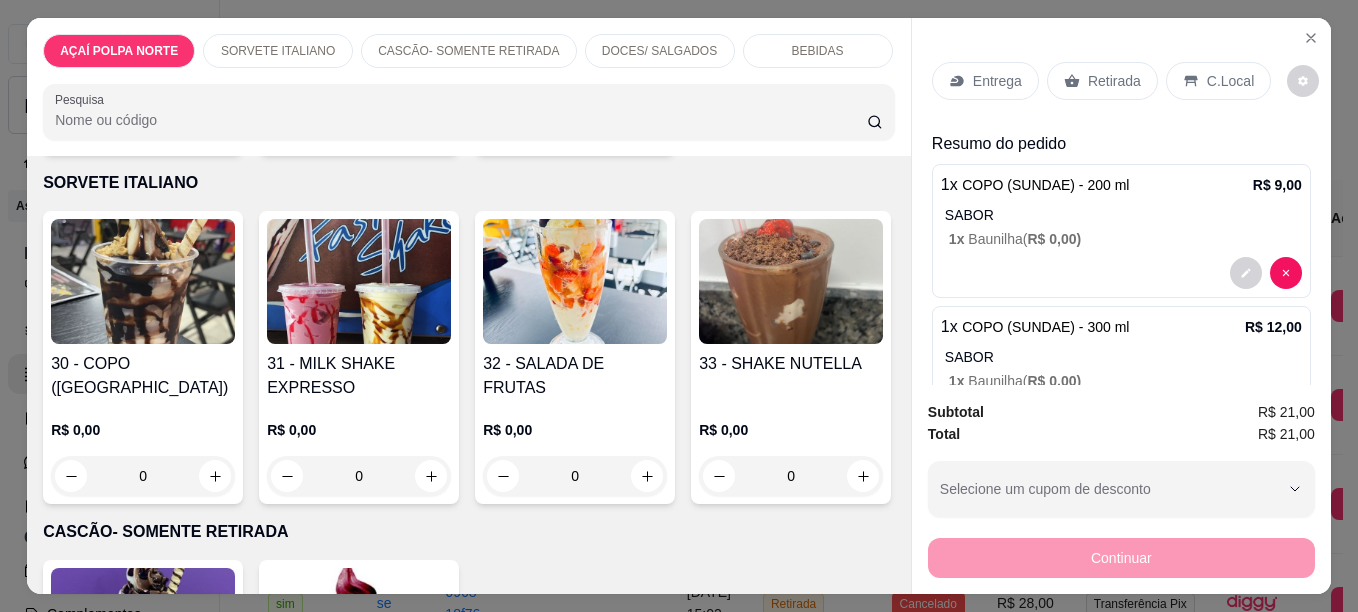 click on "C.Local" at bounding box center [1230, 81] 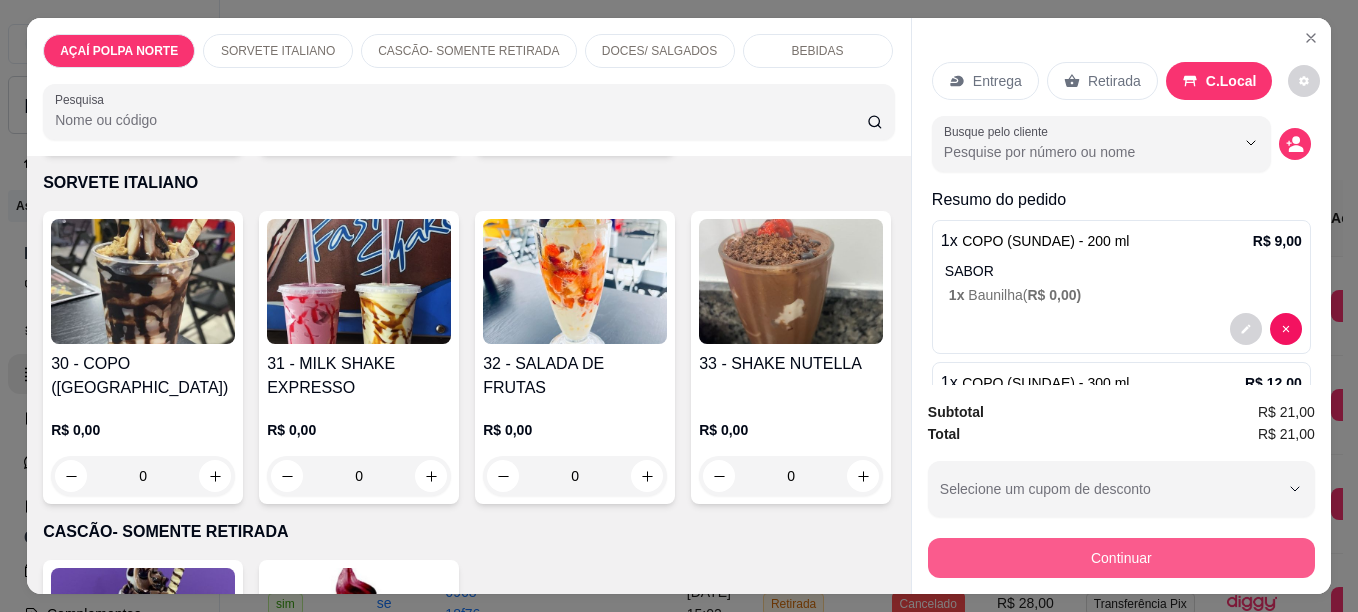 click on "Continuar" at bounding box center (1121, 558) 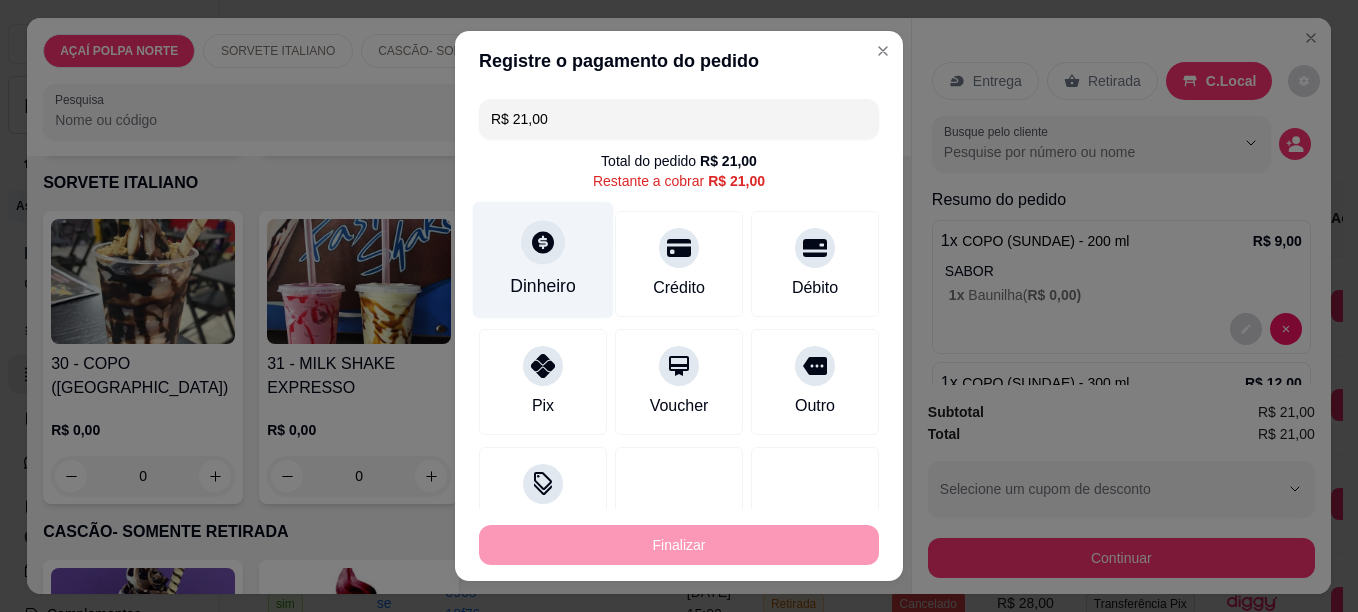 click on "Dinheiro" at bounding box center (543, 286) 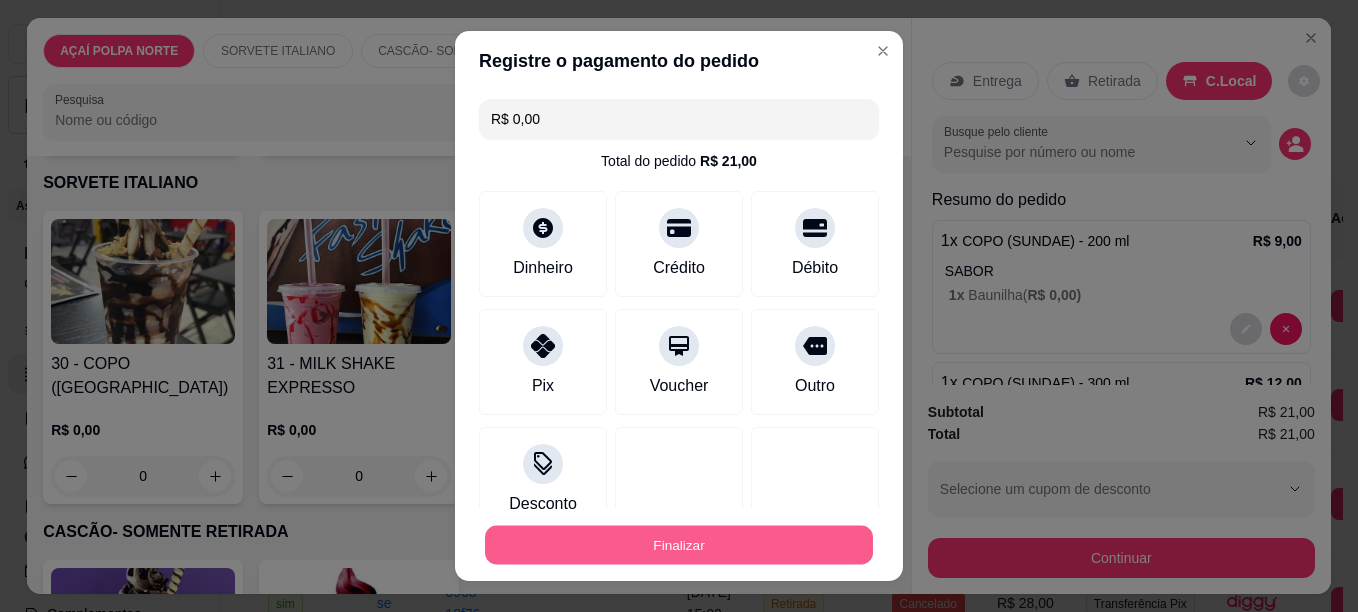 click on "Finalizar" at bounding box center (679, 545) 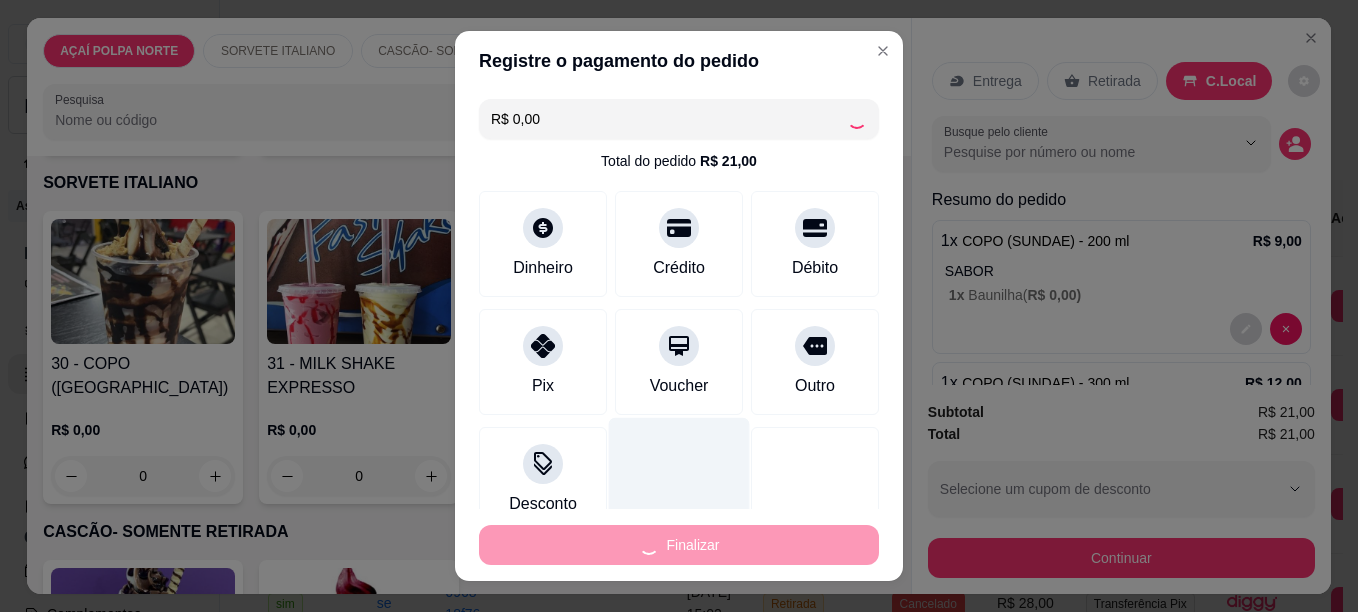 type on "-R$ 21,00" 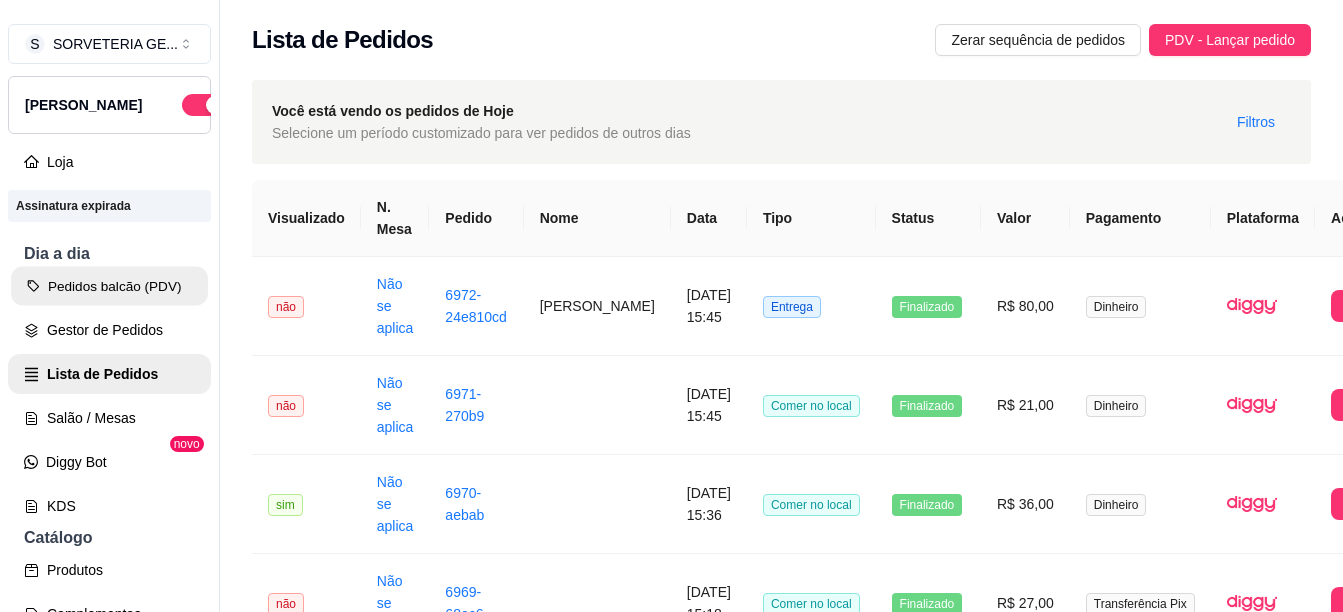 click on "Pedidos balcão (PDV)" at bounding box center (109, 286) 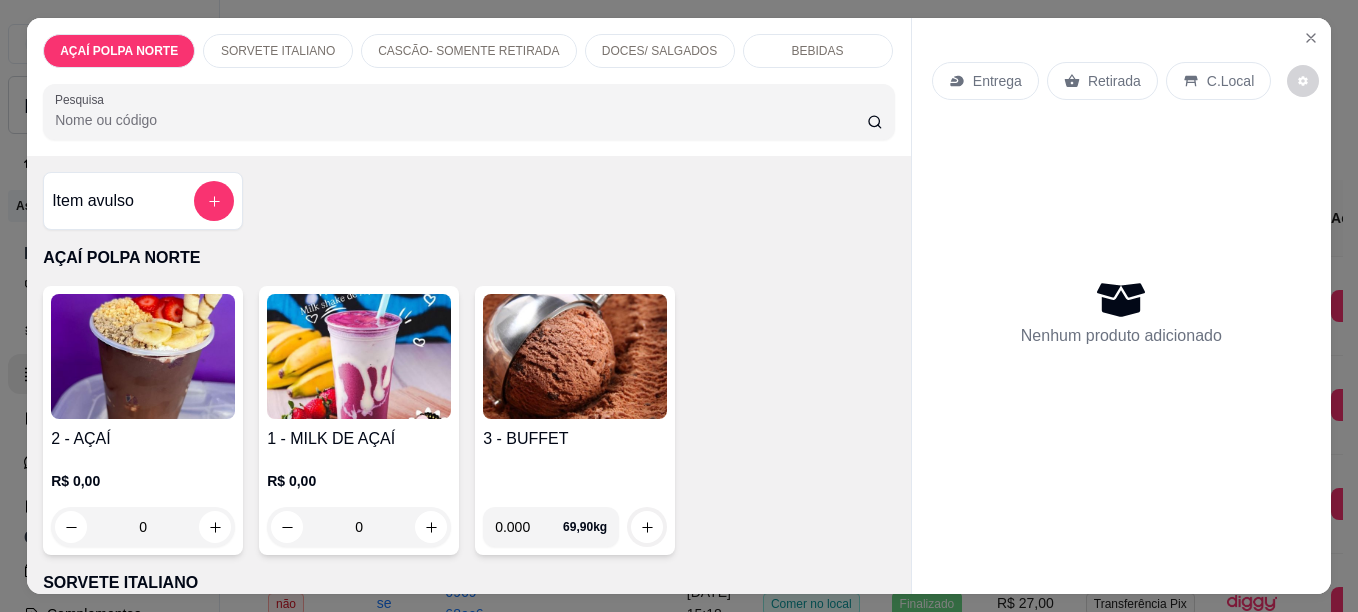 click on "2 - AÇAÍ   R$ 0,00 0" at bounding box center [143, 420] 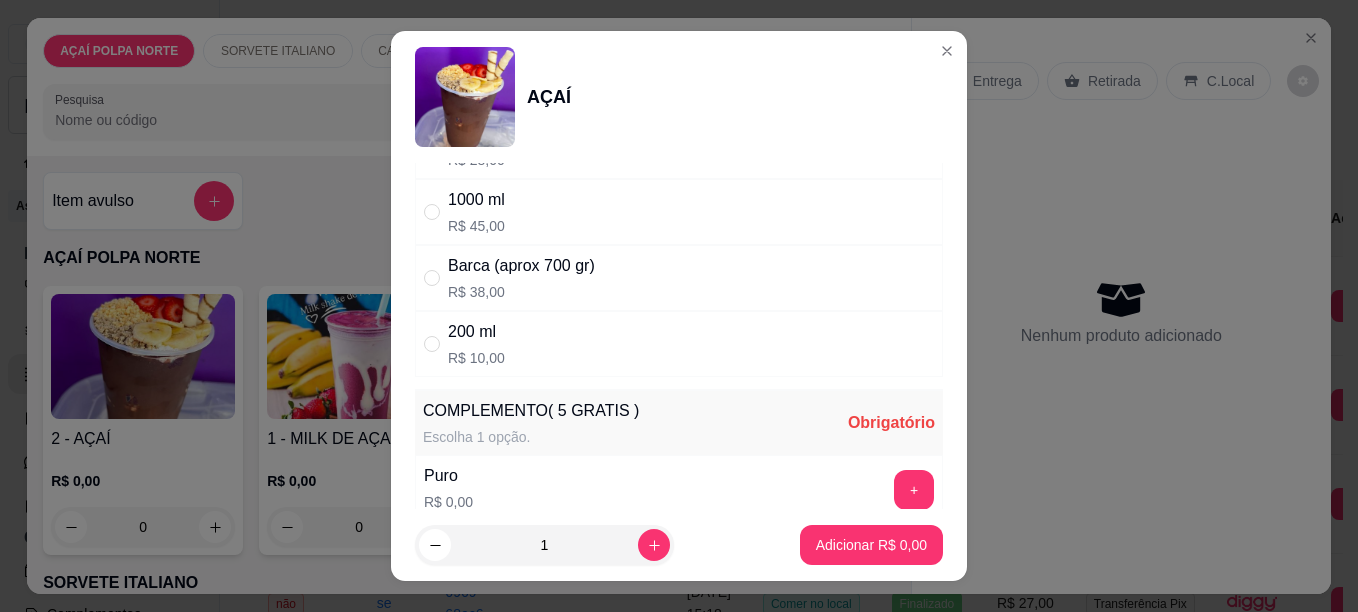 click on "200 ml R$ 10,00" at bounding box center [679, 344] 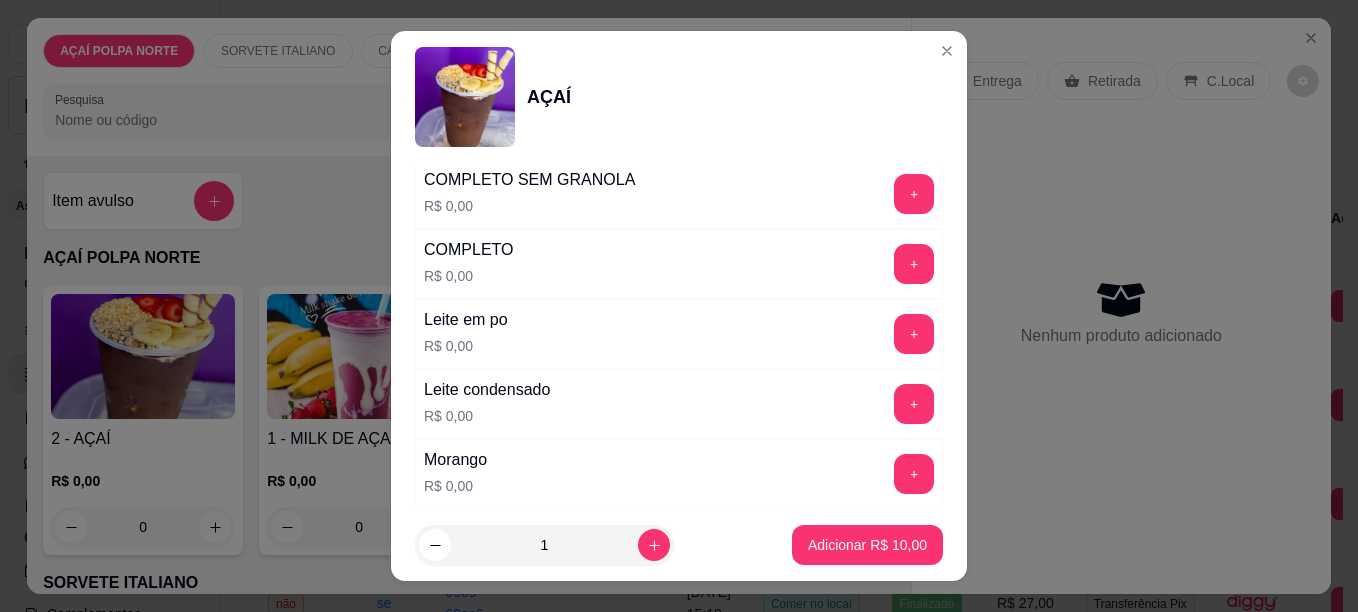 scroll, scrollTop: 700, scrollLeft: 0, axis: vertical 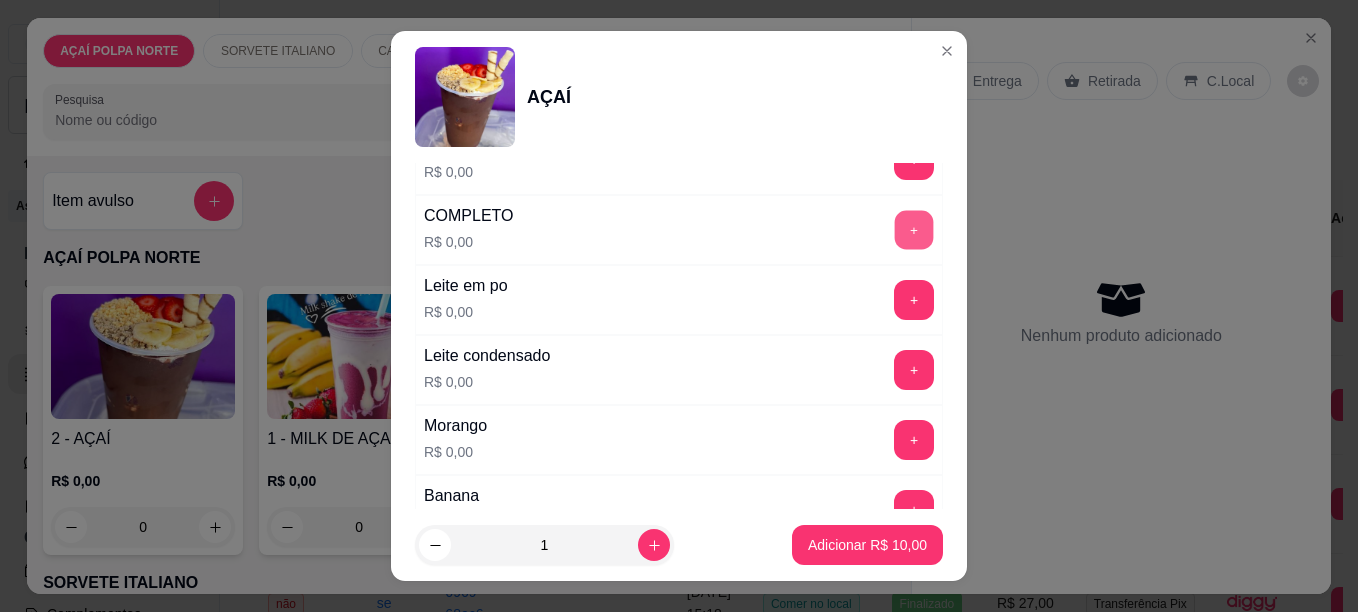 click on "+" at bounding box center [914, 229] 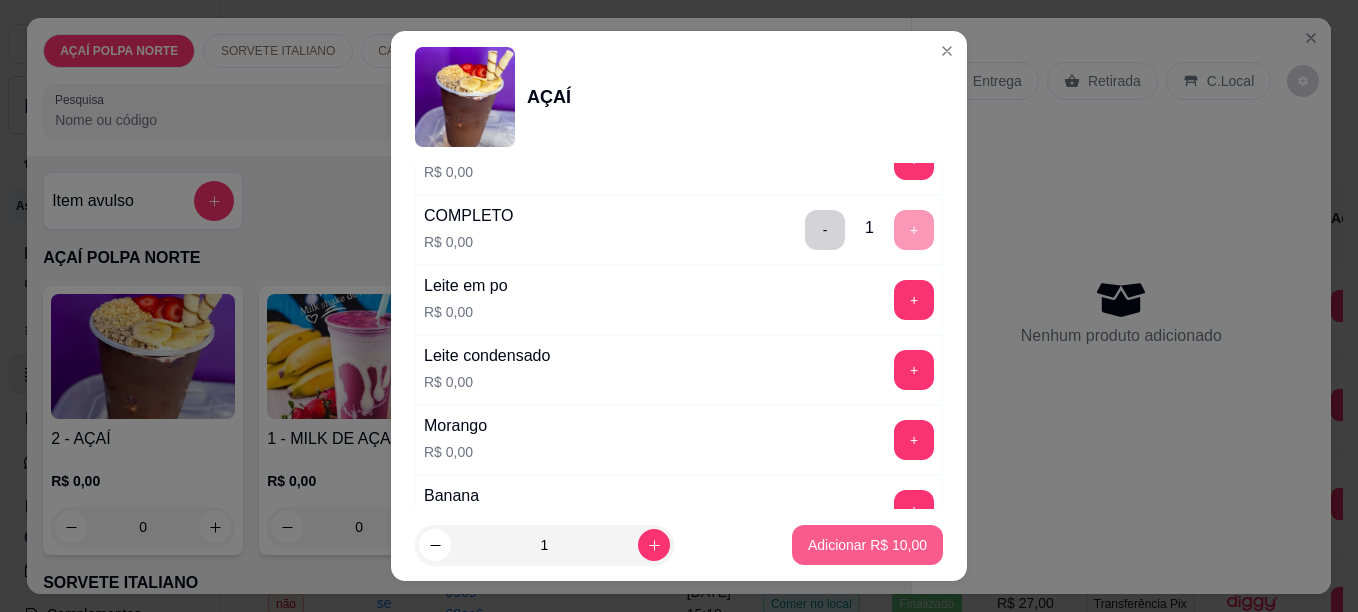 click on "Adicionar   R$ 10,00" at bounding box center [867, 545] 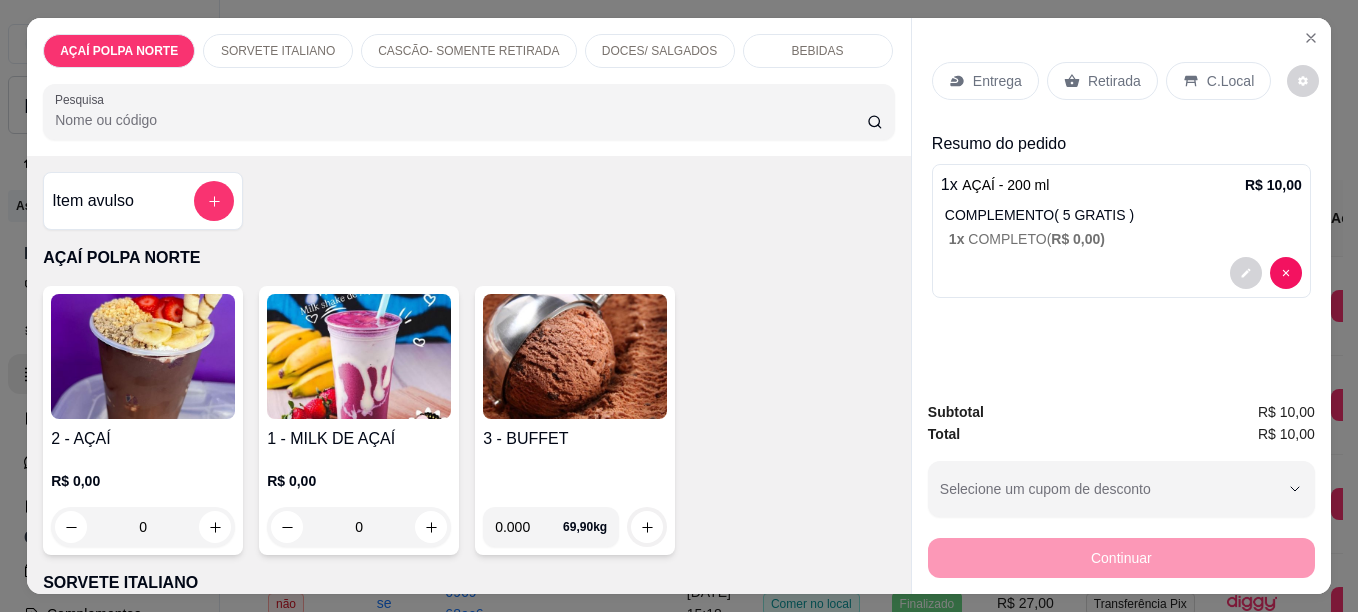 click on "2 - AÇAÍ" at bounding box center (143, 439) 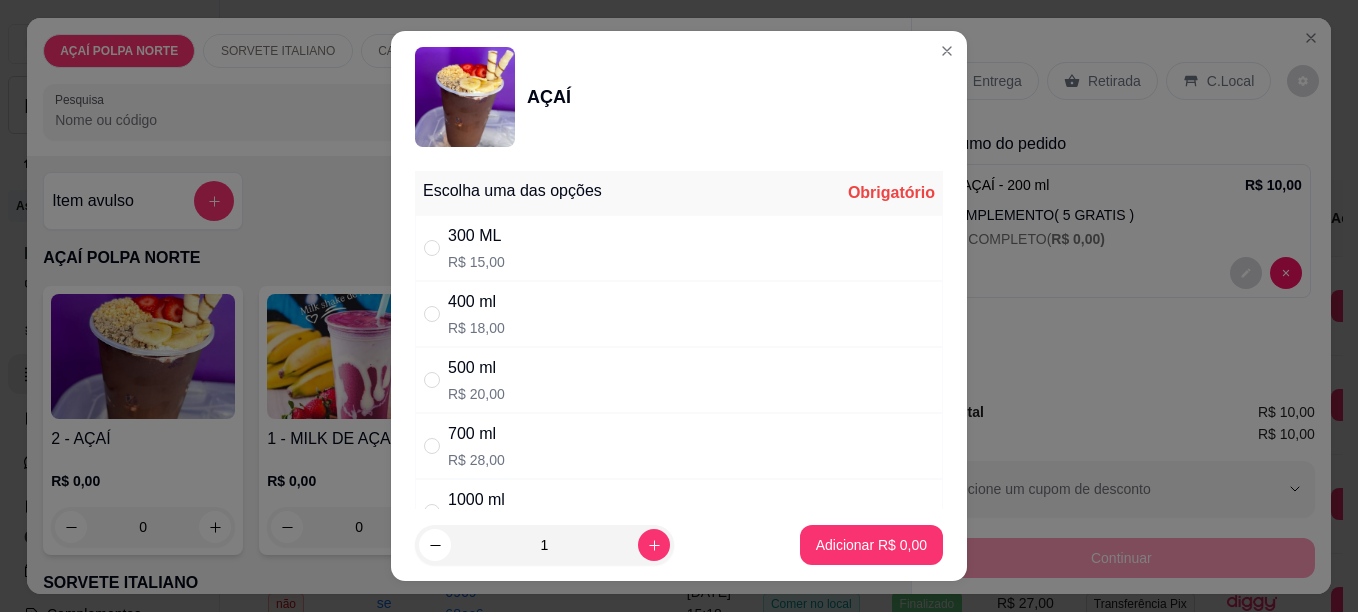 click on "300 ML R$ 15,00" at bounding box center [679, 248] 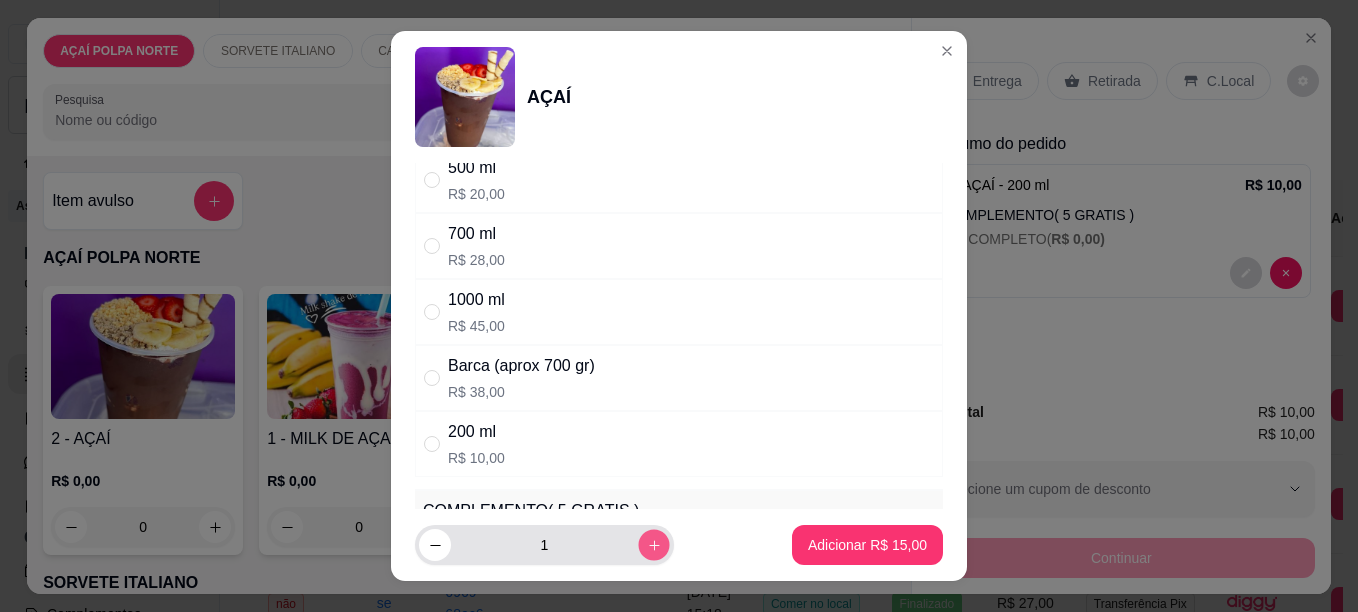 click at bounding box center [653, 545] 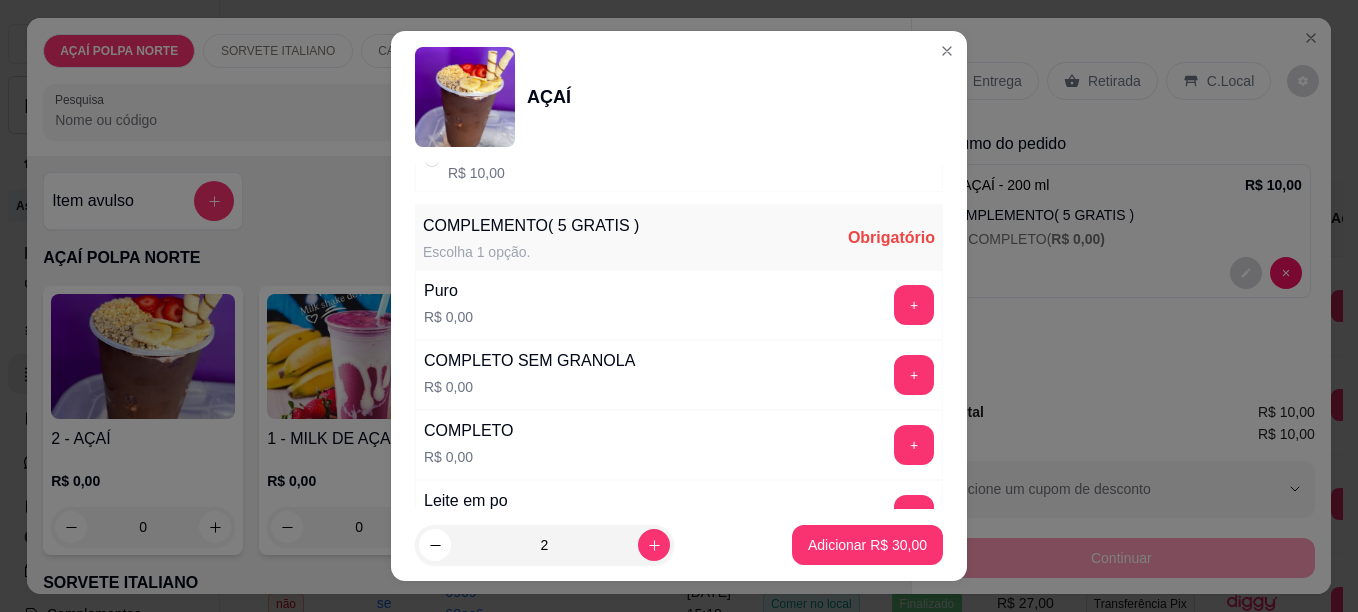 scroll, scrollTop: 500, scrollLeft: 0, axis: vertical 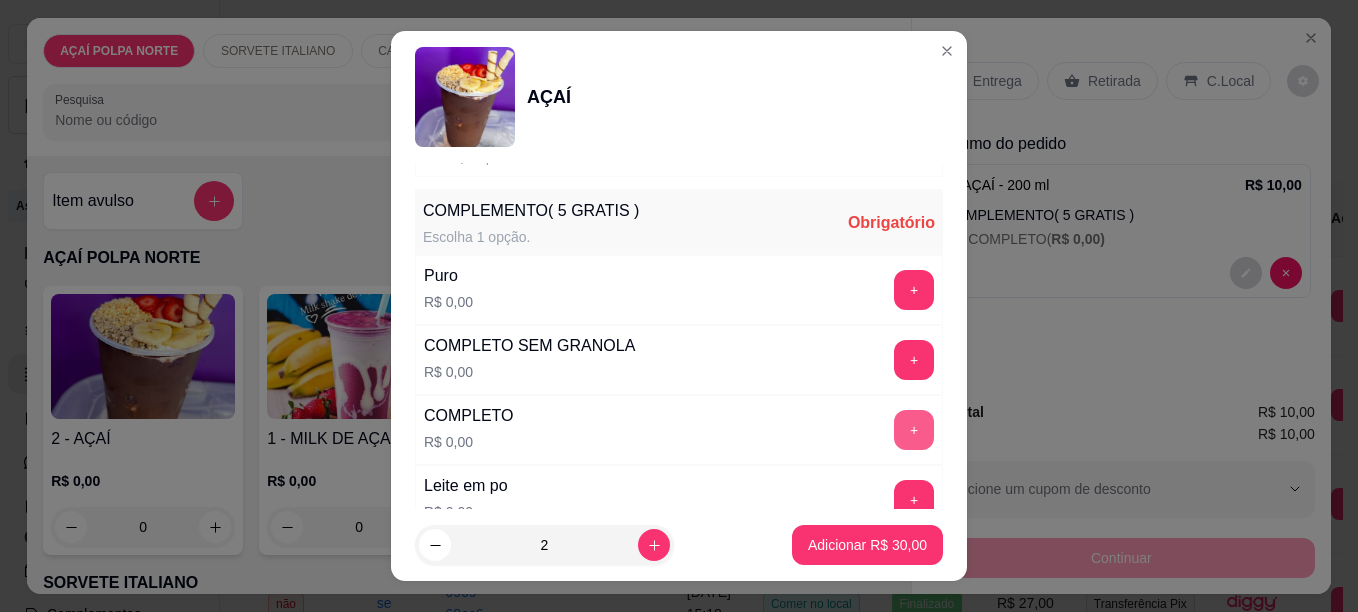 click on "+" at bounding box center [914, 430] 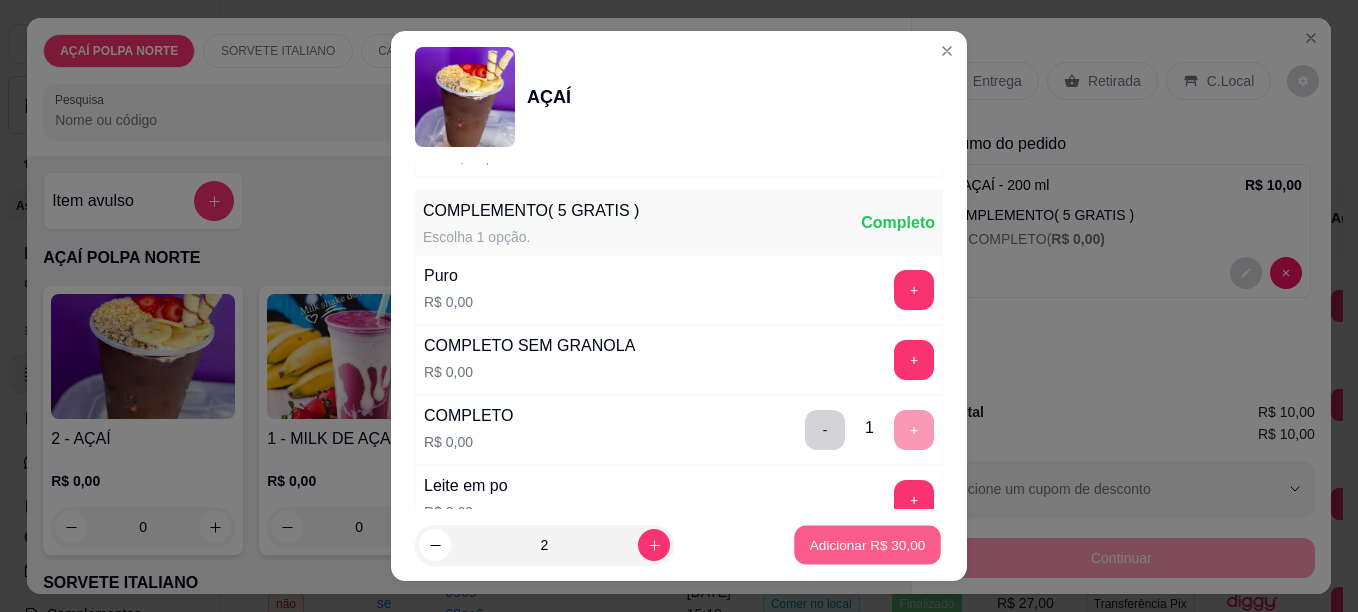 click on "Adicionar   R$ 30,00" at bounding box center [868, 545] 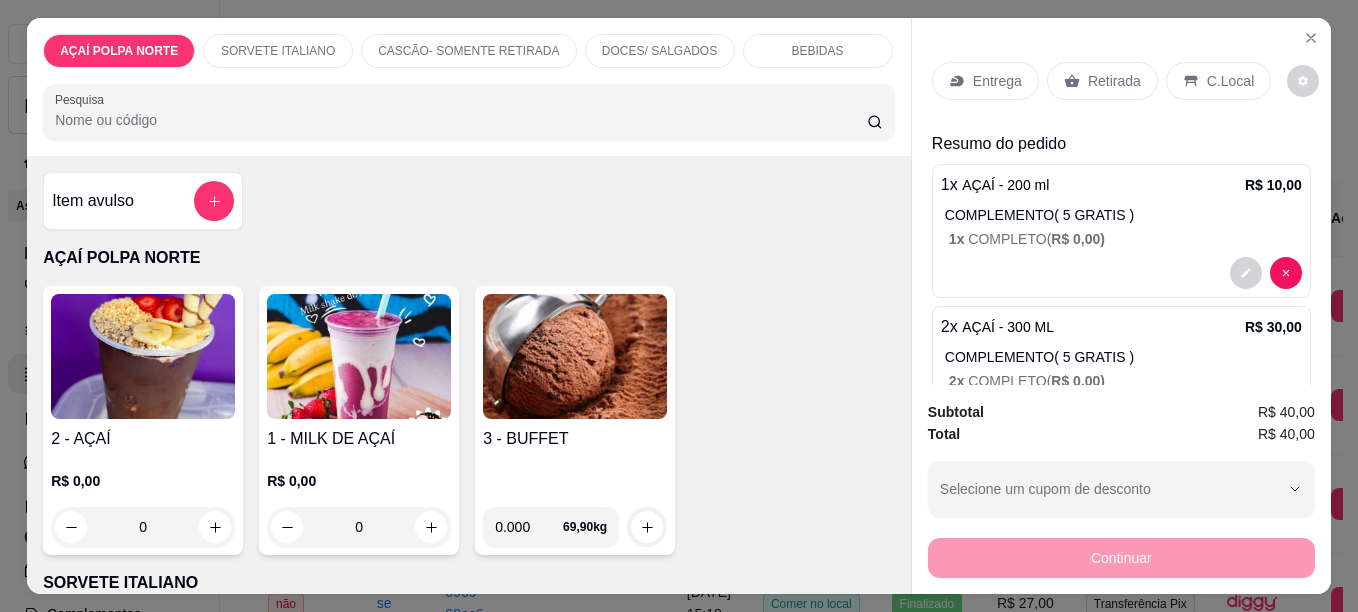 click on "Retirada" at bounding box center [1102, 81] 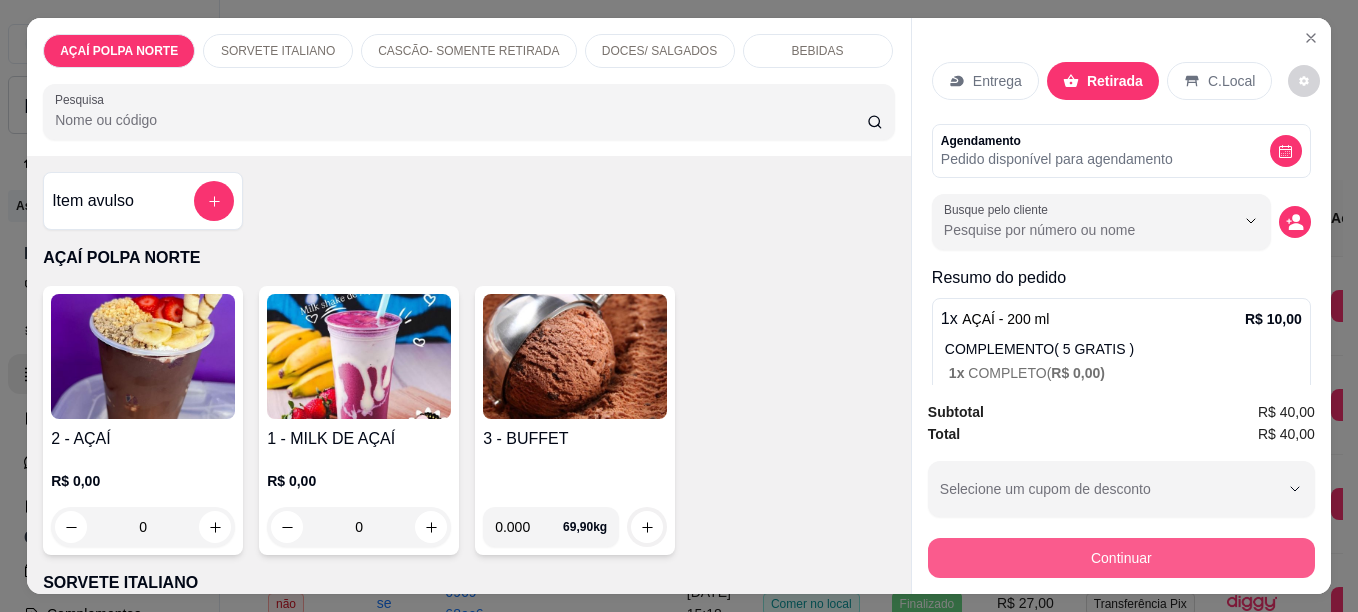 click on "Continuar" at bounding box center [1121, 558] 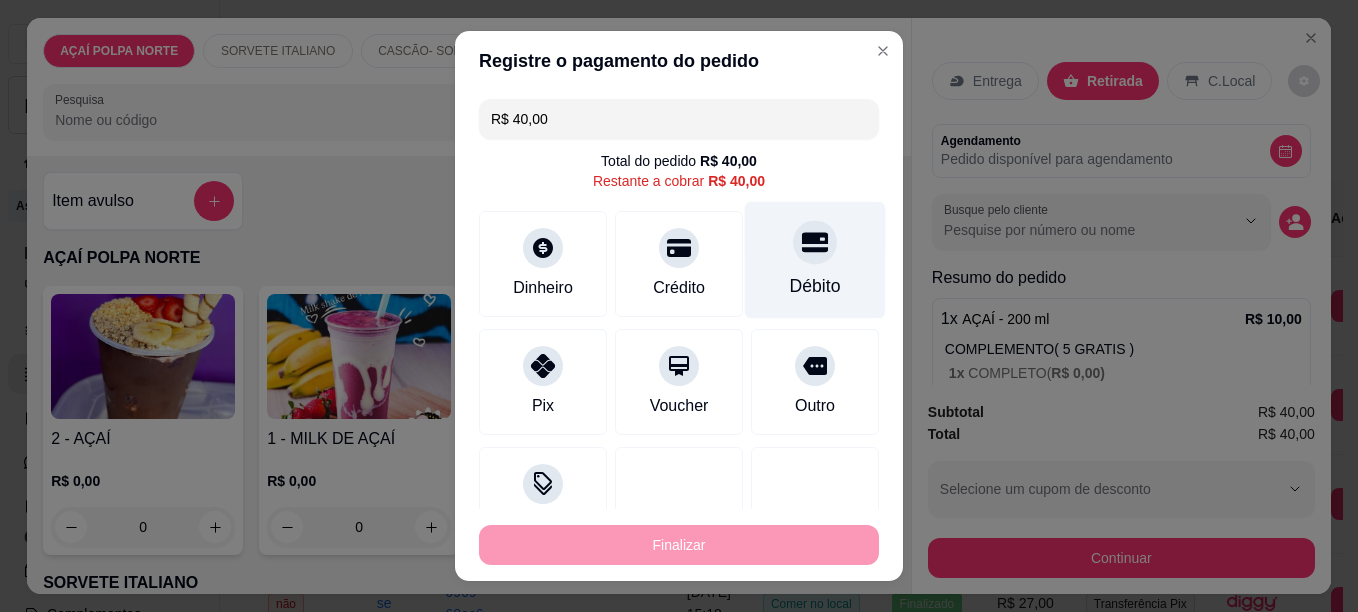 click on "Débito" at bounding box center [815, 259] 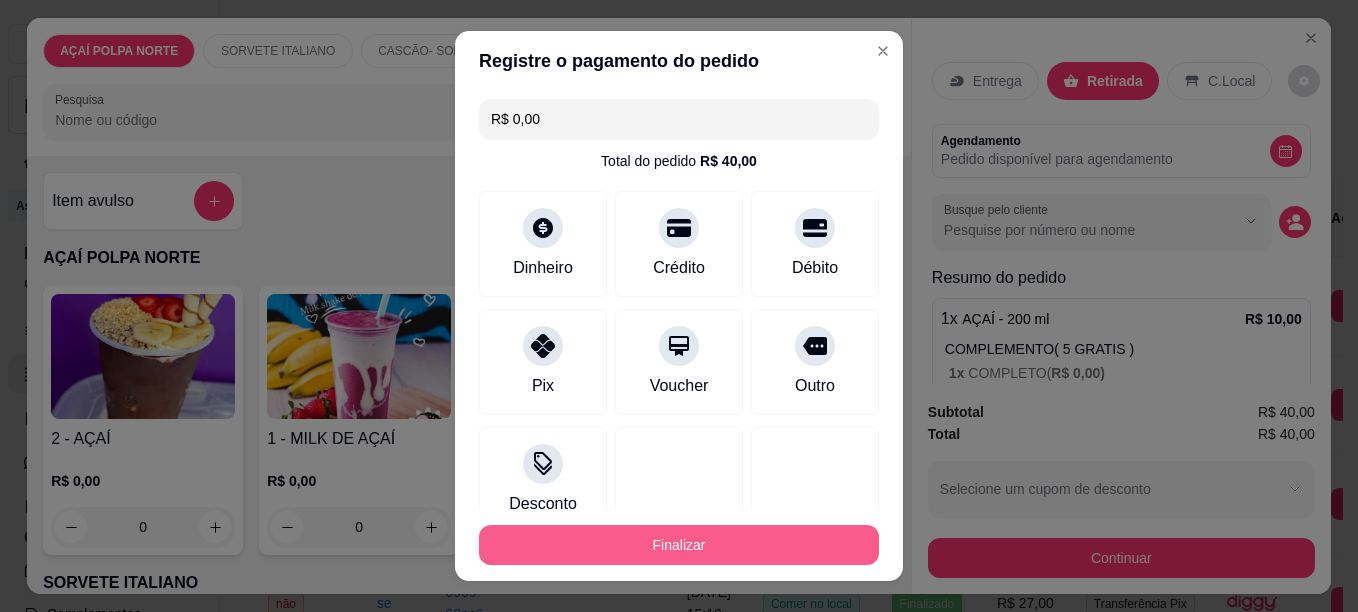 click on "Finalizar" at bounding box center [679, 545] 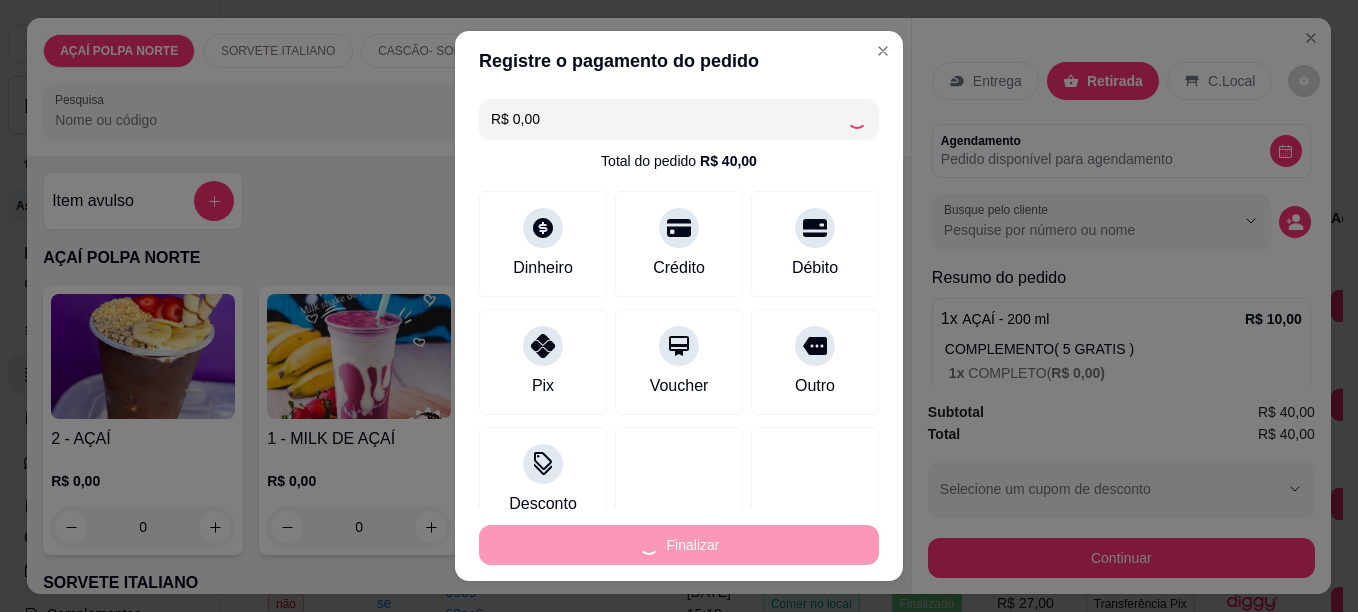 type on "-R$ 40,00" 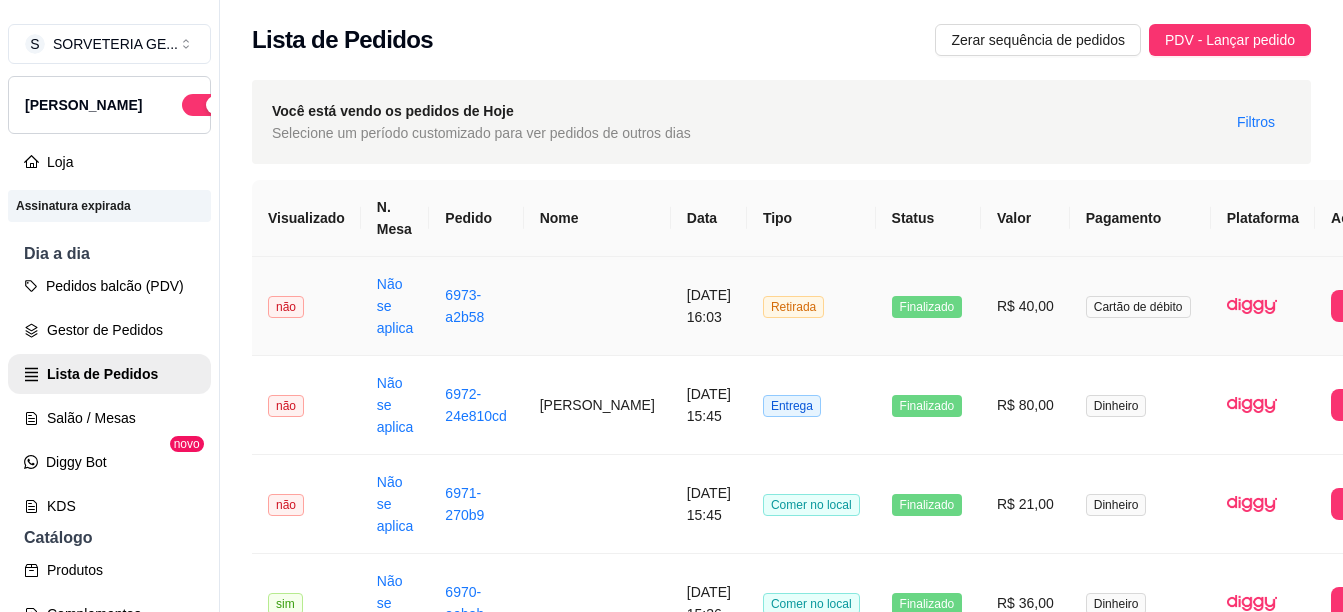 click on "Retirada" at bounding box center (811, 306) 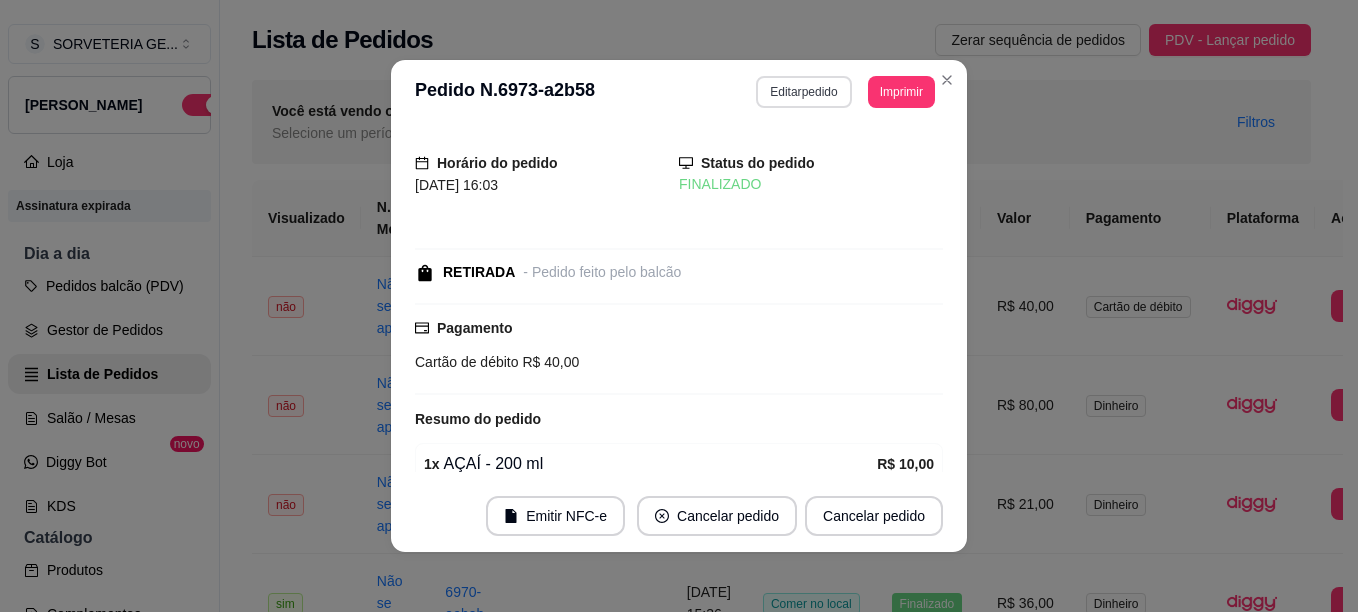 click on "Editar  pedido" at bounding box center [803, 92] 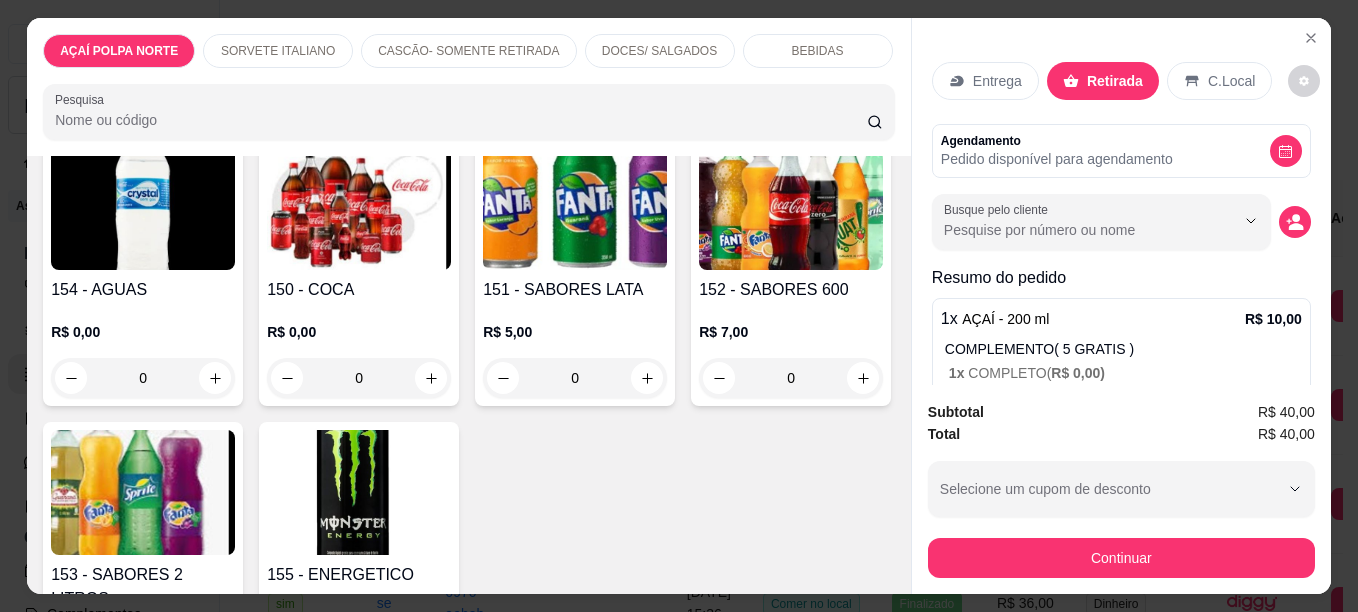 scroll, scrollTop: 1600, scrollLeft: 0, axis: vertical 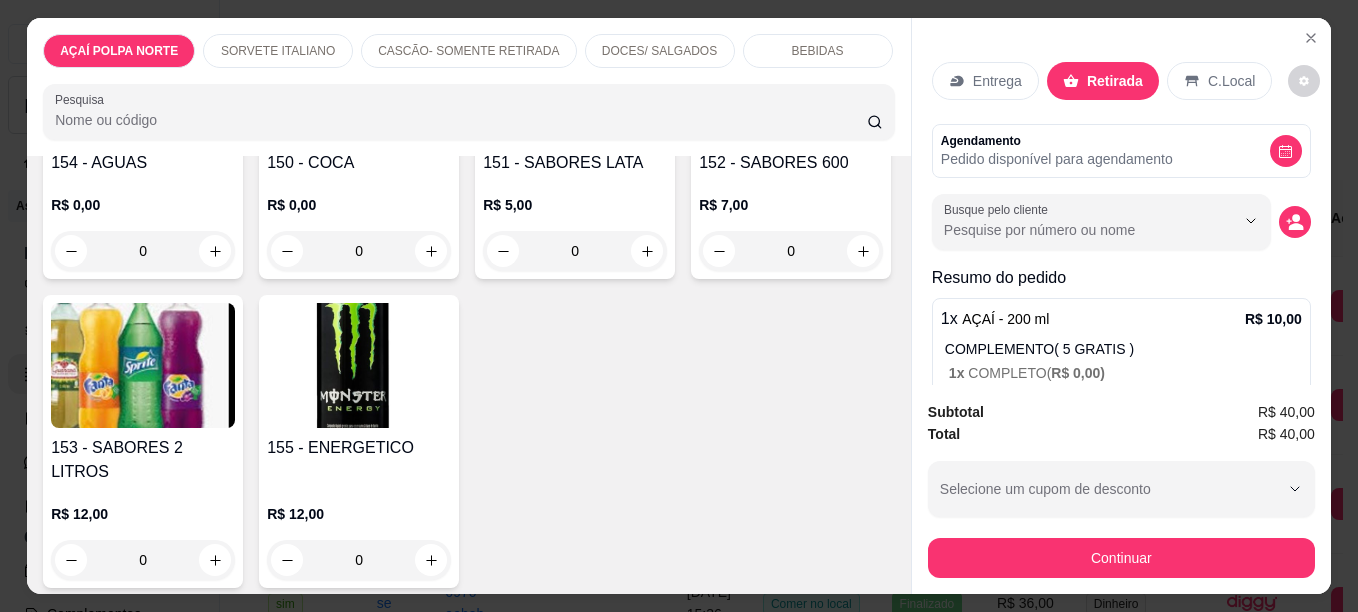 click at bounding box center (359, 80) 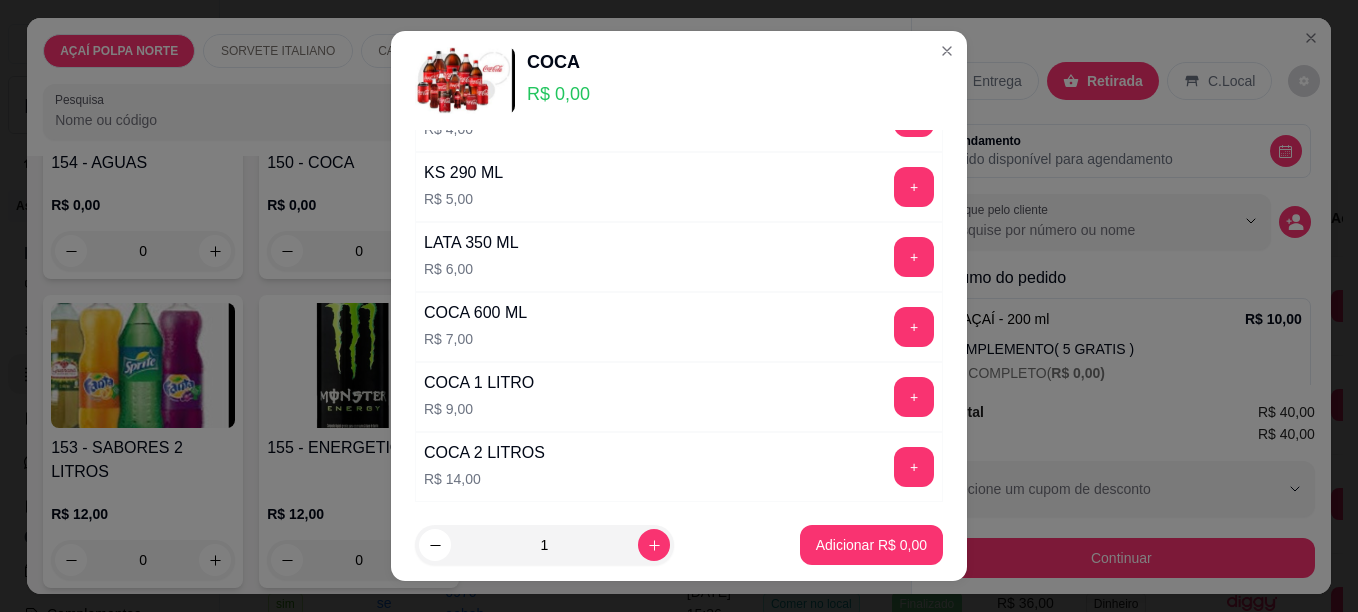 scroll, scrollTop: 200, scrollLeft: 0, axis: vertical 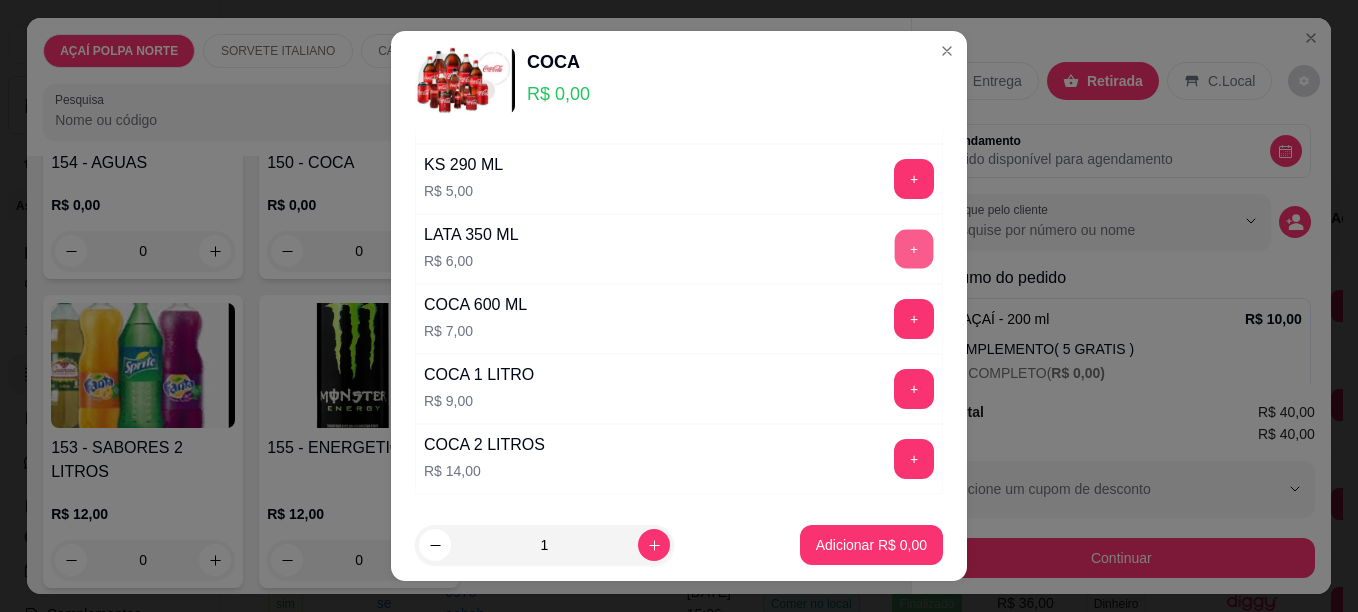 click on "+" at bounding box center (914, 248) 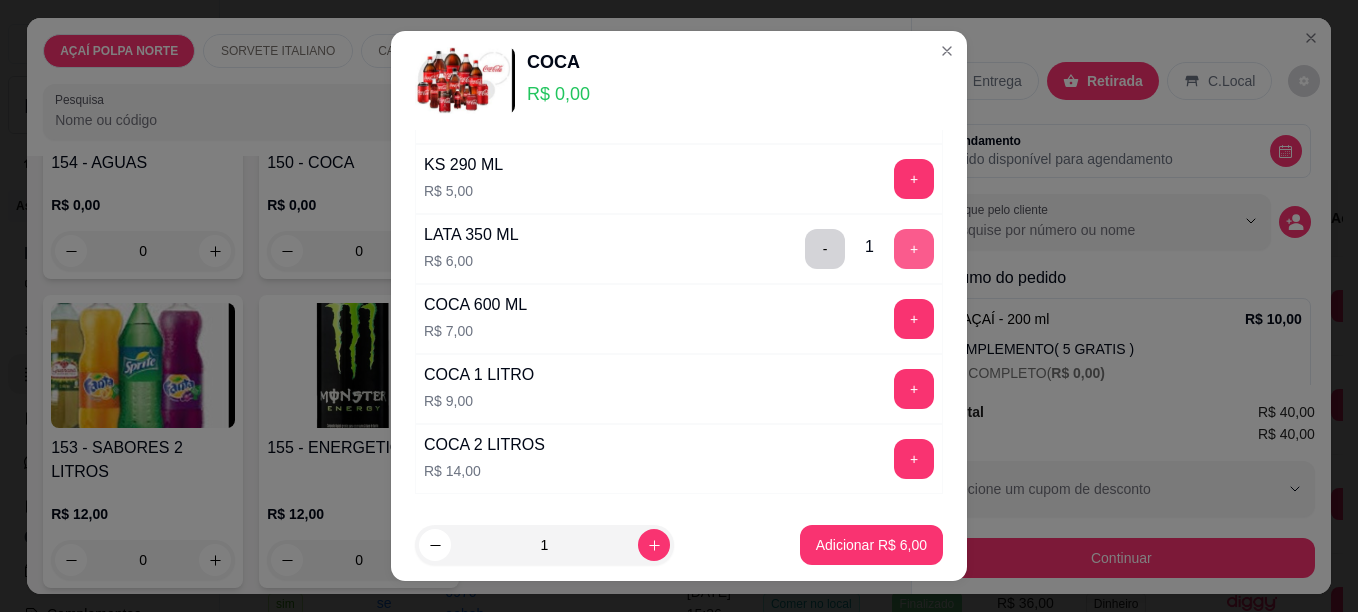 click on "+" at bounding box center (914, 249) 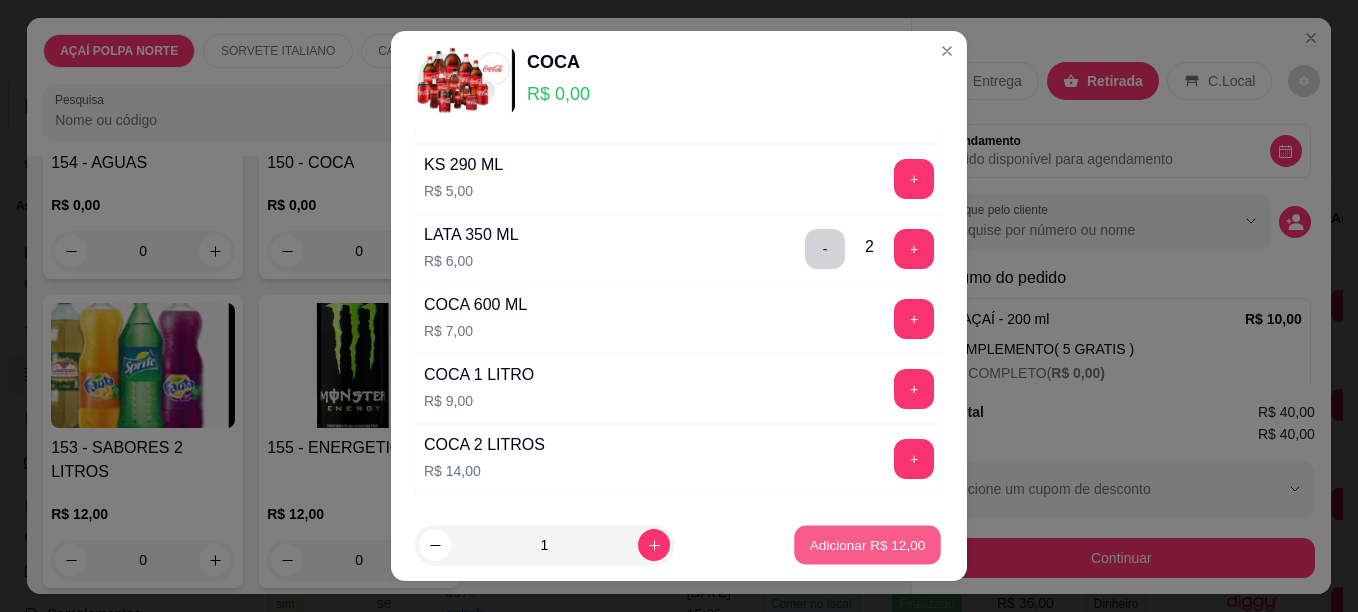 click on "Adicionar   R$ 12,00" at bounding box center (868, 545) 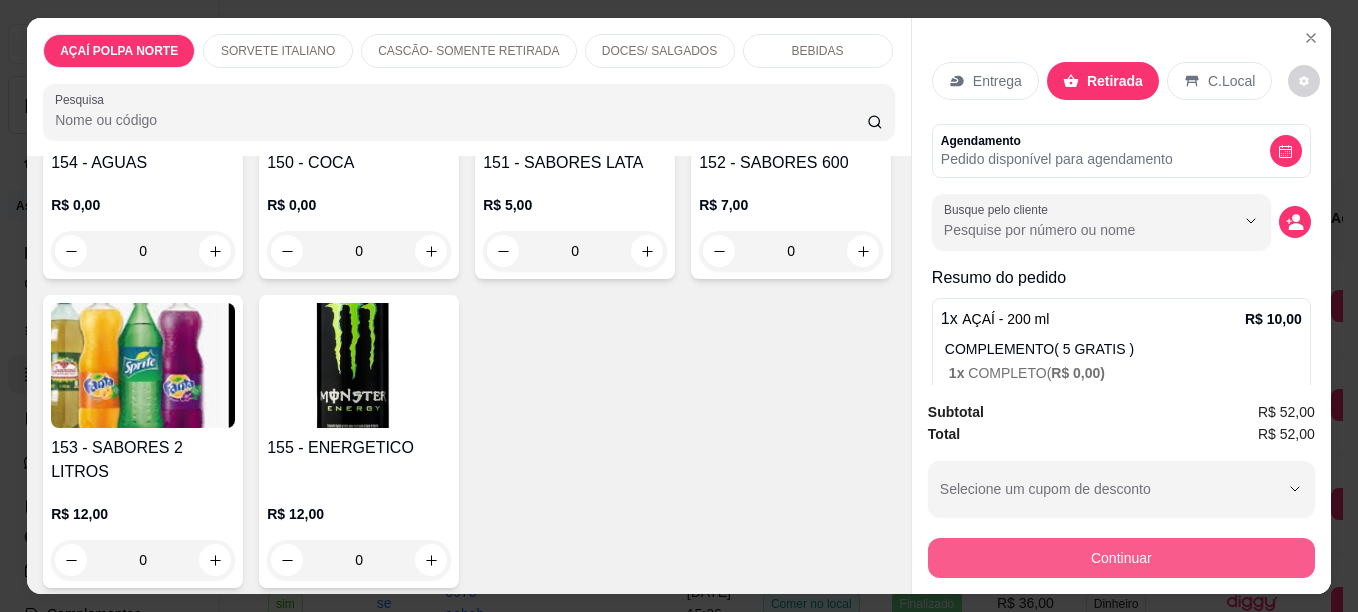 click on "Continuar" at bounding box center (1121, 558) 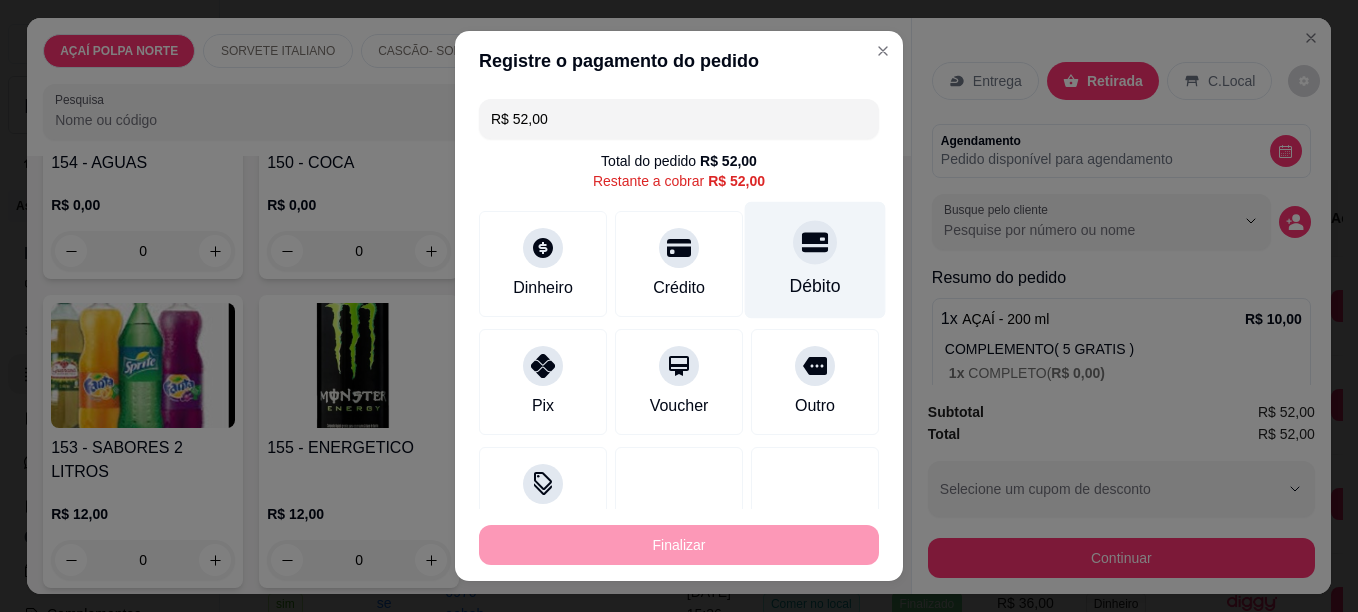 click on "Débito" at bounding box center [815, 259] 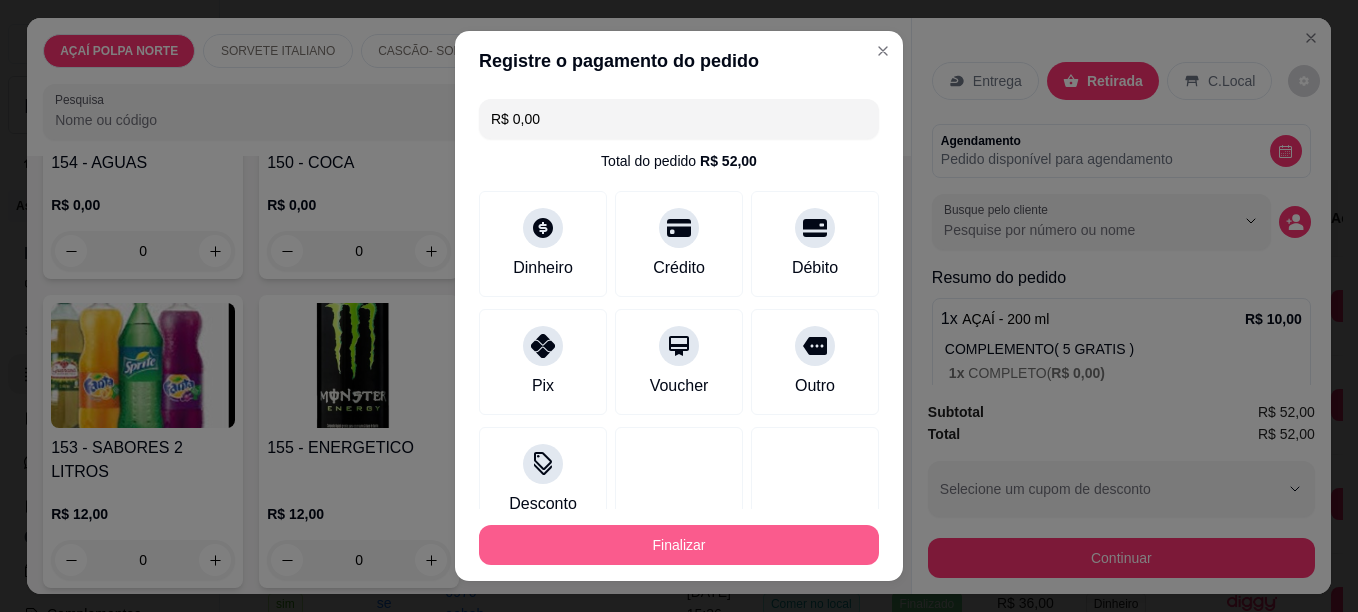 click on "Finalizar" at bounding box center [679, 545] 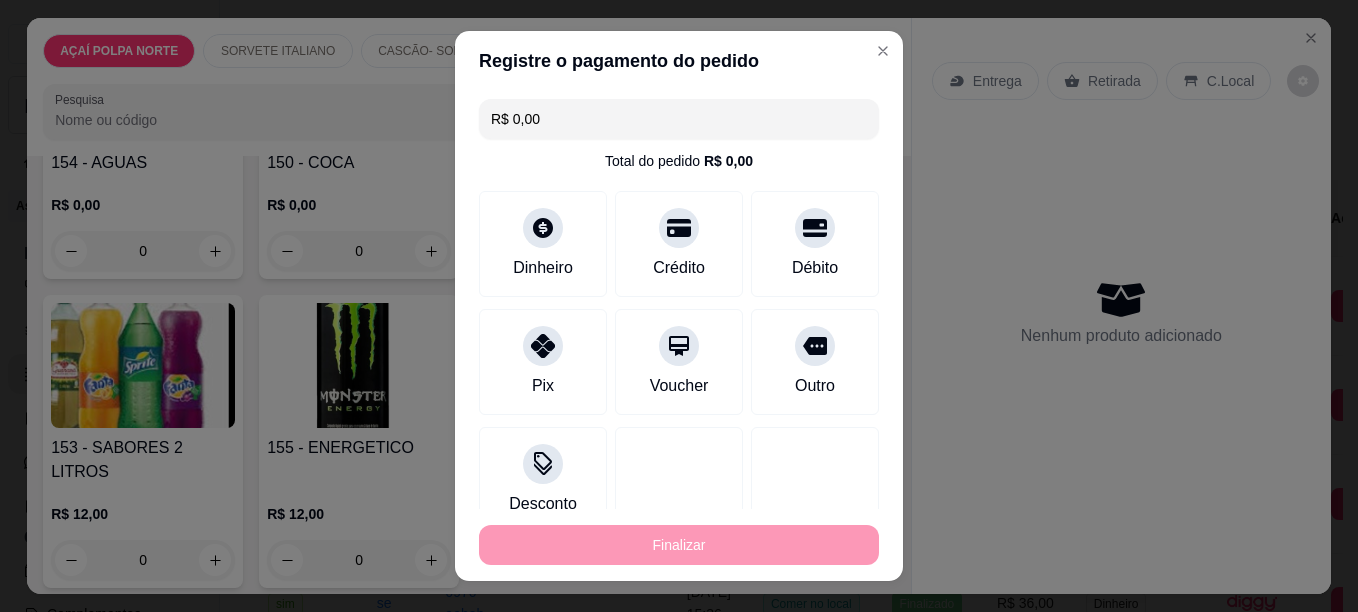 type on "-R$ 52,00" 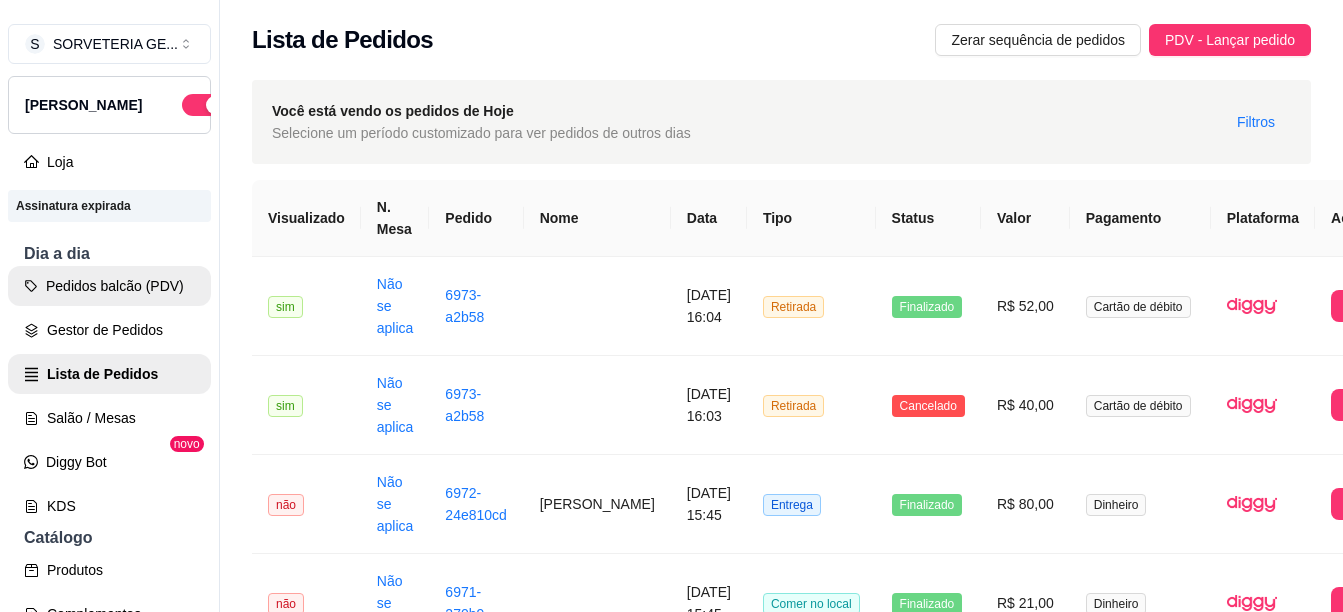 click on "Pedidos balcão (PDV)" at bounding box center [109, 286] 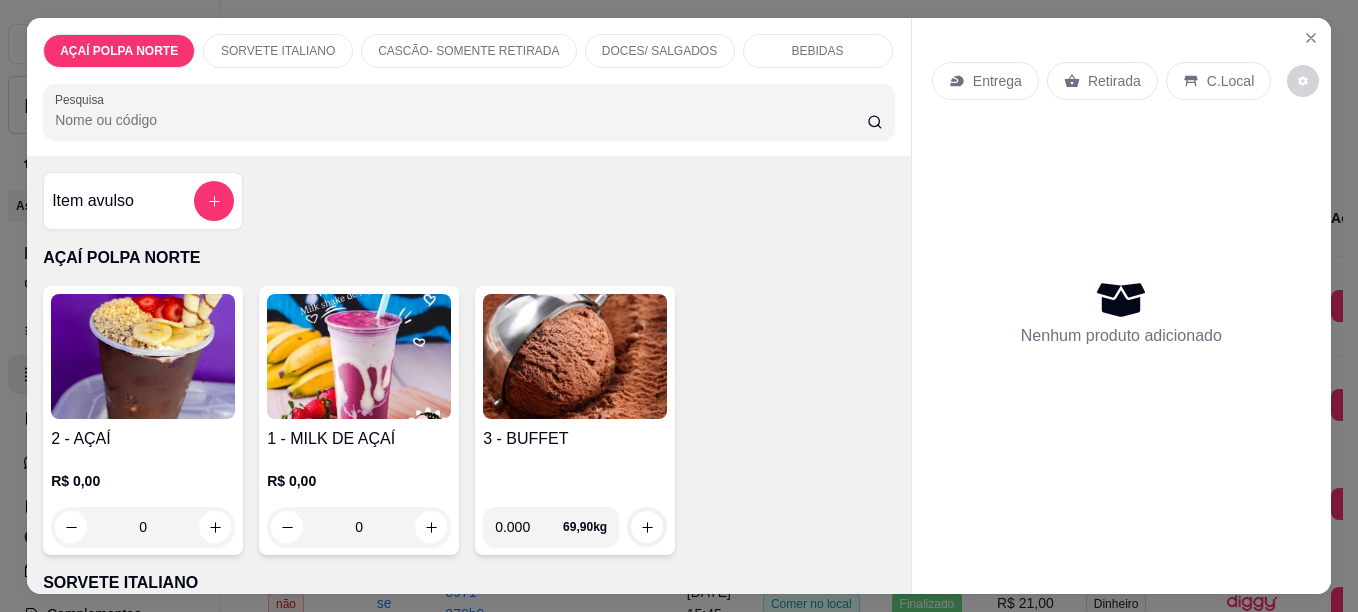 click at bounding box center (143, 356) 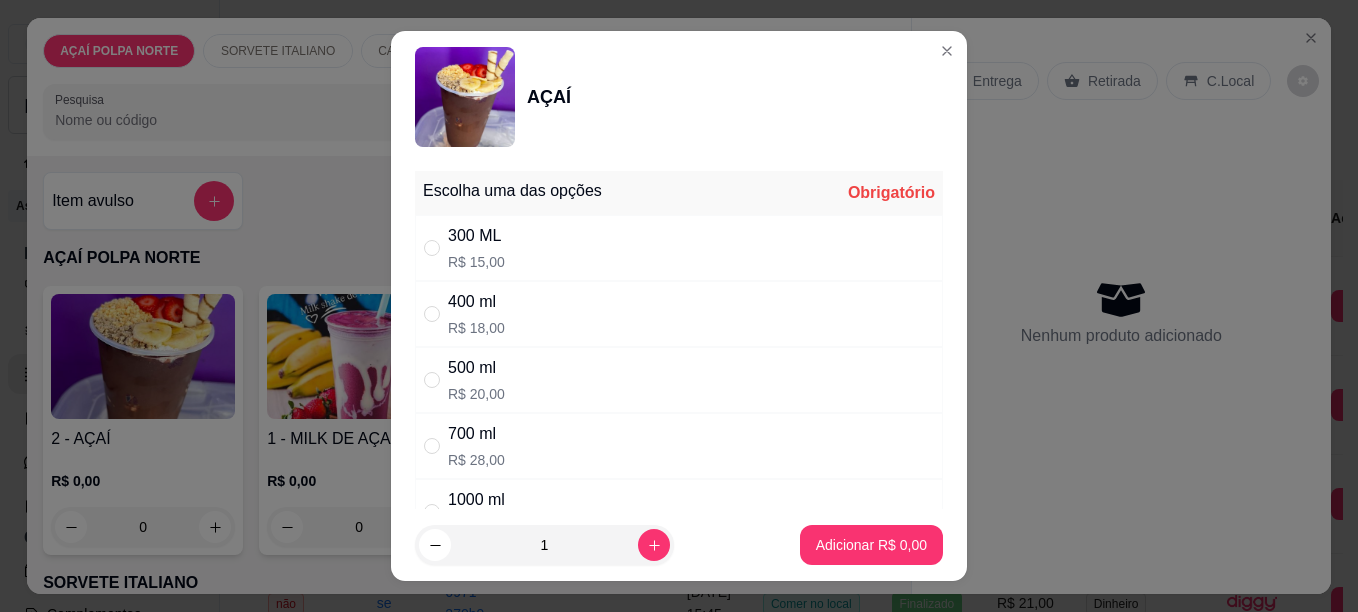 click on "500 ml R$ 20,00" at bounding box center [679, 380] 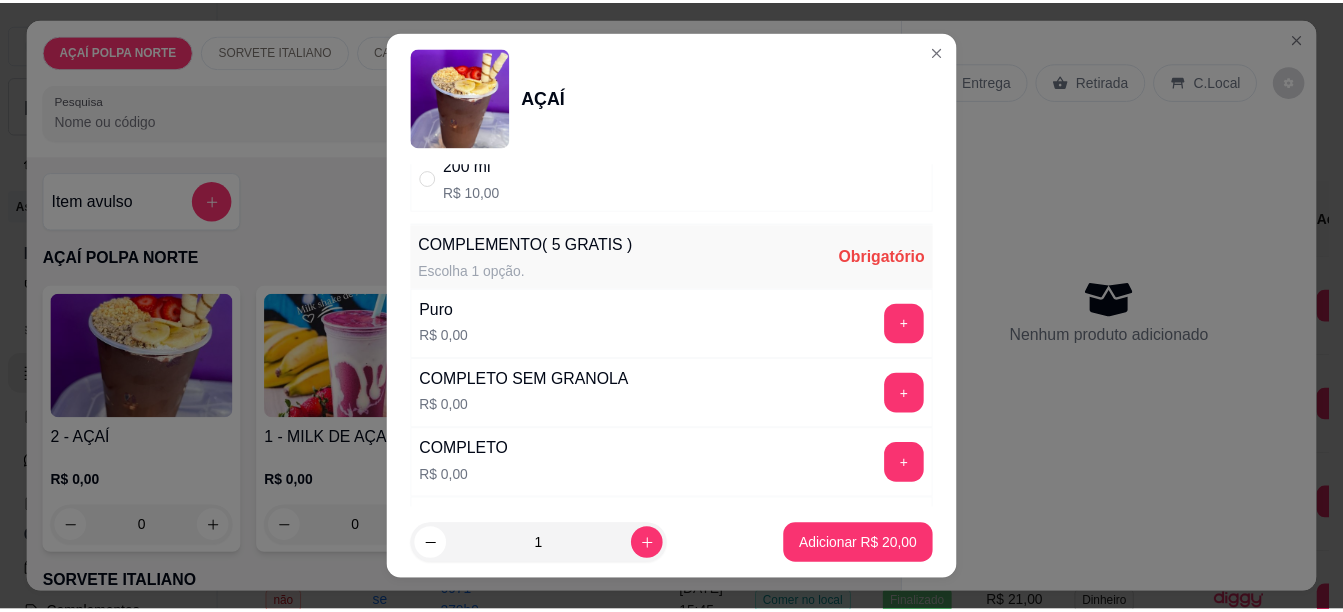 scroll, scrollTop: 500, scrollLeft: 0, axis: vertical 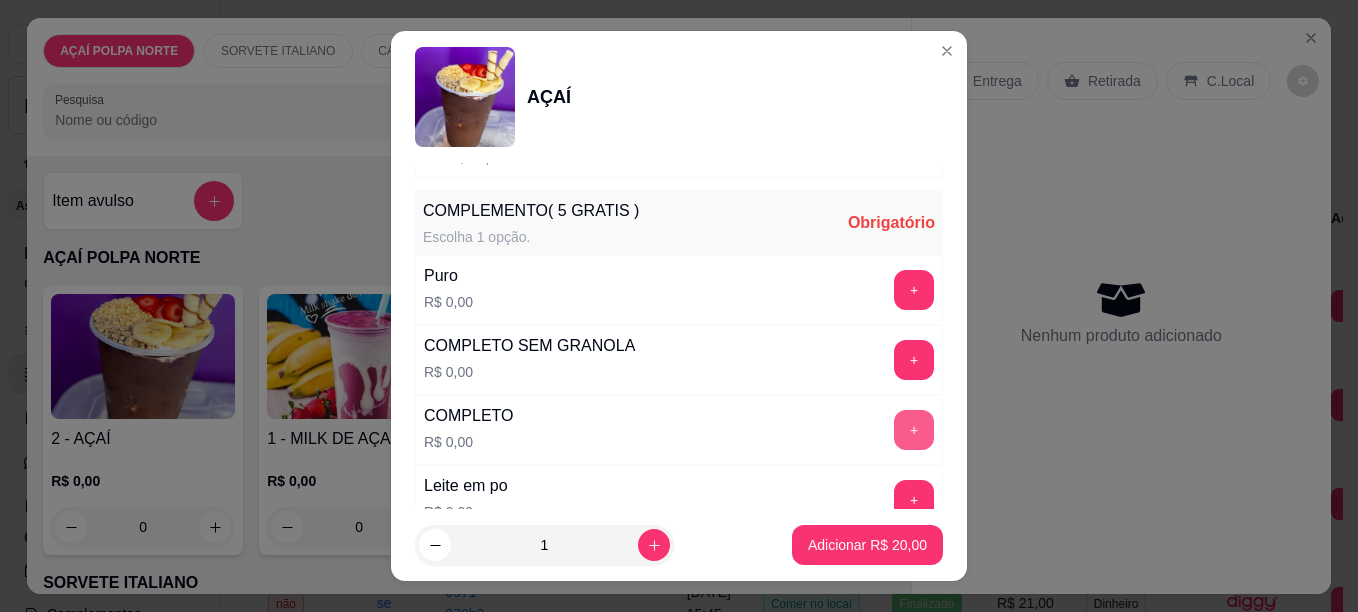click on "+" at bounding box center (914, 430) 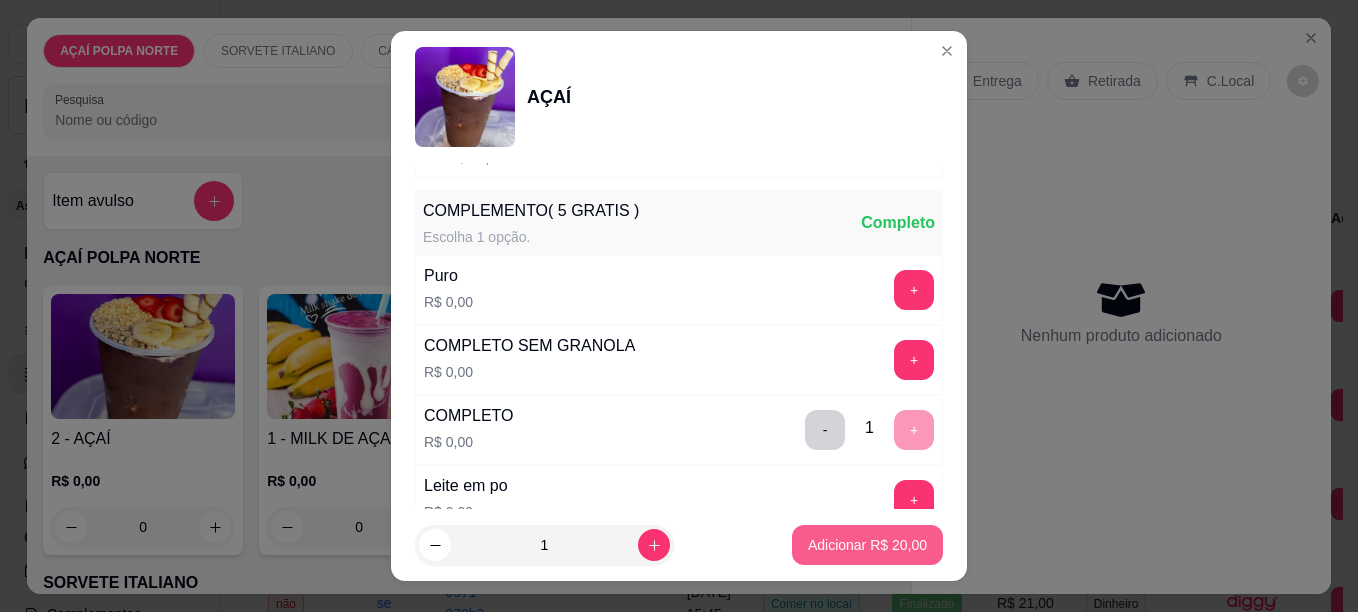 click on "Adicionar   R$ 20,00" at bounding box center [867, 545] 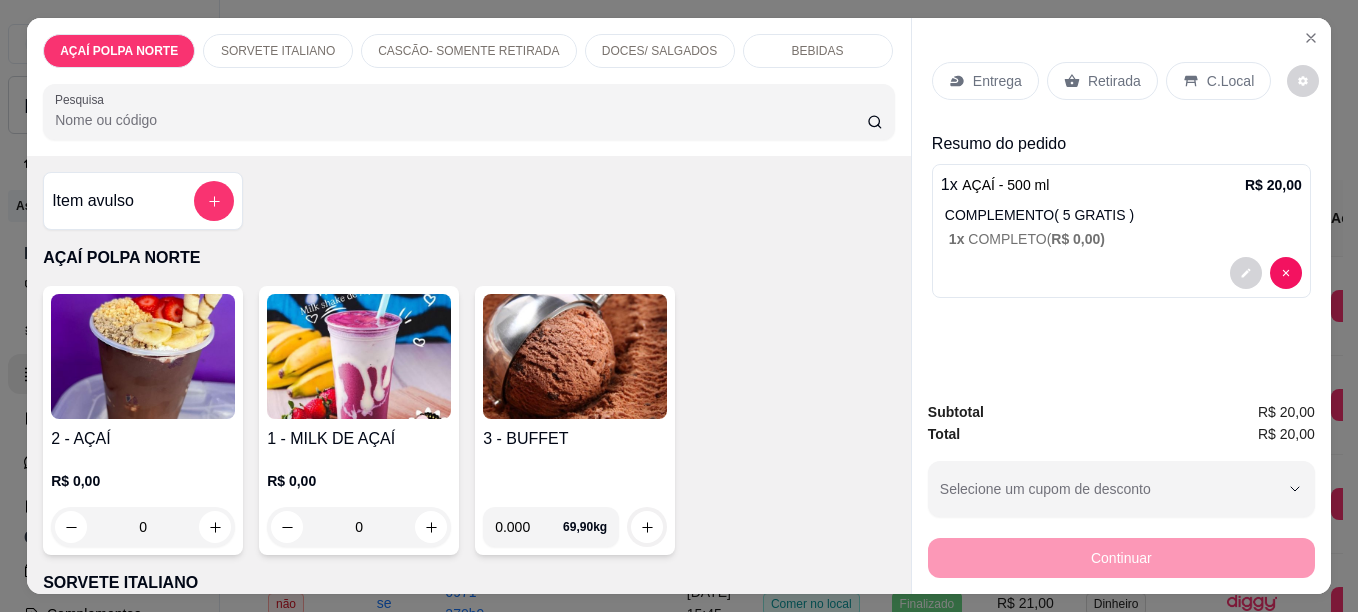click on "C.Local" at bounding box center [1218, 81] 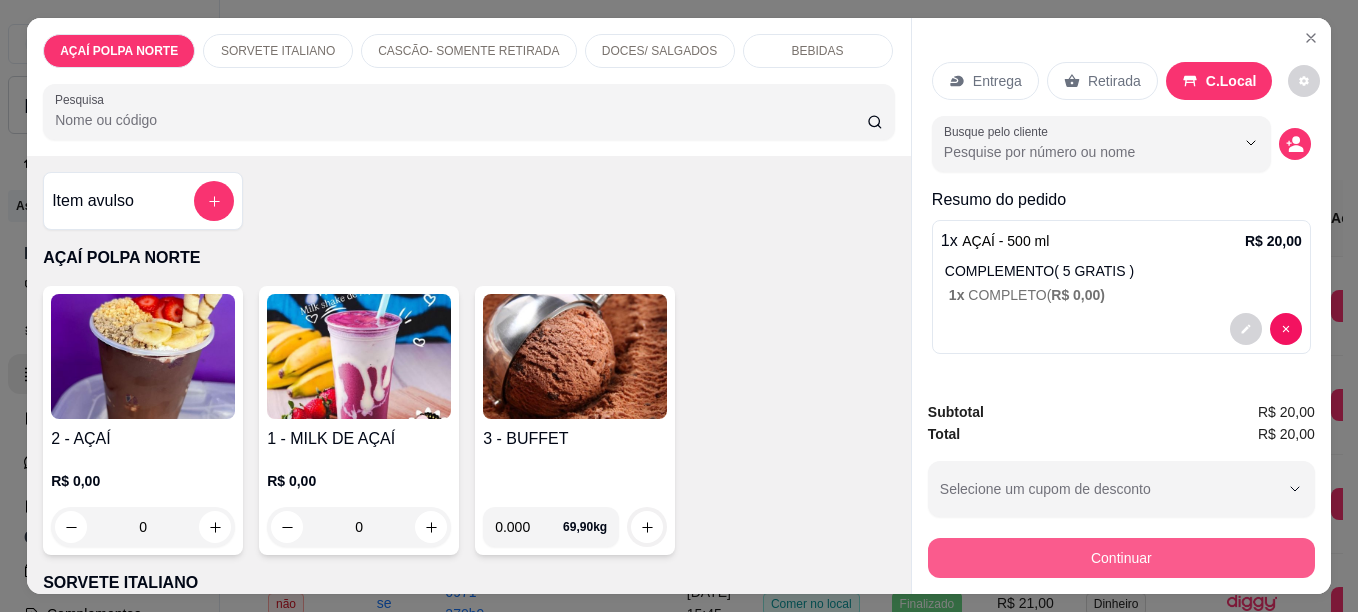 click on "Continuar" at bounding box center [1121, 558] 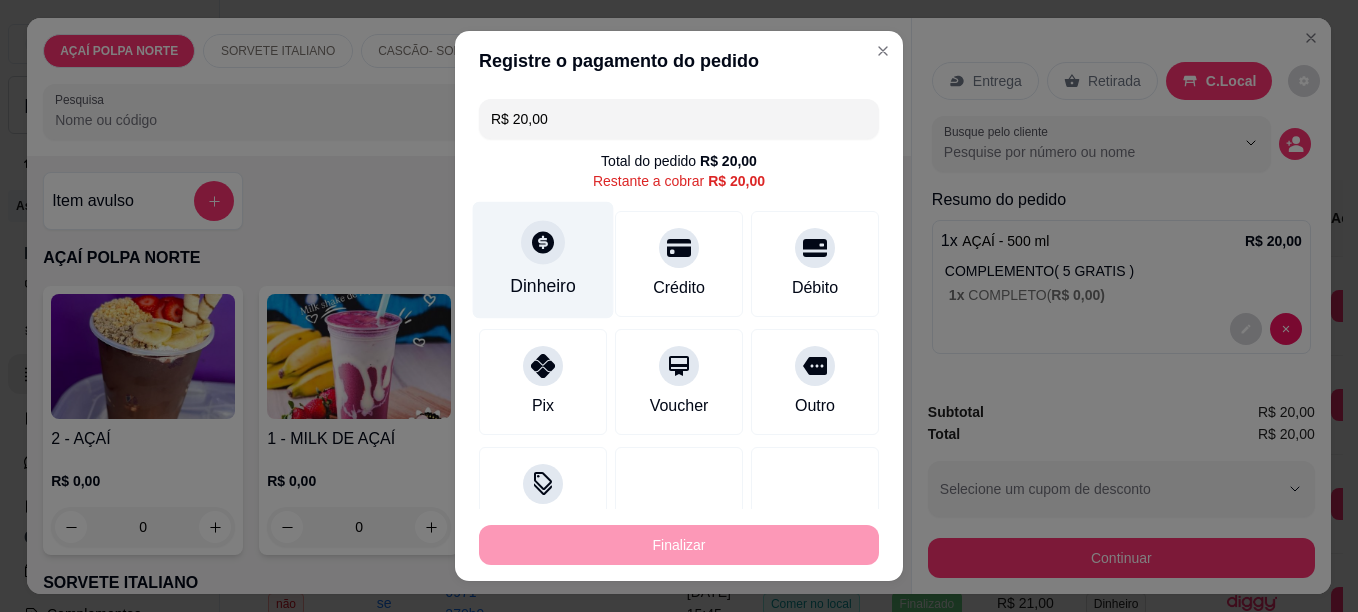 click on "Dinheiro" at bounding box center [543, 259] 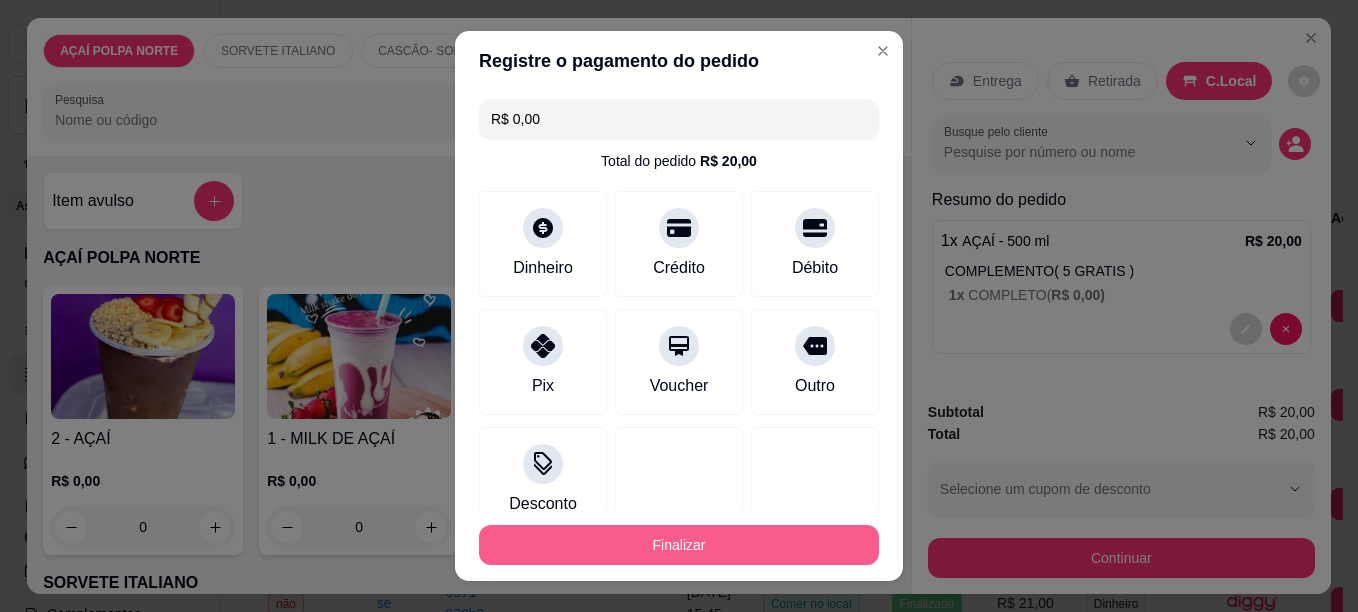 click on "Finalizar" at bounding box center [679, 545] 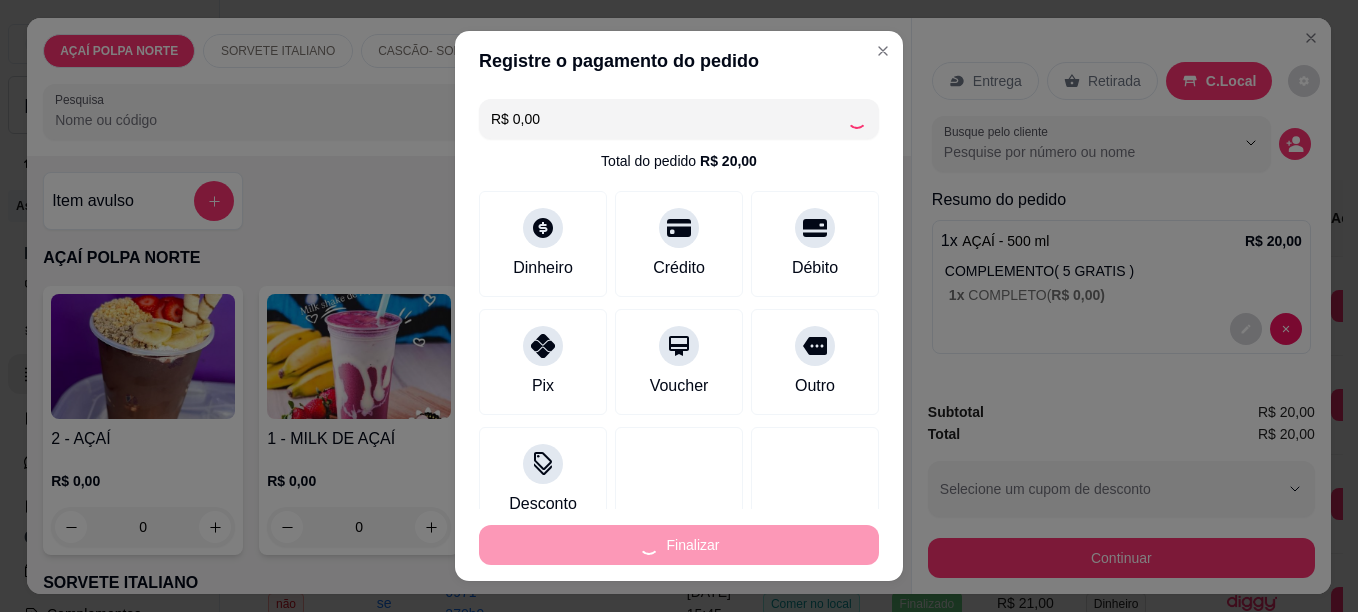 type on "-R$ 20,00" 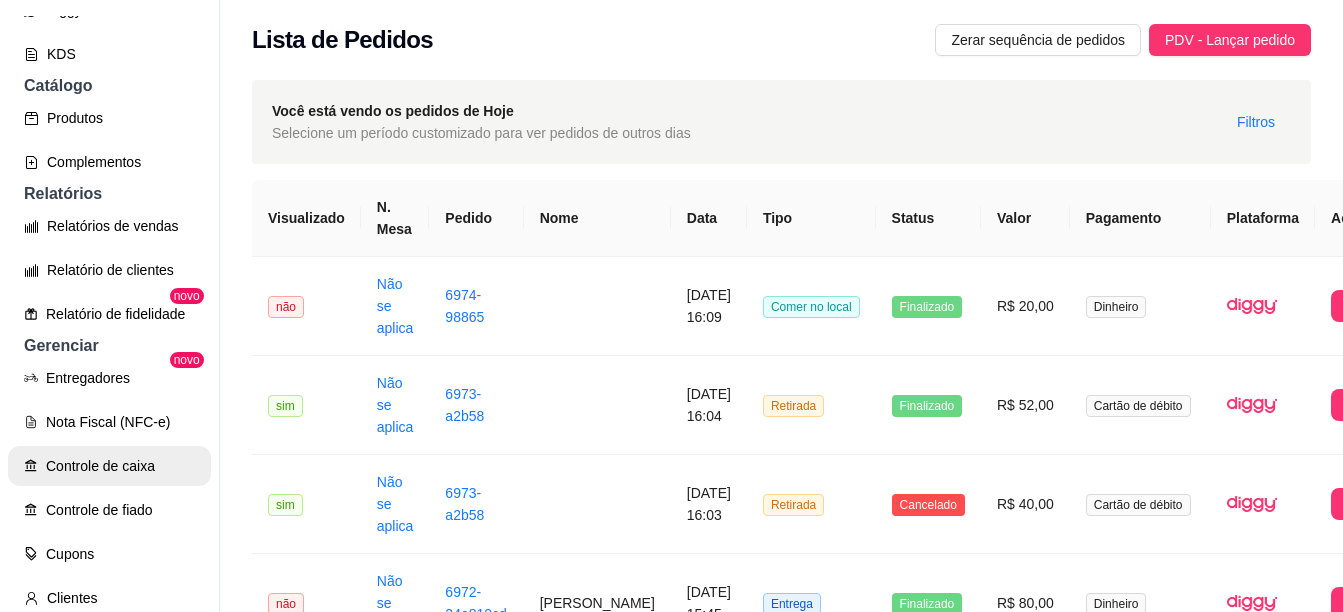 scroll, scrollTop: 500, scrollLeft: 0, axis: vertical 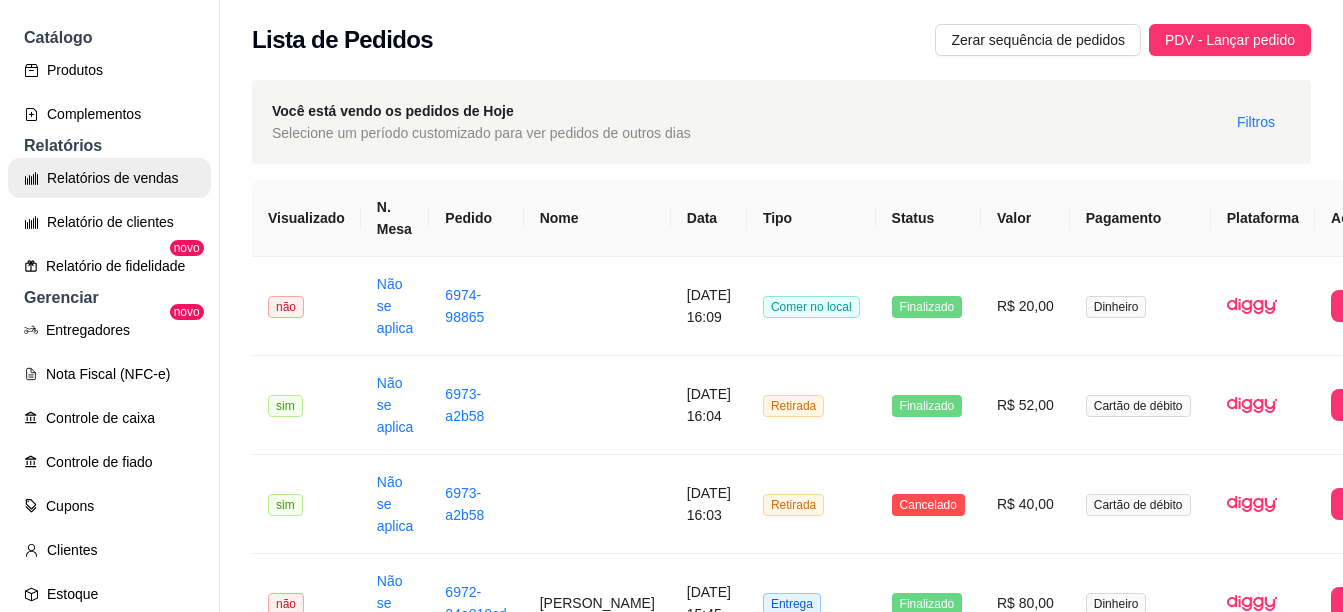 click on "Relatórios de vendas" at bounding box center [109, 178] 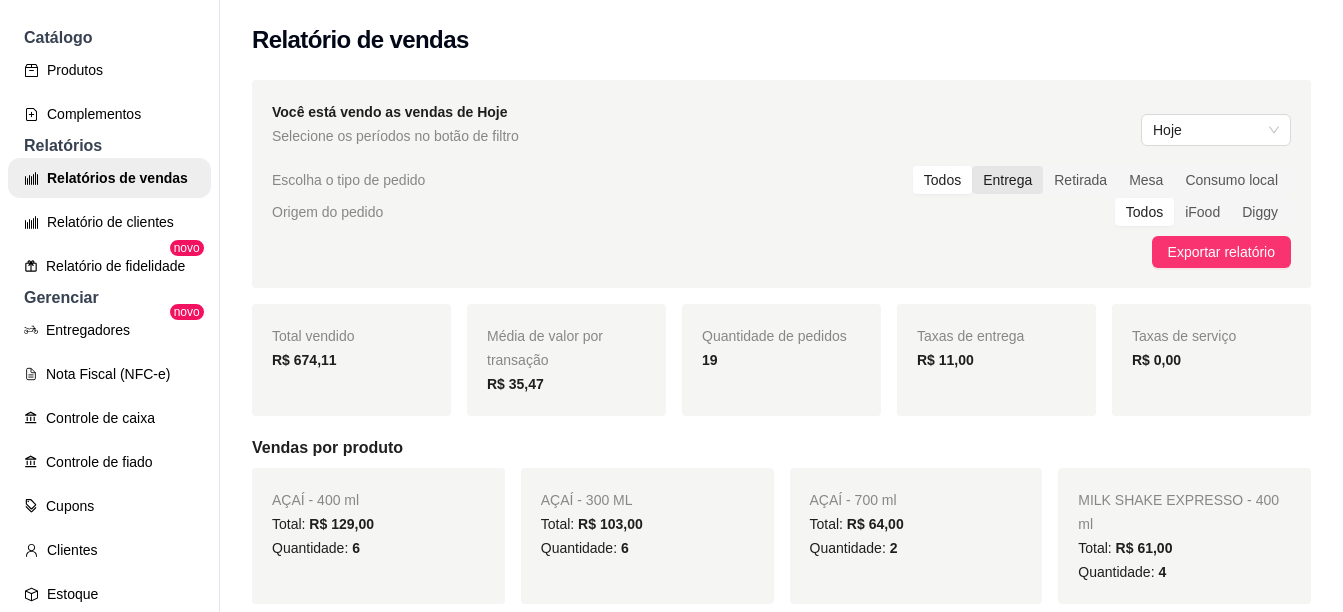 click on "Entrega" at bounding box center (1007, 180) 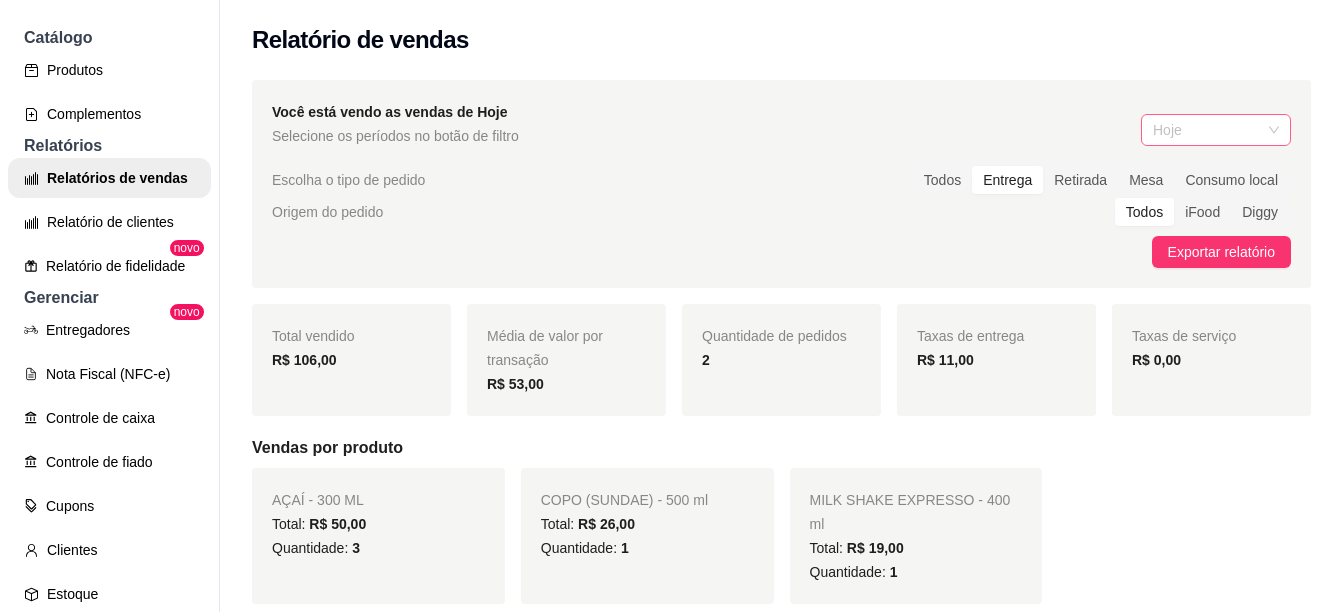 click on "Hoje" at bounding box center (1216, 130) 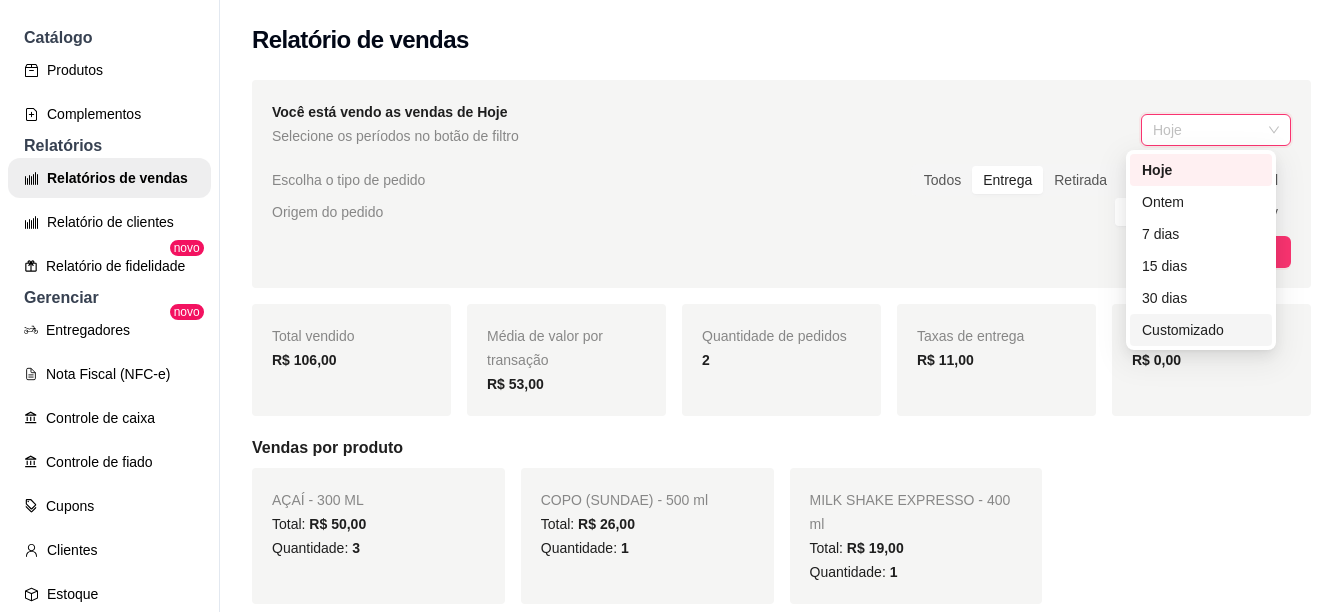 click on "Customizado" at bounding box center [1201, 330] 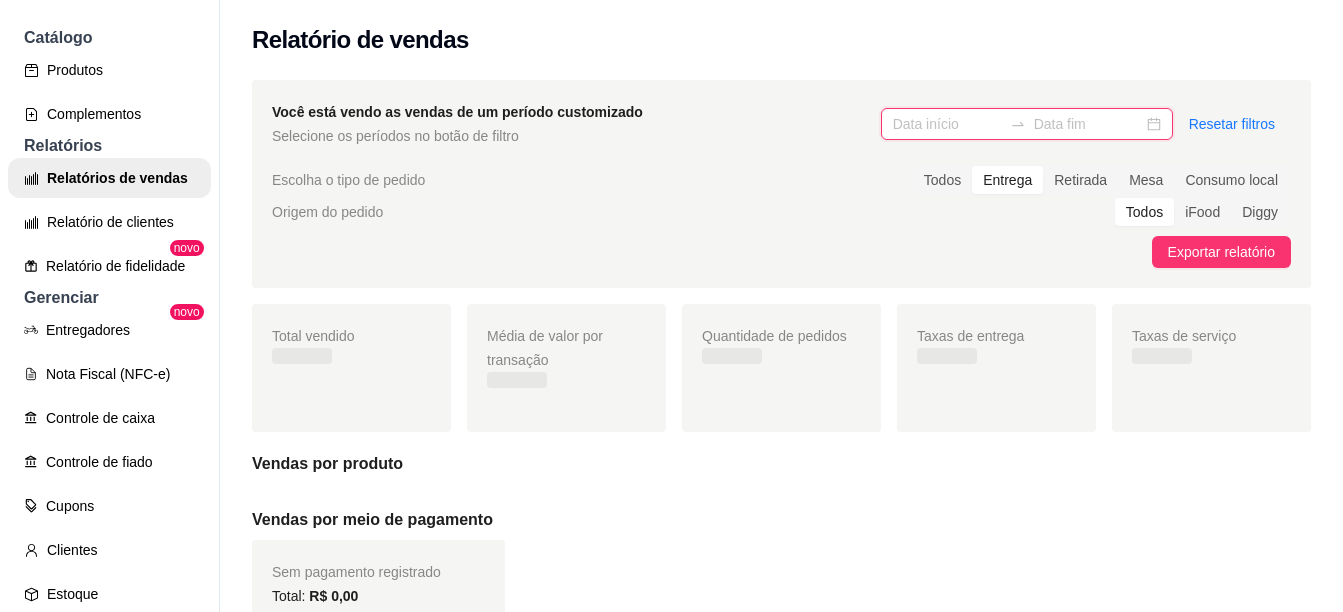 click at bounding box center [947, 124] 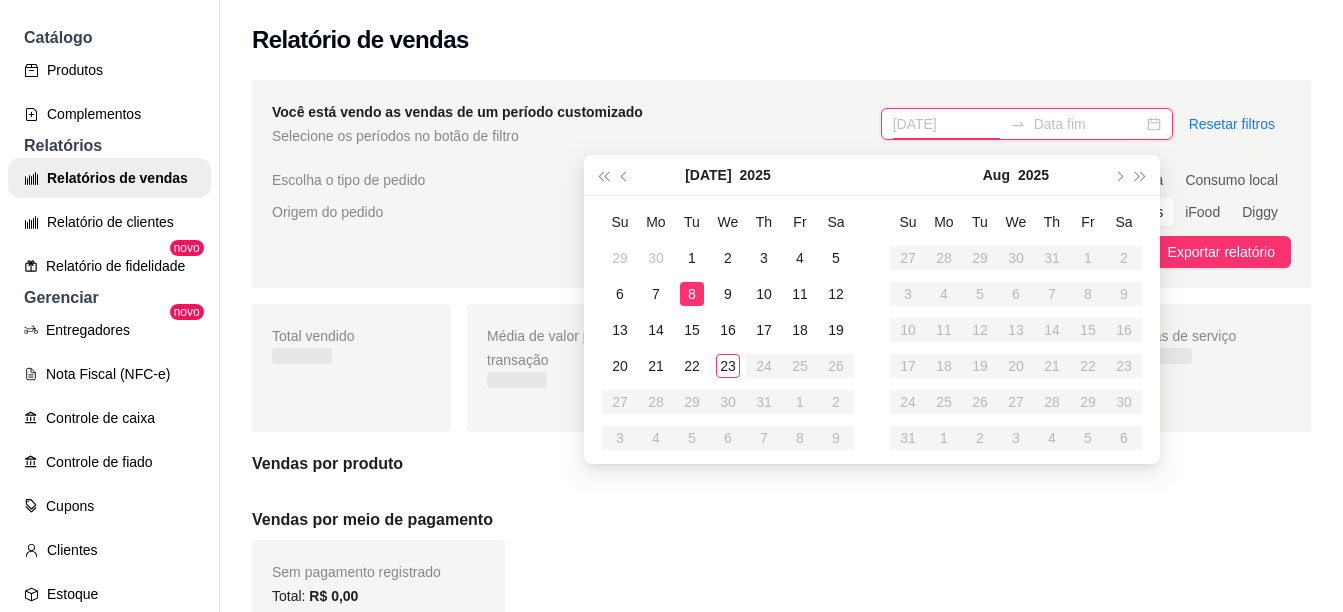 type on "[DATE]" 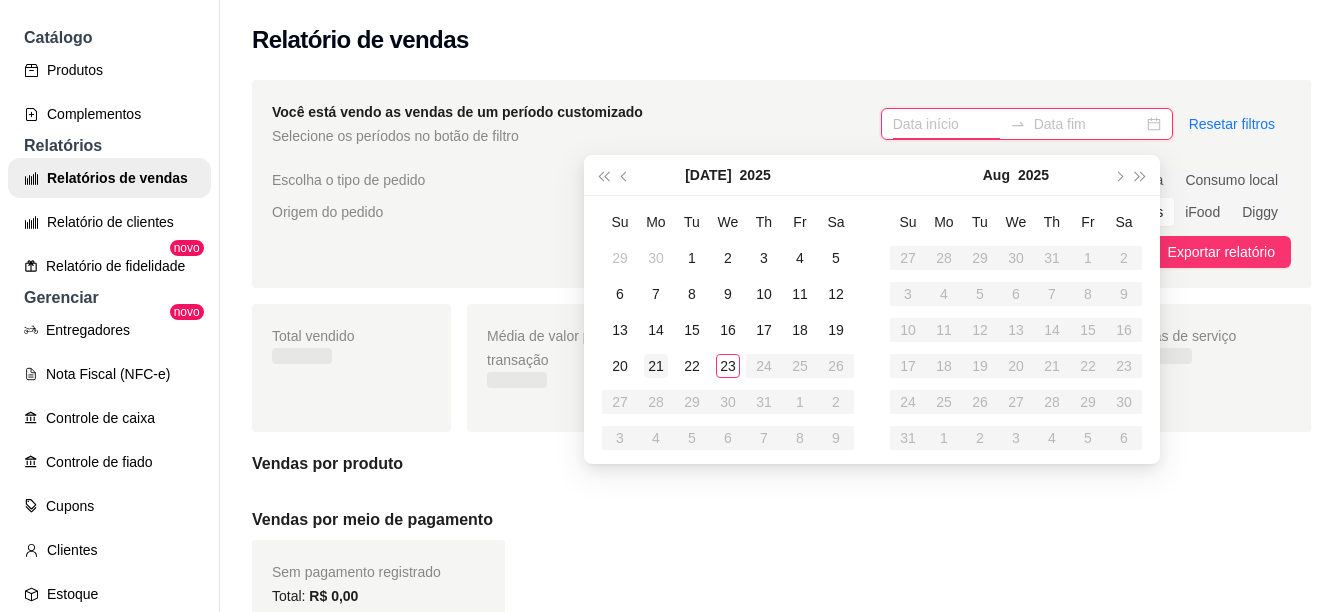 type on "[DATE]" 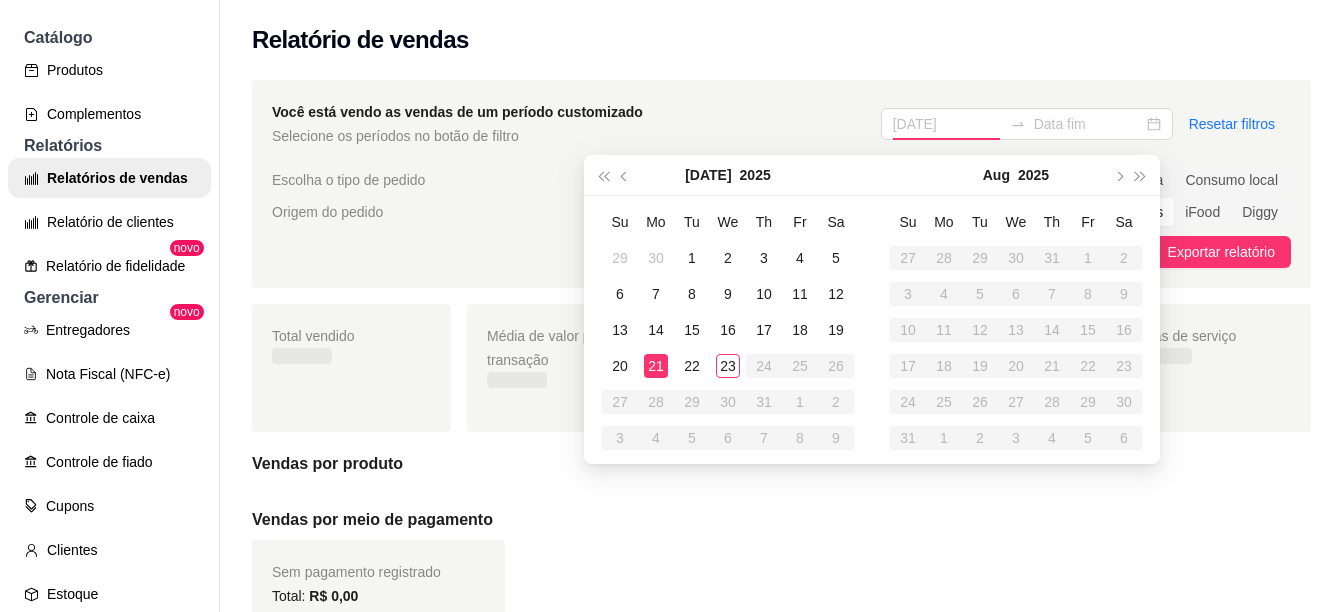 click on "21" at bounding box center (656, 366) 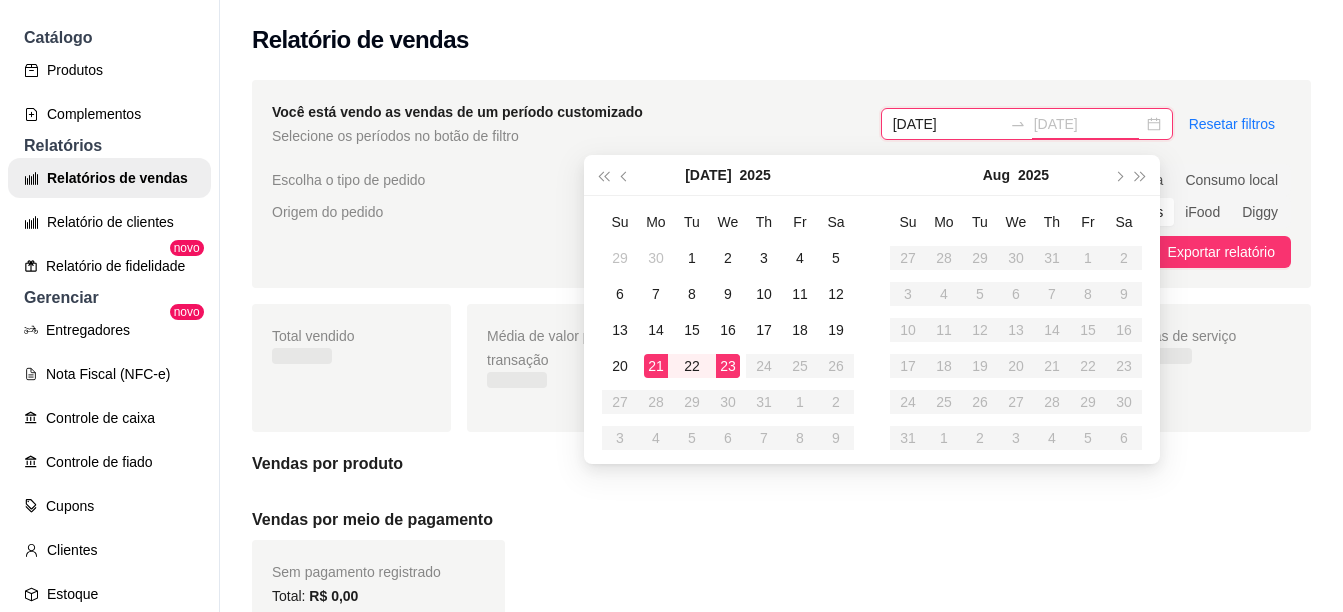 type on "[DATE]" 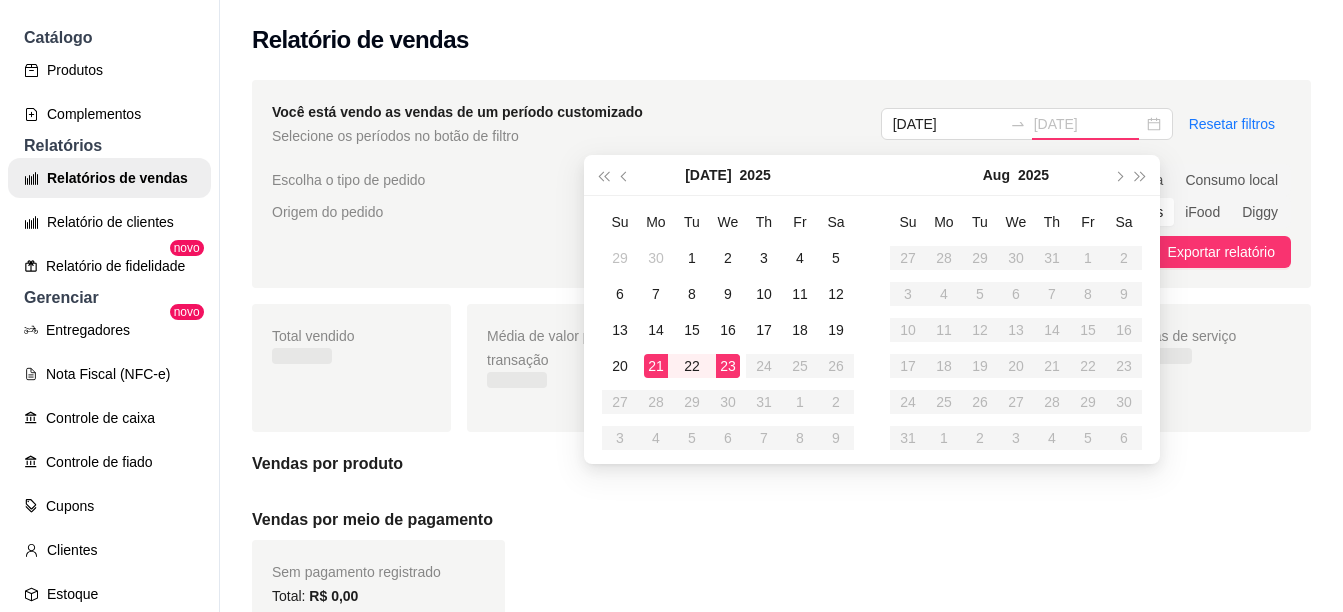 click on "23" at bounding box center [728, 366] 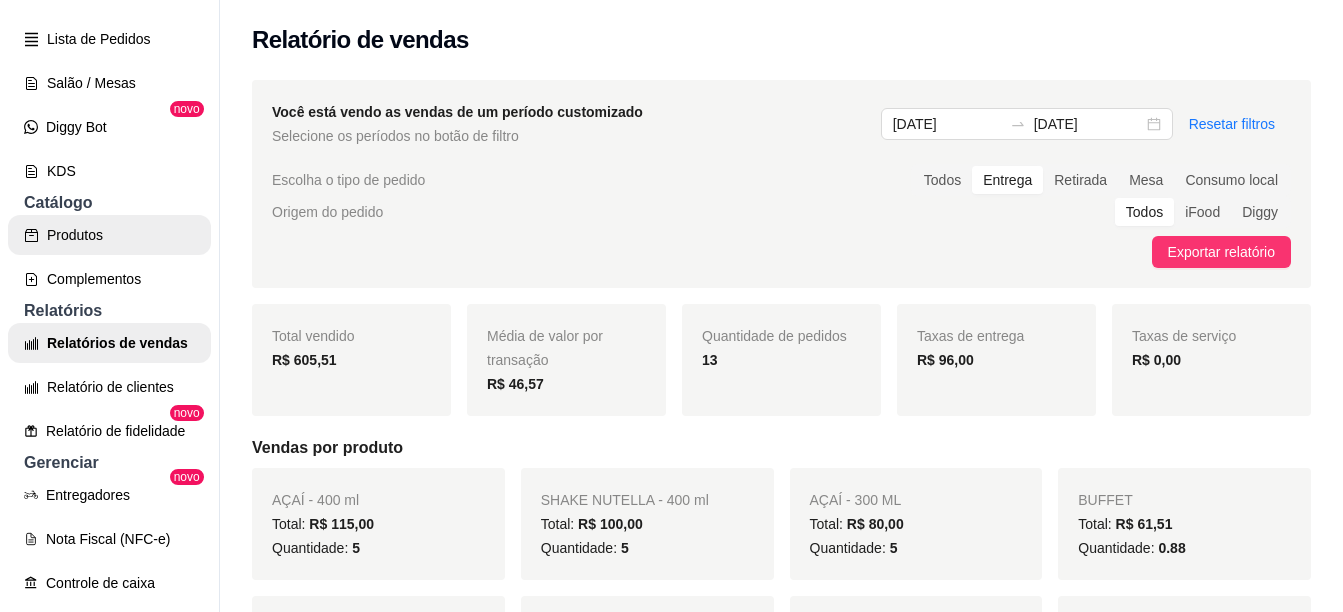 scroll, scrollTop: 300, scrollLeft: 0, axis: vertical 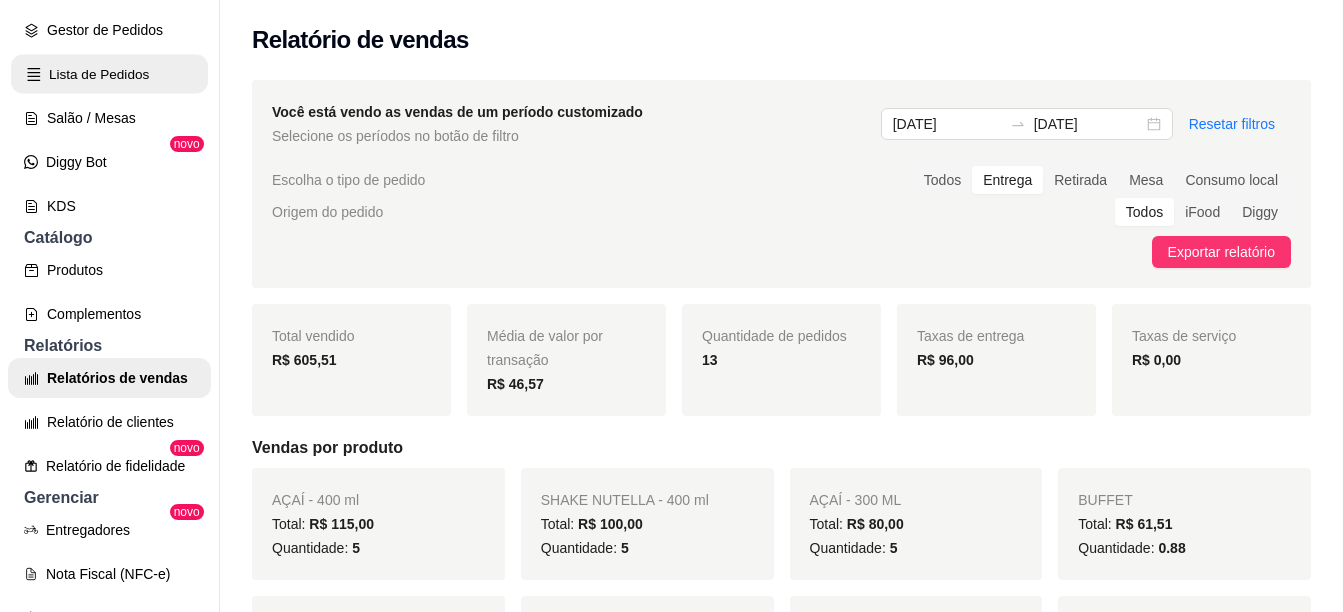 click on "Lista de Pedidos" at bounding box center [109, 74] 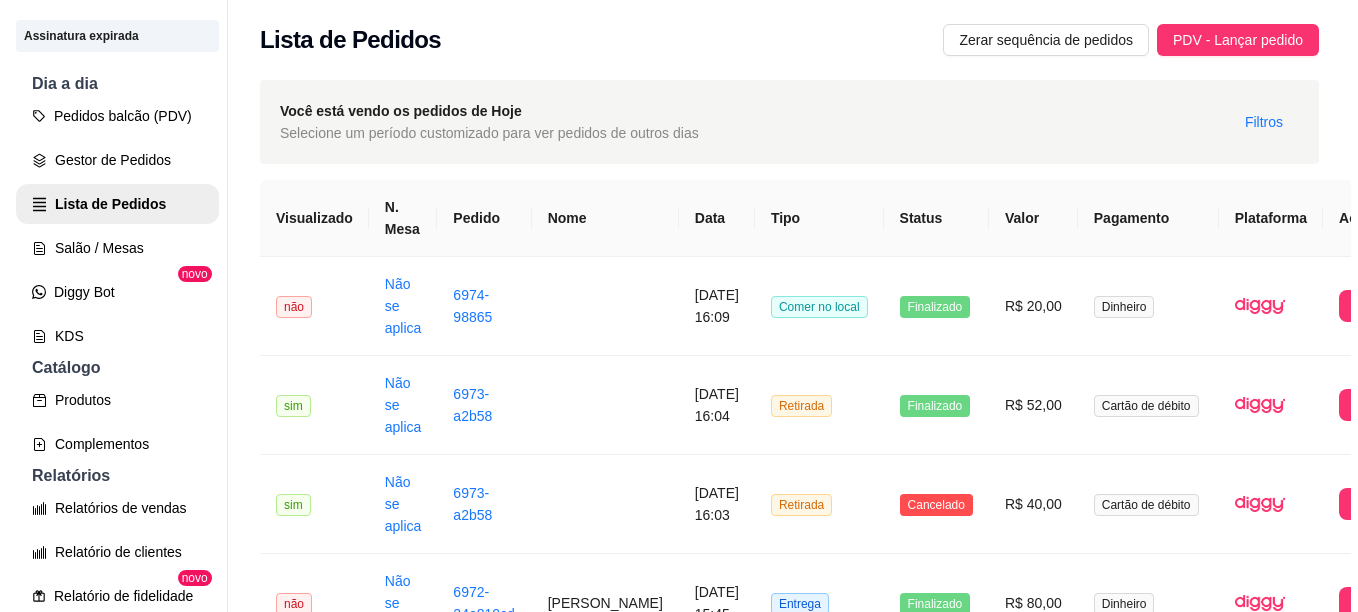 scroll, scrollTop: 0, scrollLeft: 0, axis: both 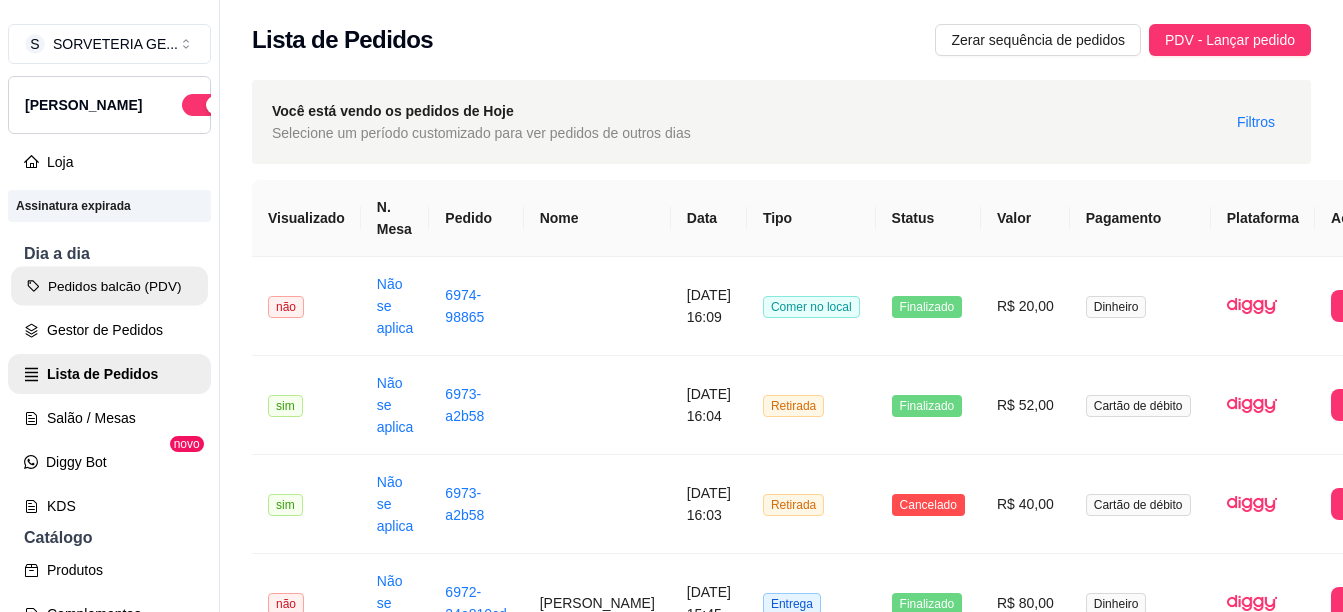 click on "Pedidos balcão (PDV)" at bounding box center [109, 286] 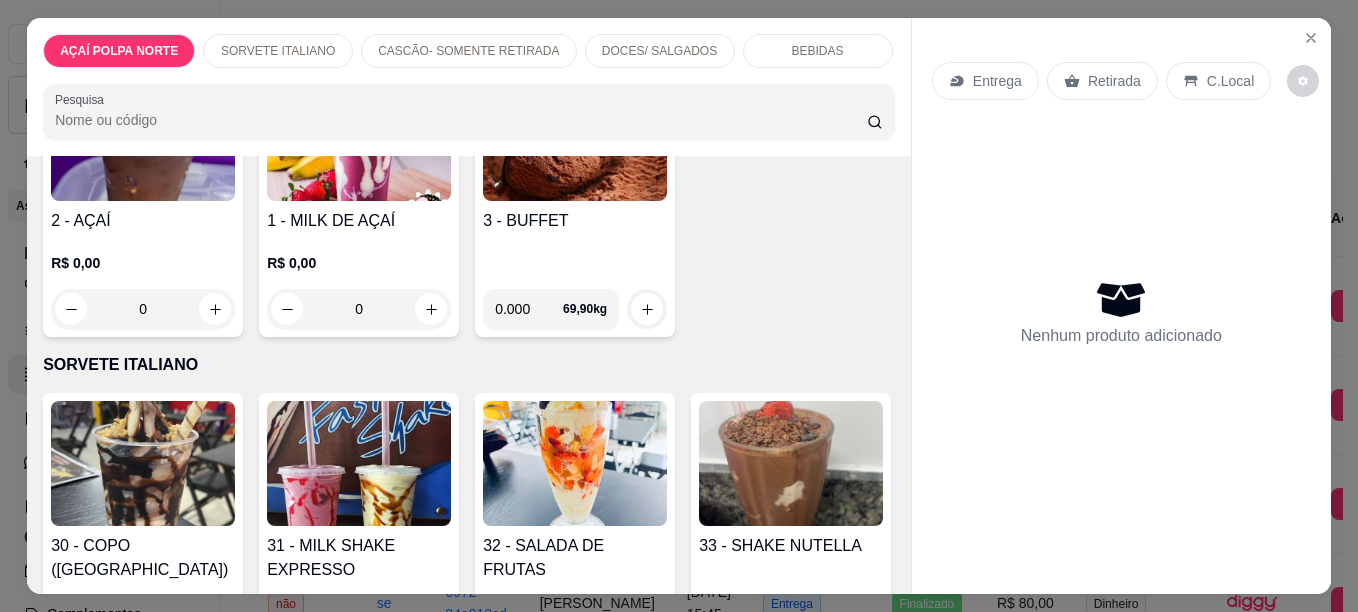 scroll, scrollTop: 300, scrollLeft: 0, axis: vertical 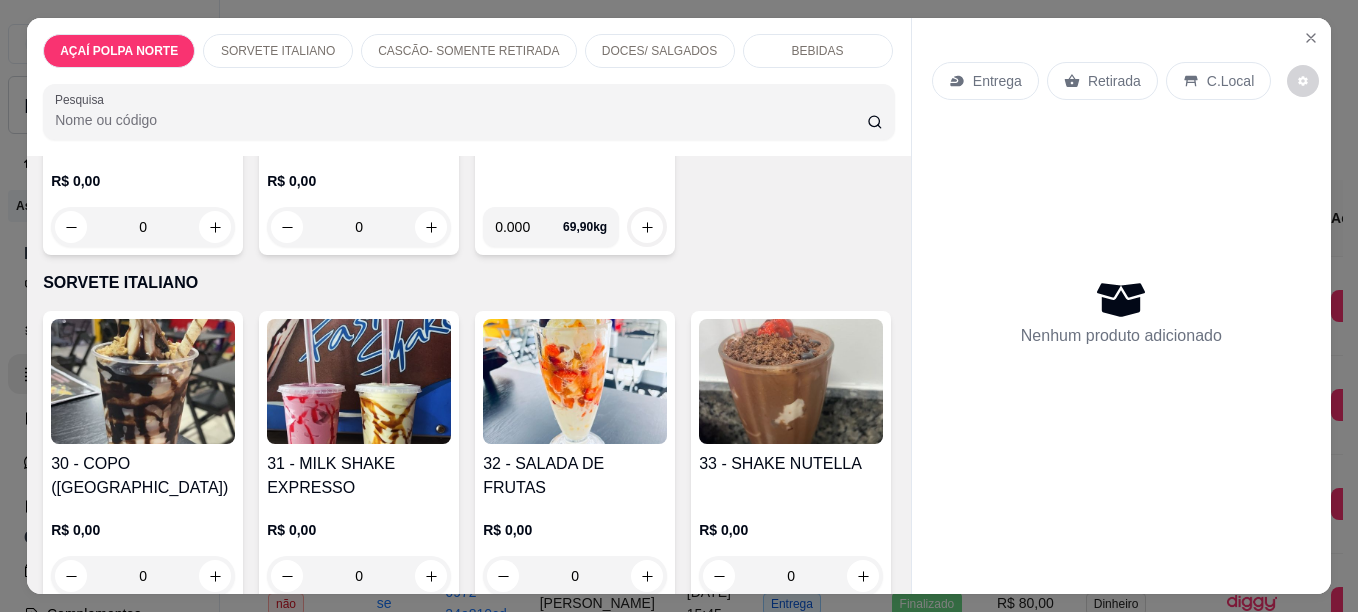 click at bounding box center (359, 381) 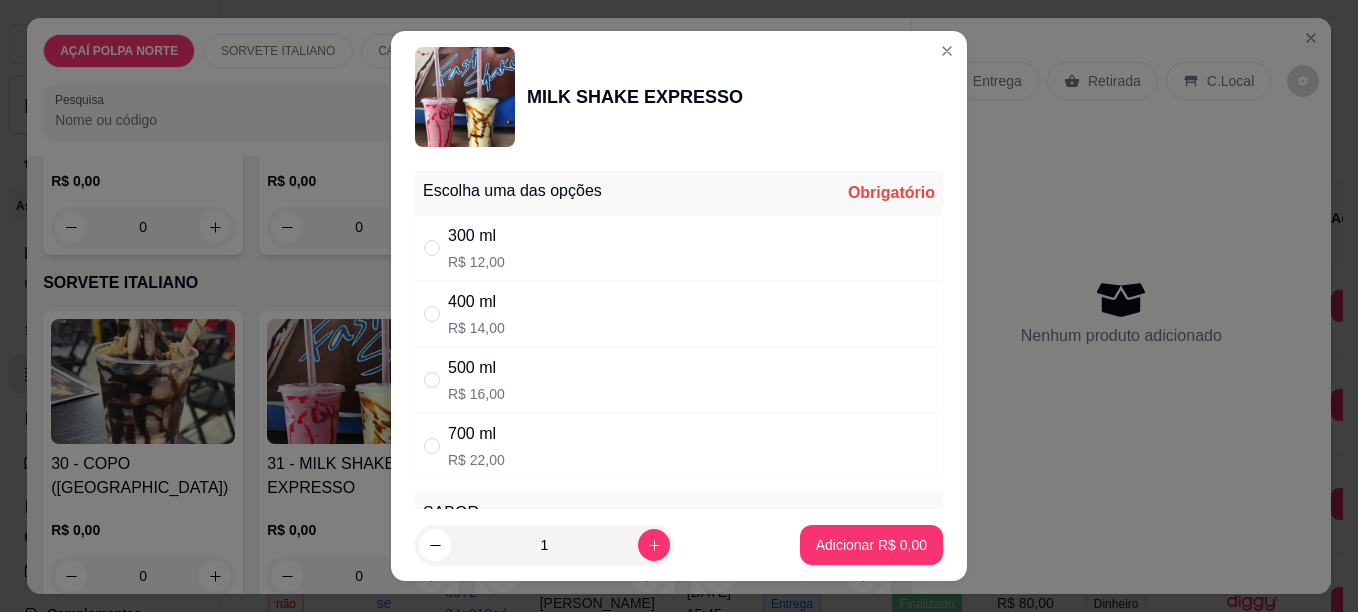 click on "500 ml R$ 16,00" at bounding box center (679, 380) 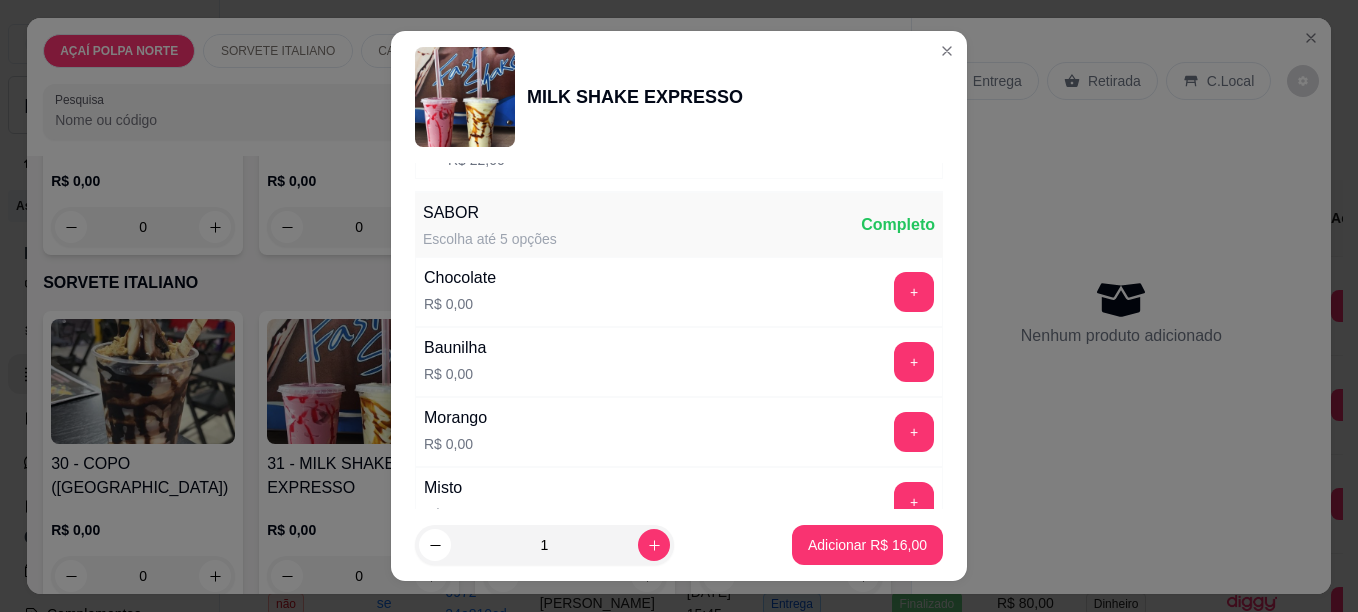 scroll, scrollTop: 400, scrollLeft: 0, axis: vertical 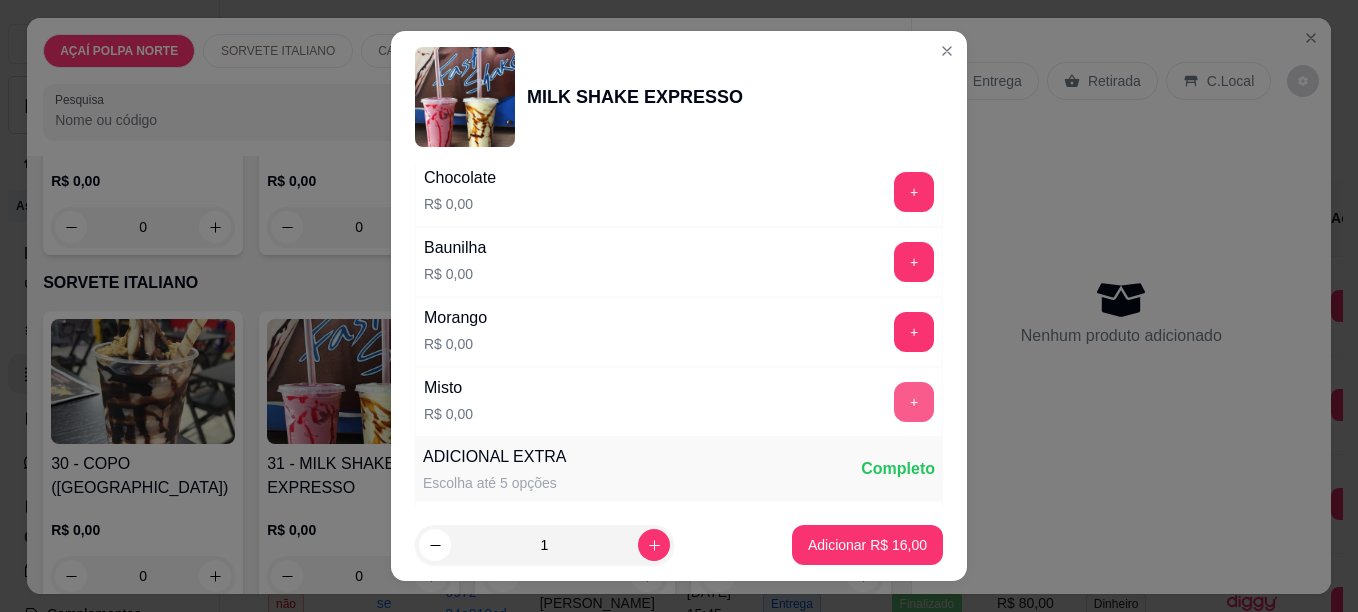 click on "+" at bounding box center [914, 402] 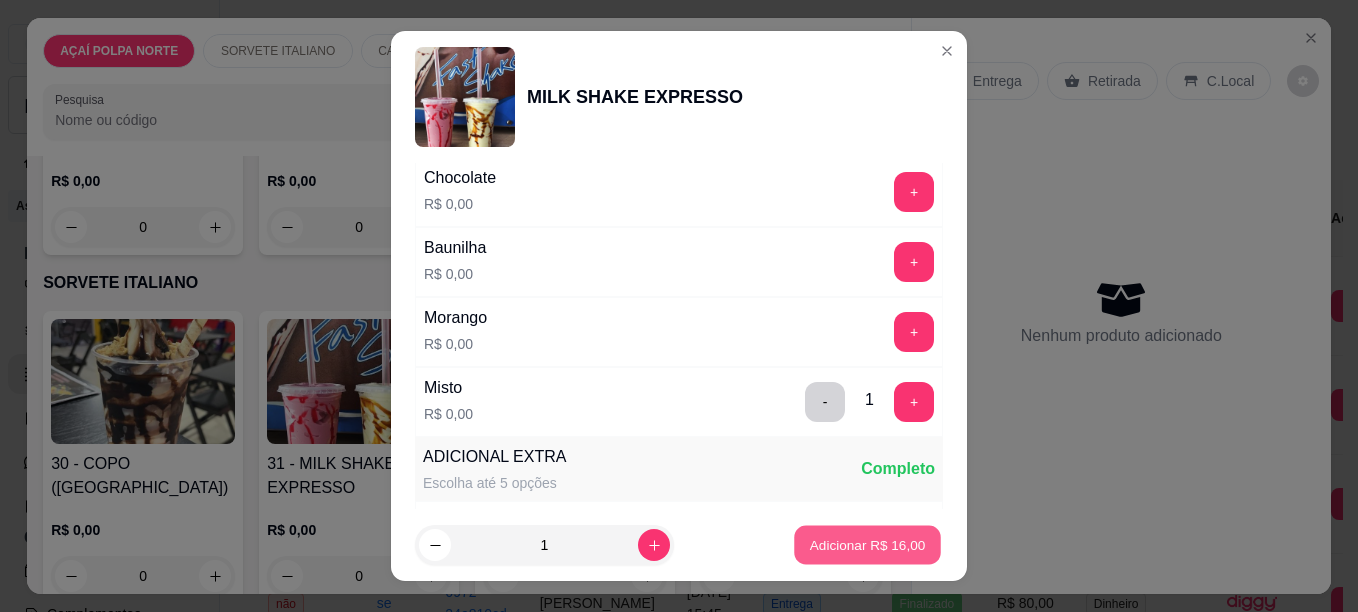 click on "Adicionar   R$ 16,00" at bounding box center (868, 545) 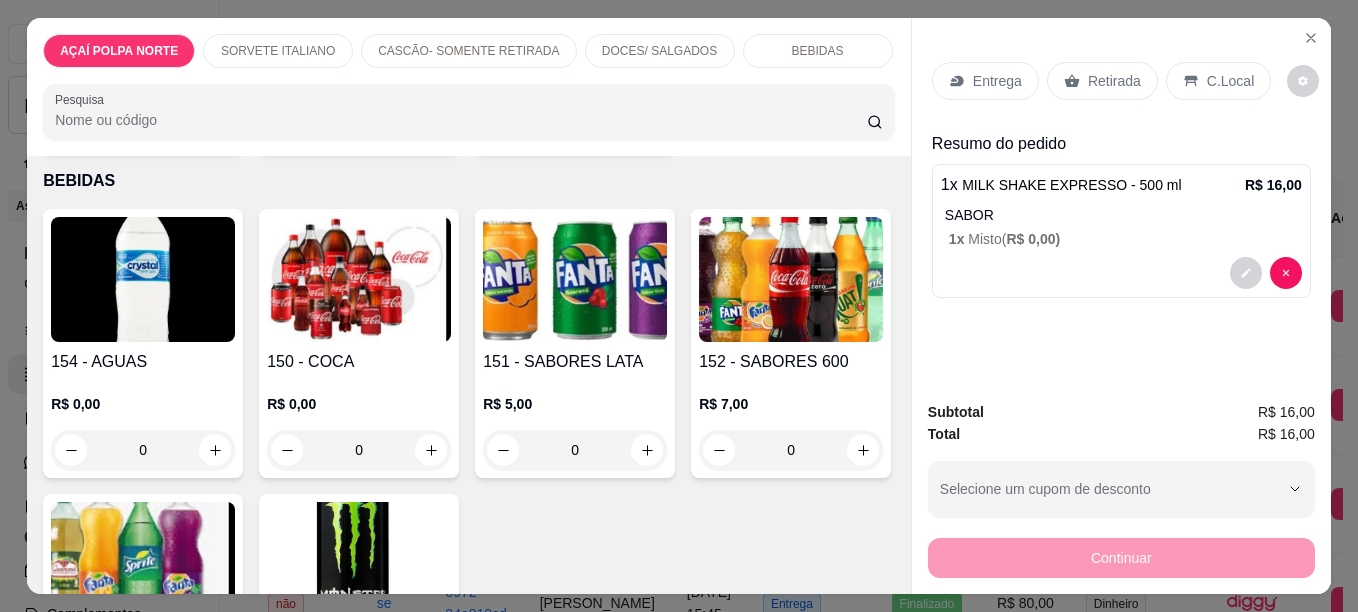 scroll, scrollTop: 1500, scrollLeft: 0, axis: vertical 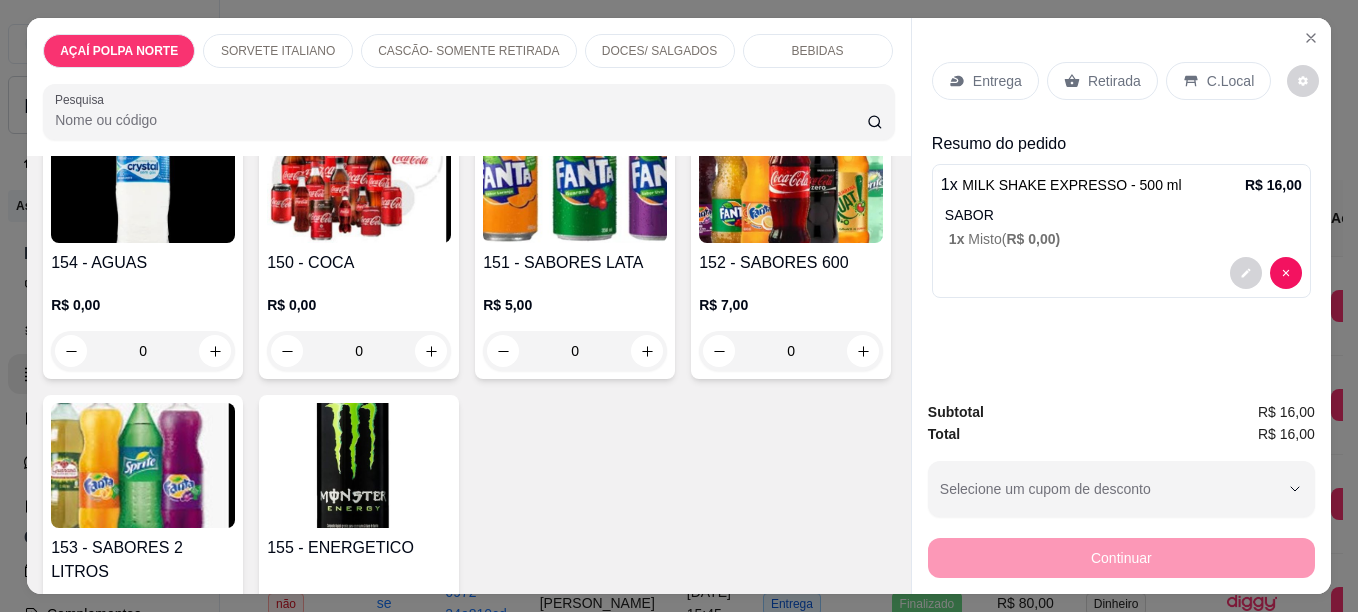 click at bounding box center (143, 180) 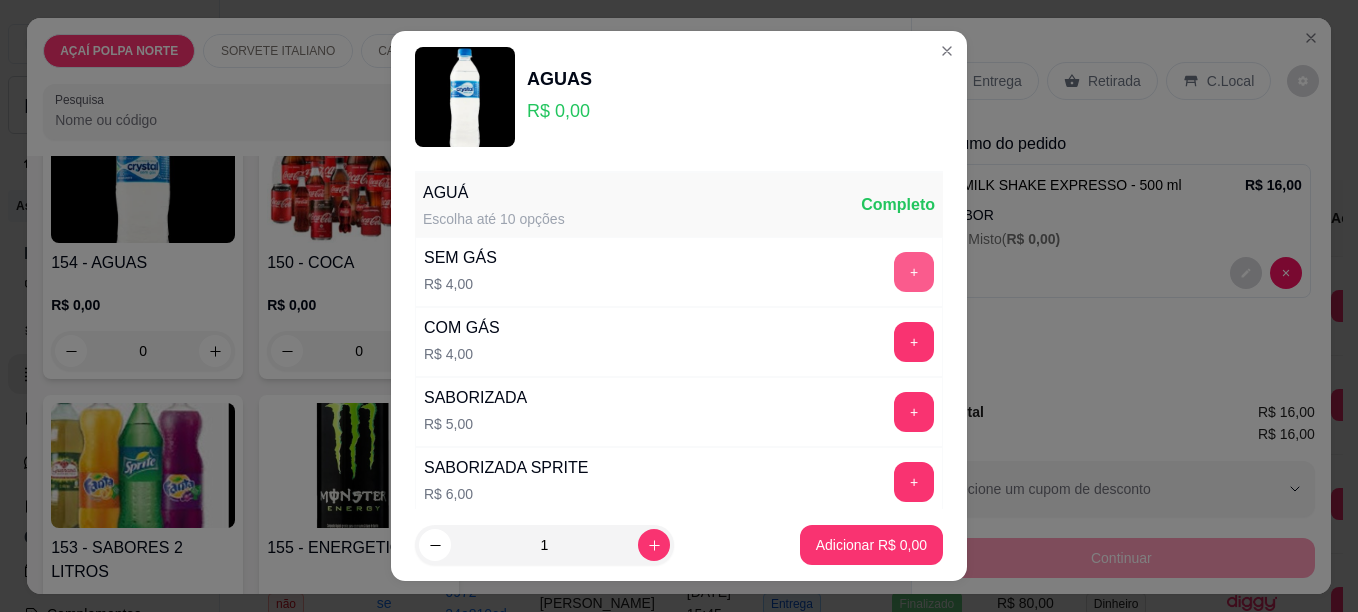 click on "+" at bounding box center (914, 272) 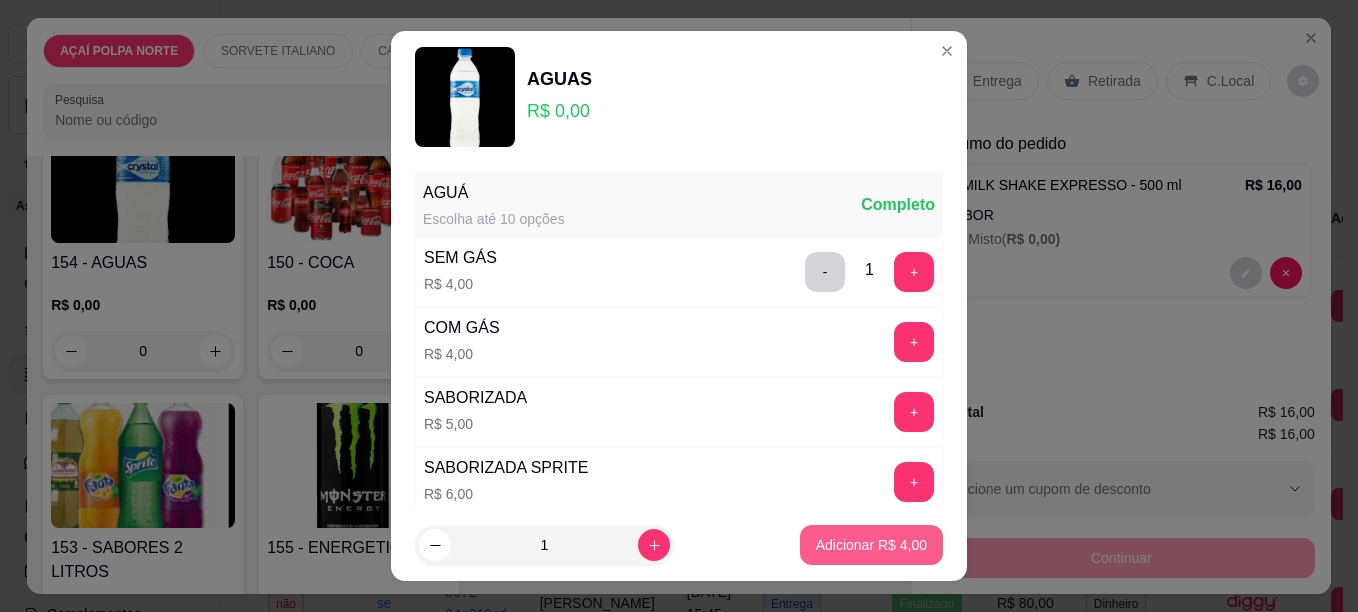 click on "Adicionar   R$ 4,00" at bounding box center (871, 545) 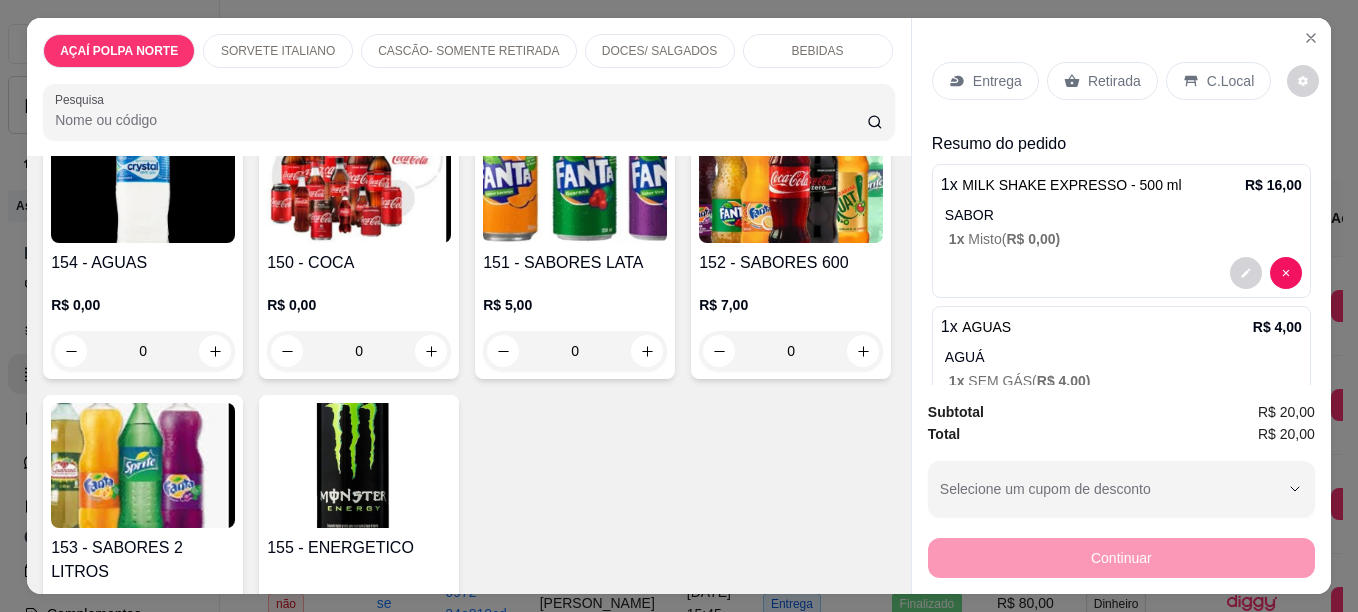 click on "C.Local" at bounding box center (1230, 81) 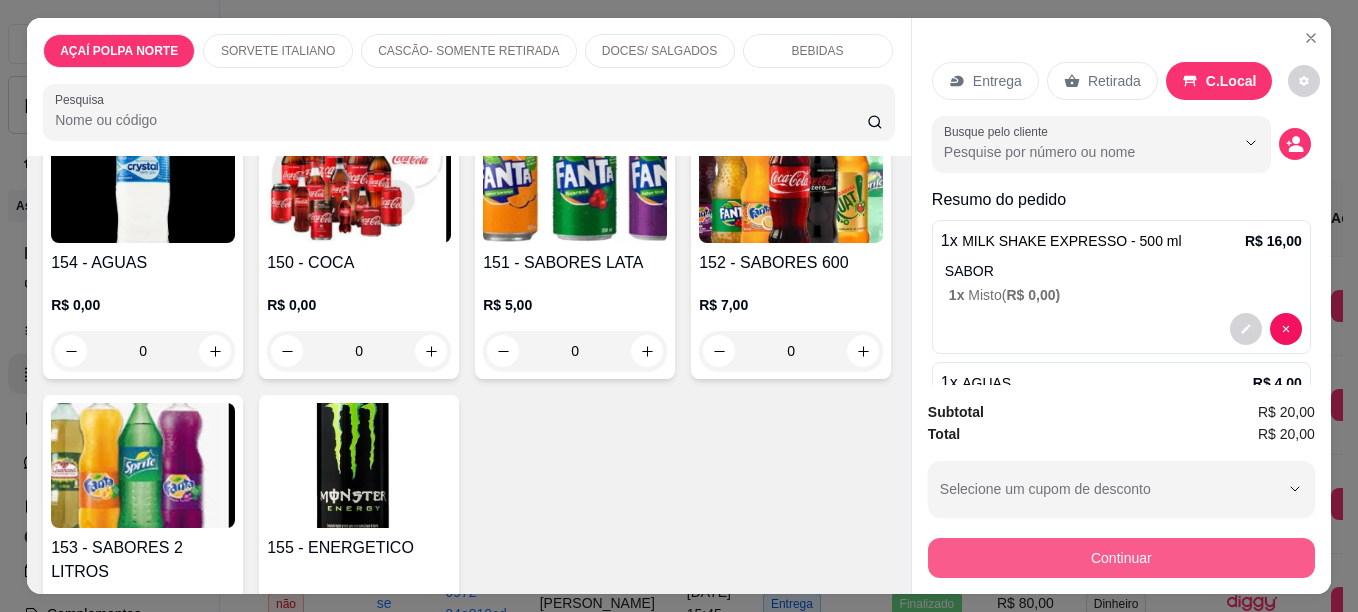 click on "Continuar" at bounding box center [1121, 558] 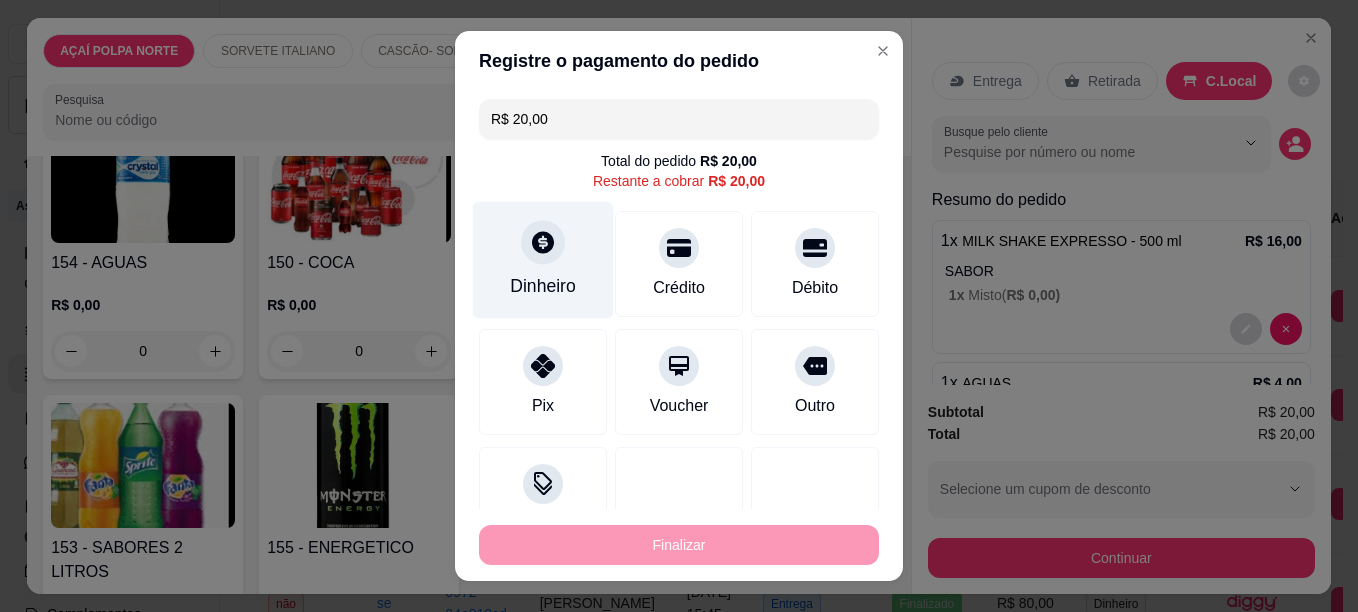 click on "Dinheiro" at bounding box center [543, 259] 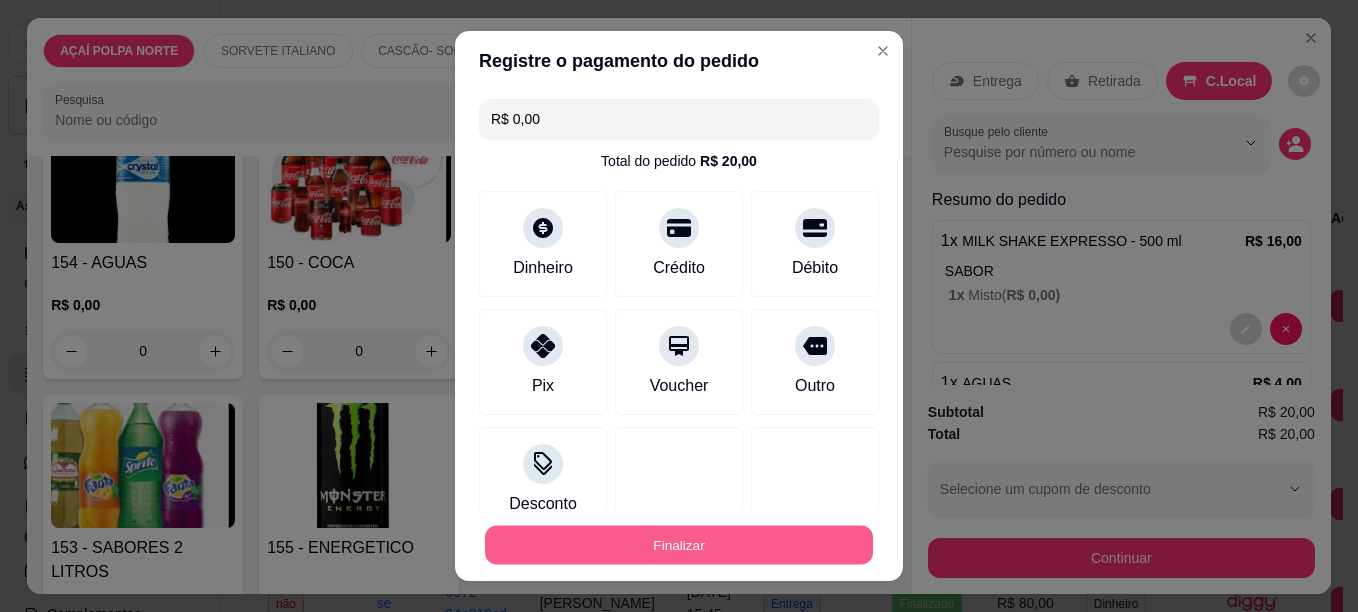 click on "Finalizar" at bounding box center (679, 545) 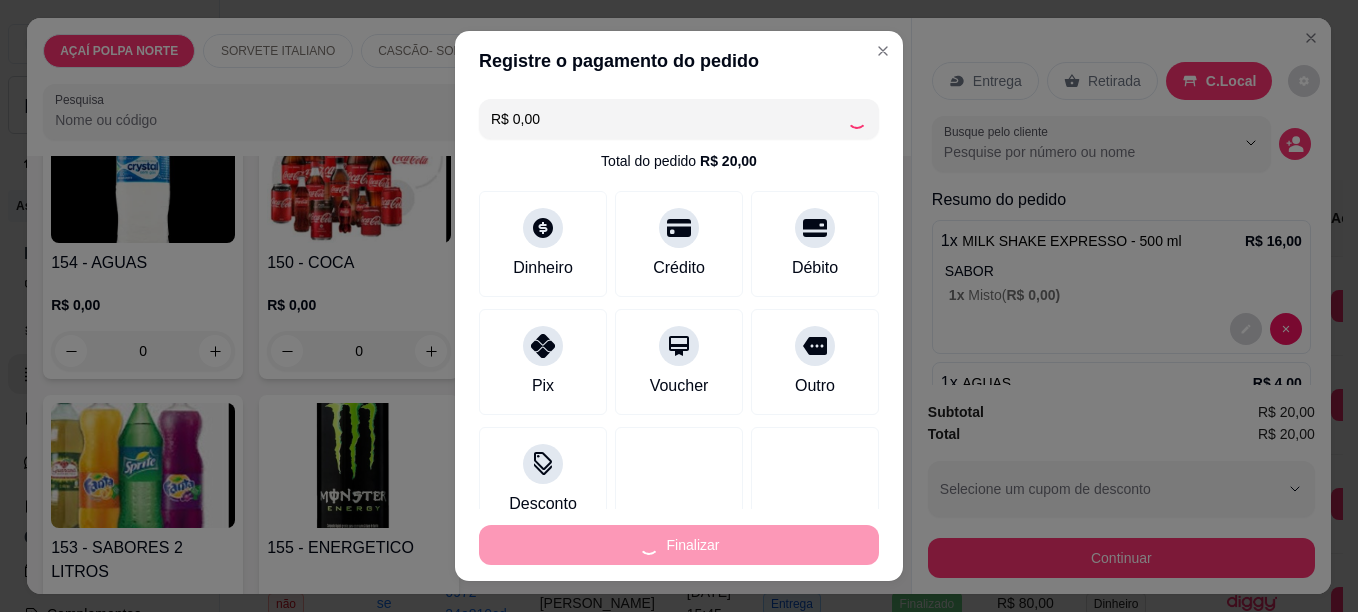 type on "-R$ 20,00" 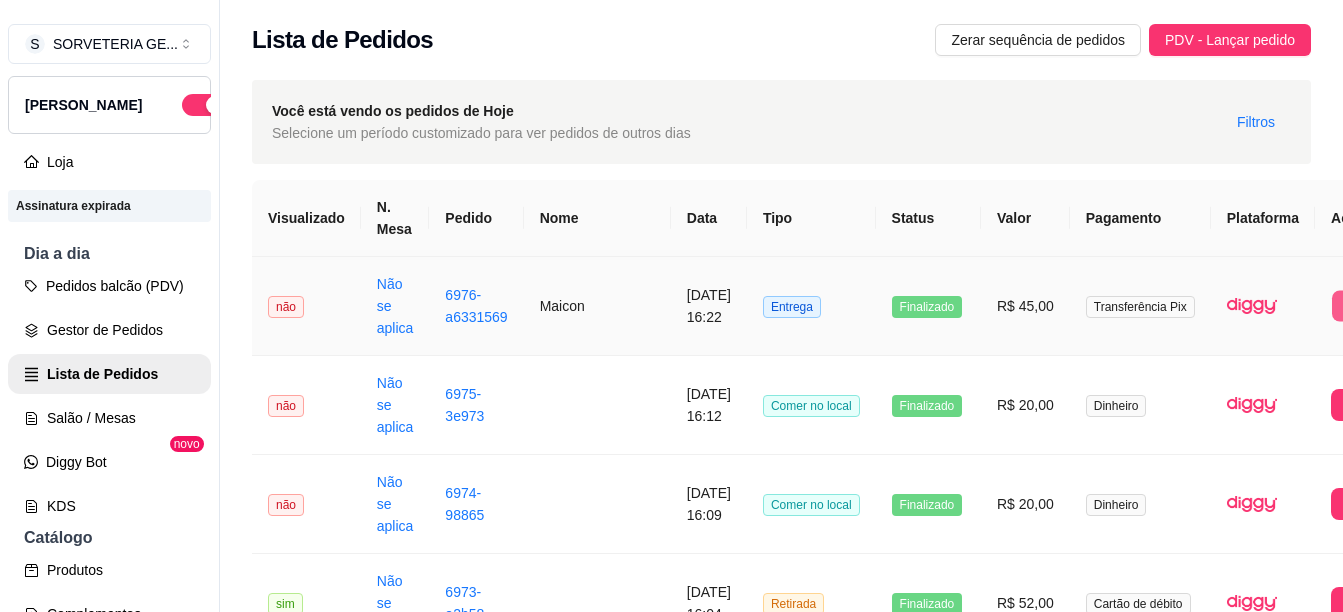 click on "Imprimir" at bounding box center [1364, 305] 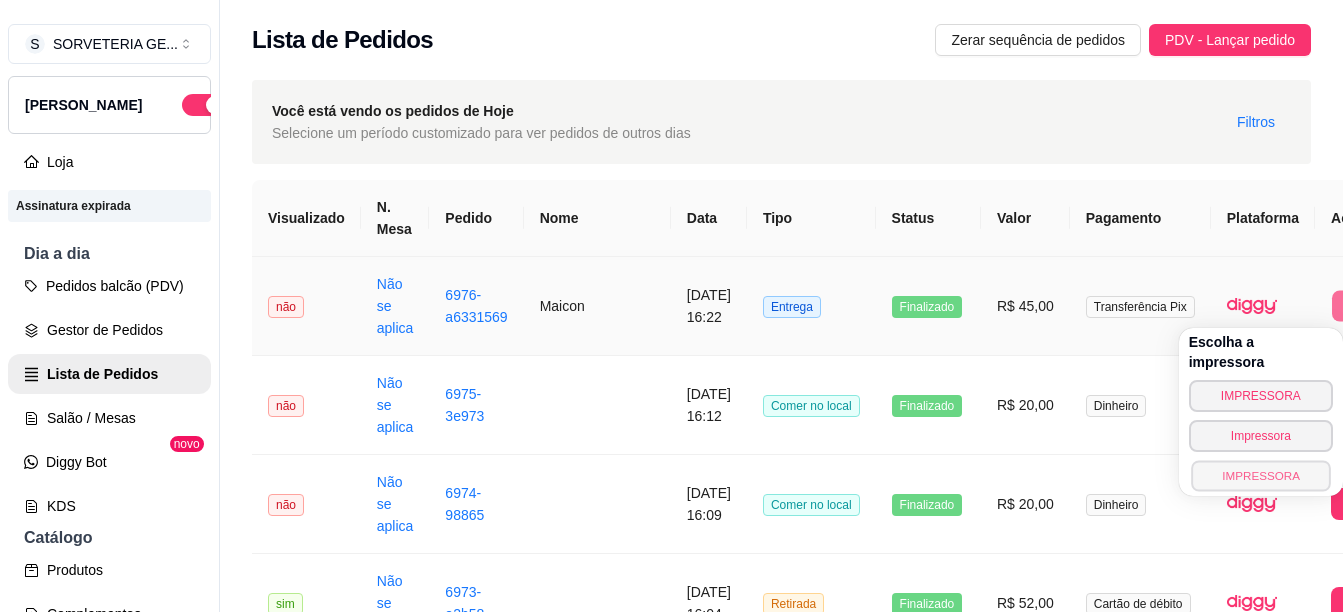 click on "IMPRESSORA" at bounding box center [1261, 475] 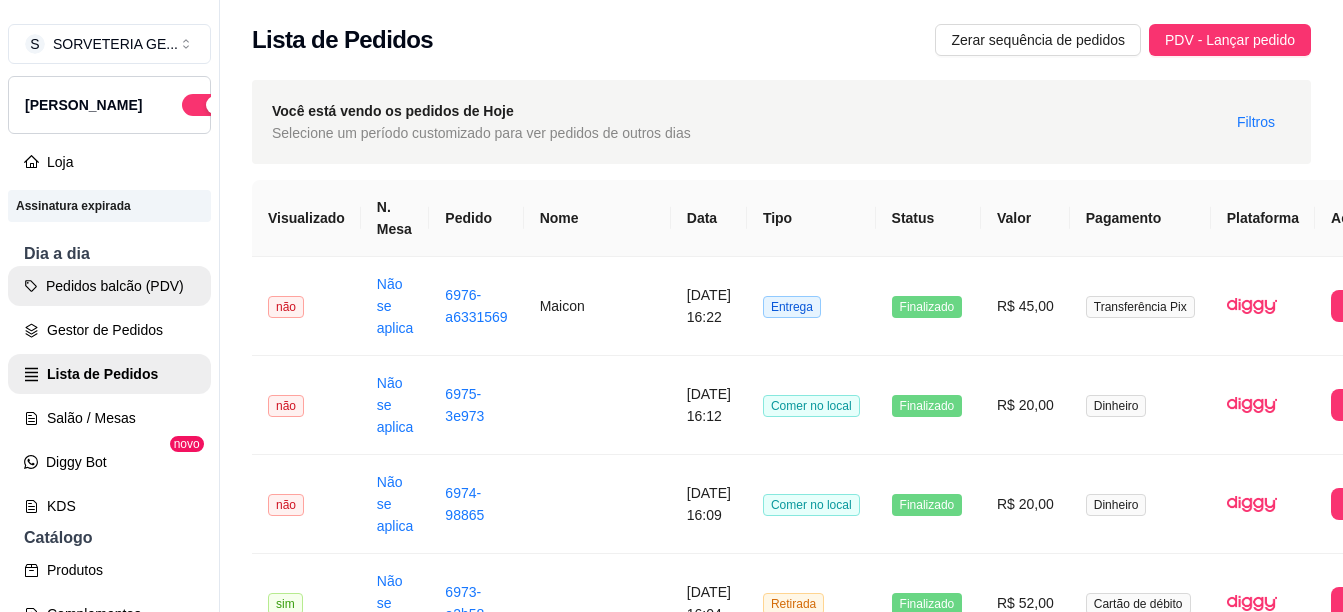 click on "Pedidos balcão (PDV)" at bounding box center [109, 286] 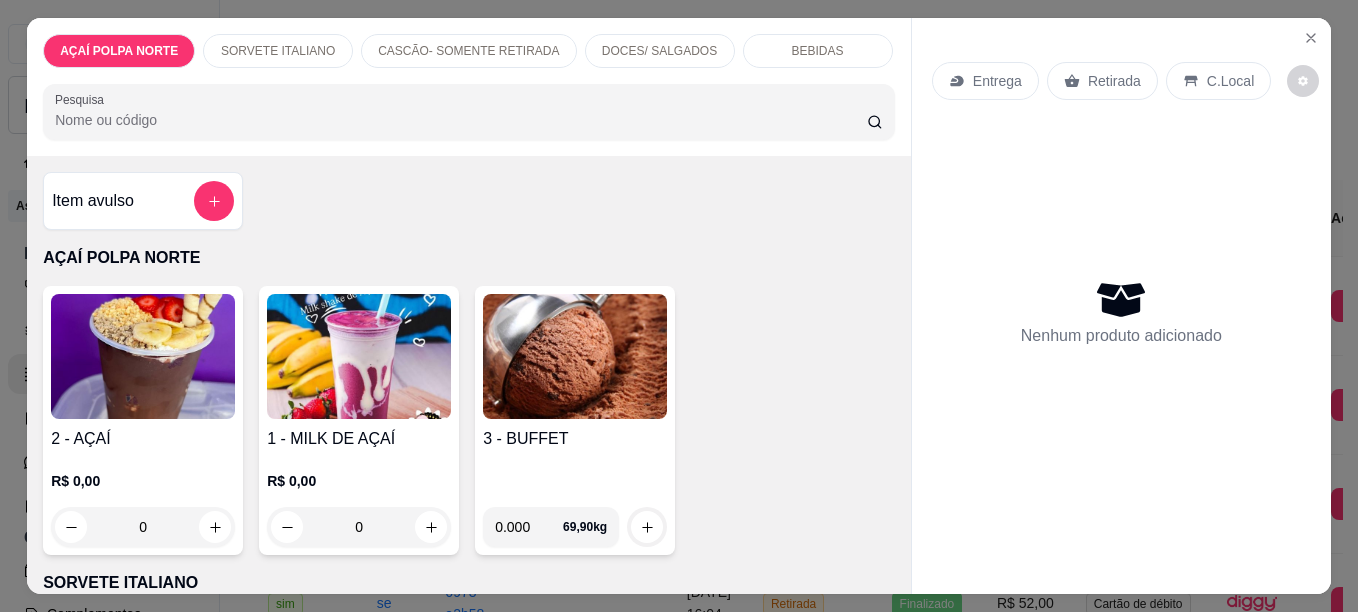 click at bounding box center [143, 356] 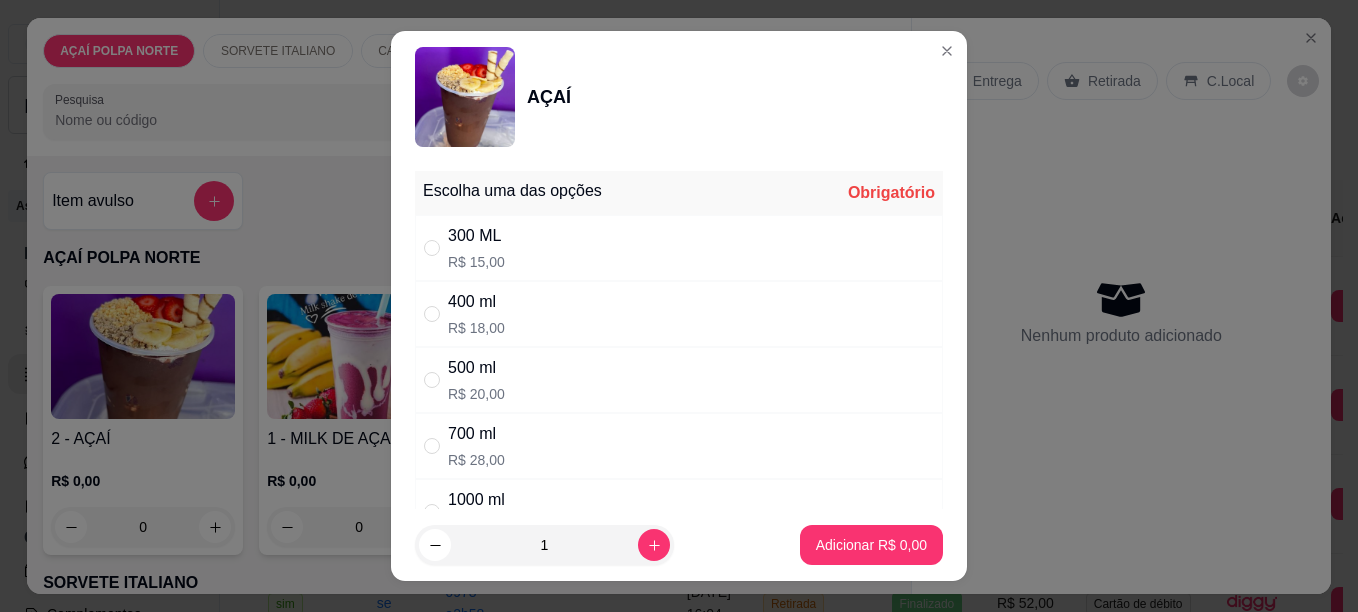 click on "300 ML R$ 15,00" at bounding box center (679, 248) 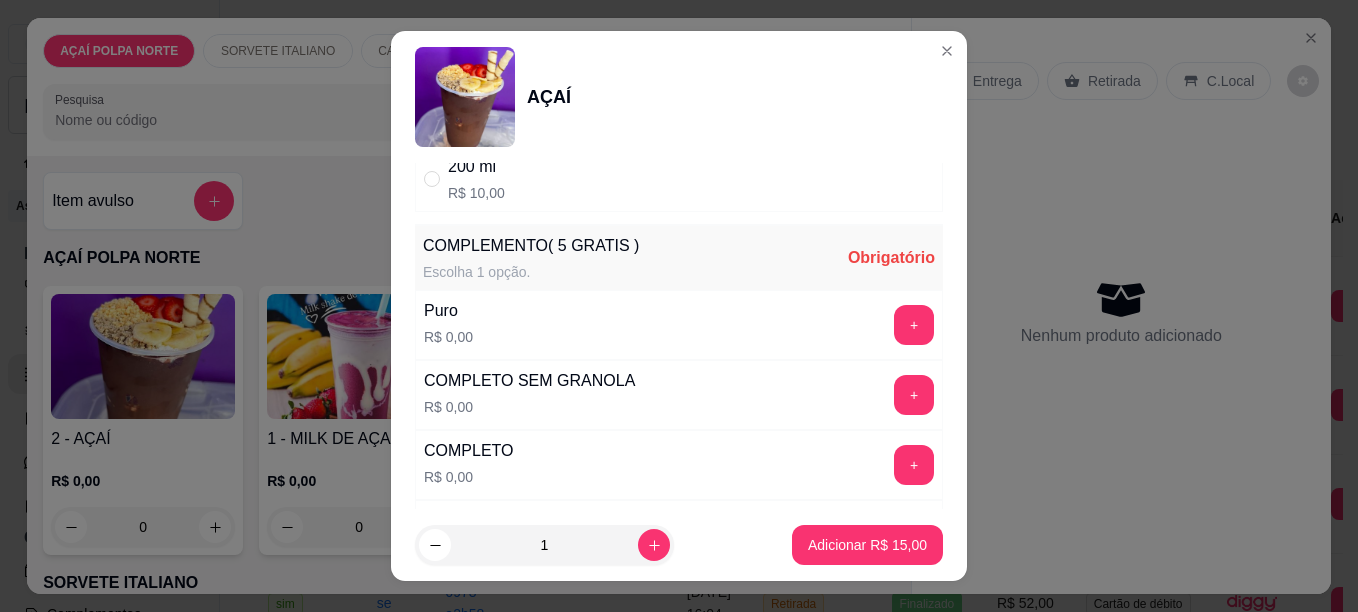 scroll, scrollTop: 500, scrollLeft: 0, axis: vertical 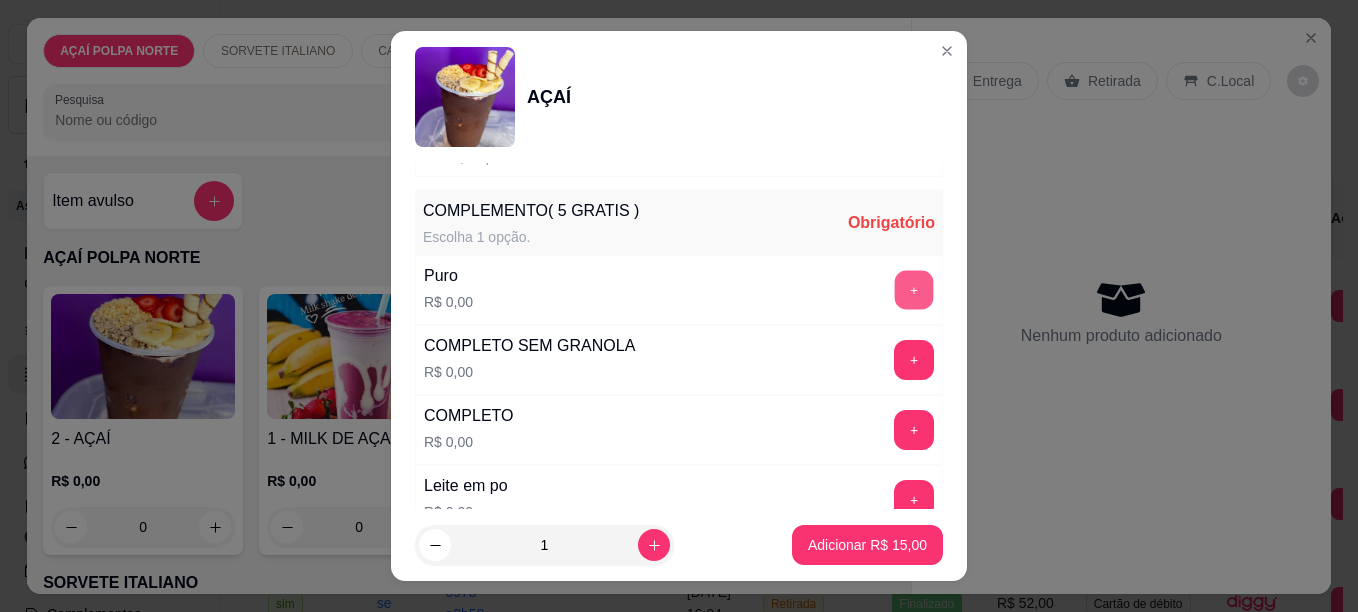 click on "+" at bounding box center (914, 289) 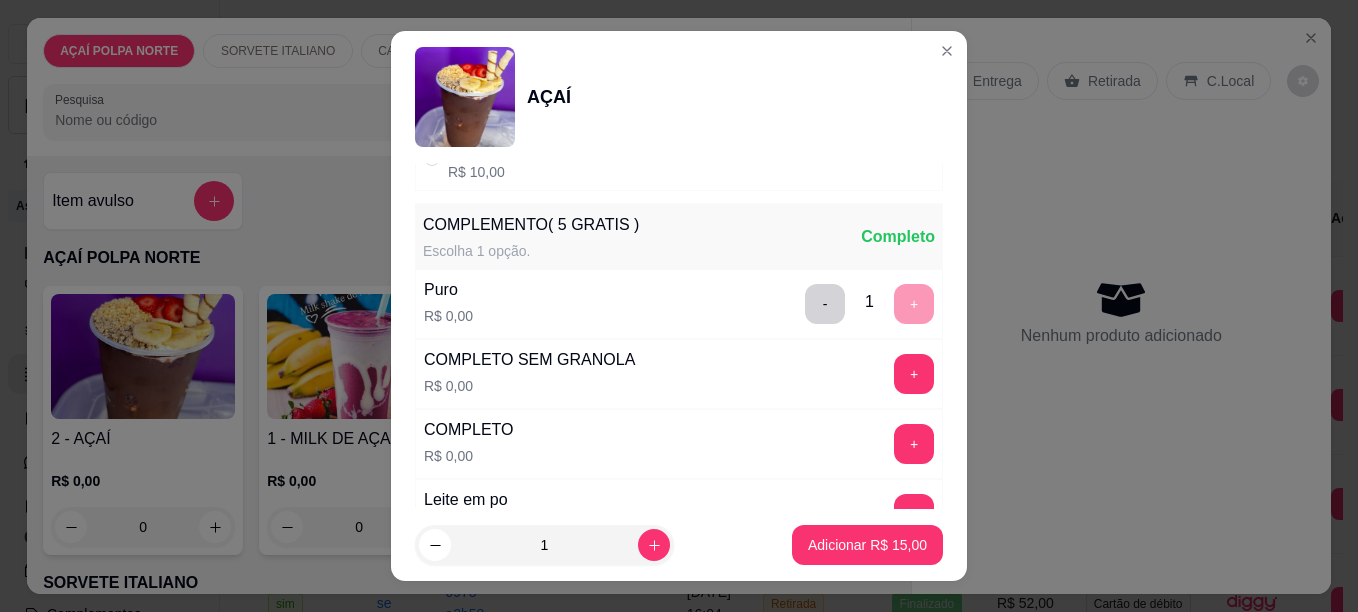 scroll, scrollTop: 0, scrollLeft: 0, axis: both 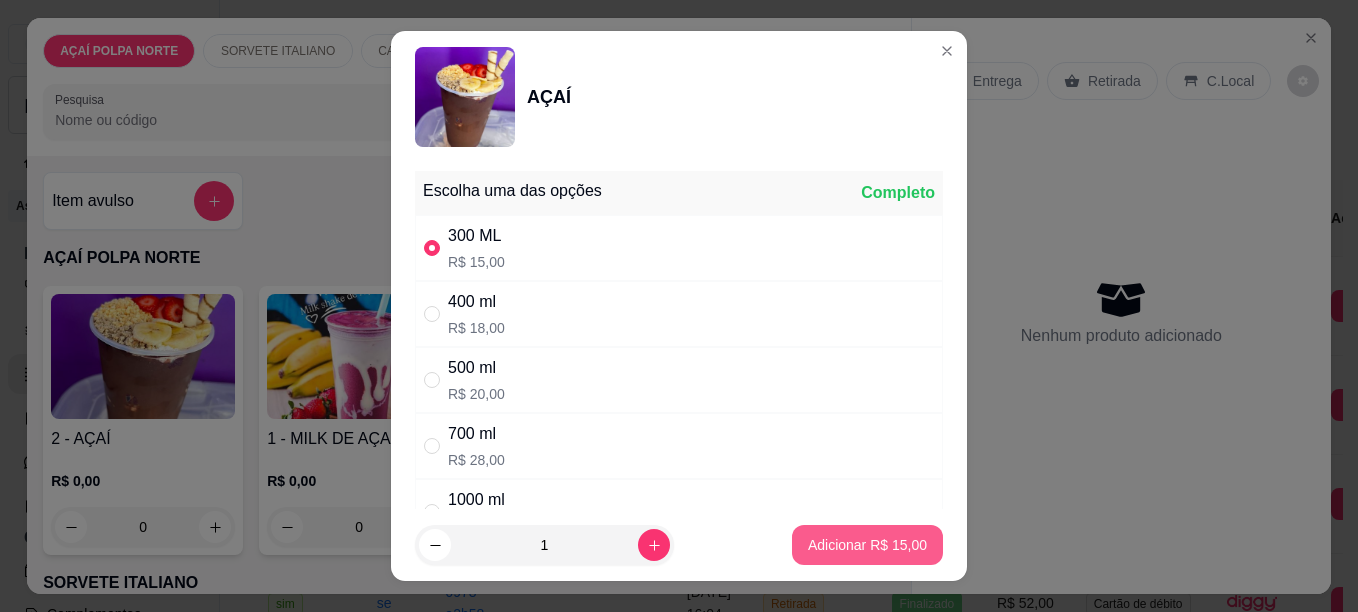 click on "Adicionar   R$ 15,00" at bounding box center [867, 545] 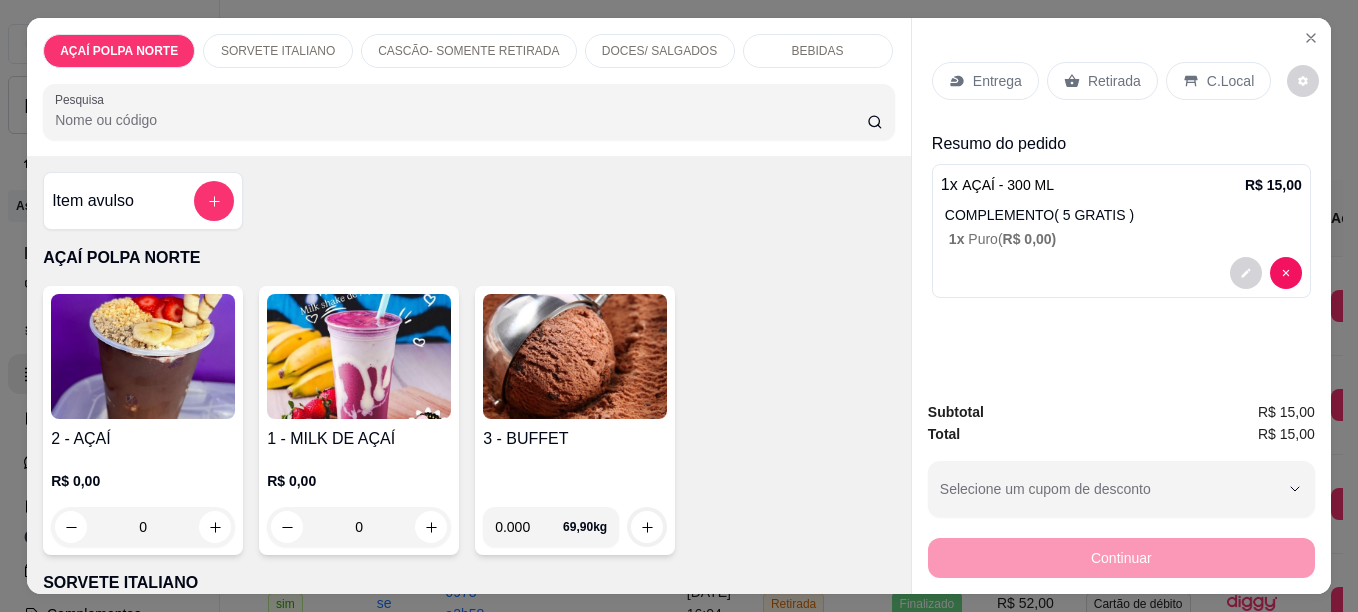 click at bounding box center [143, 356] 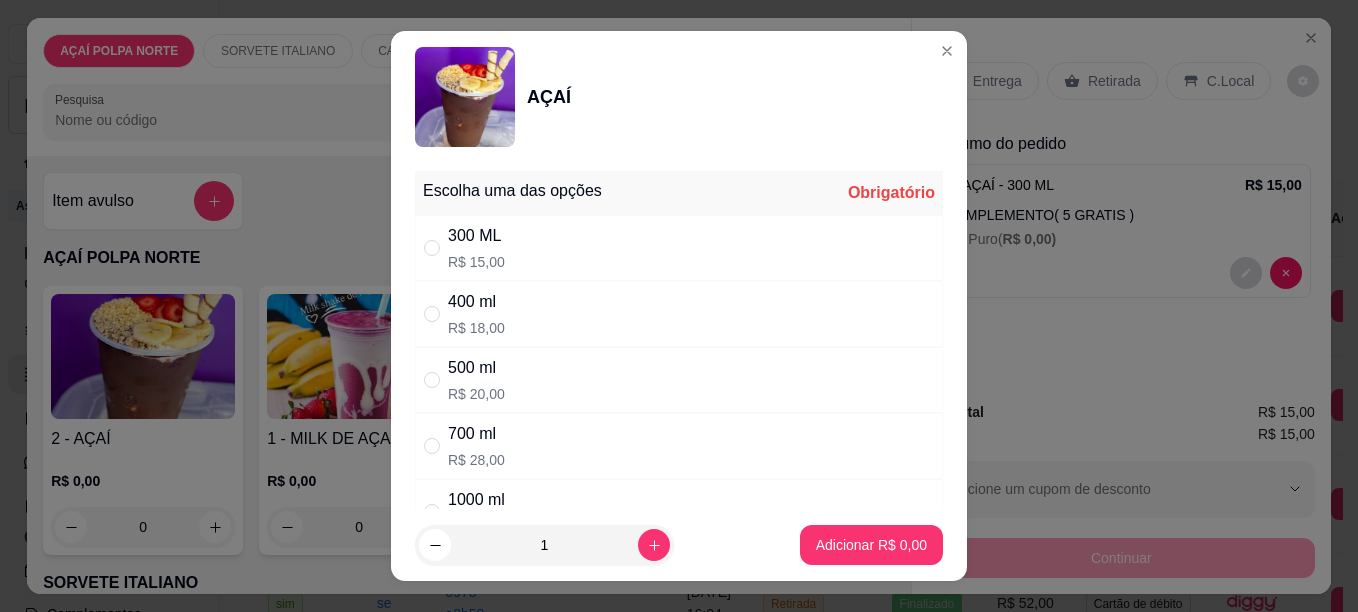 click on "R$ 15,00" at bounding box center [476, 262] 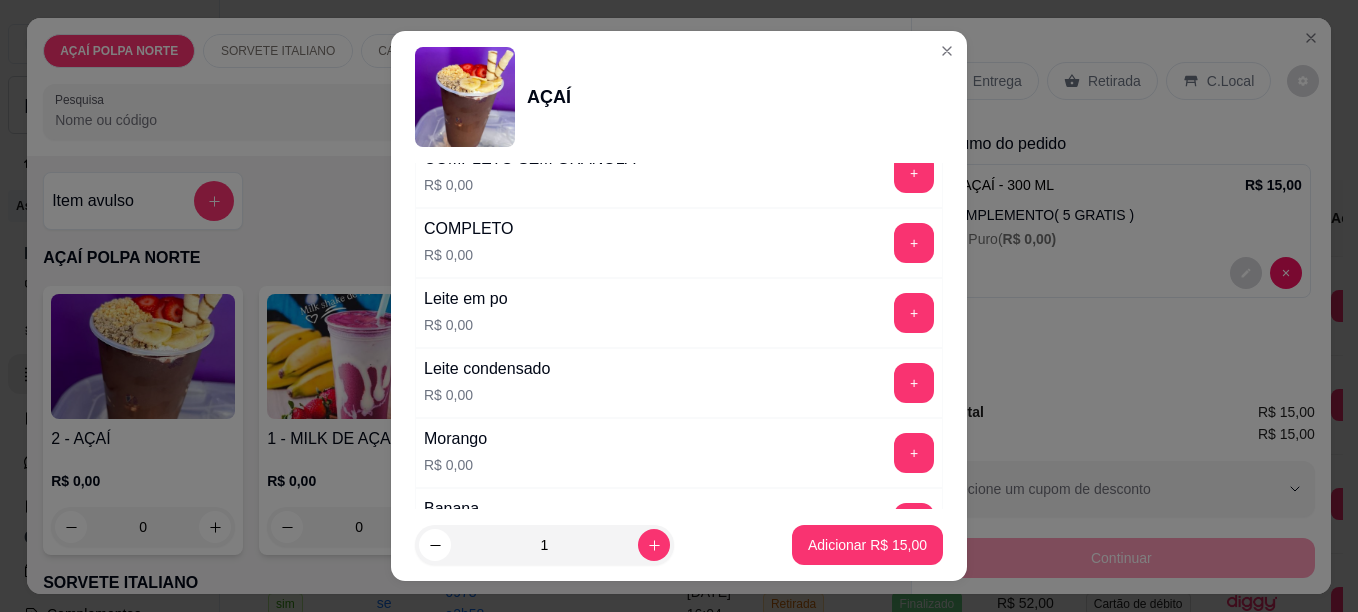 scroll, scrollTop: 700, scrollLeft: 0, axis: vertical 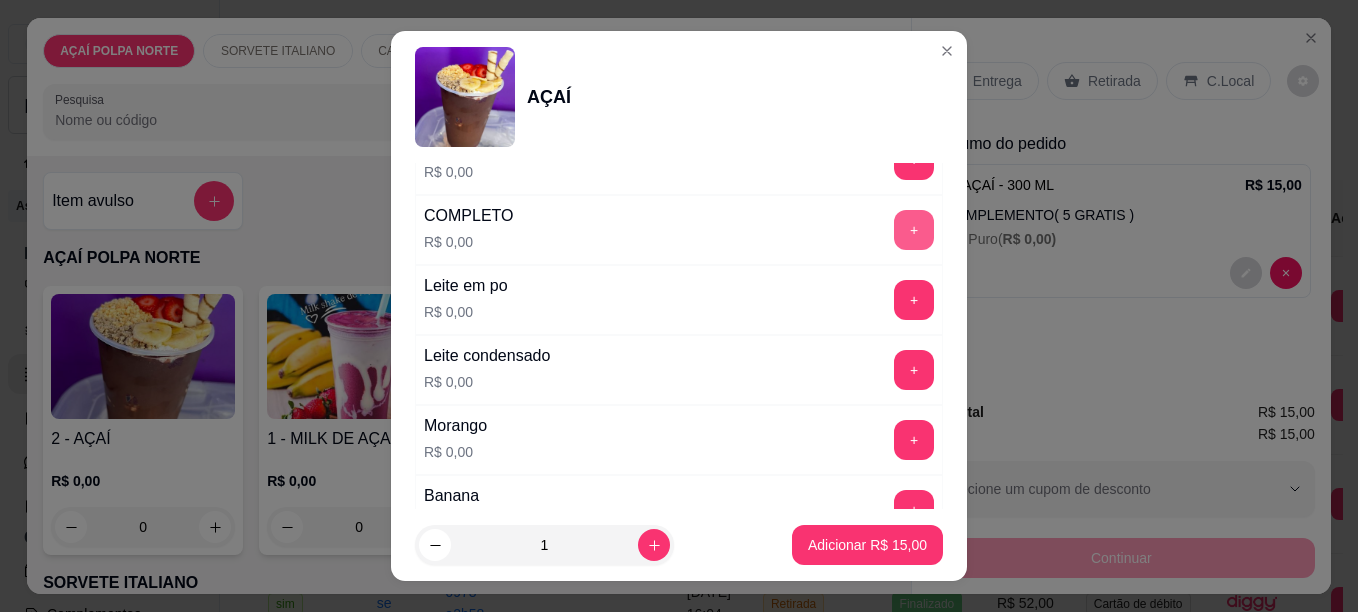 click on "+" at bounding box center (914, 230) 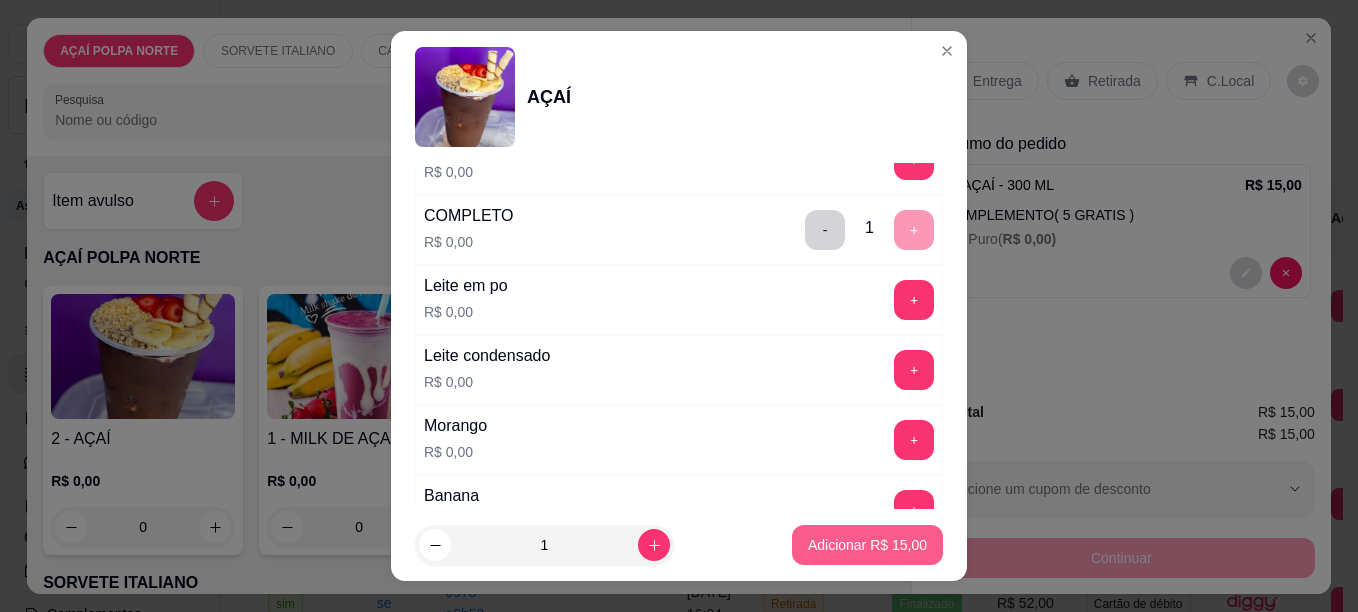 click on "Adicionar   R$ 15,00" at bounding box center [867, 545] 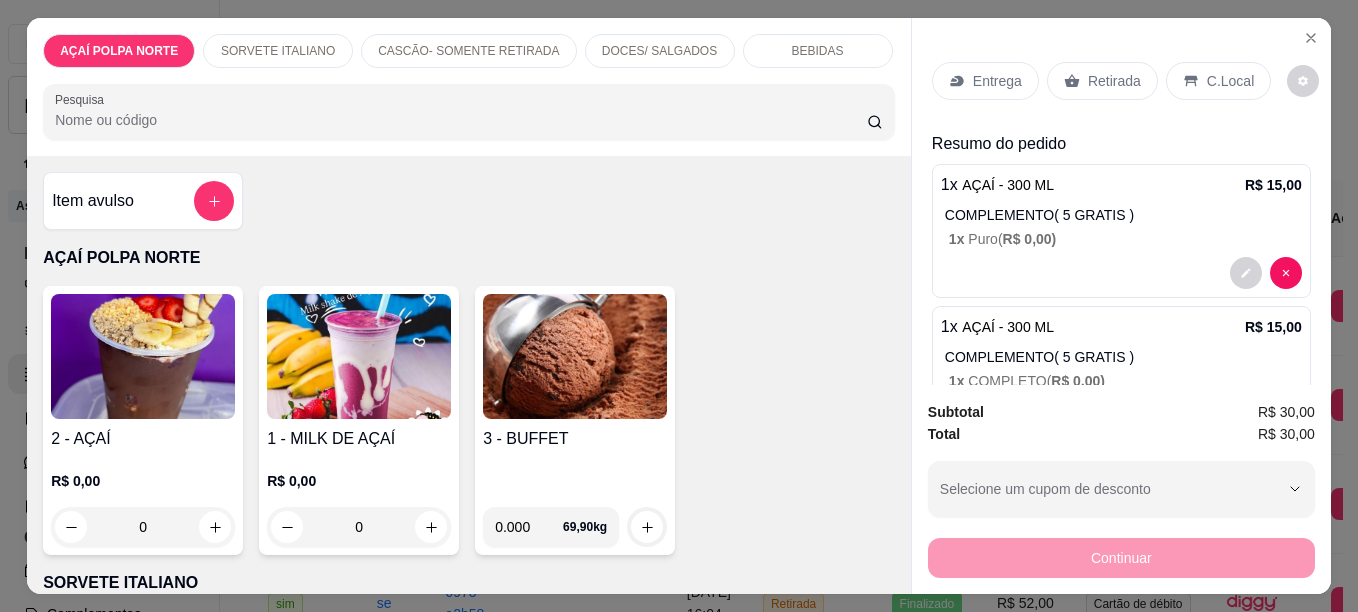 click at bounding box center (143, 356) 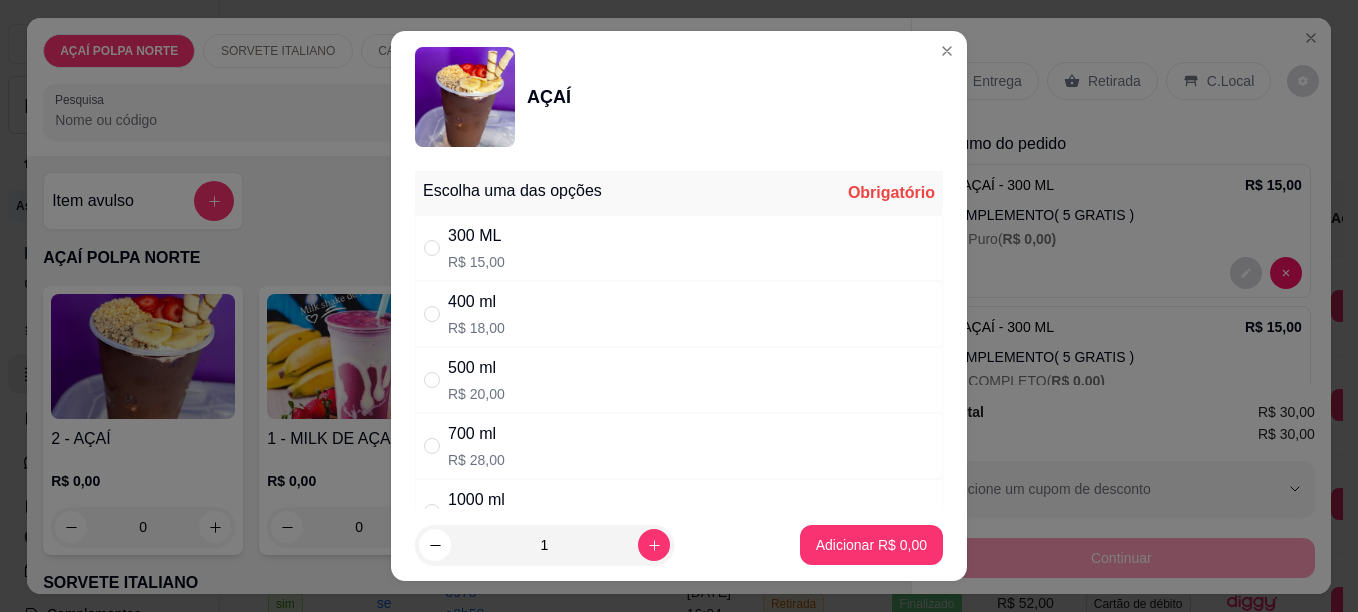 click on "R$ 15,00" at bounding box center (476, 262) 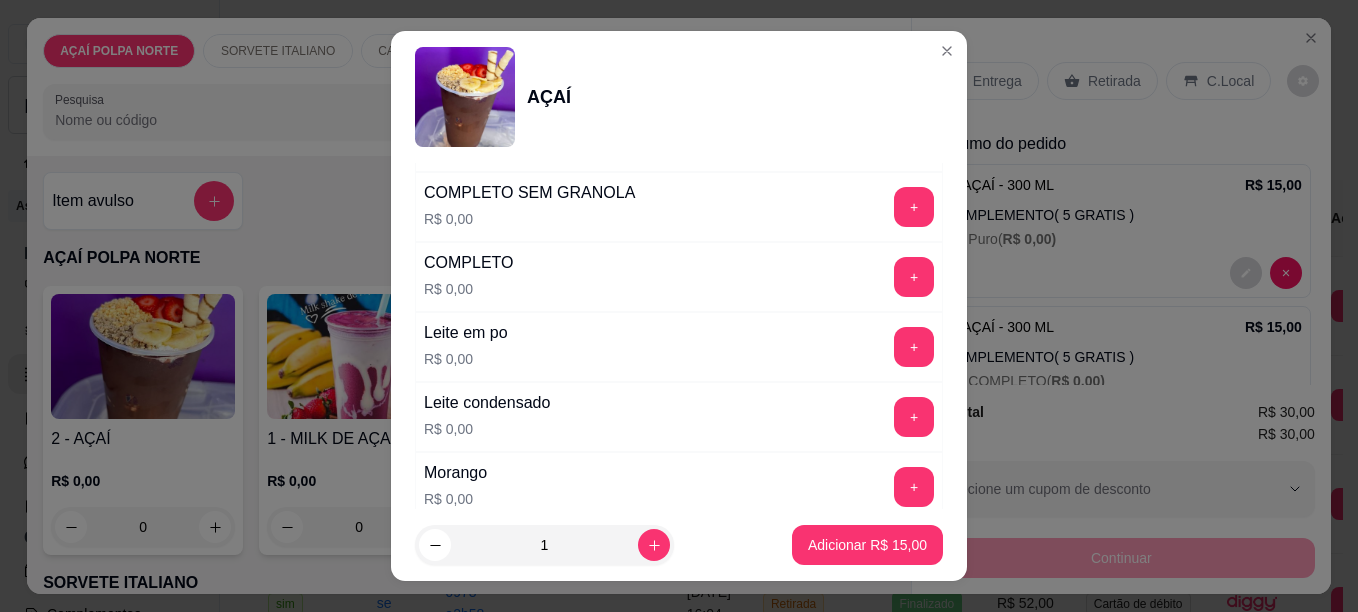 scroll, scrollTop: 700, scrollLeft: 0, axis: vertical 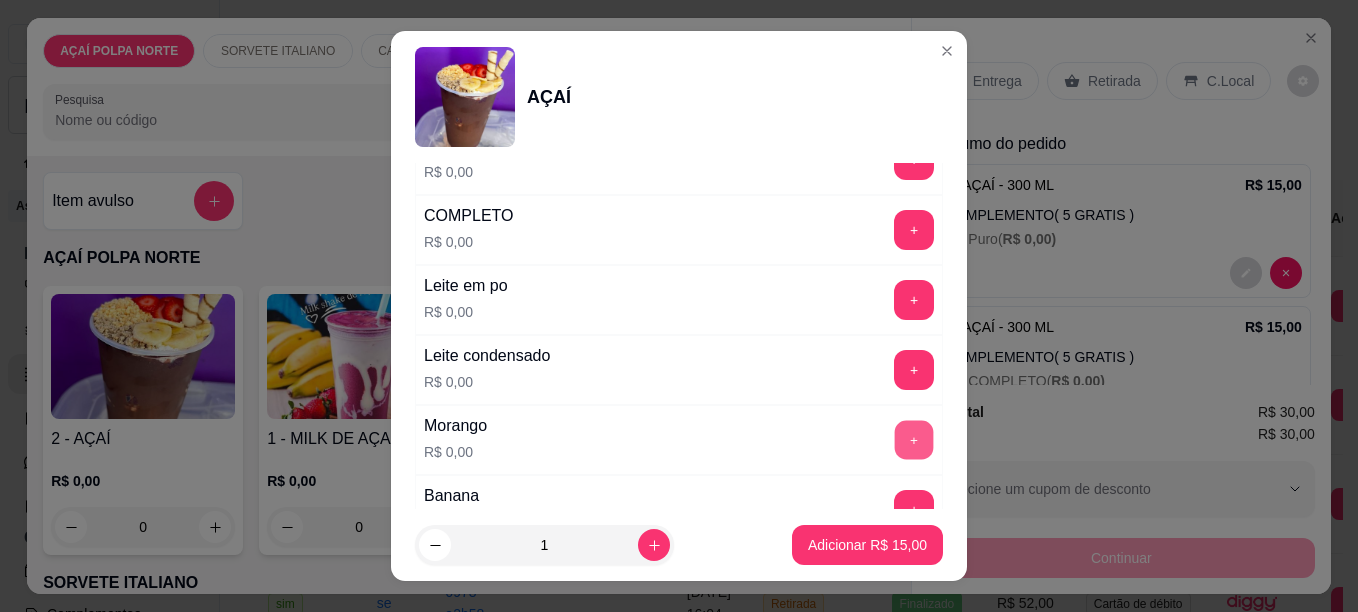 click on "+" at bounding box center (914, 439) 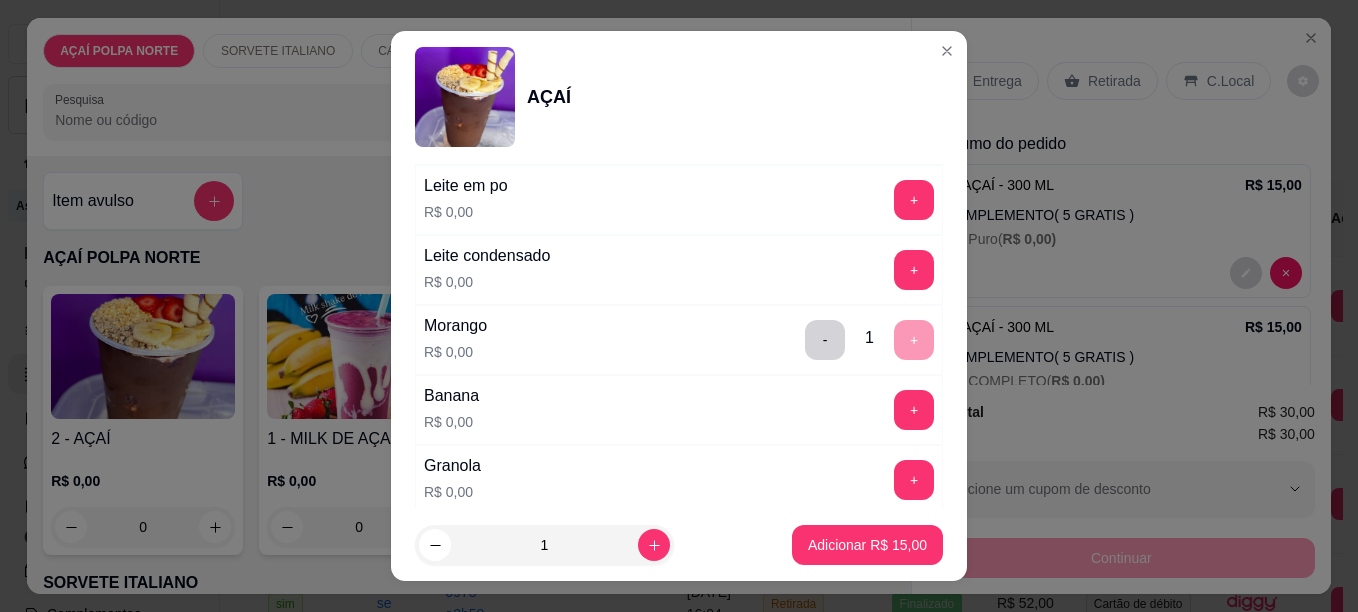 scroll, scrollTop: 700, scrollLeft: 0, axis: vertical 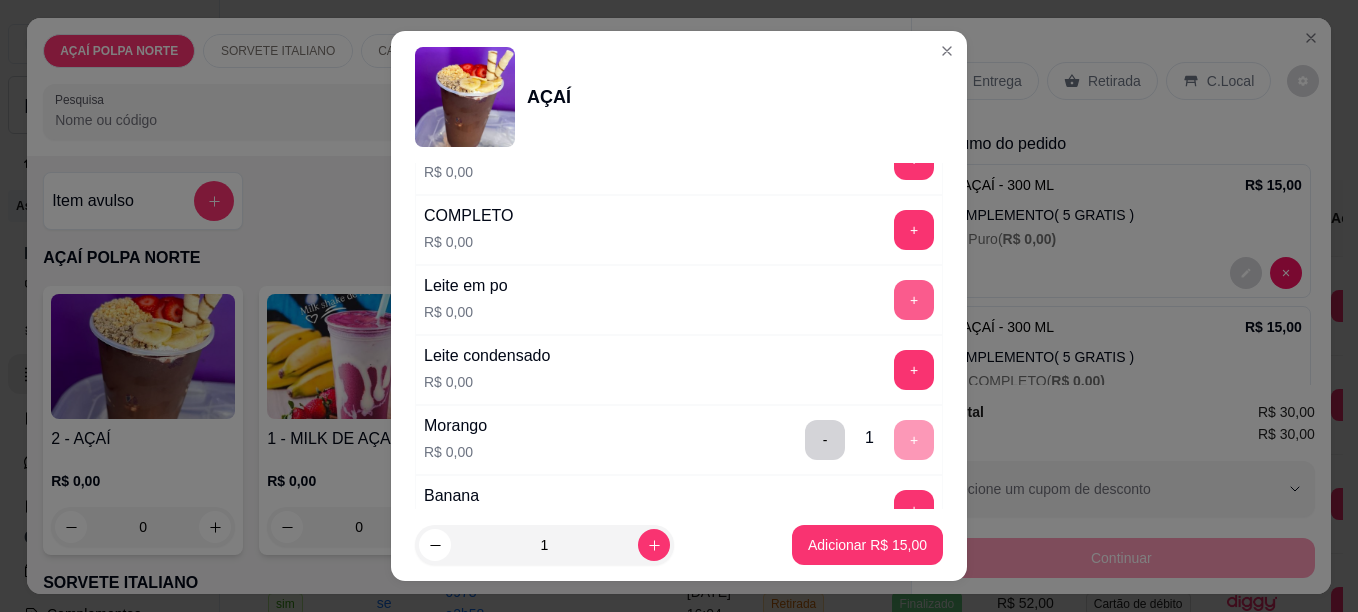 click on "+" at bounding box center [914, 300] 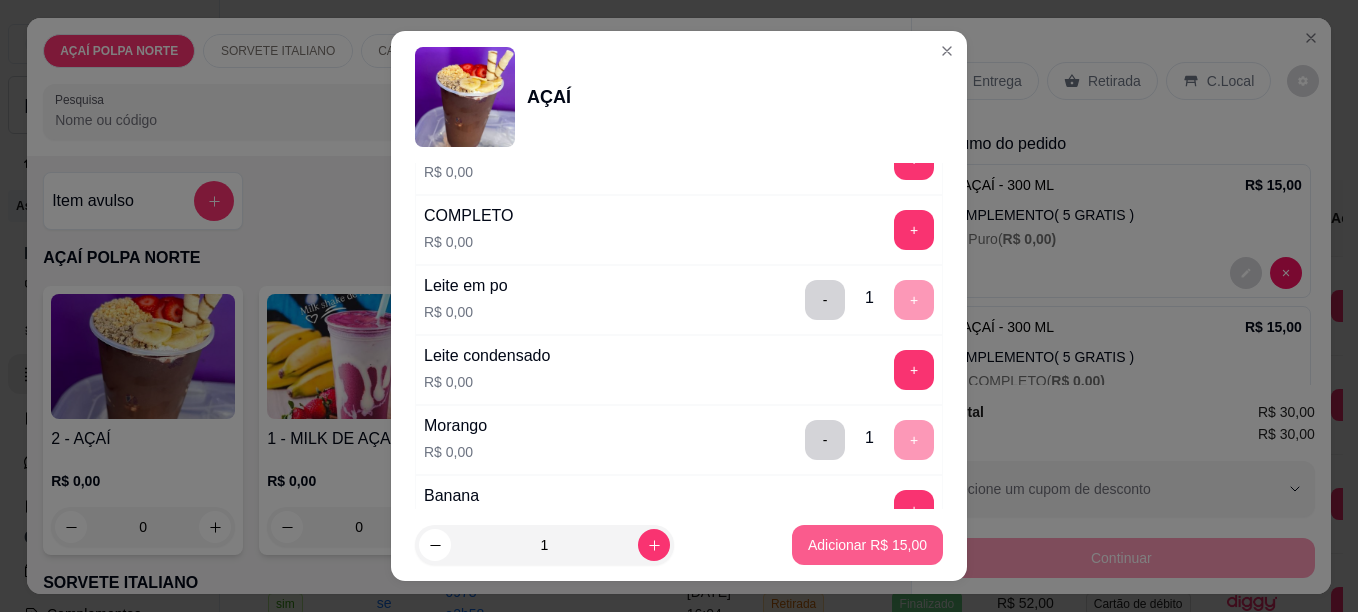 click on "Adicionar   R$ 15,00" at bounding box center (867, 545) 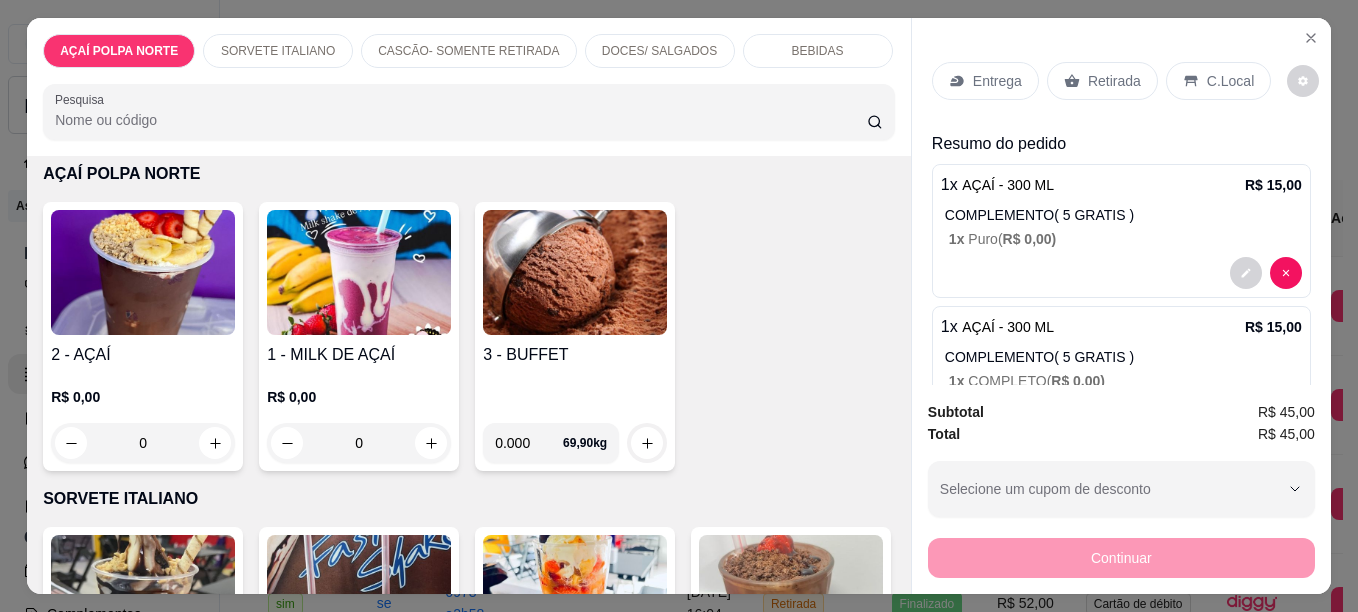 scroll, scrollTop: 300, scrollLeft: 0, axis: vertical 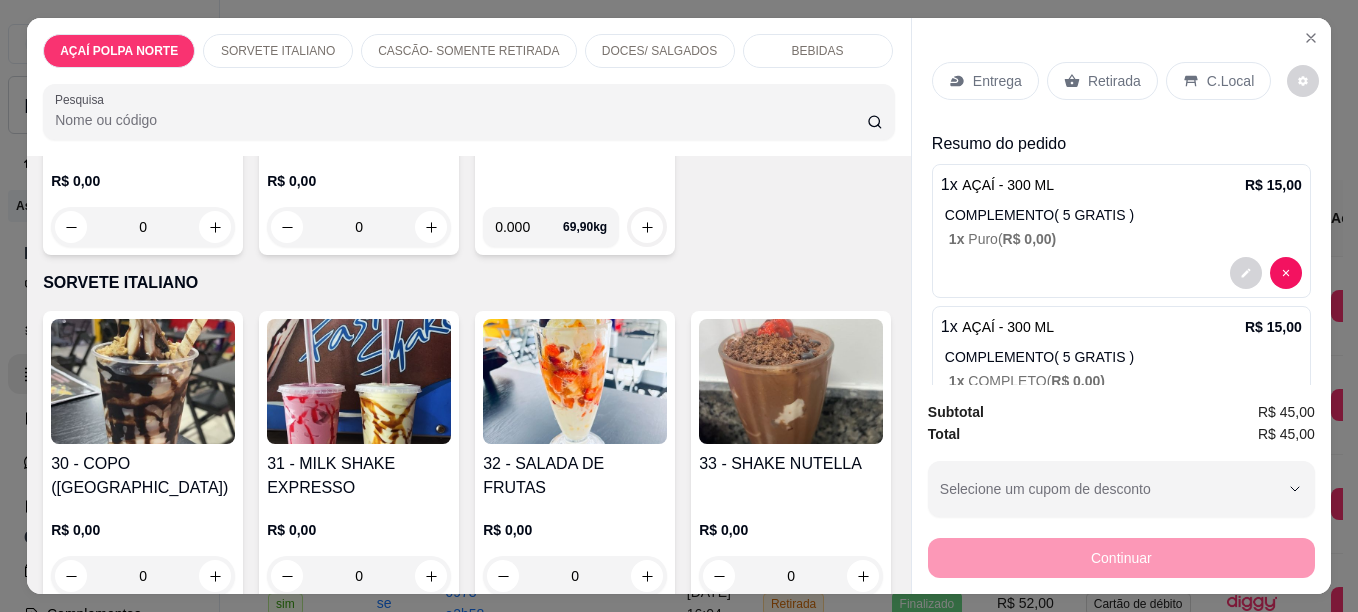click at bounding box center (359, 381) 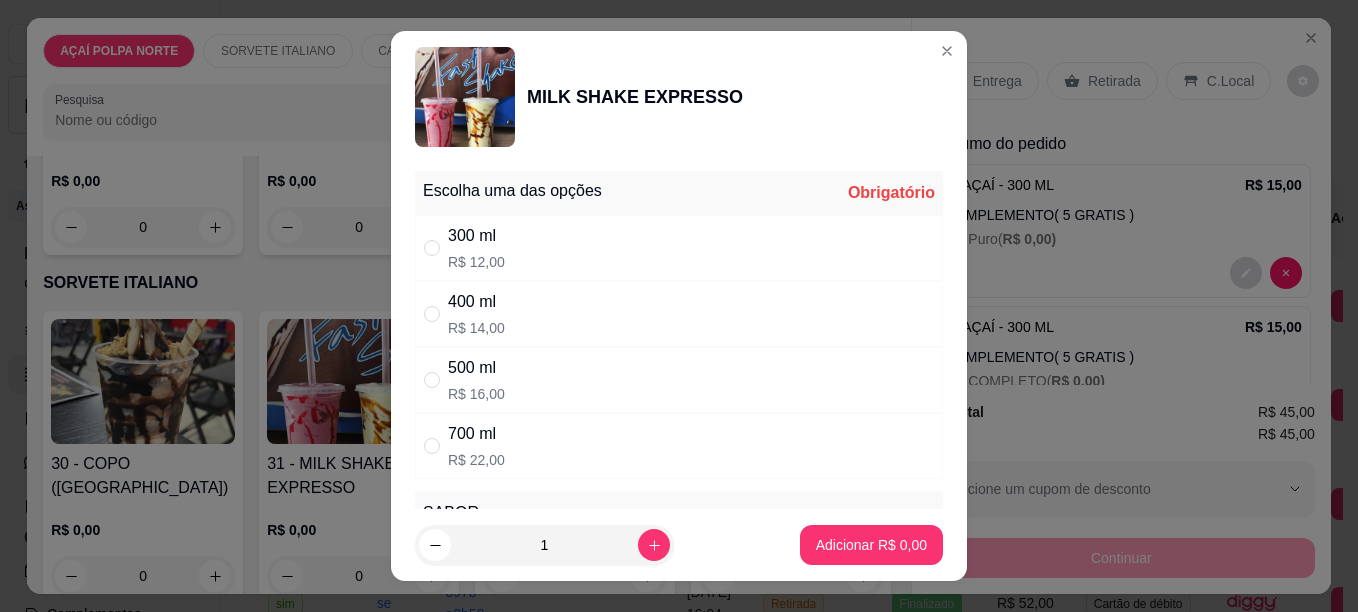 click on "400 ml R$ 14,00" at bounding box center [679, 314] 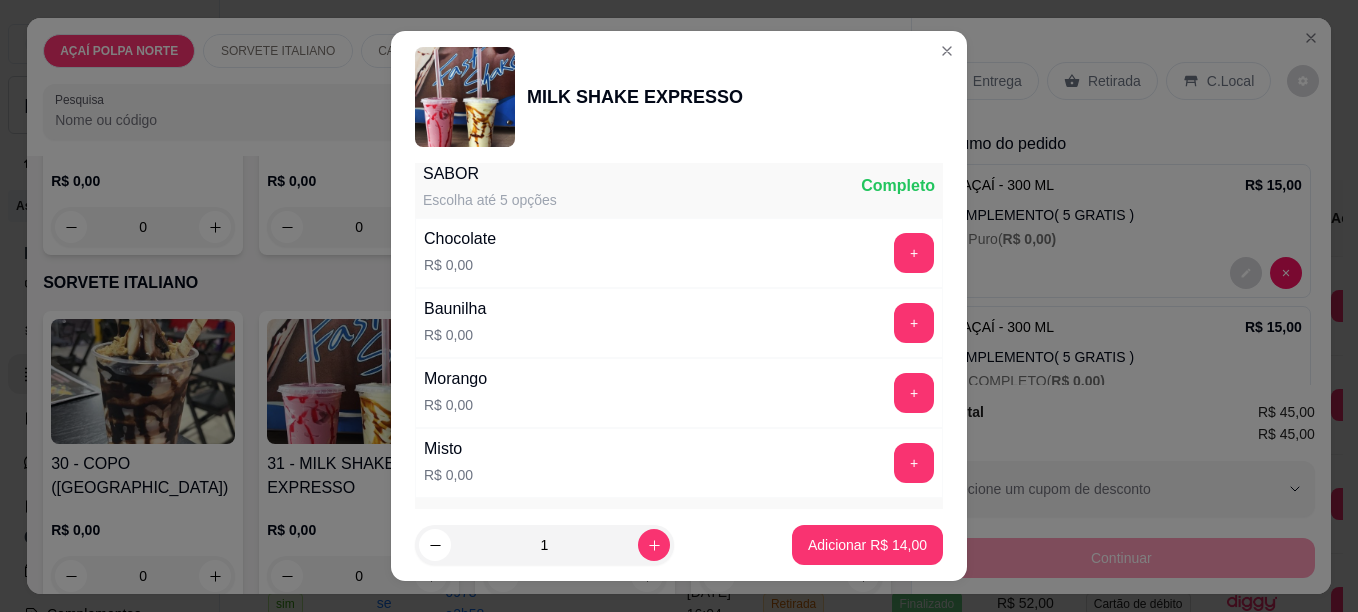 scroll, scrollTop: 400, scrollLeft: 0, axis: vertical 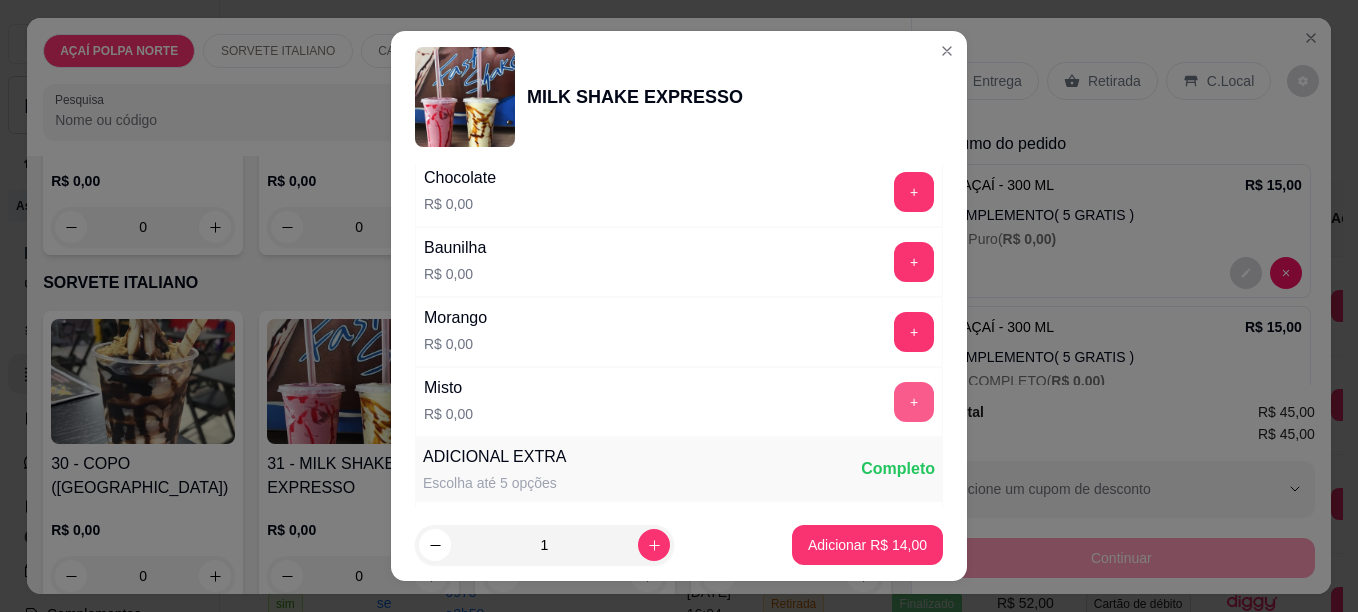click on "+" at bounding box center (914, 402) 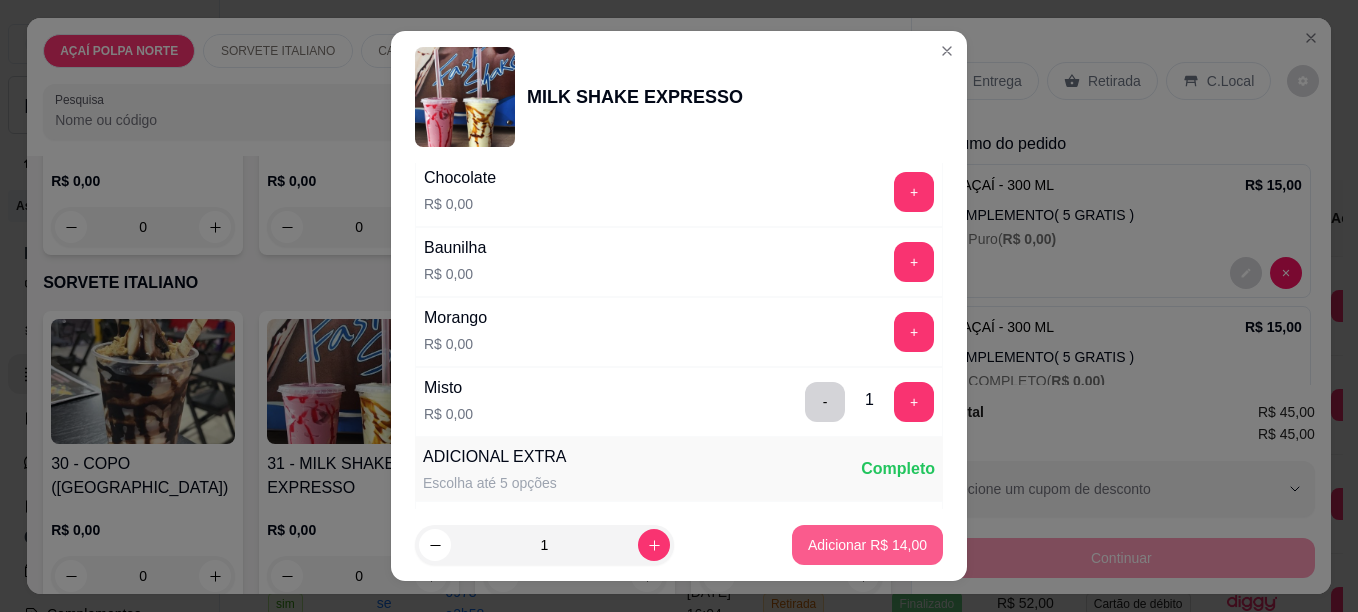 click on "Adicionar   R$ 14,00" at bounding box center (867, 545) 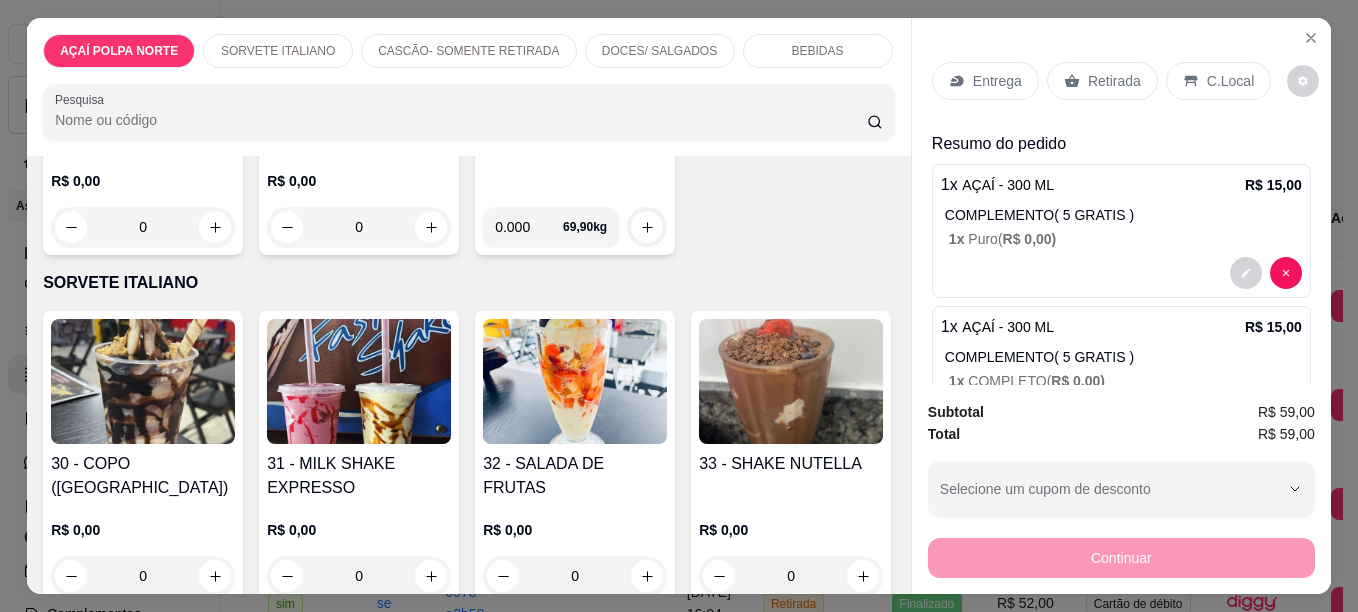 click on "Retirada" at bounding box center [1114, 81] 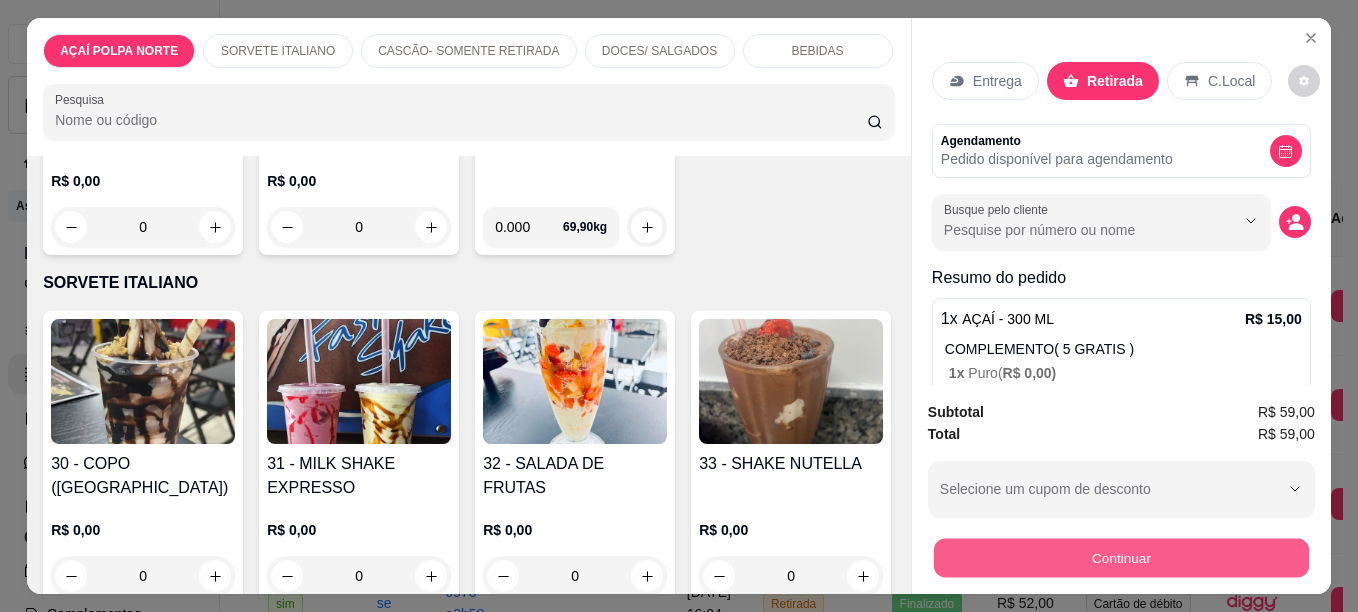 click on "Continuar" at bounding box center [1121, 557] 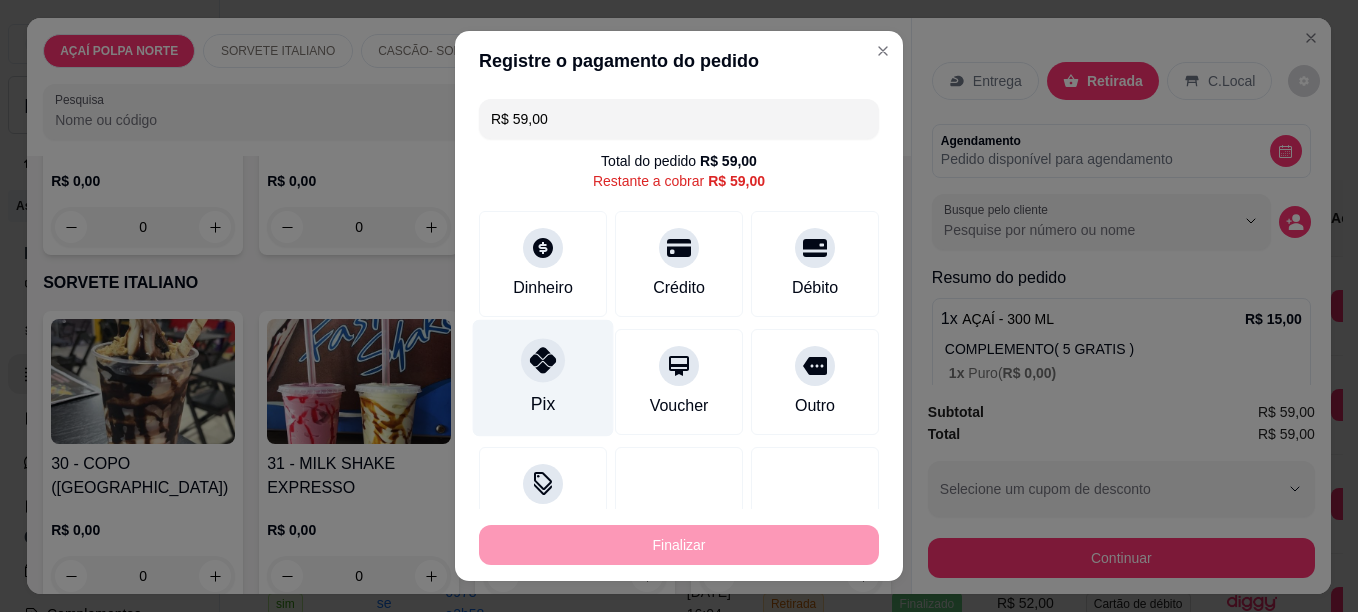 click on "Pix" at bounding box center (543, 377) 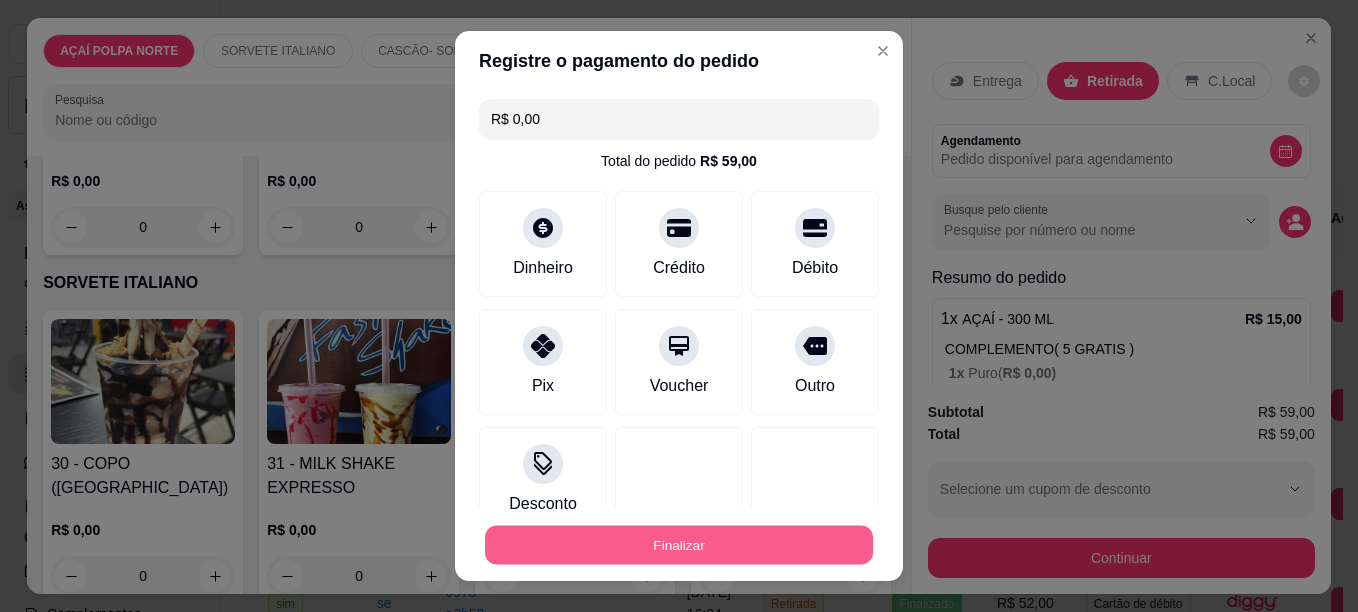 click on "Finalizar" at bounding box center (679, 545) 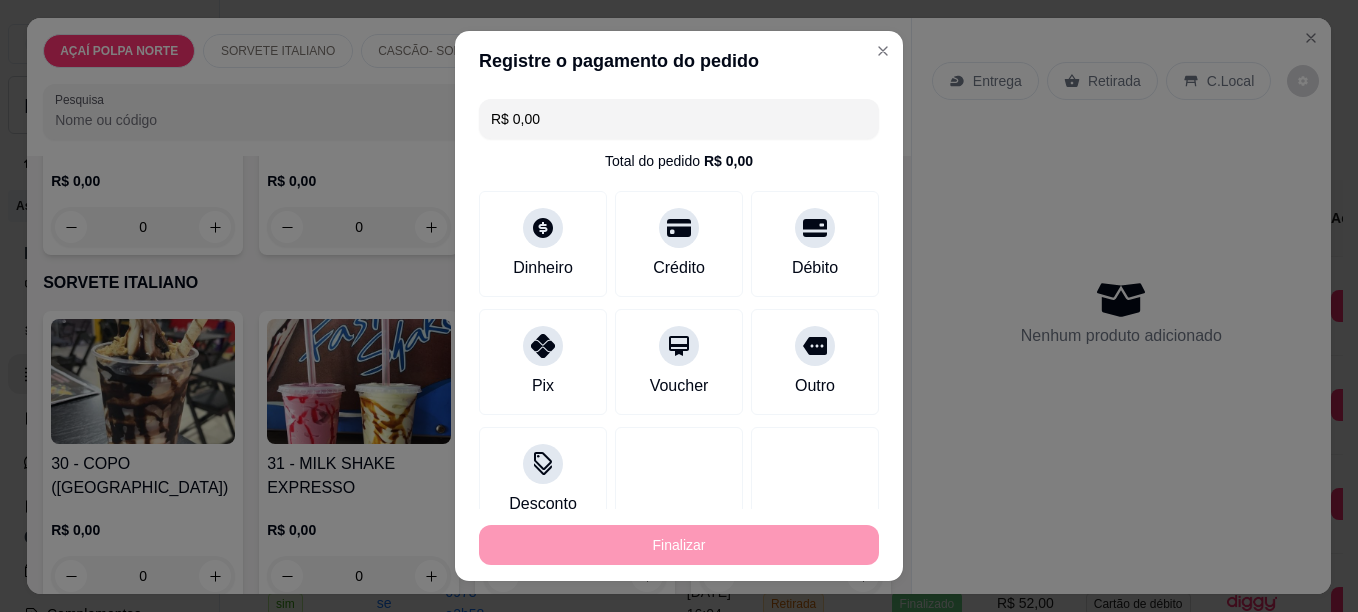type on "-R$ 59,00" 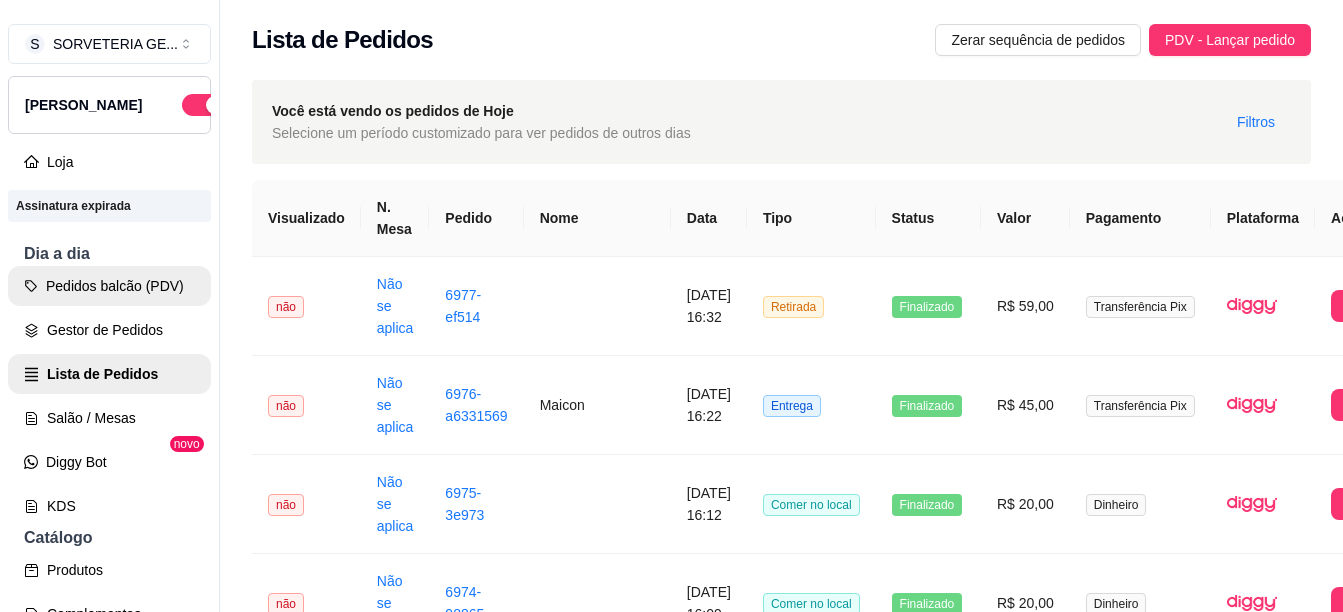 click on "Pedidos balcão (PDV)" at bounding box center (109, 286) 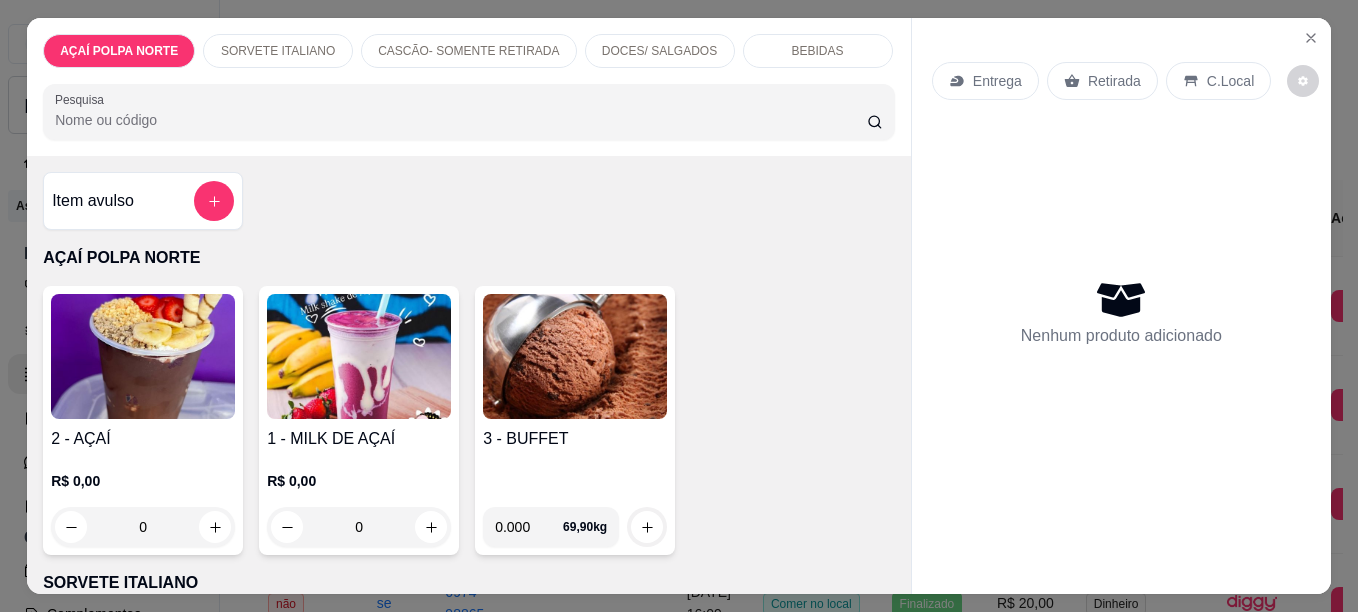 click at bounding box center (143, 356) 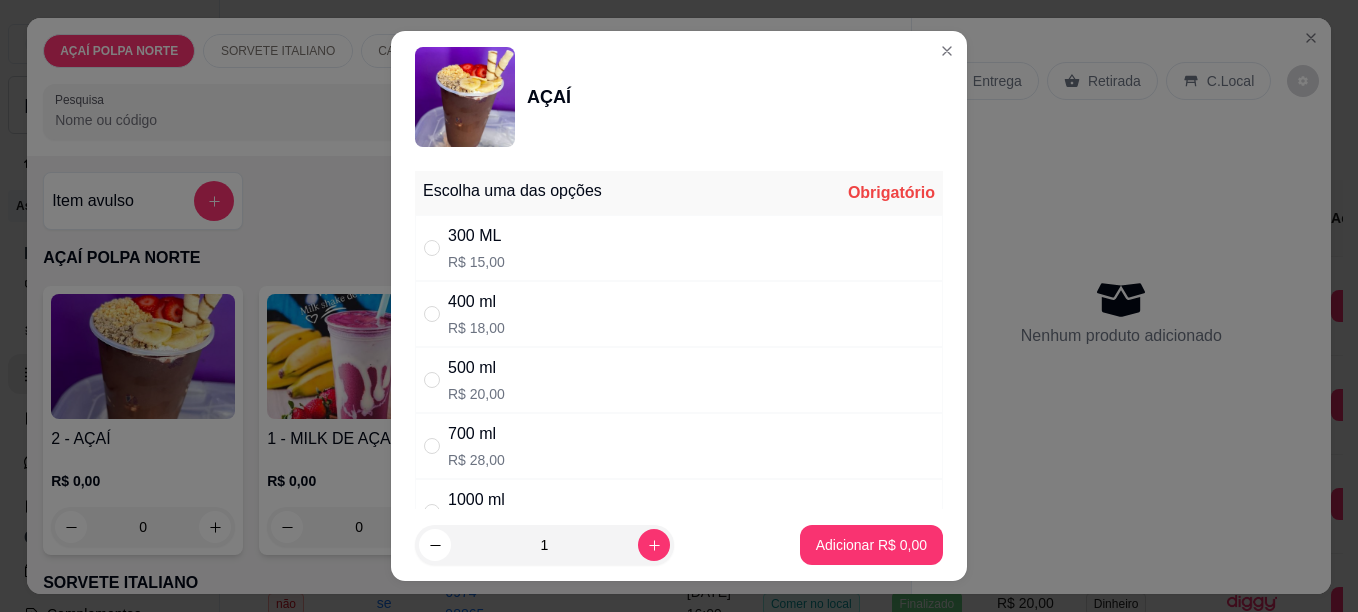 click on "500 ml R$ 20,00" at bounding box center (679, 380) 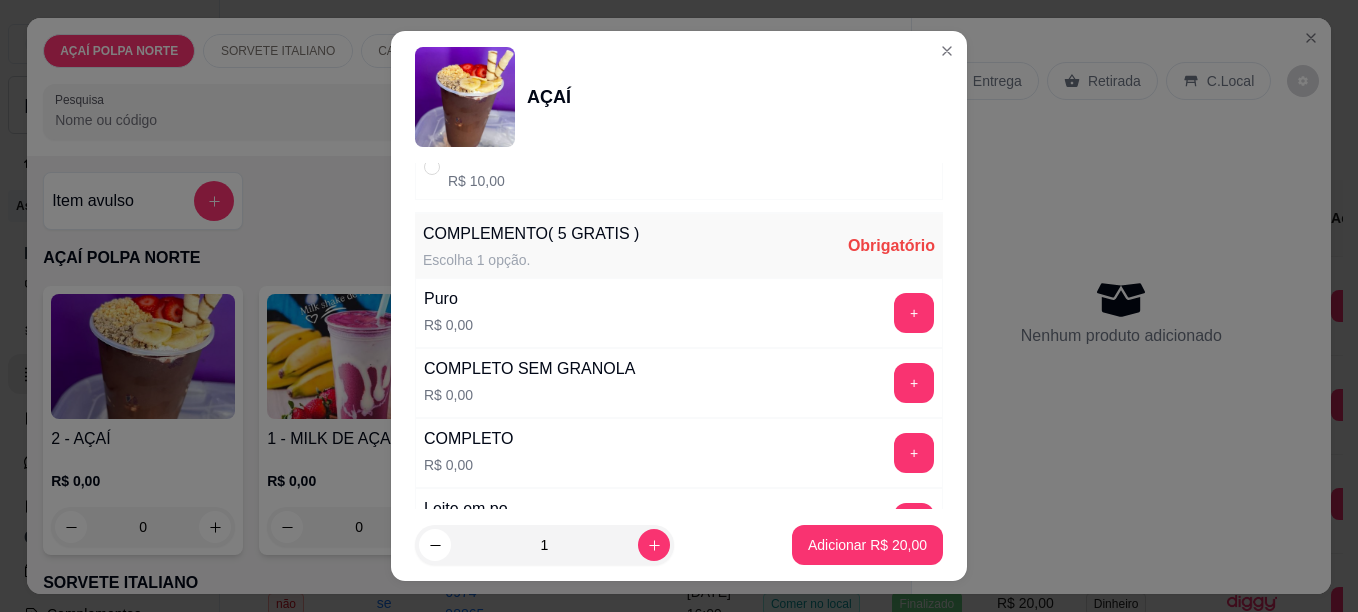 scroll, scrollTop: 500, scrollLeft: 0, axis: vertical 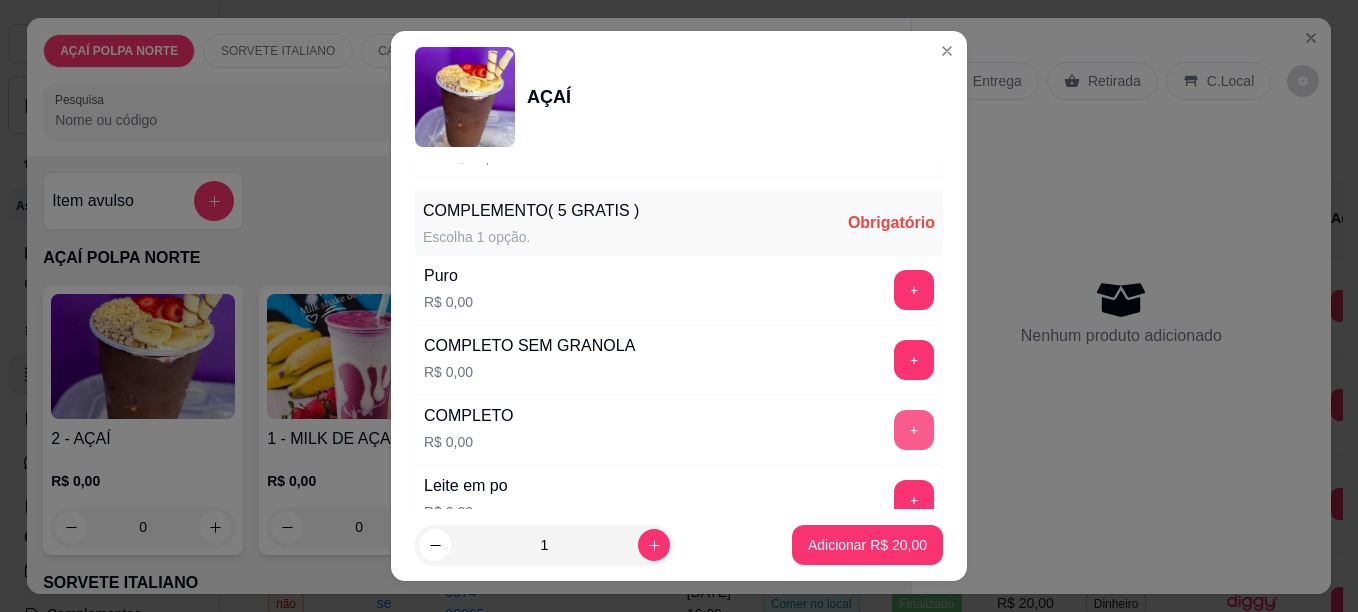click on "+" at bounding box center [914, 430] 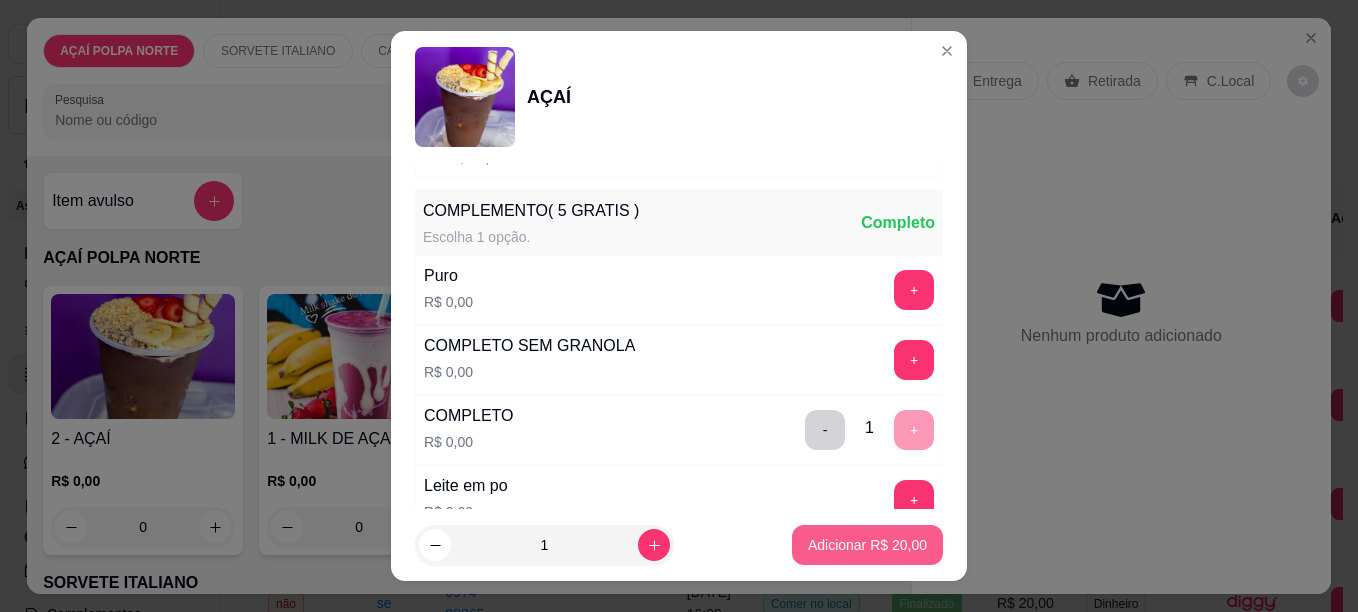 click on "Adicionar   R$ 20,00" at bounding box center [867, 545] 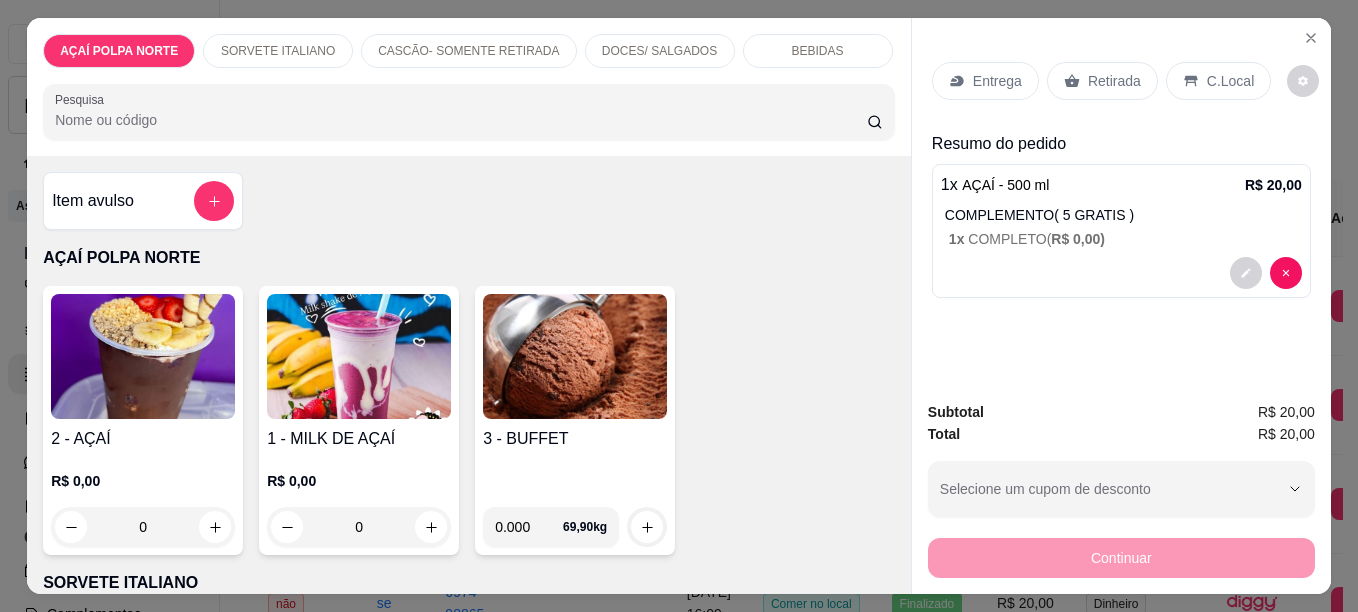 click on "Retirada" at bounding box center [1102, 81] 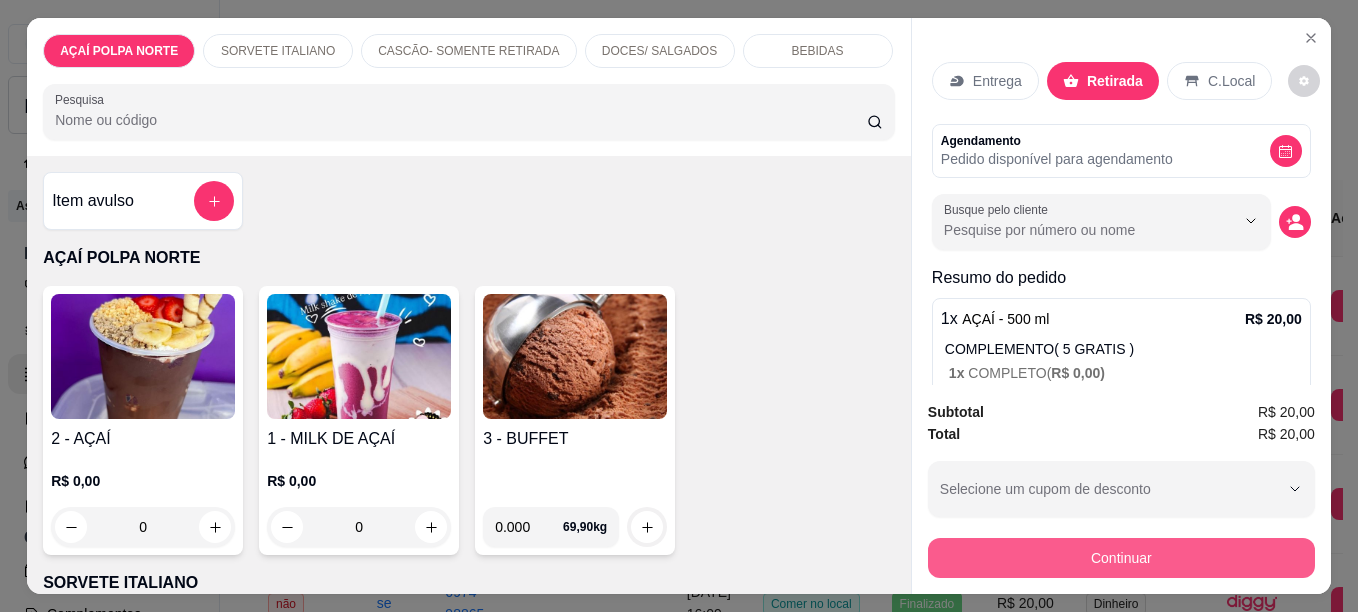 click on "Continuar" at bounding box center (1121, 558) 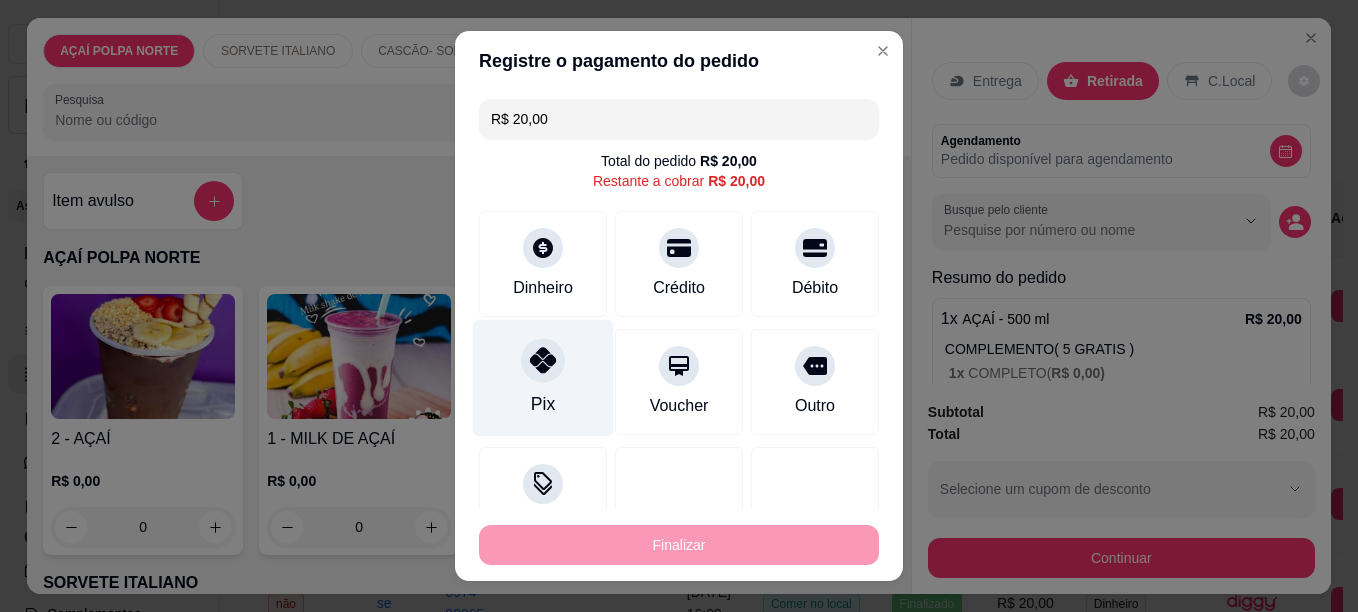 click 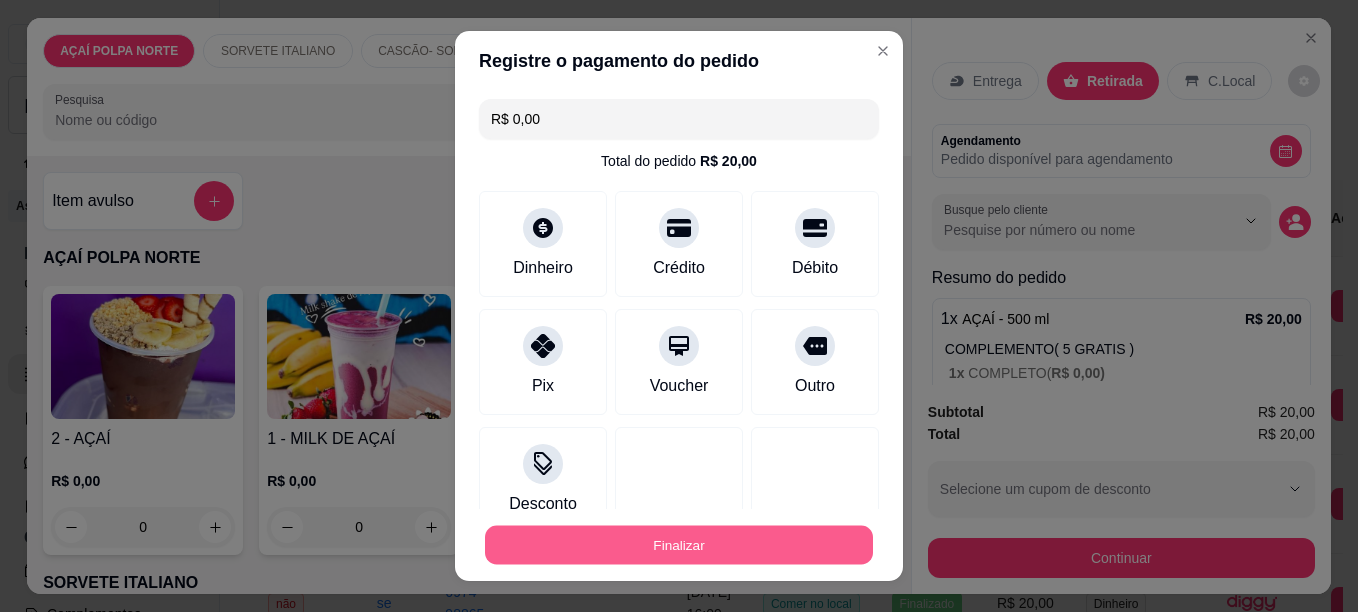 click on "Finalizar" at bounding box center [679, 545] 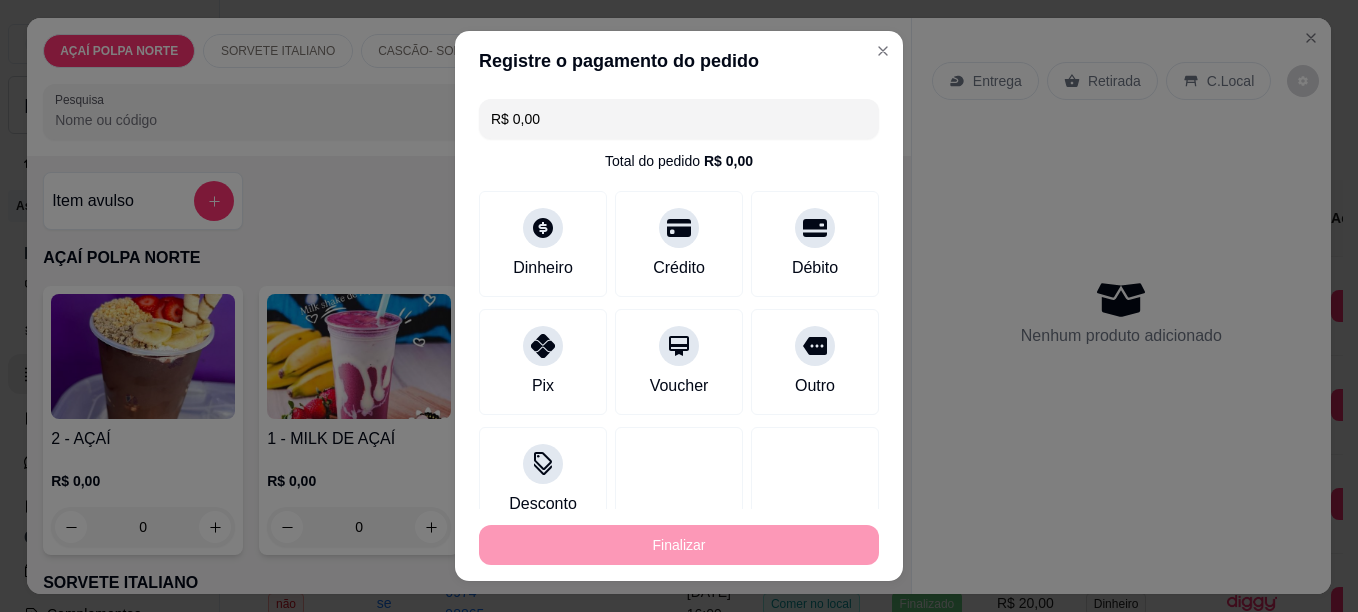 type on "-R$ 20,00" 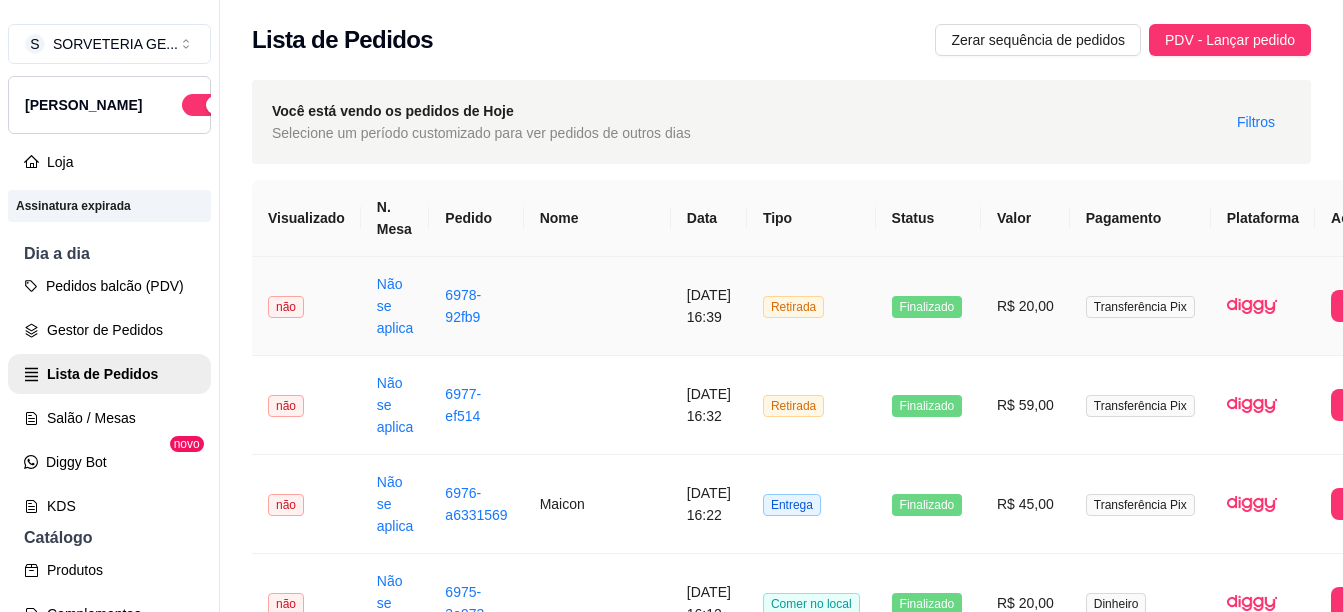 click on "Finalizado" at bounding box center (928, 306) 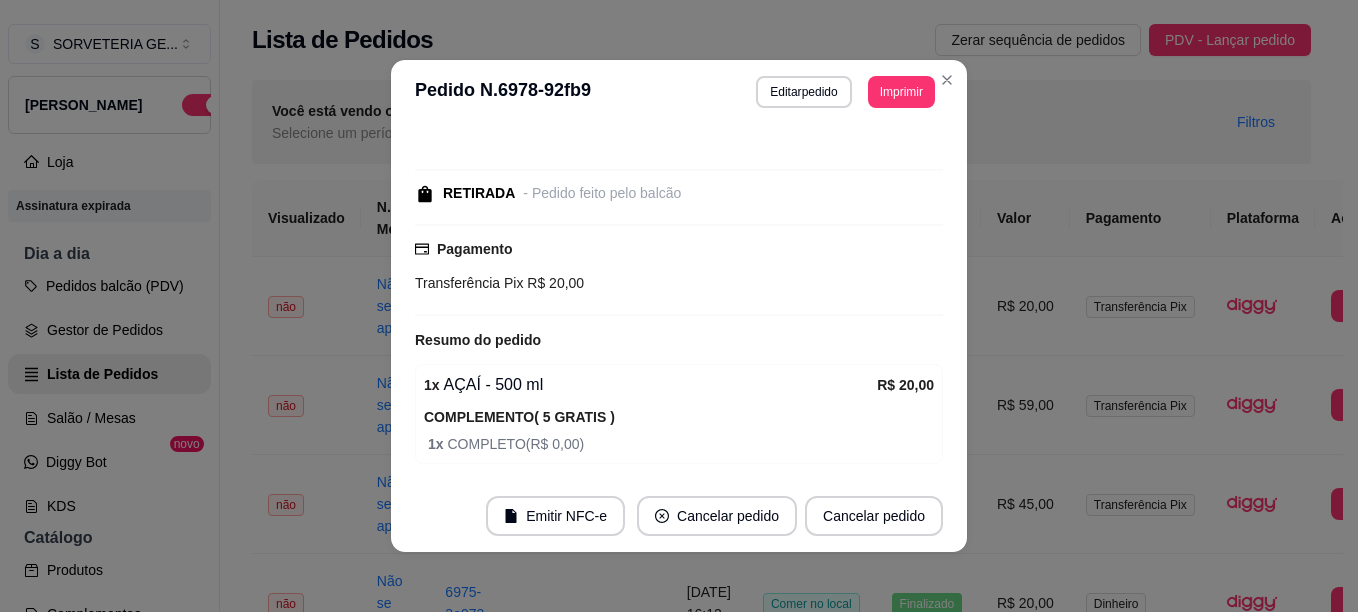 scroll, scrollTop: 149, scrollLeft: 0, axis: vertical 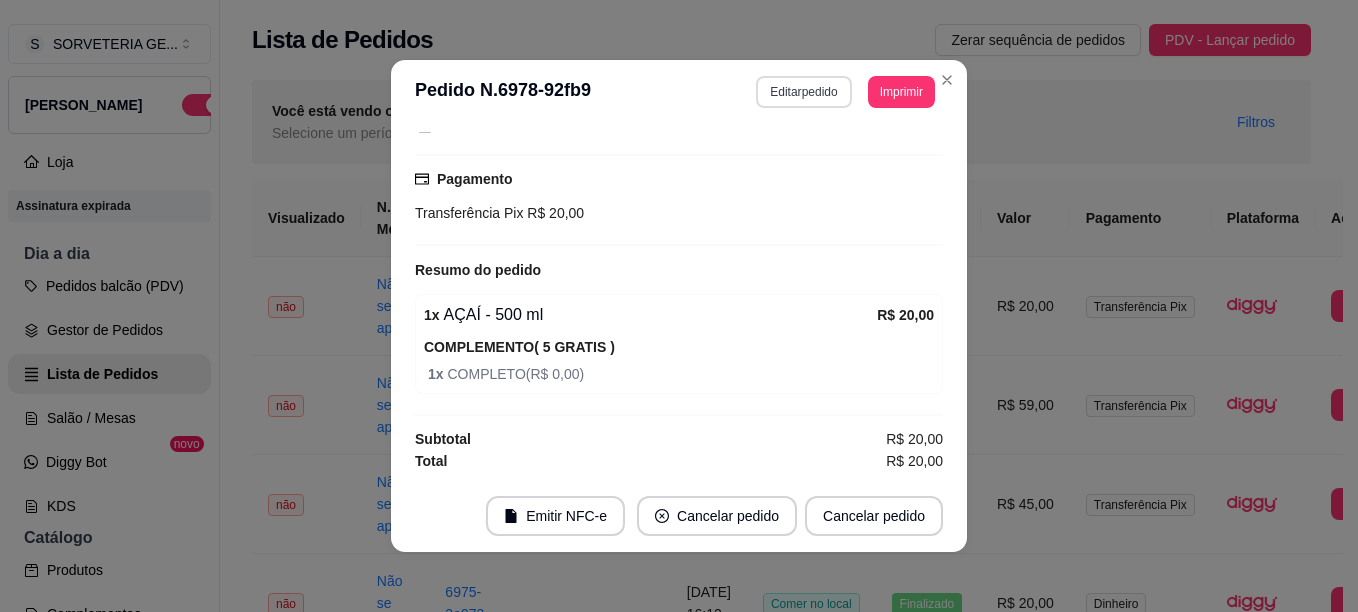 click on "Editar  pedido" at bounding box center (803, 92) 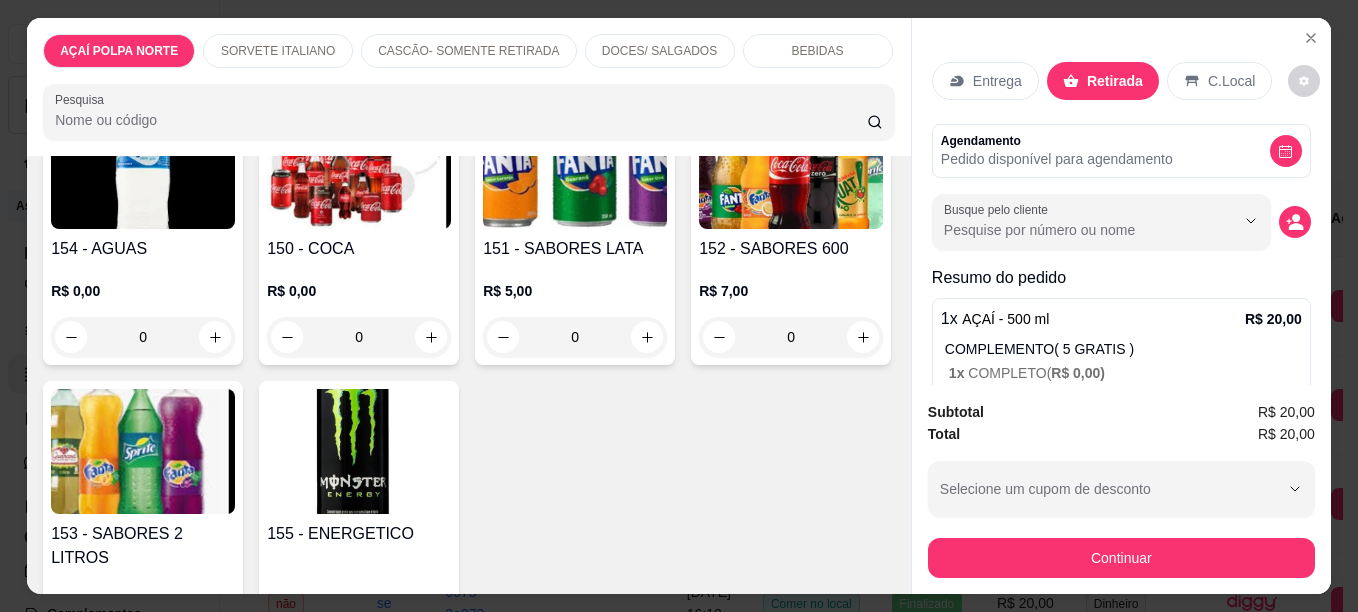 scroll, scrollTop: 1600, scrollLeft: 0, axis: vertical 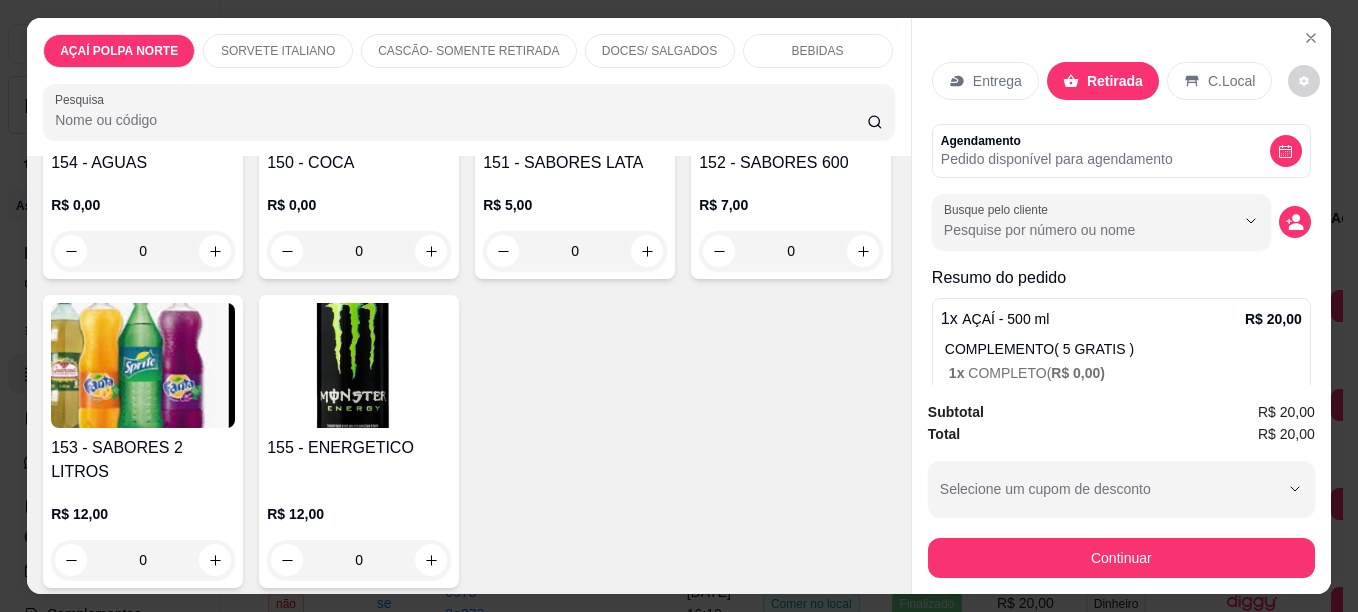 click at bounding box center [143, 80] 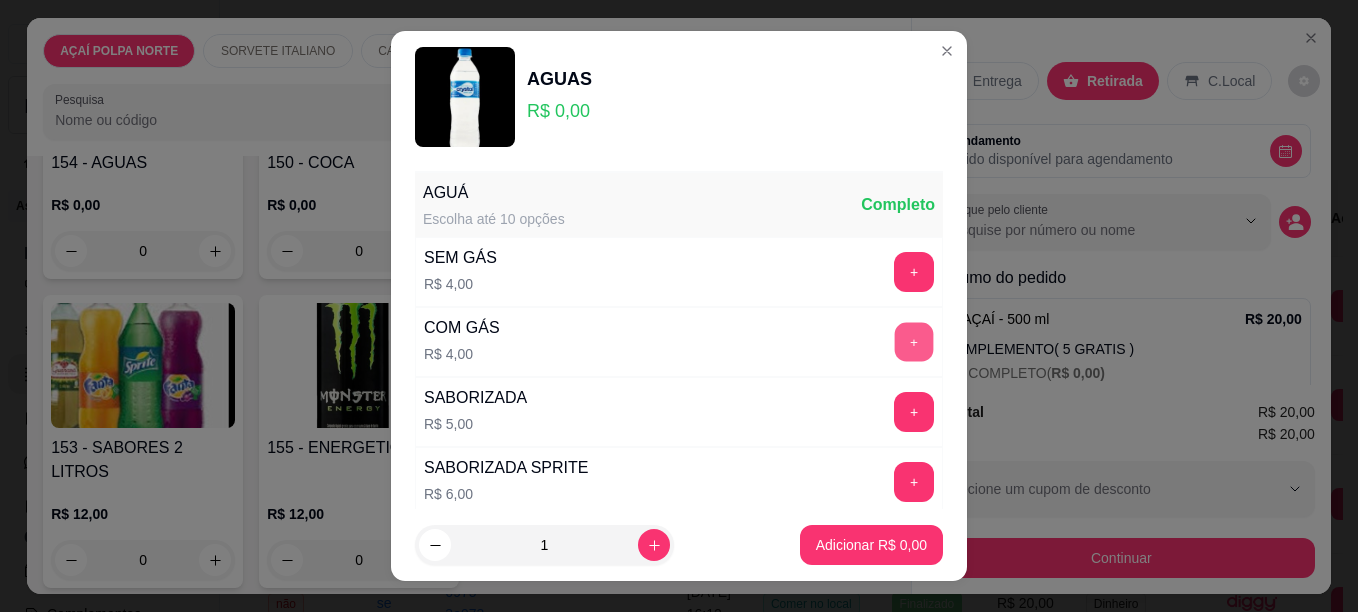 click on "+" at bounding box center [914, 341] 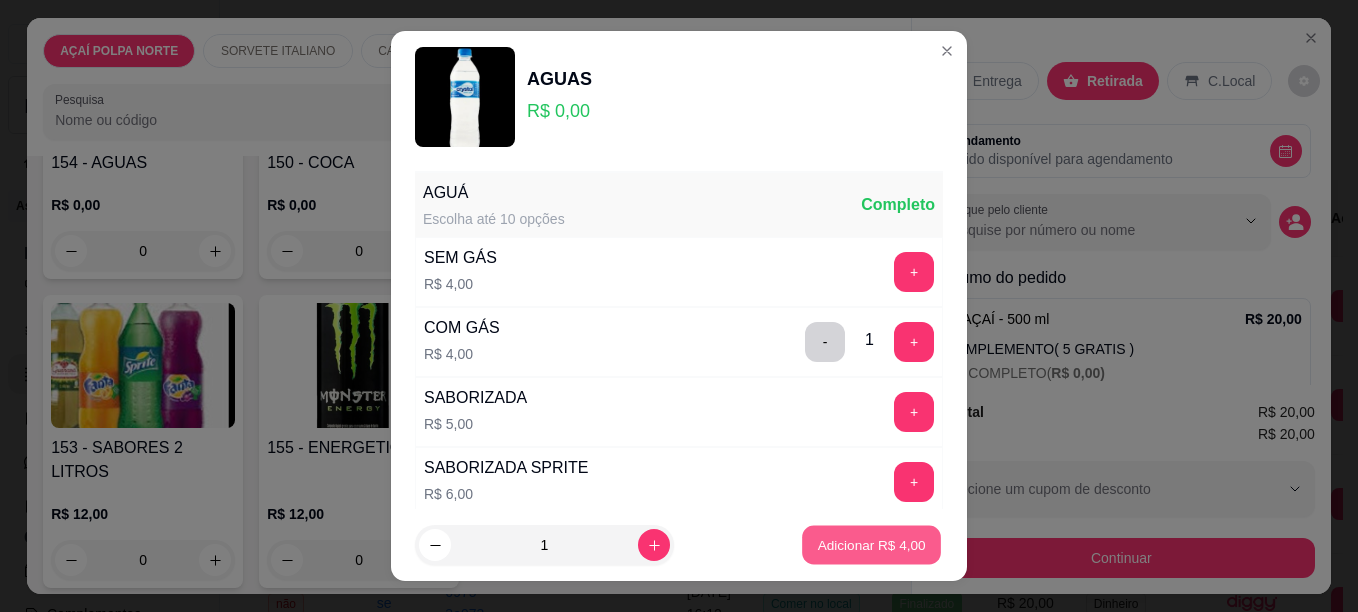 click on "Adicionar   R$ 4,00" at bounding box center [871, 545] 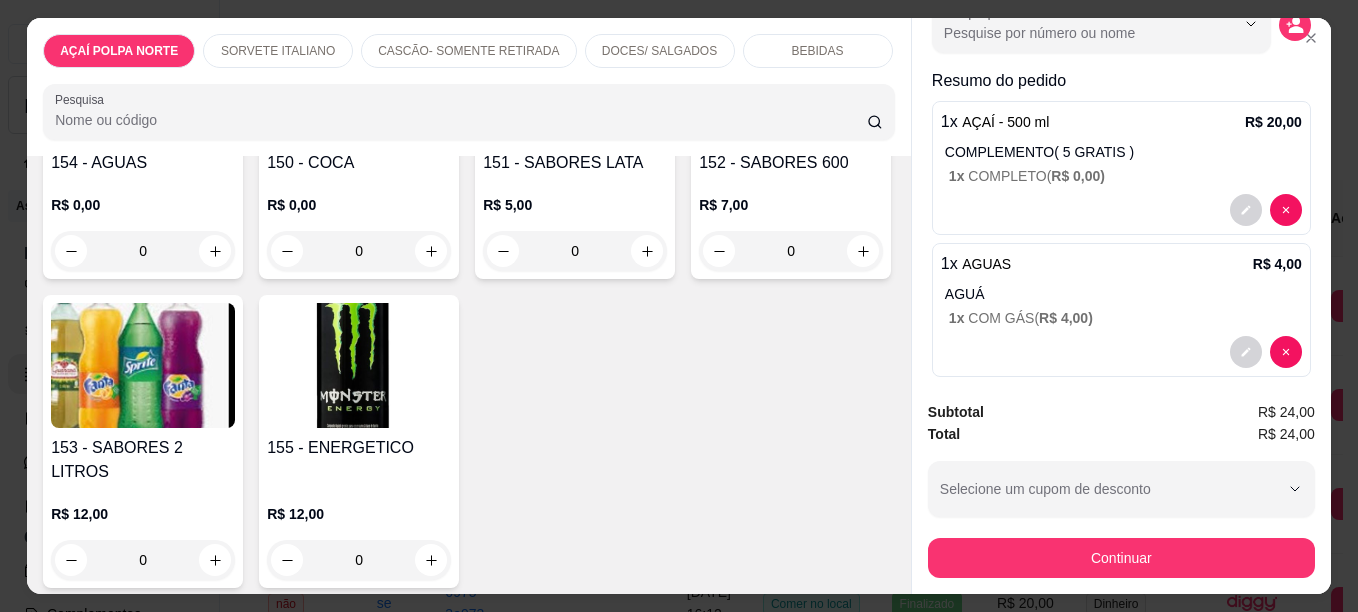 scroll, scrollTop: 218, scrollLeft: 0, axis: vertical 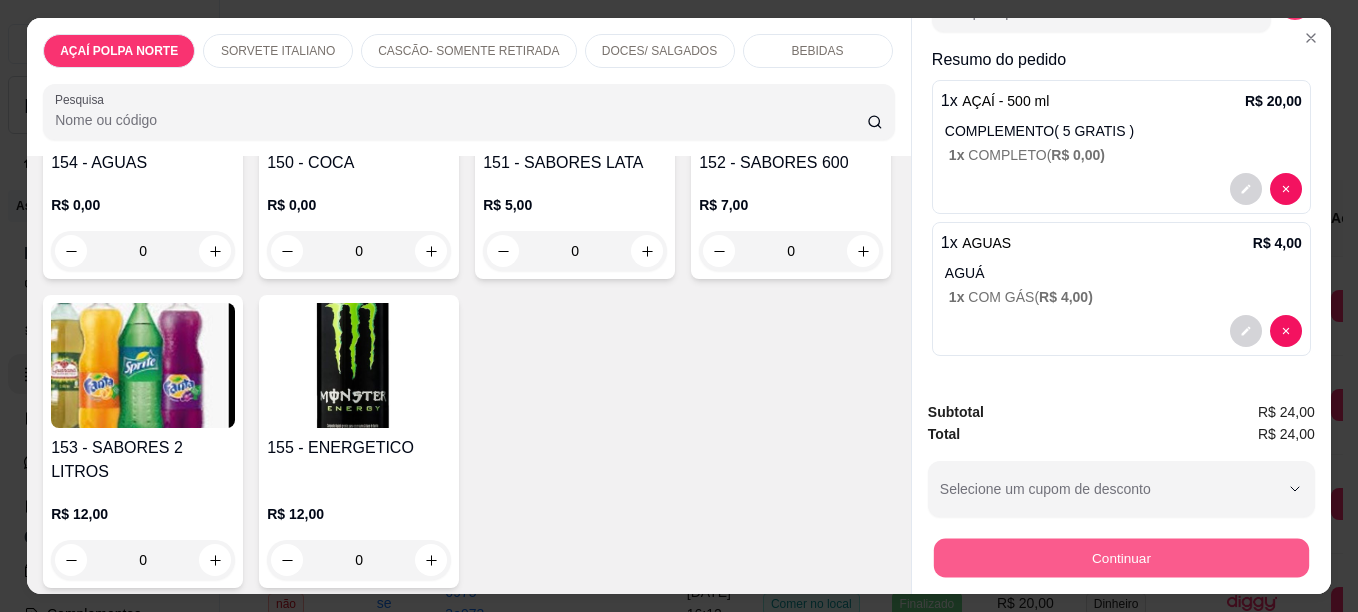 click on "Continuar" at bounding box center [1121, 557] 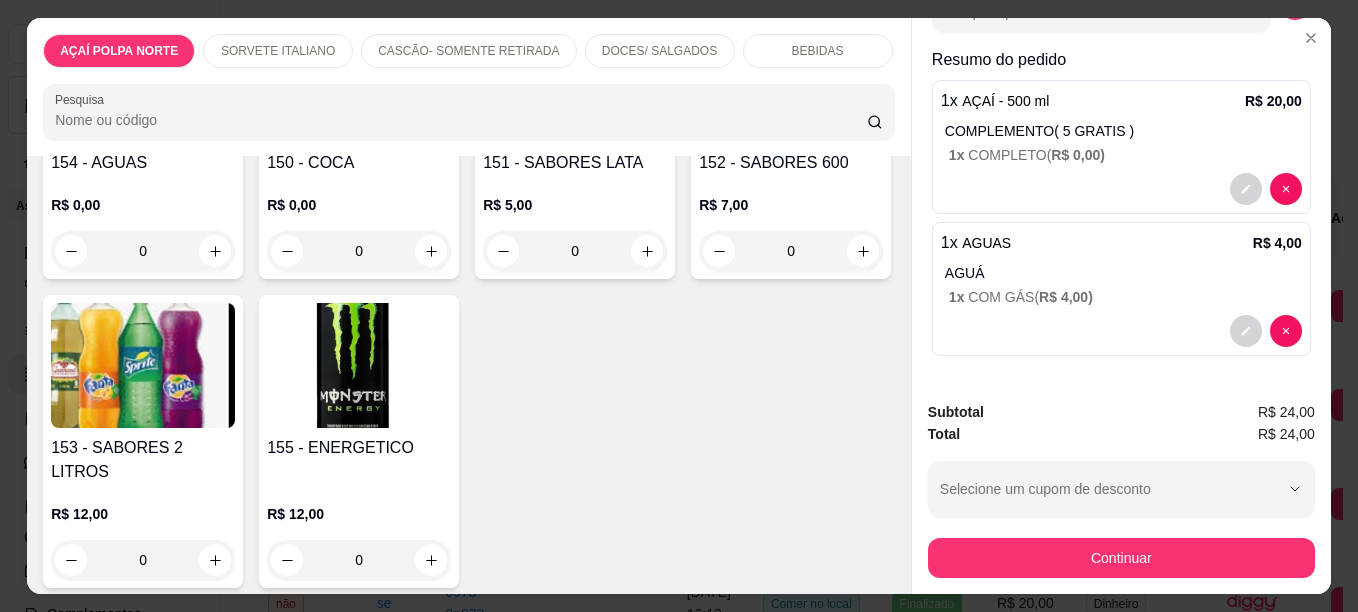 click on "Pix" at bounding box center (543, 377) 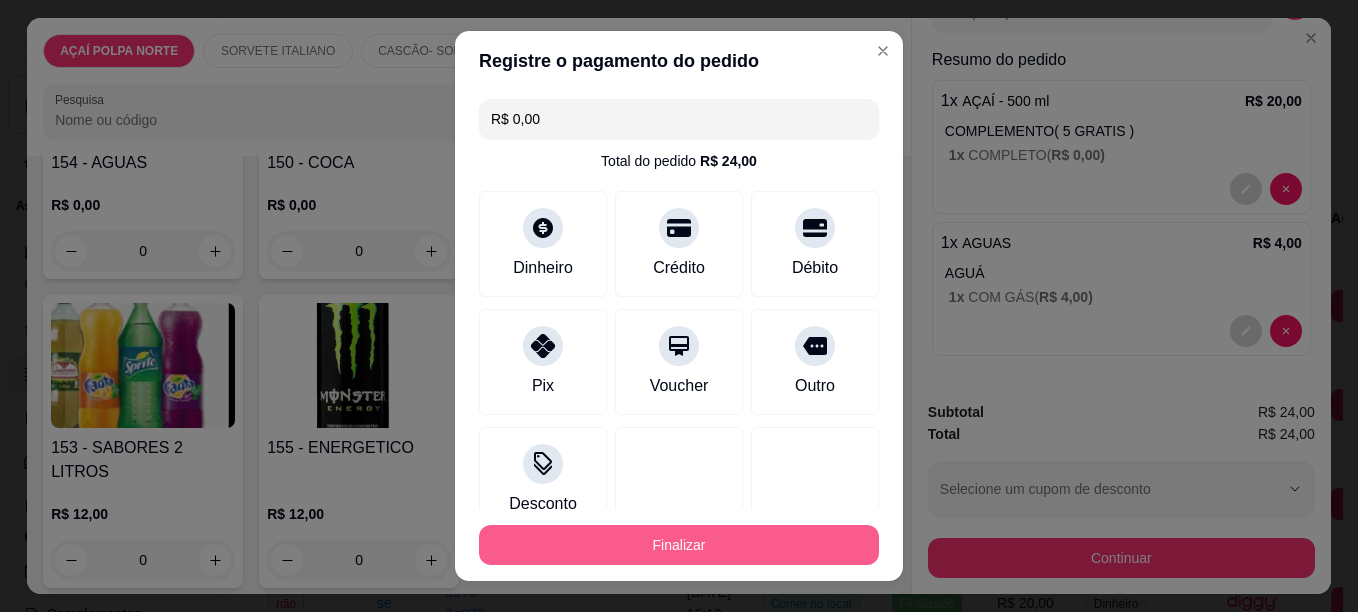 click on "Finalizar" at bounding box center (679, 545) 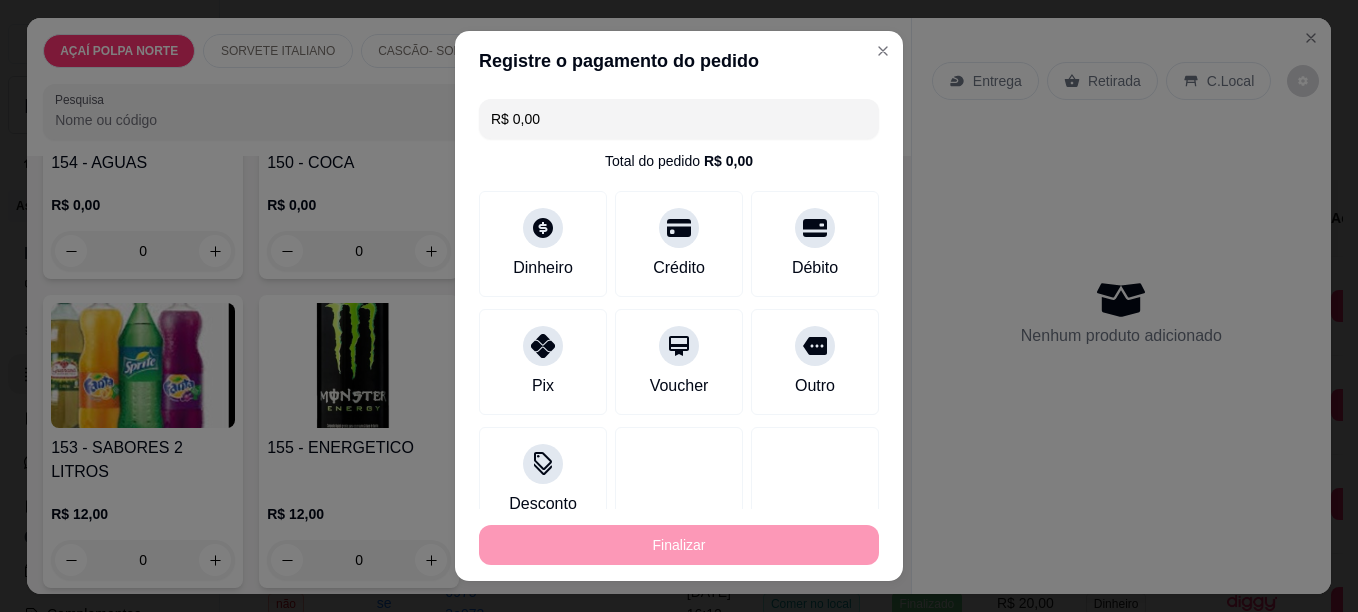 type on "-R$ 24,00" 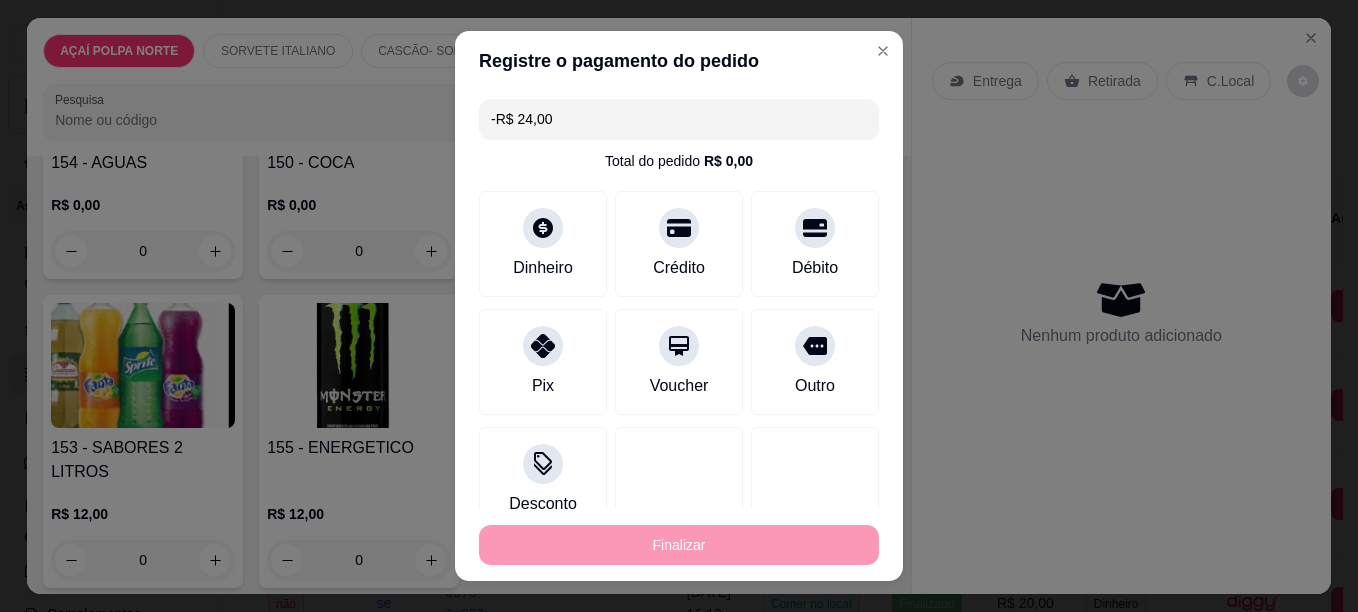 scroll, scrollTop: 0, scrollLeft: 0, axis: both 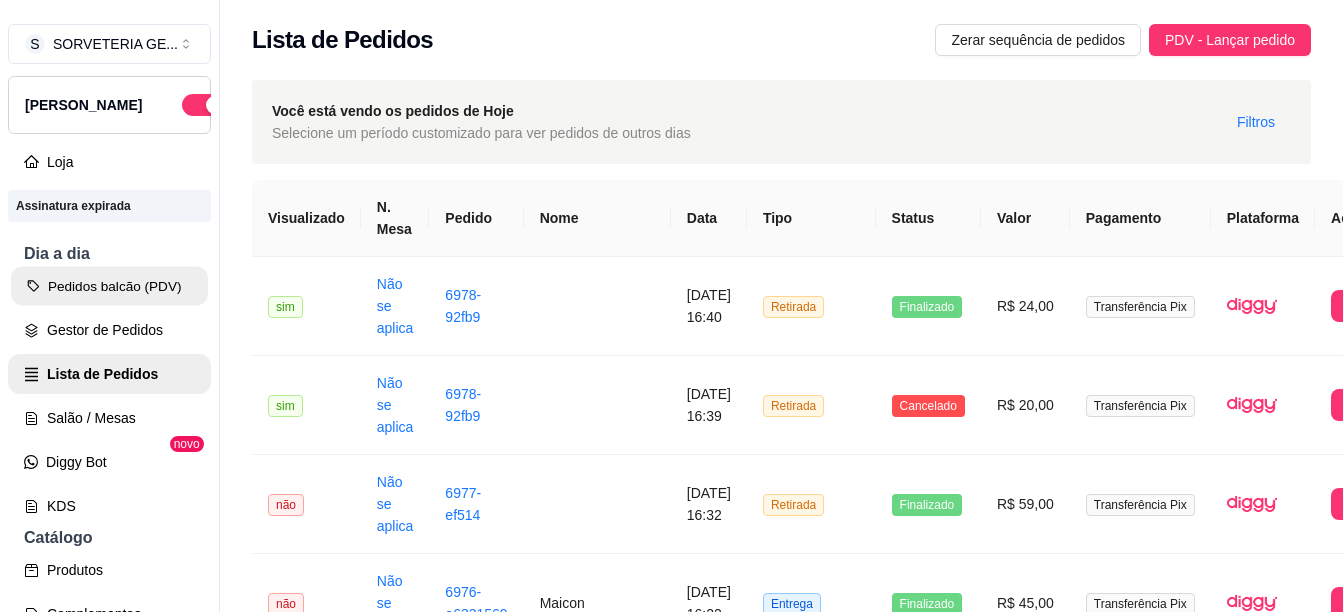 click on "Pedidos balcão (PDV)" at bounding box center [109, 286] 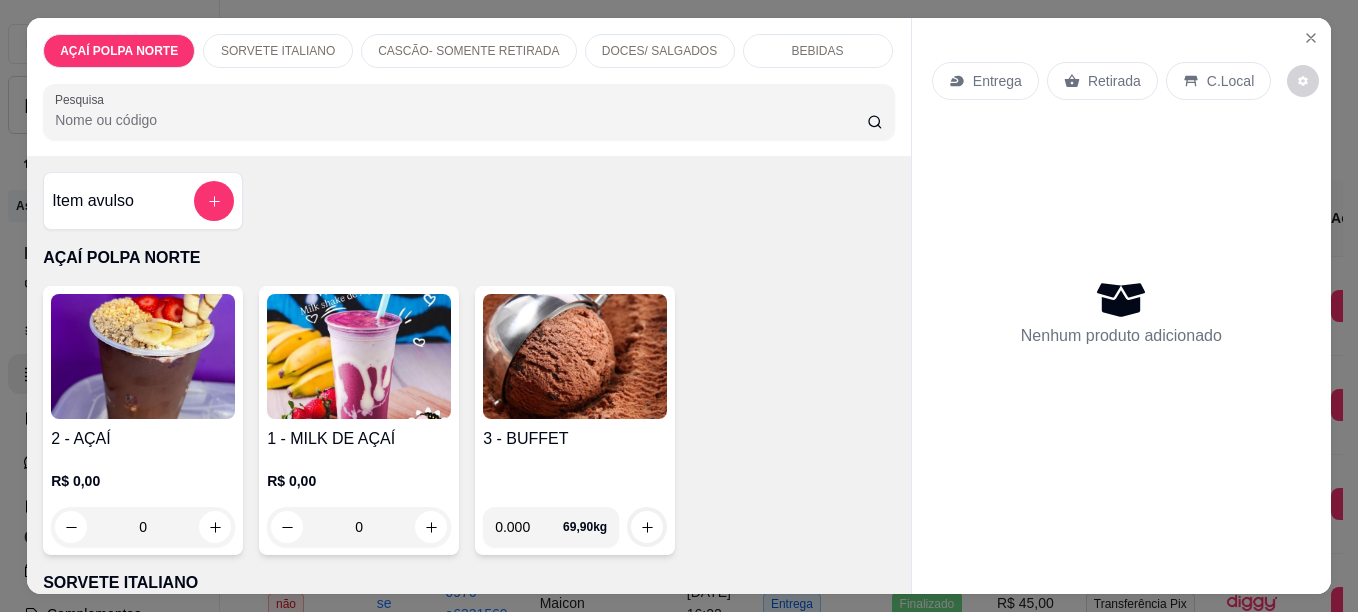 click on "2 - AÇAÍ" at bounding box center (143, 439) 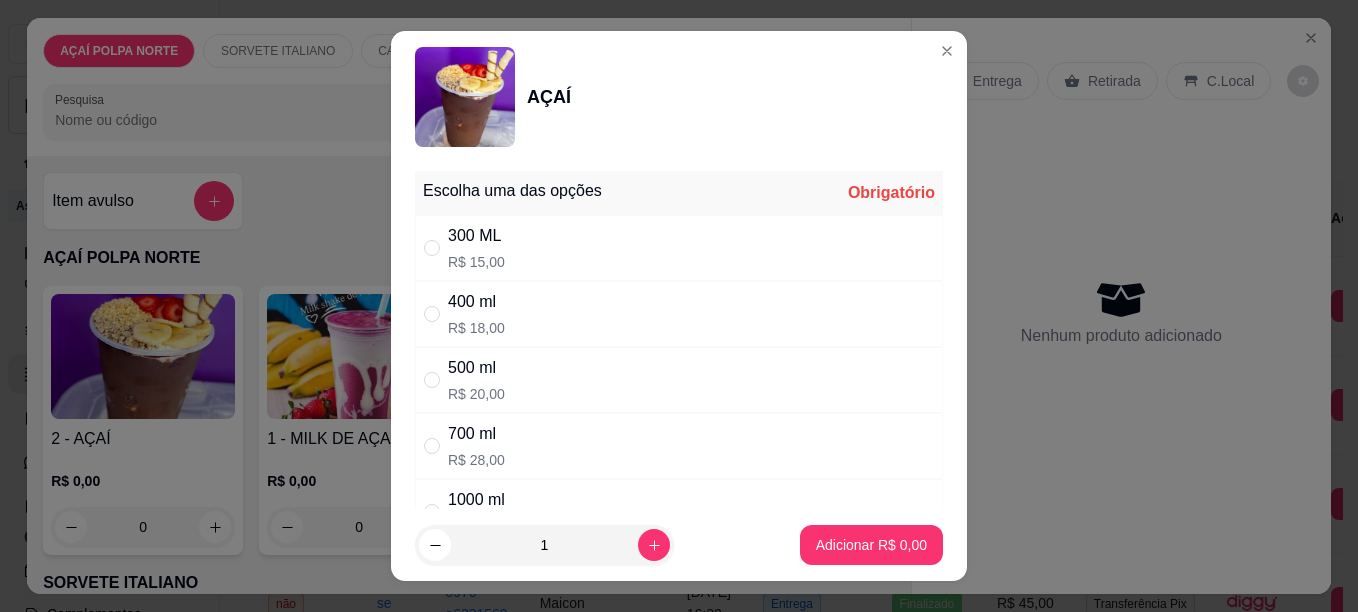 click on "400 ml R$ 18,00" at bounding box center [679, 314] 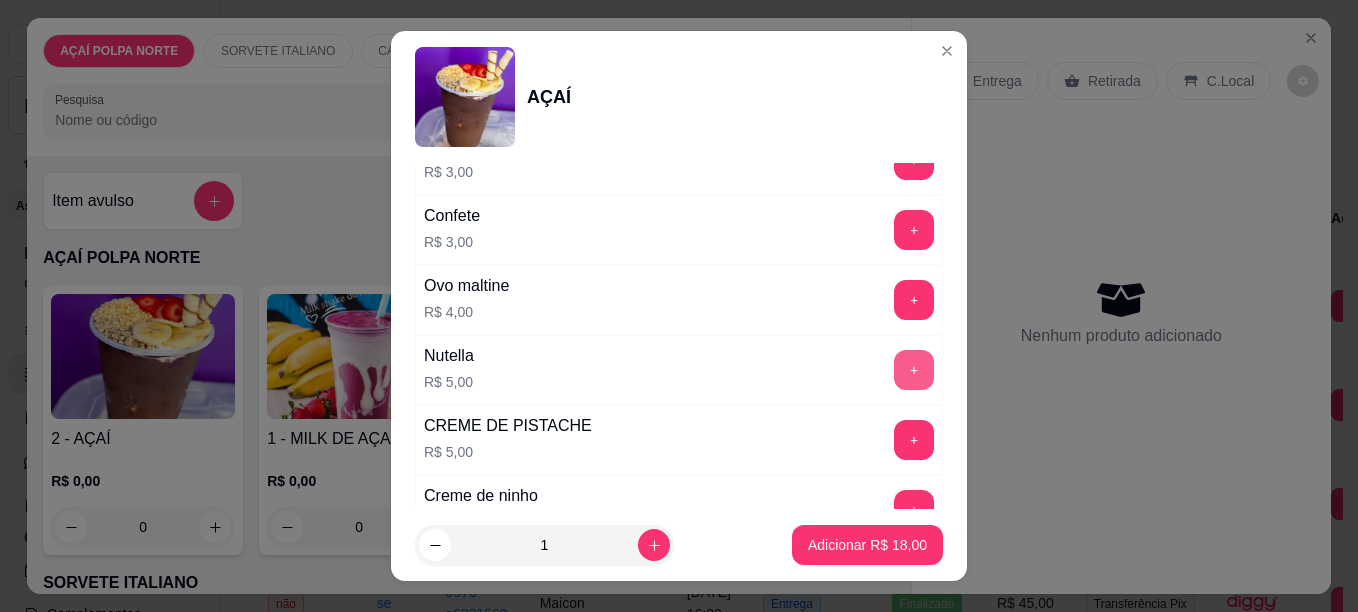 click on "+" at bounding box center [914, 370] 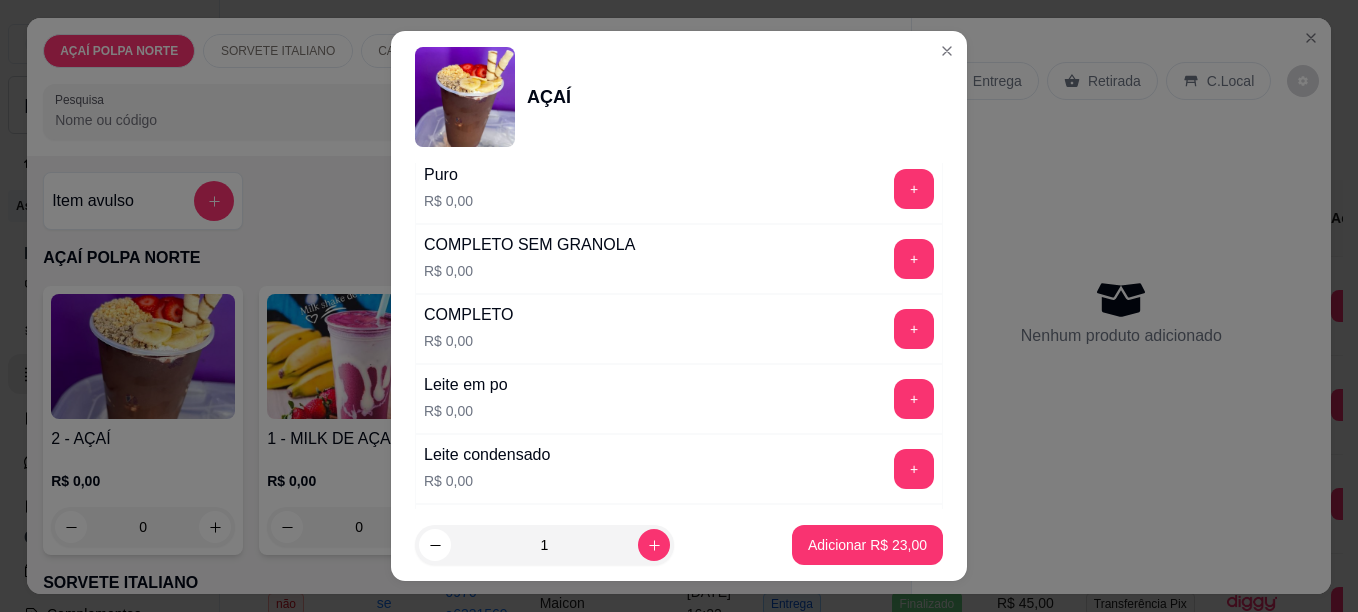 scroll, scrollTop: 600, scrollLeft: 0, axis: vertical 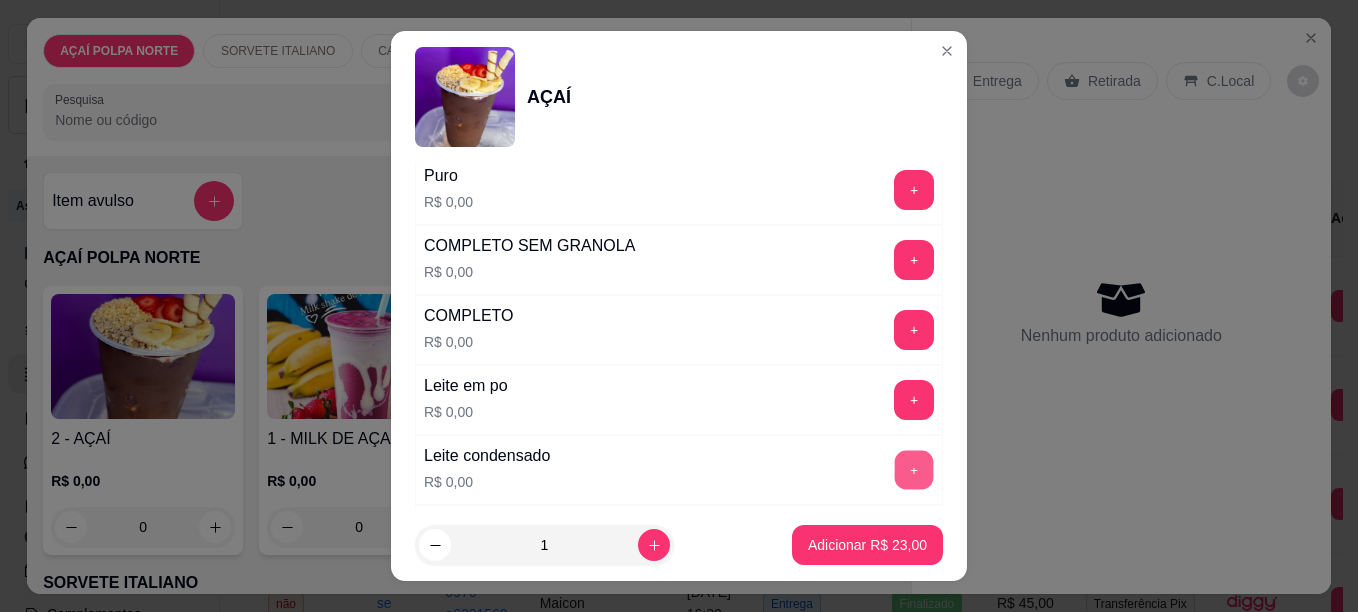 click on "+" at bounding box center (914, 469) 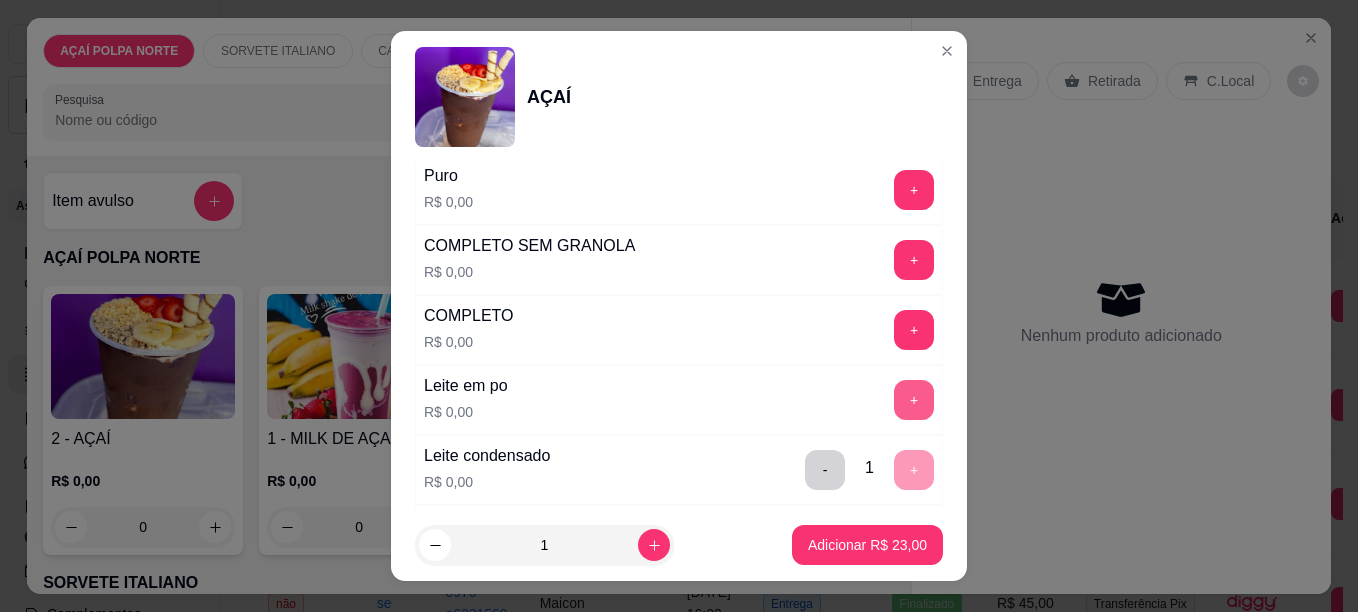 click on "+" at bounding box center (914, 400) 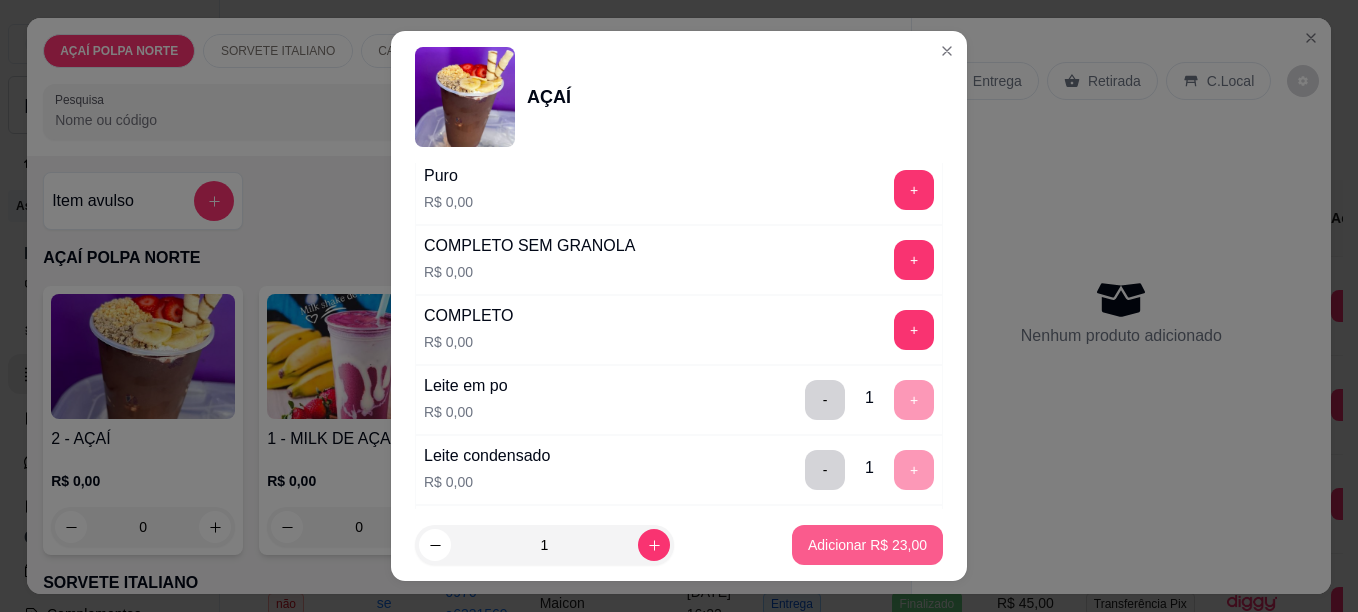 click on "Adicionar   R$ 23,00" at bounding box center [867, 545] 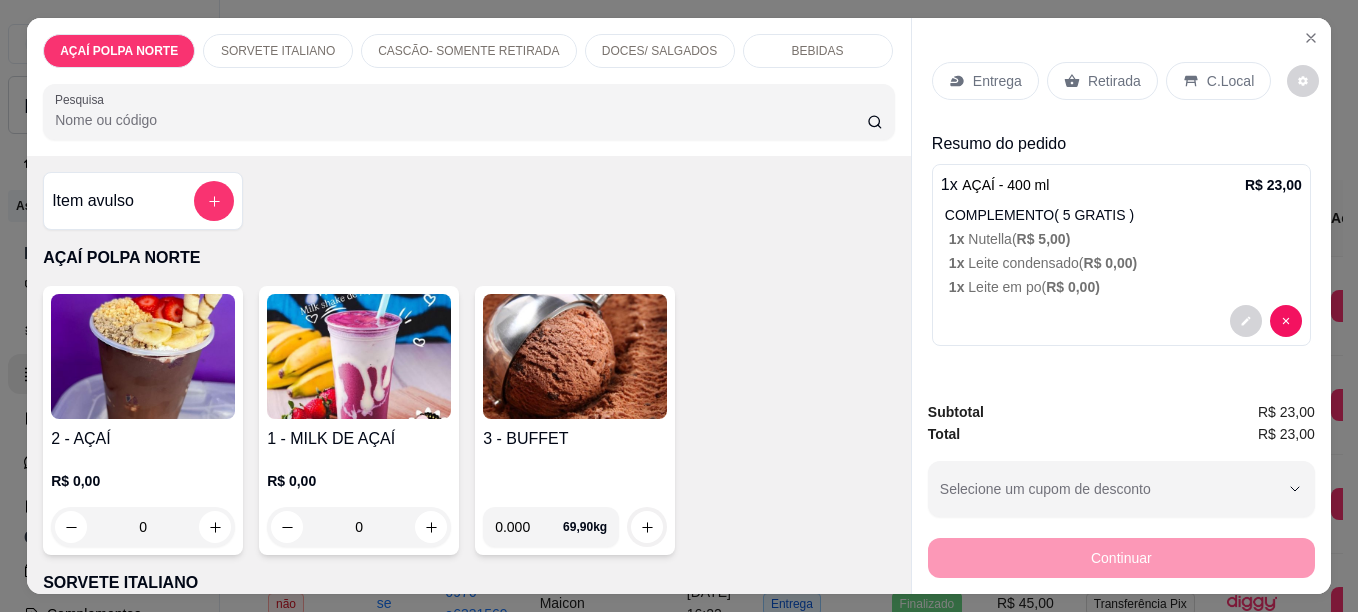 click on "Retirada" at bounding box center (1114, 81) 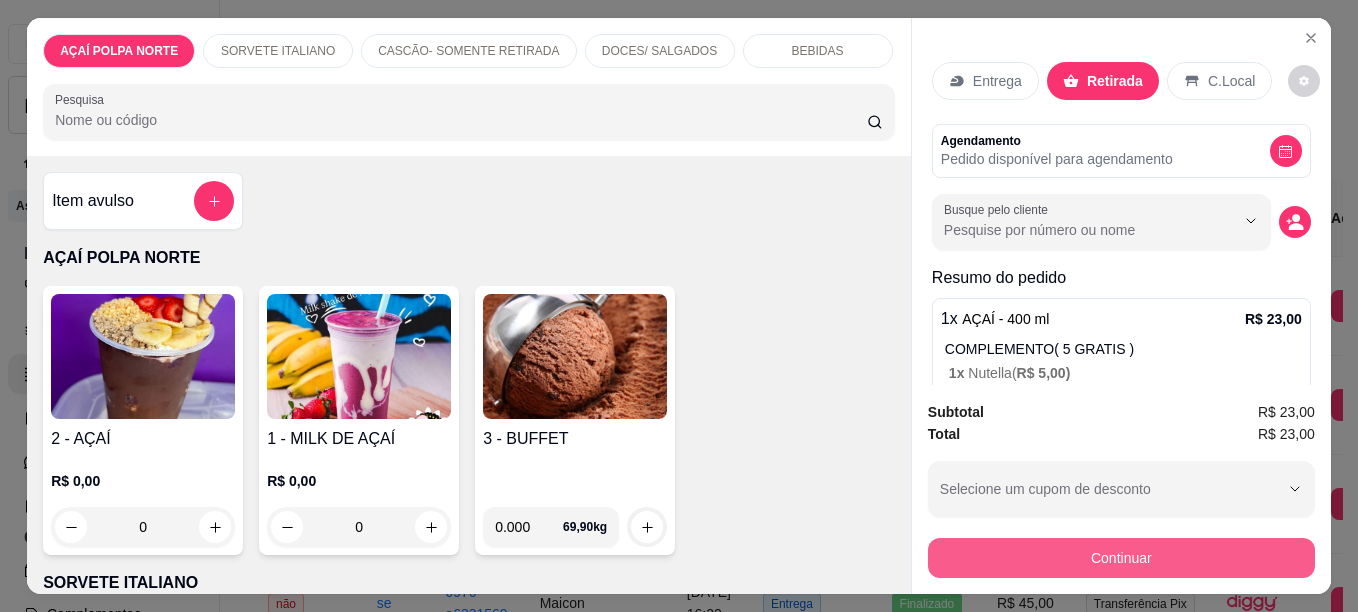 click on "Continuar" at bounding box center (1121, 558) 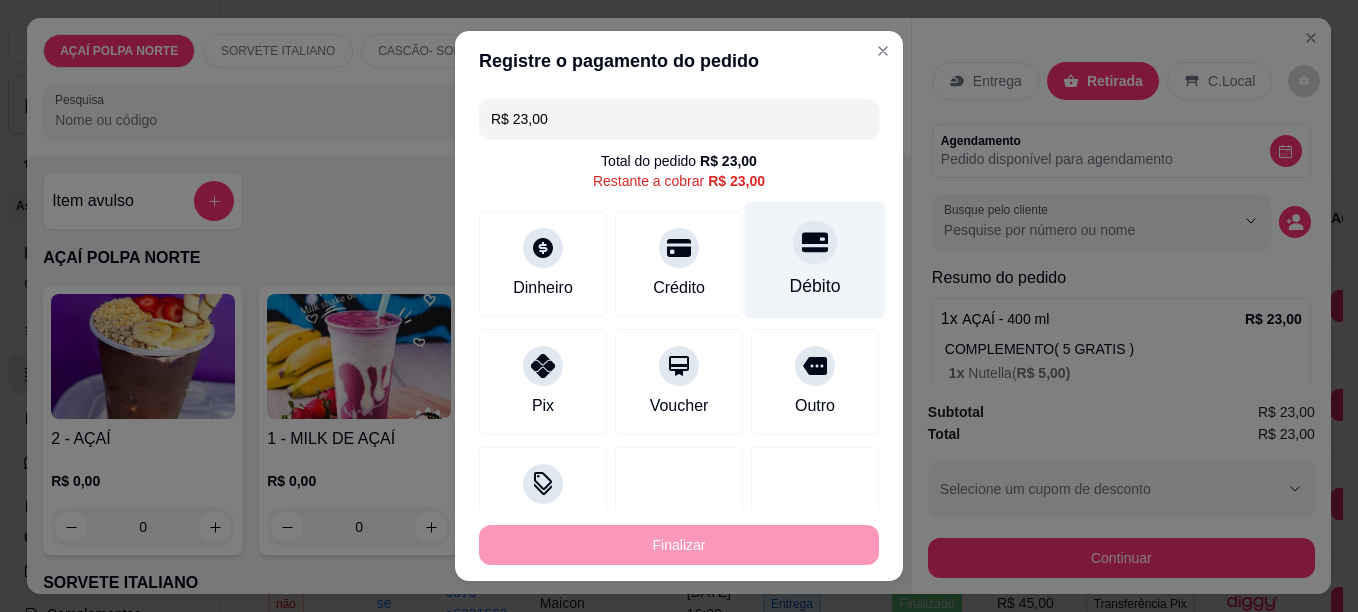 click on "Débito" at bounding box center (815, 286) 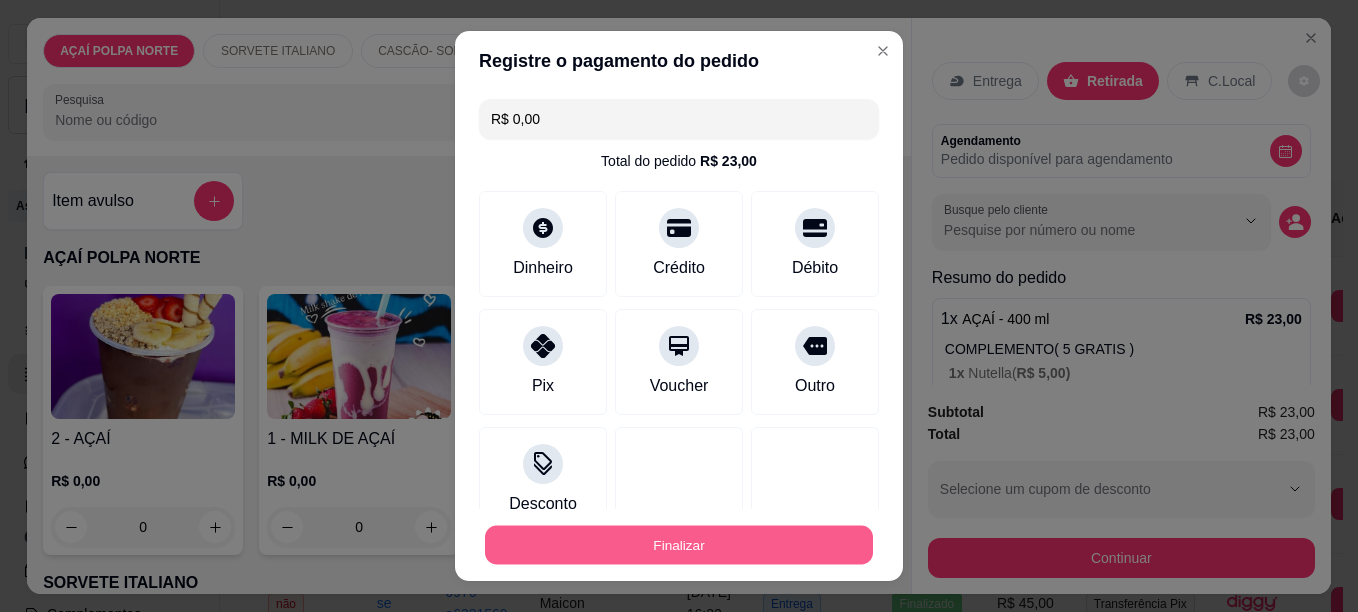 click on "Finalizar" at bounding box center [679, 545] 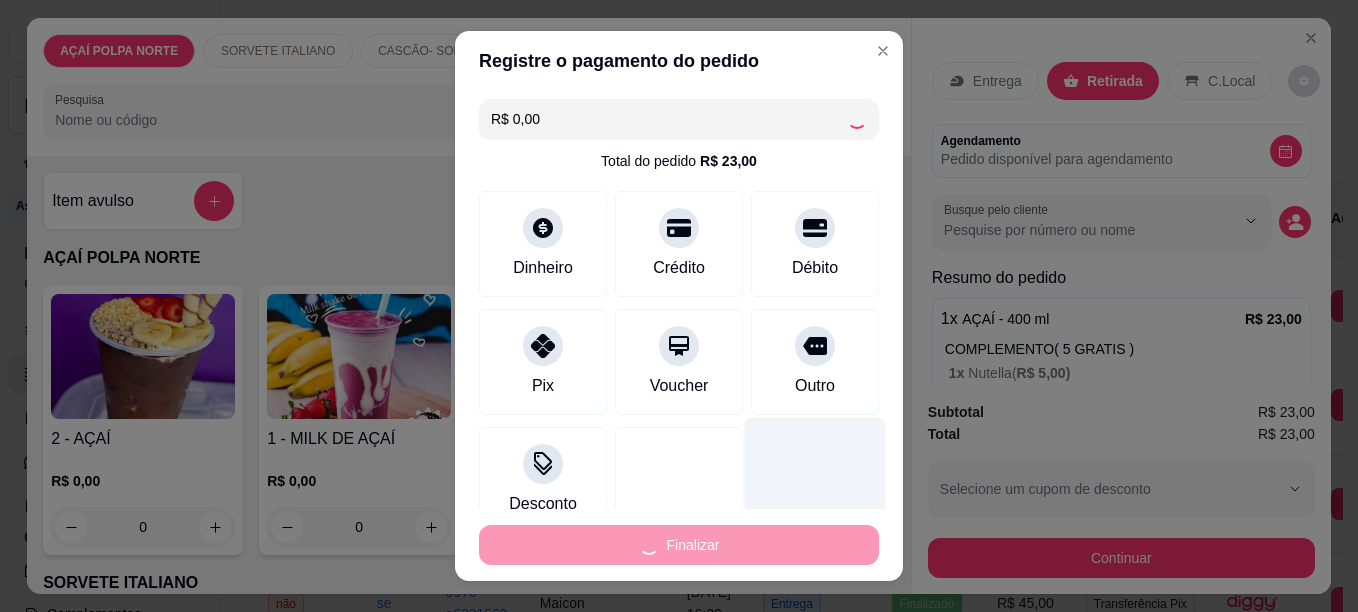 type on "-R$ 23,00" 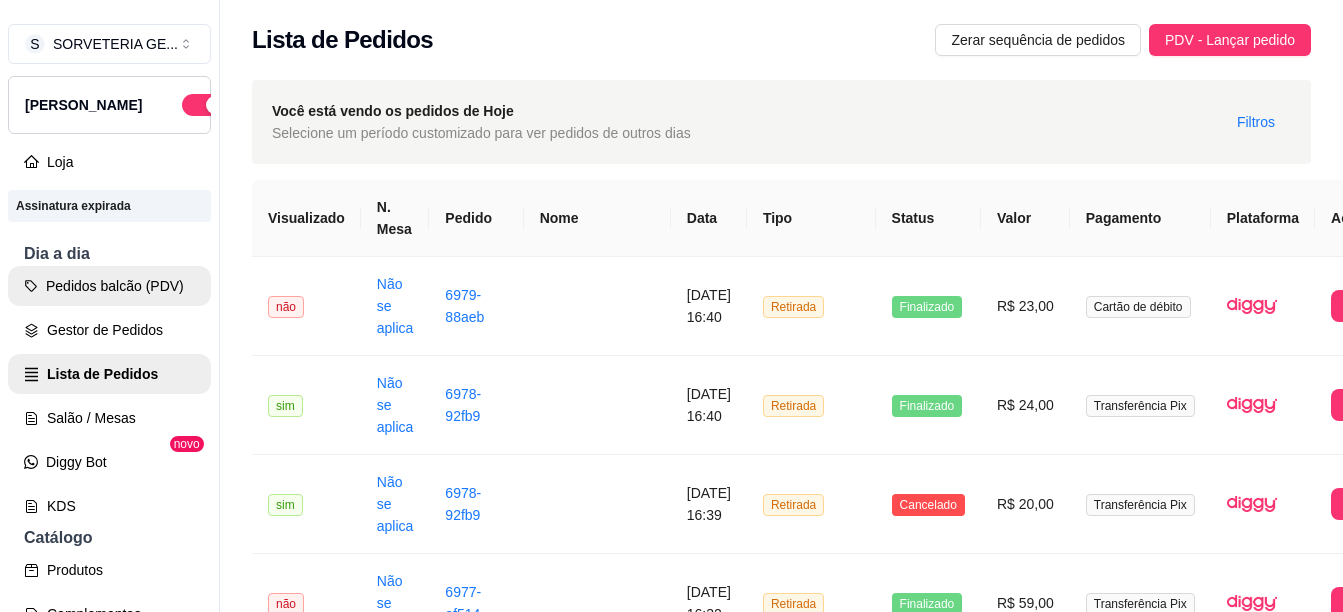 click on "Pedidos balcão (PDV)" at bounding box center (109, 286) 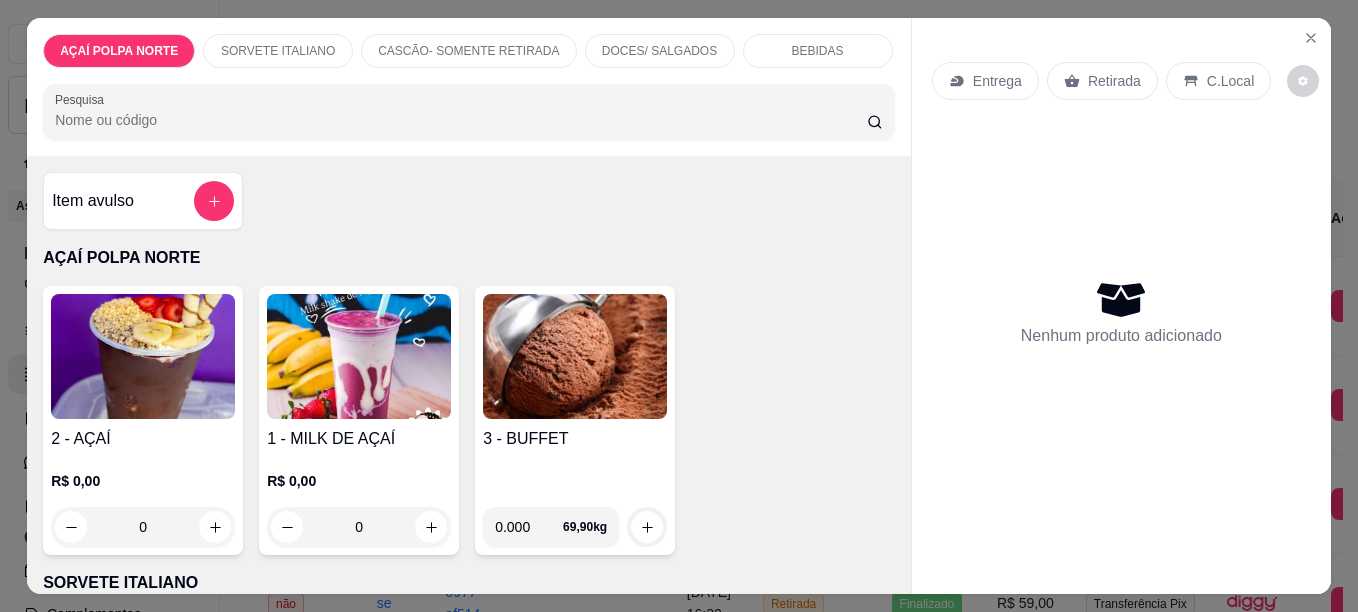 click on "2 - AÇAÍ   R$ 0,00 0" at bounding box center [143, 420] 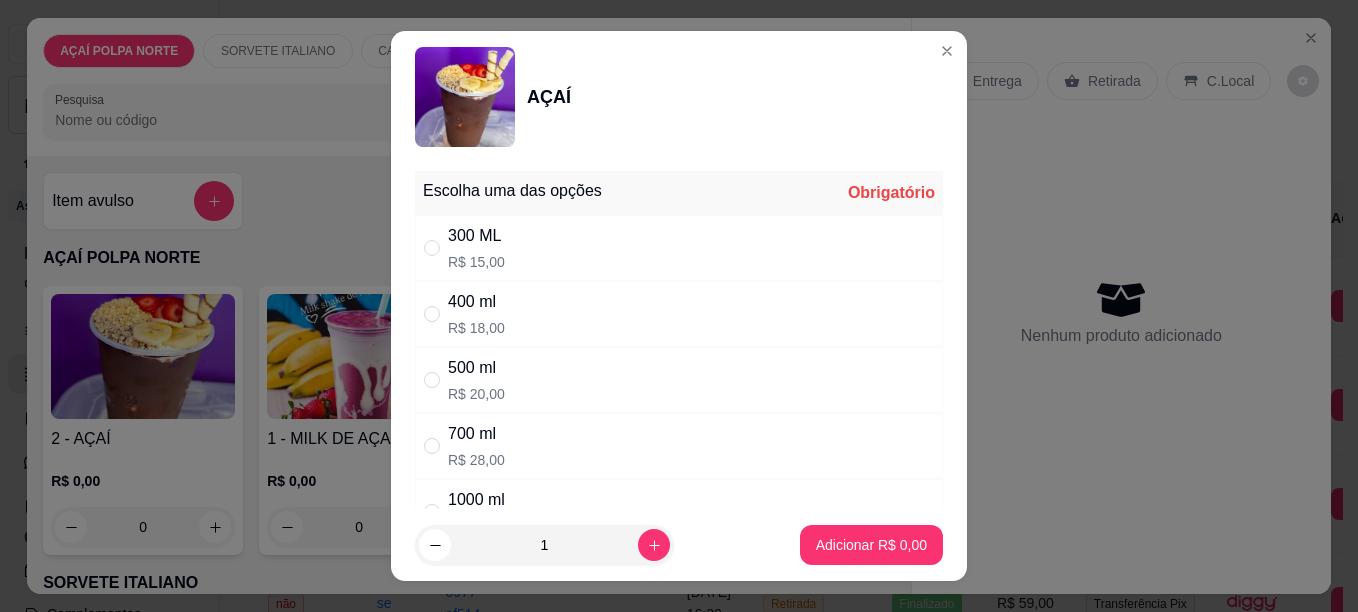 click on "300 ML R$ 15,00" at bounding box center [679, 248] 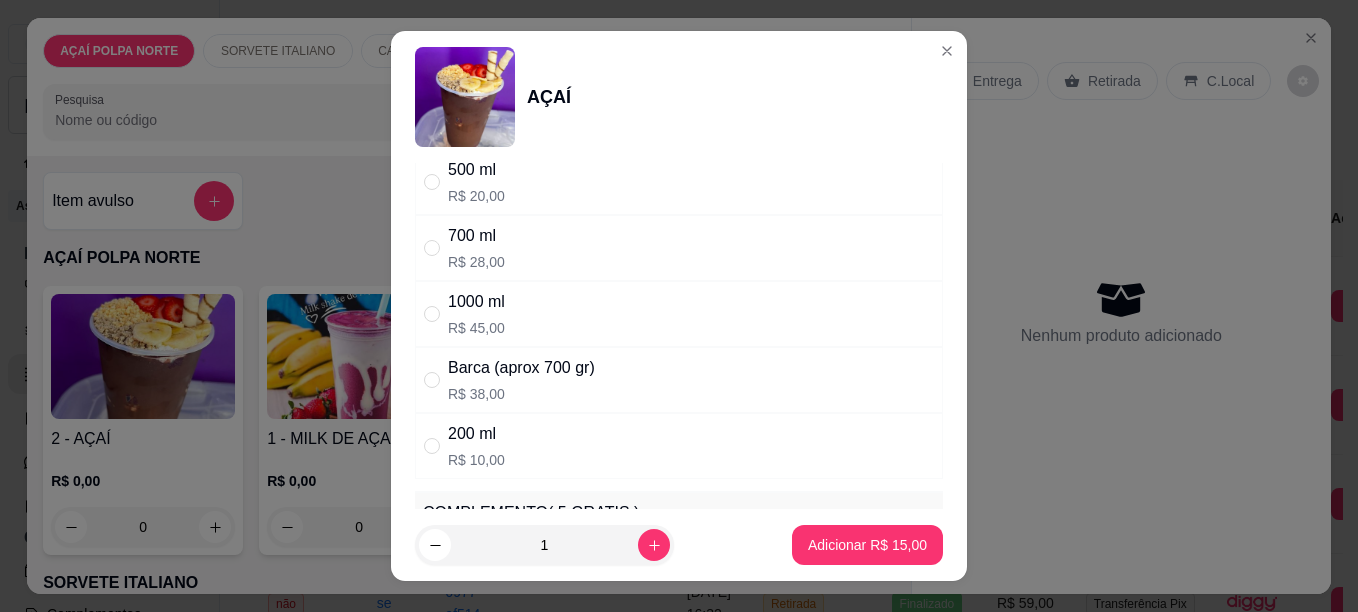scroll, scrollTop: 200, scrollLeft: 0, axis: vertical 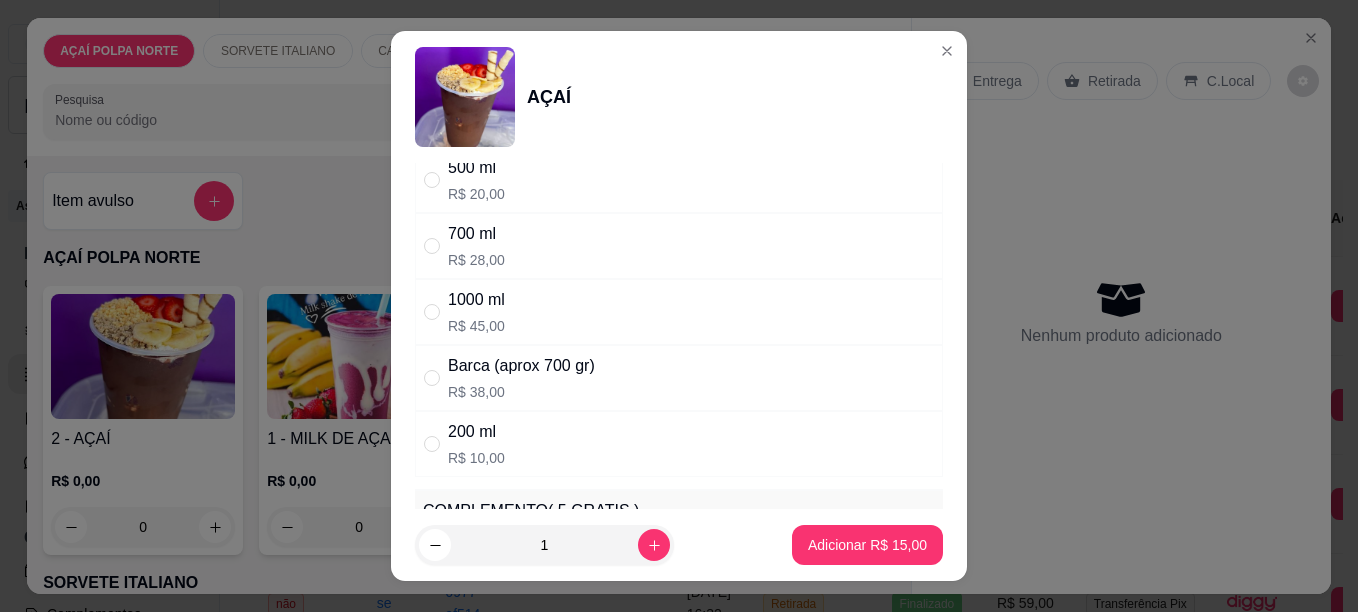 click on "200 ml R$ 10,00" at bounding box center [679, 444] 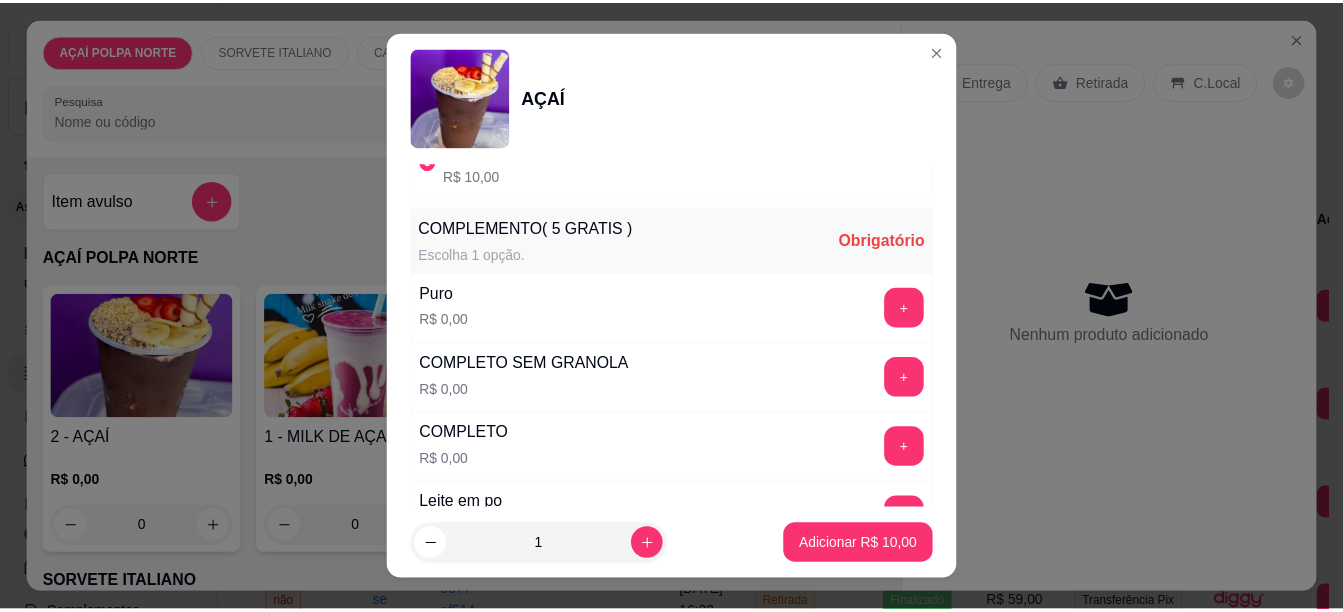 scroll, scrollTop: 500, scrollLeft: 0, axis: vertical 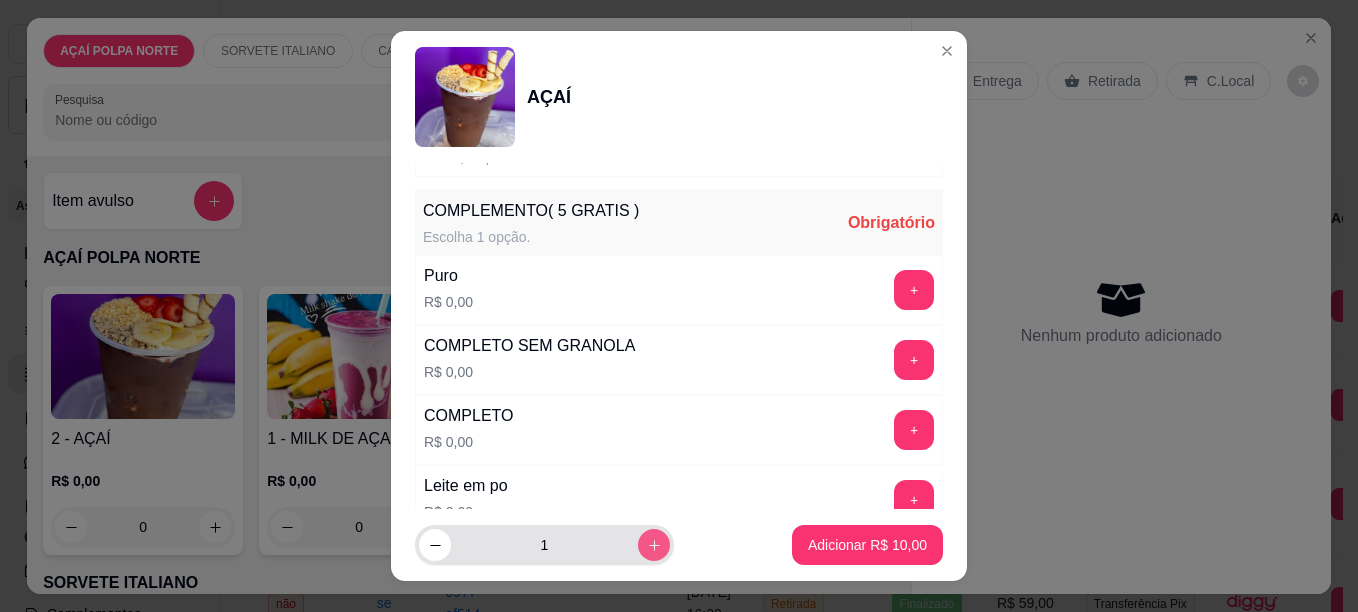 click 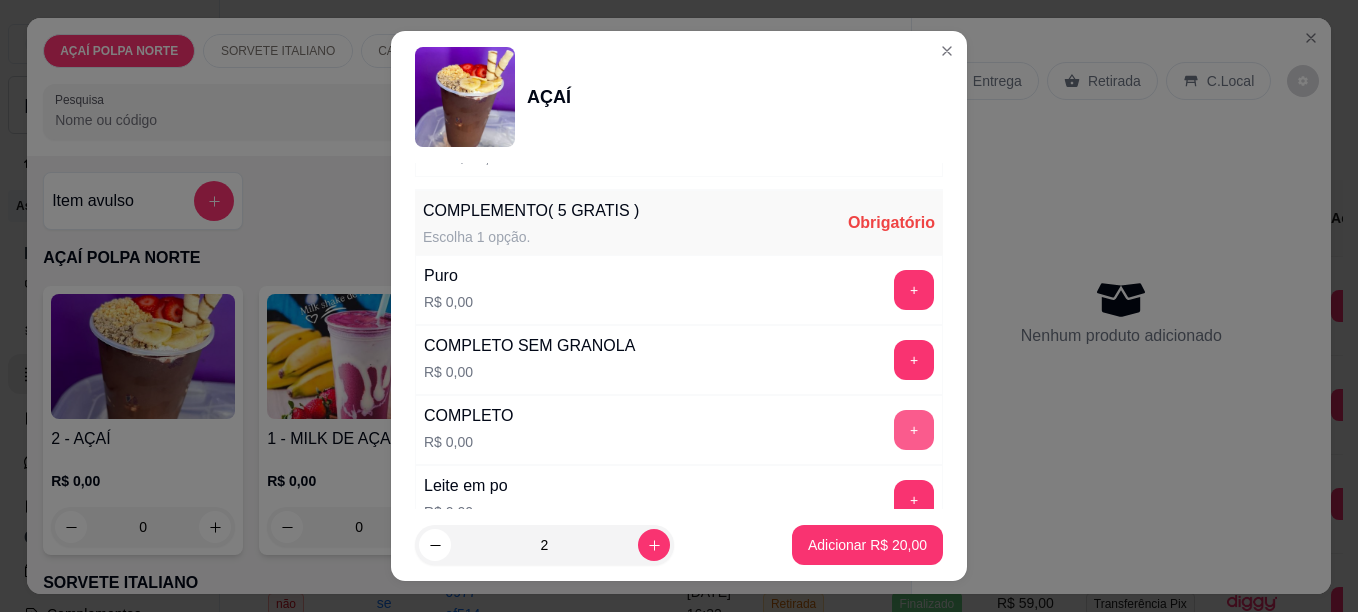 click on "+" at bounding box center (914, 430) 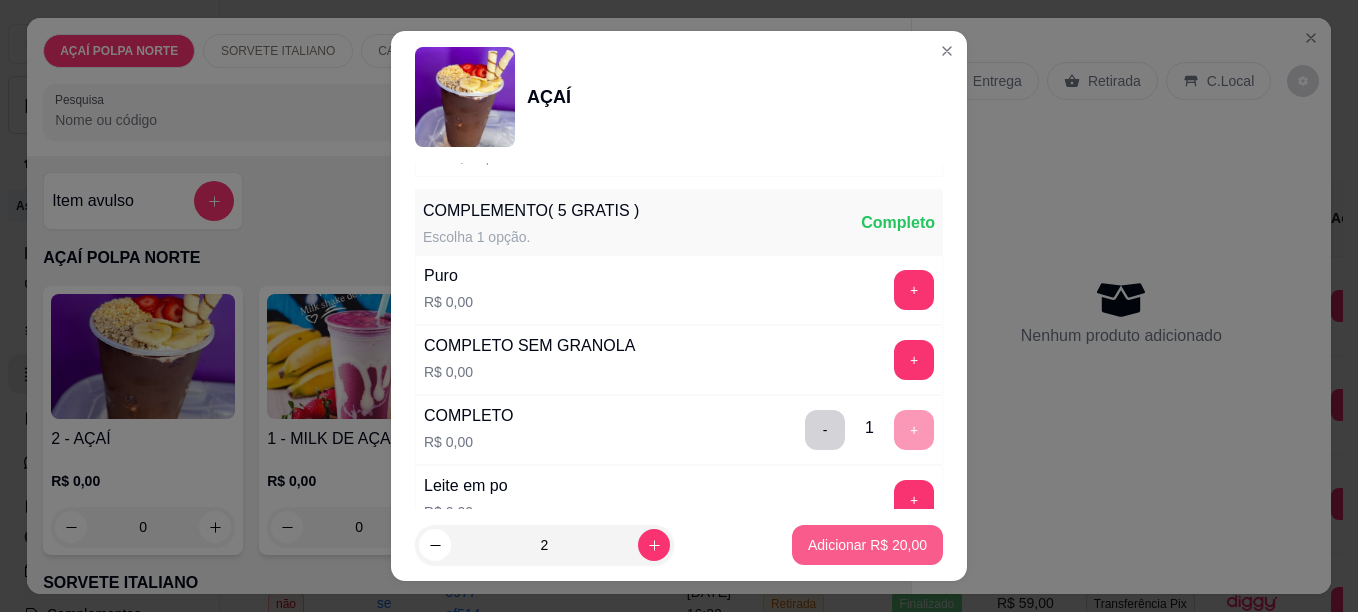 click on "Adicionar   R$ 20,00" at bounding box center [867, 545] 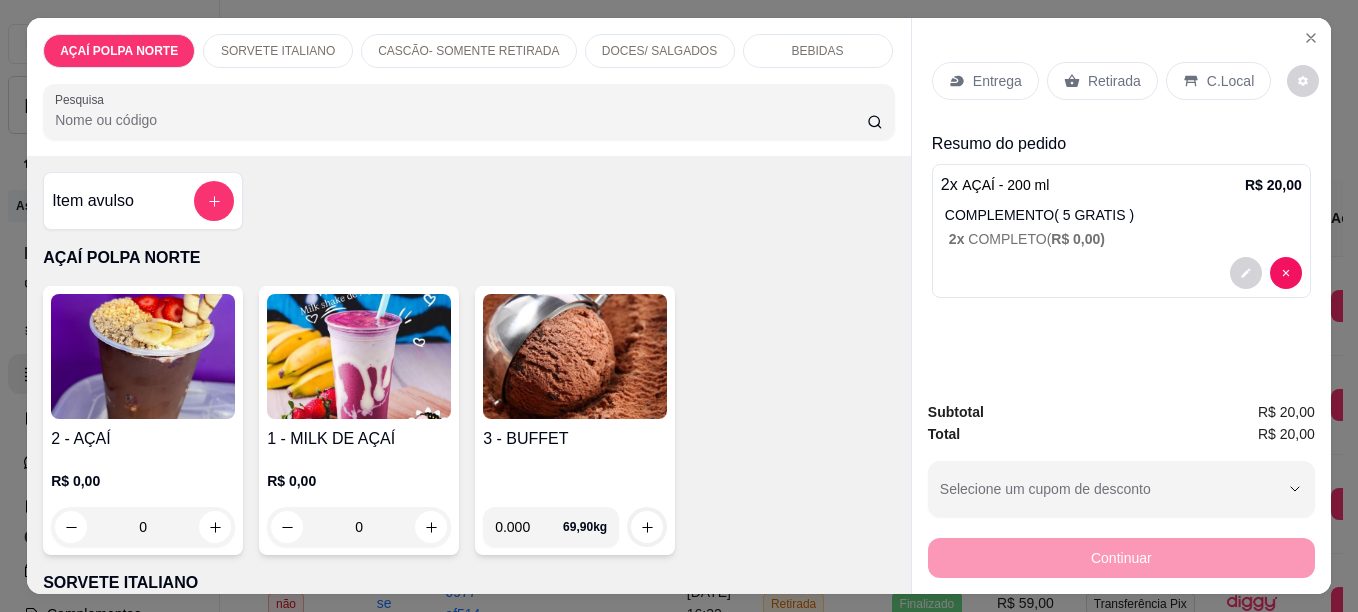 click on "Retirada" at bounding box center (1114, 81) 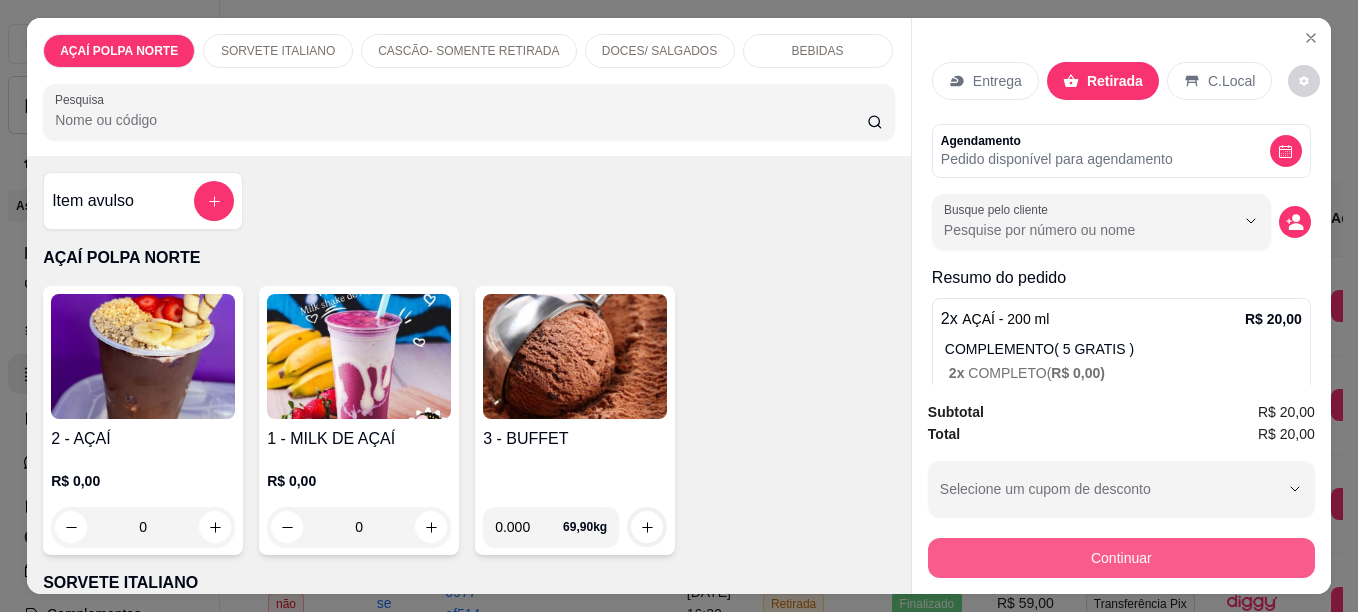 click on "Continuar" at bounding box center [1121, 558] 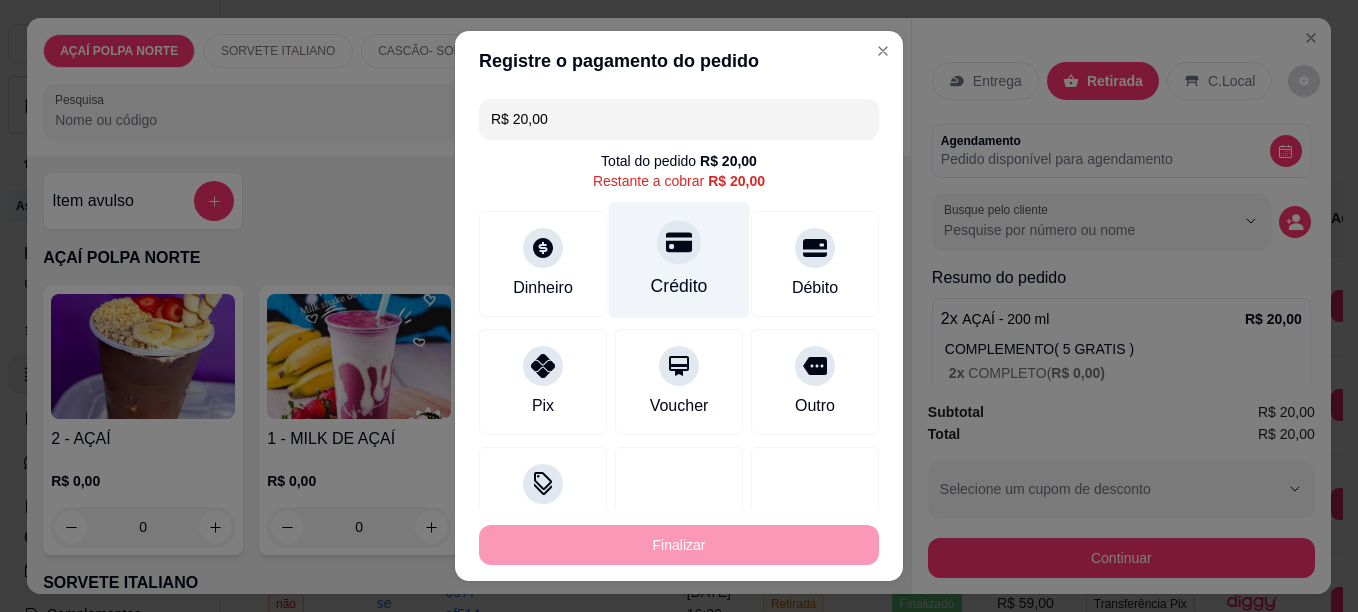 click on "Crédito" at bounding box center [679, 259] 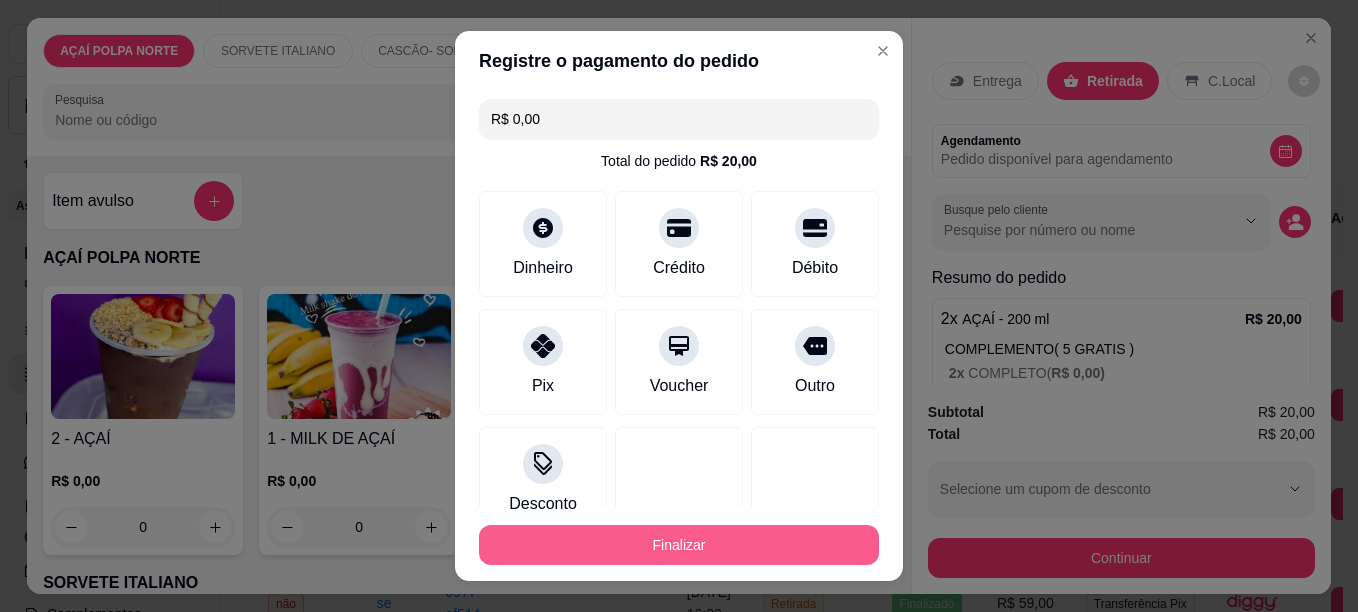 click on "Finalizar" at bounding box center [679, 545] 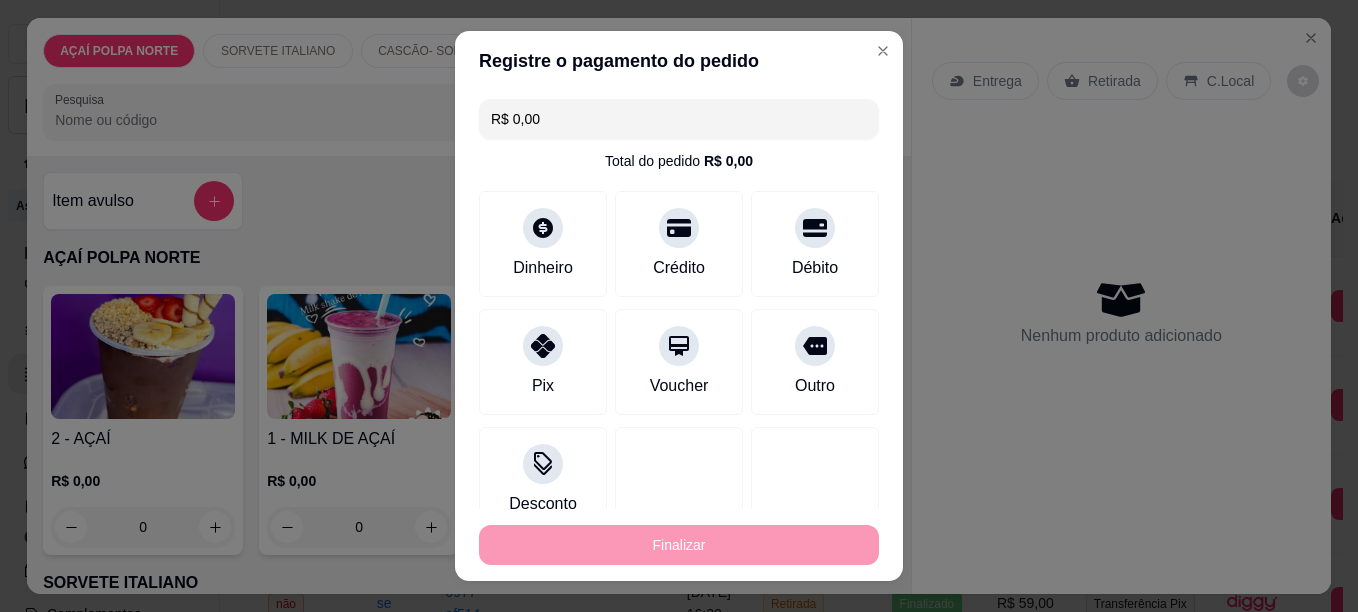 type on "-R$ 20,00" 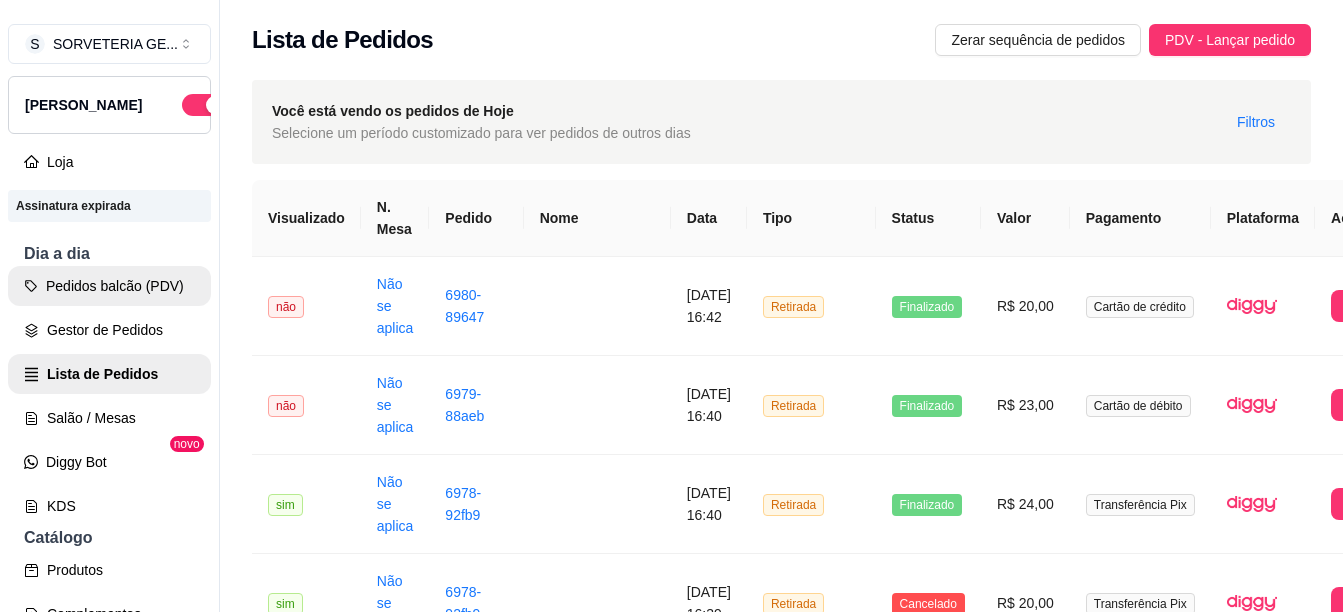 click on "Pedidos balcão (PDV)" at bounding box center (109, 286) 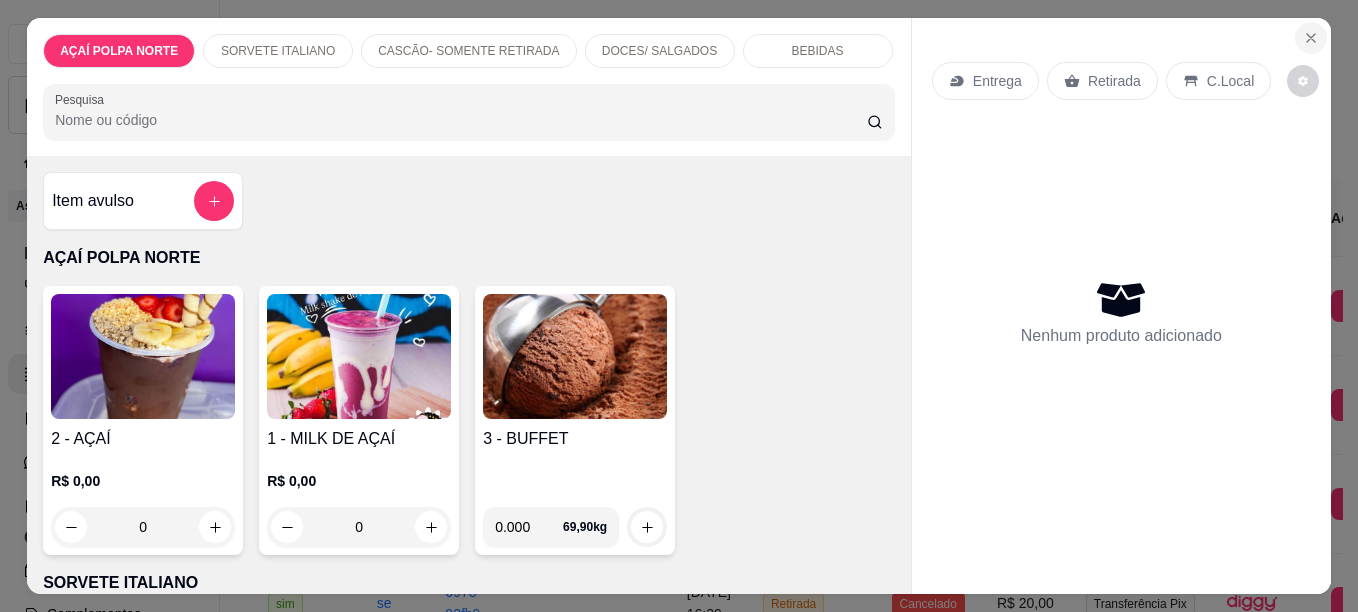 click at bounding box center [1311, 38] 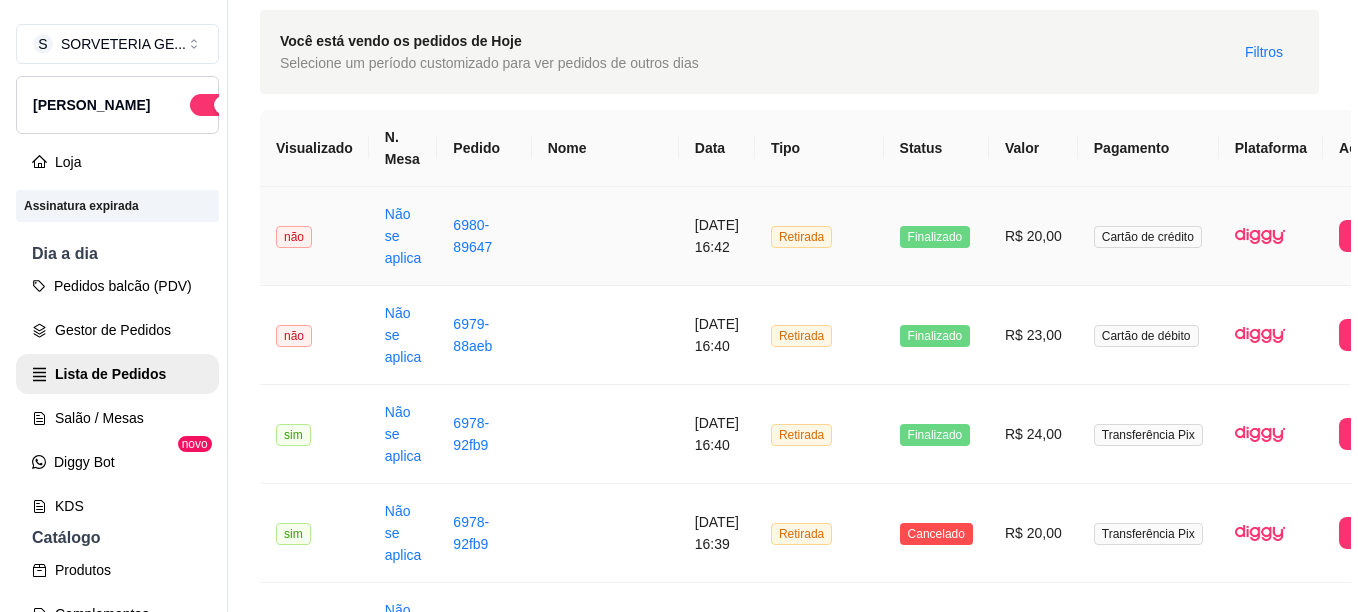 scroll, scrollTop: 100, scrollLeft: 0, axis: vertical 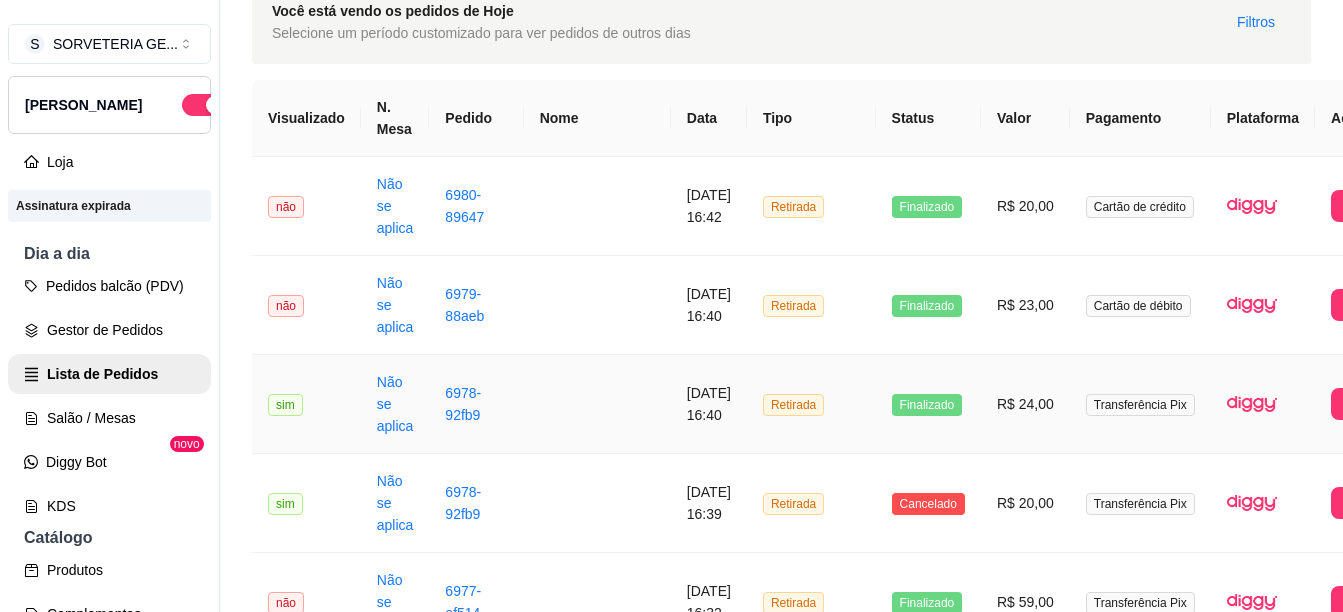 click at bounding box center [597, 404] 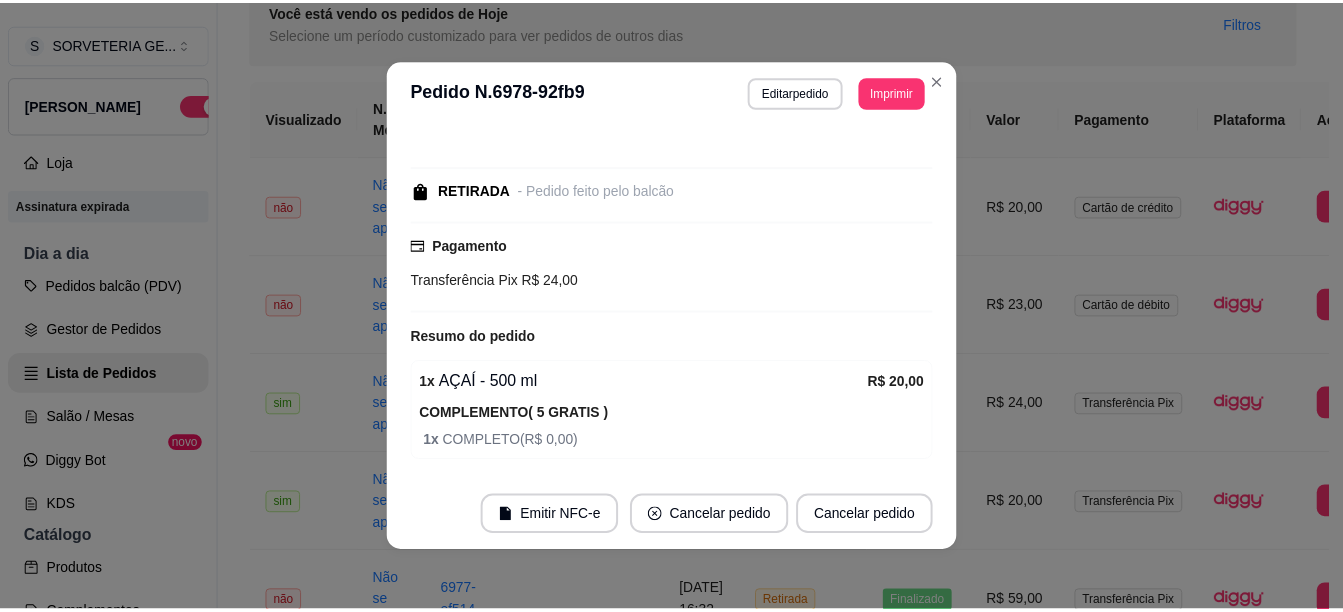 scroll, scrollTop: 200, scrollLeft: 0, axis: vertical 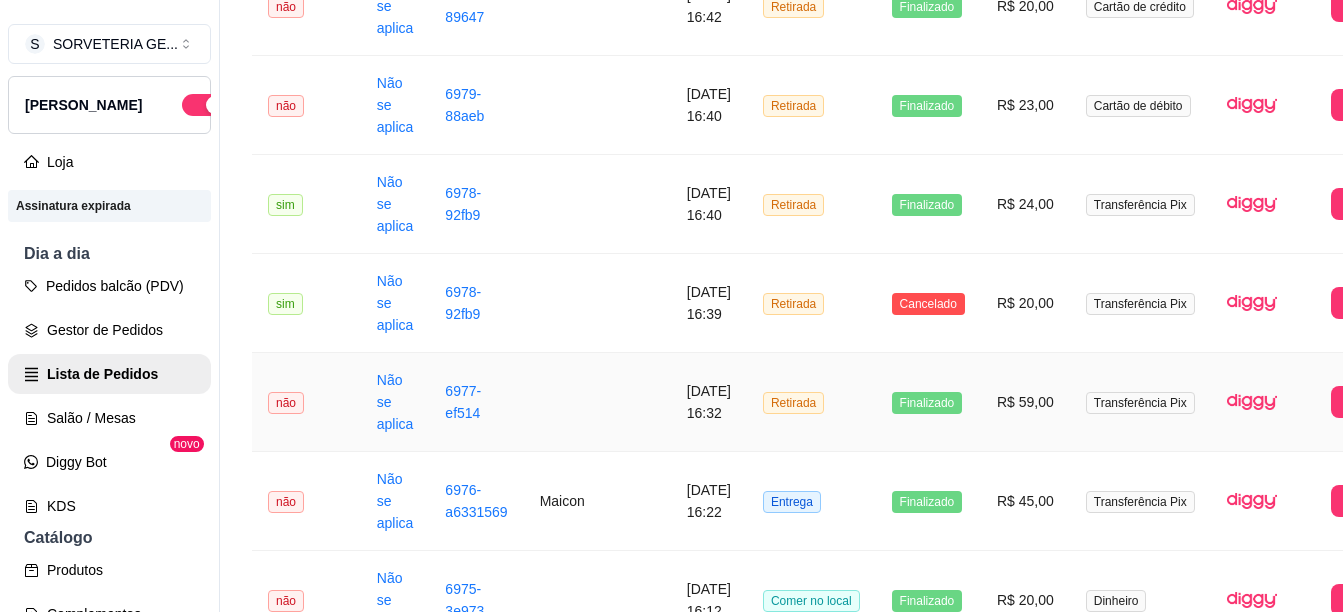 click at bounding box center [597, 402] 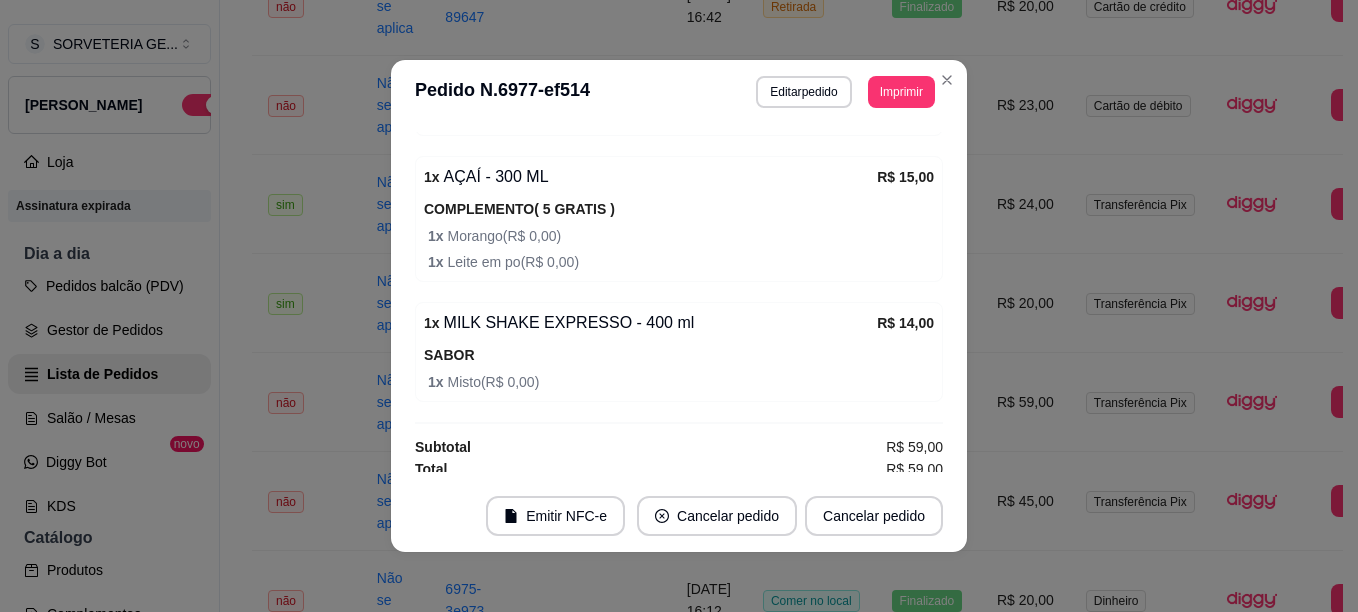 scroll, scrollTop: 535, scrollLeft: 0, axis: vertical 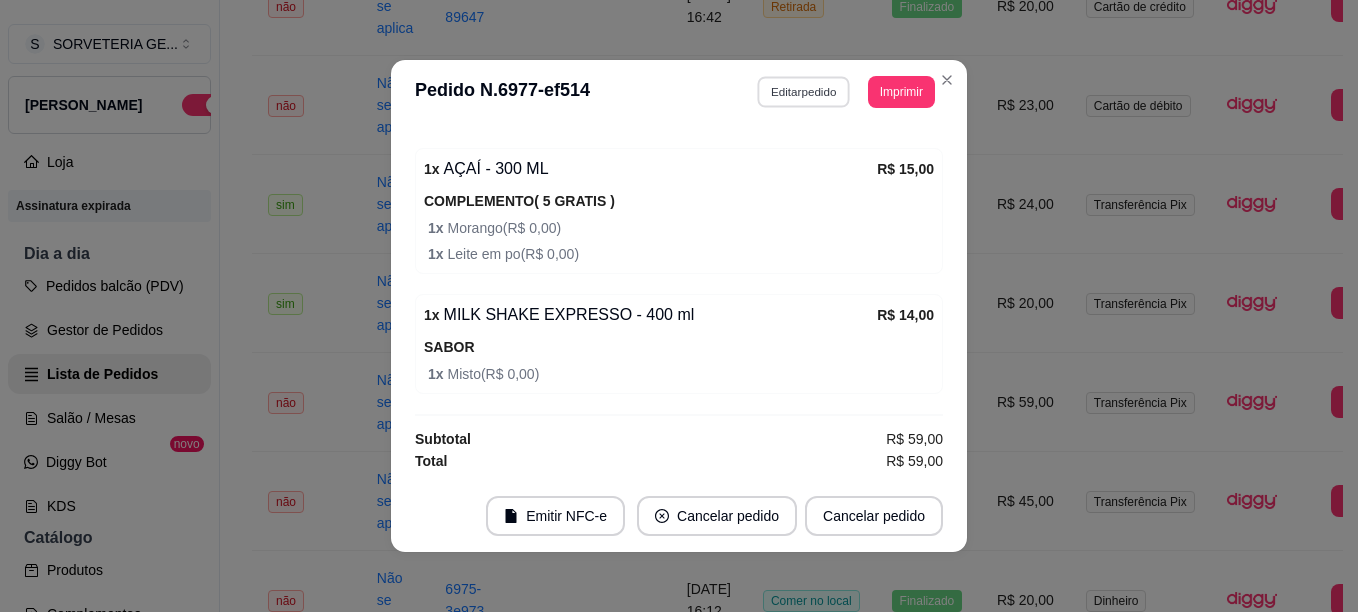 click on "Editar  pedido" at bounding box center (804, 91) 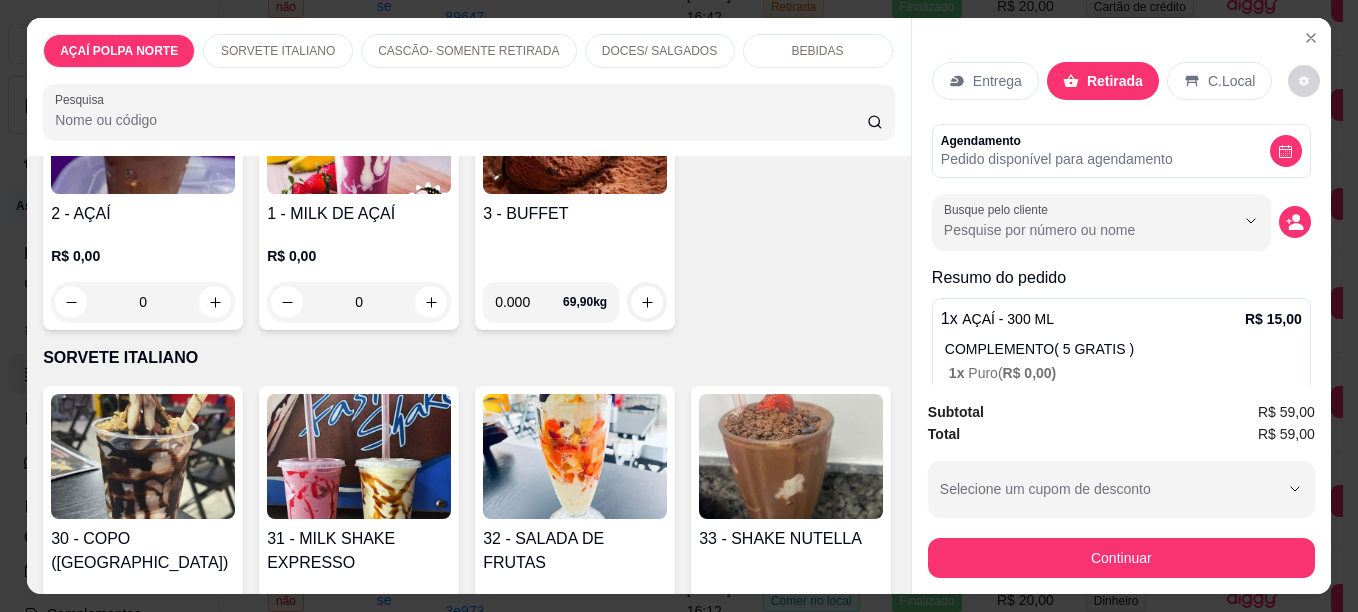 scroll, scrollTop: 300, scrollLeft: 0, axis: vertical 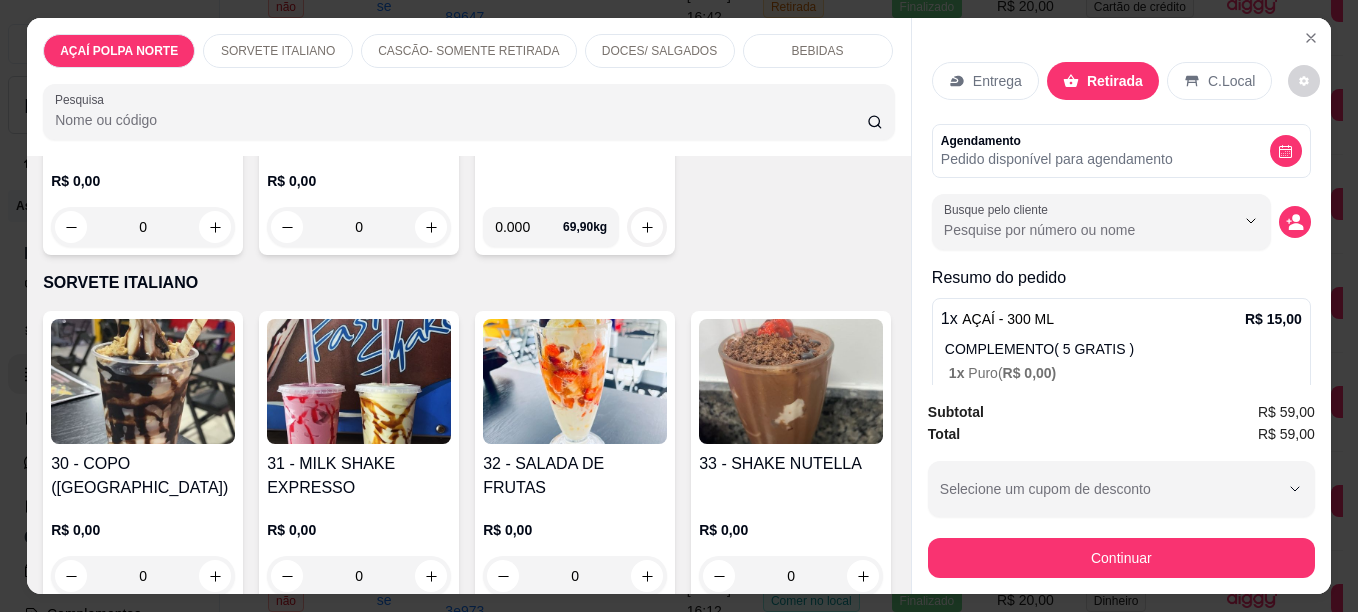 click on "31 - MILK SHAKE EXPRESSO   R$ 0,00 0" at bounding box center [359, 457] 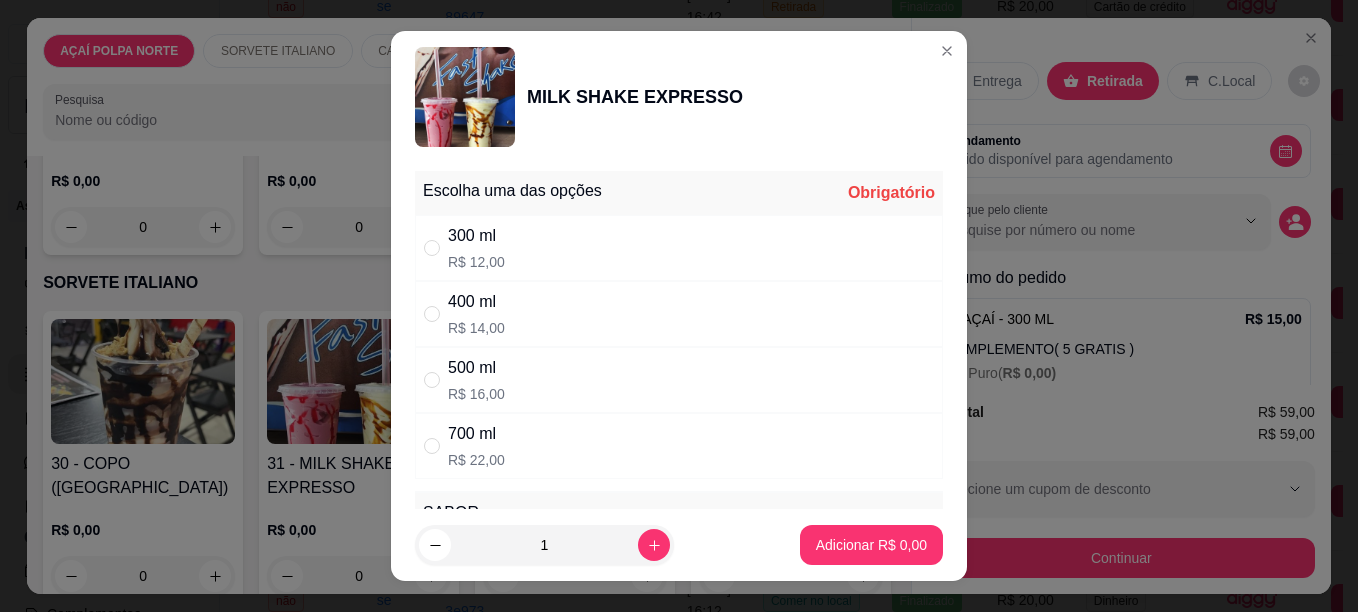 click on "300 ml R$ 12,00" at bounding box center [679, 248] 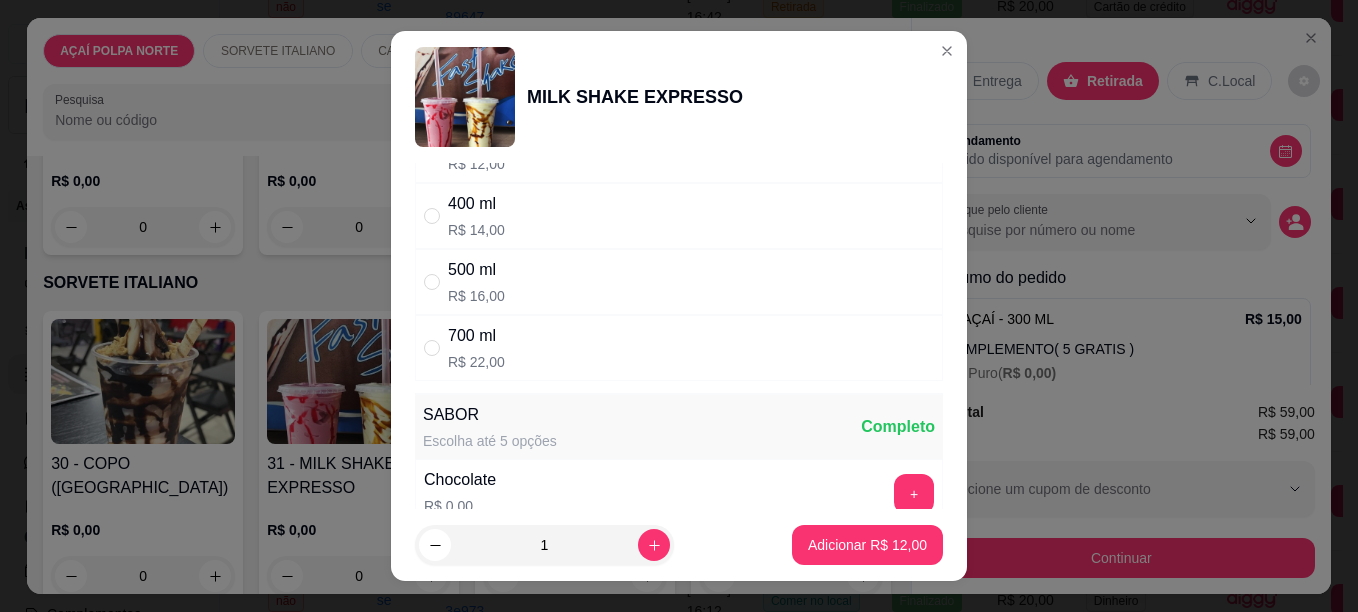 scroll, scrollTop: 100, scrollLeft: 0, axis: vertical 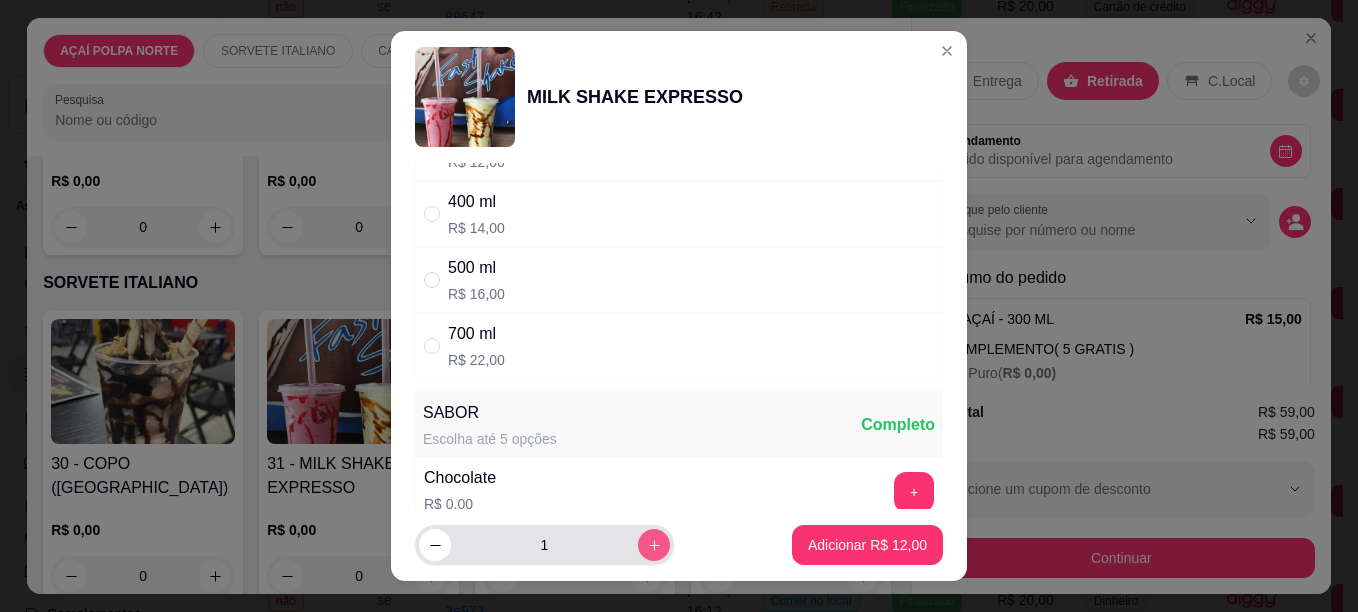 click at bounding box center (654, 545) 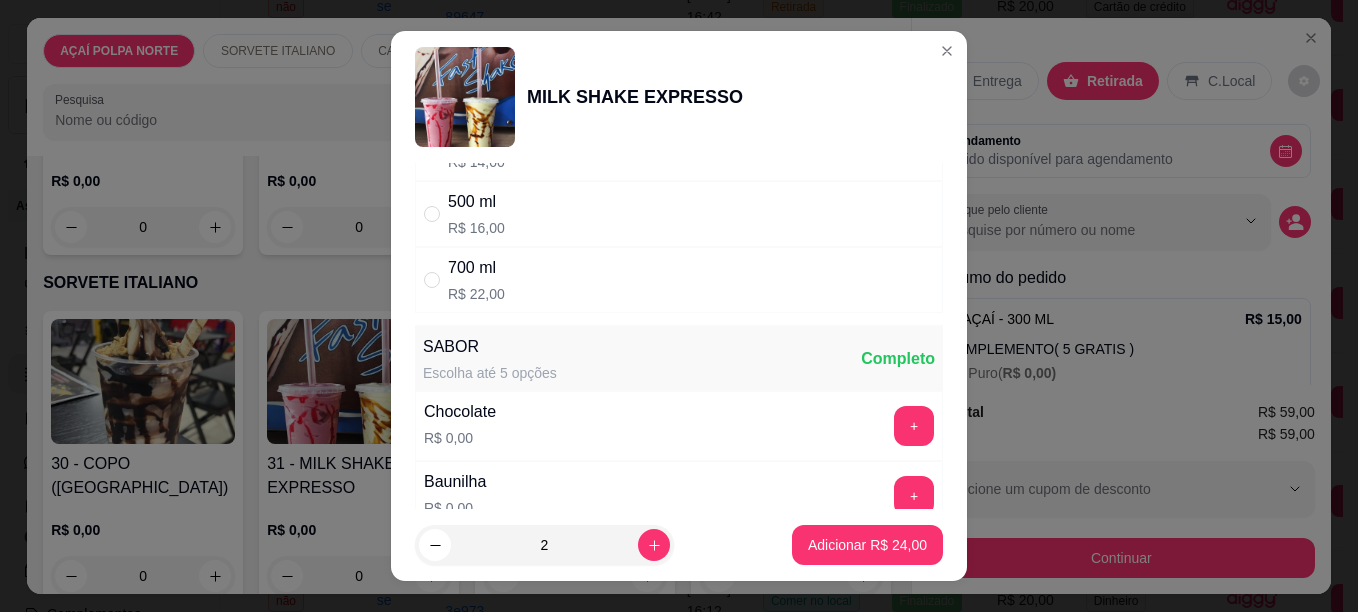 scroll, scrollTop: 200, scrollLeft: 0, axis: vertical 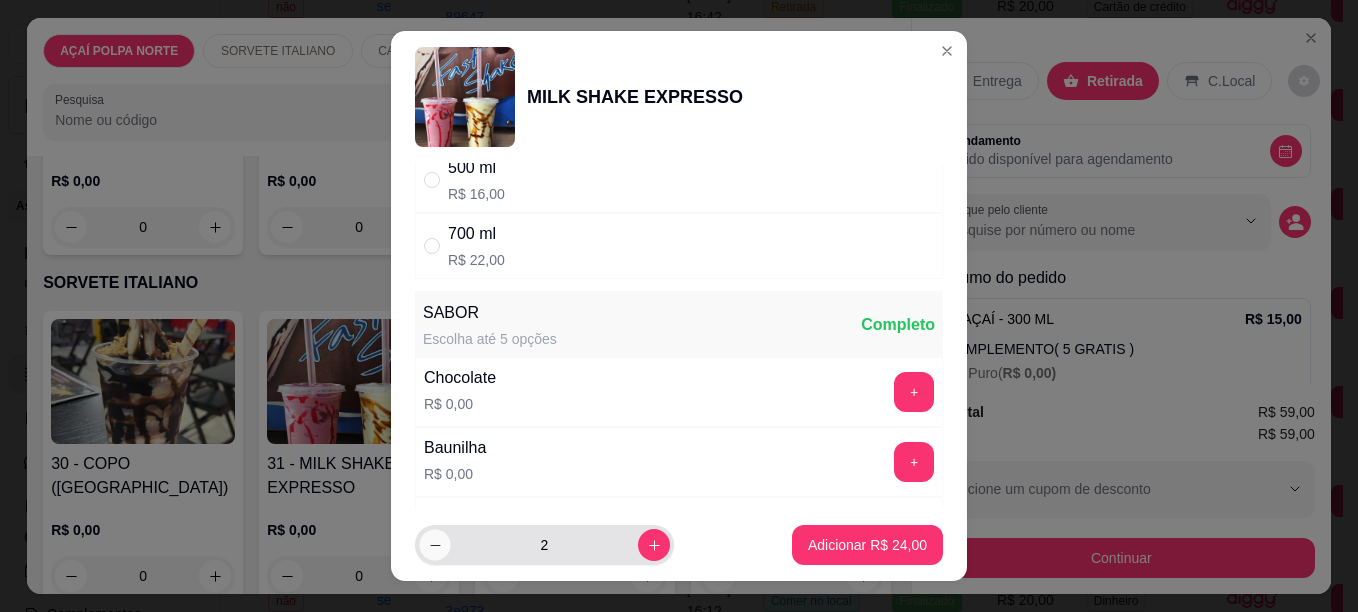click 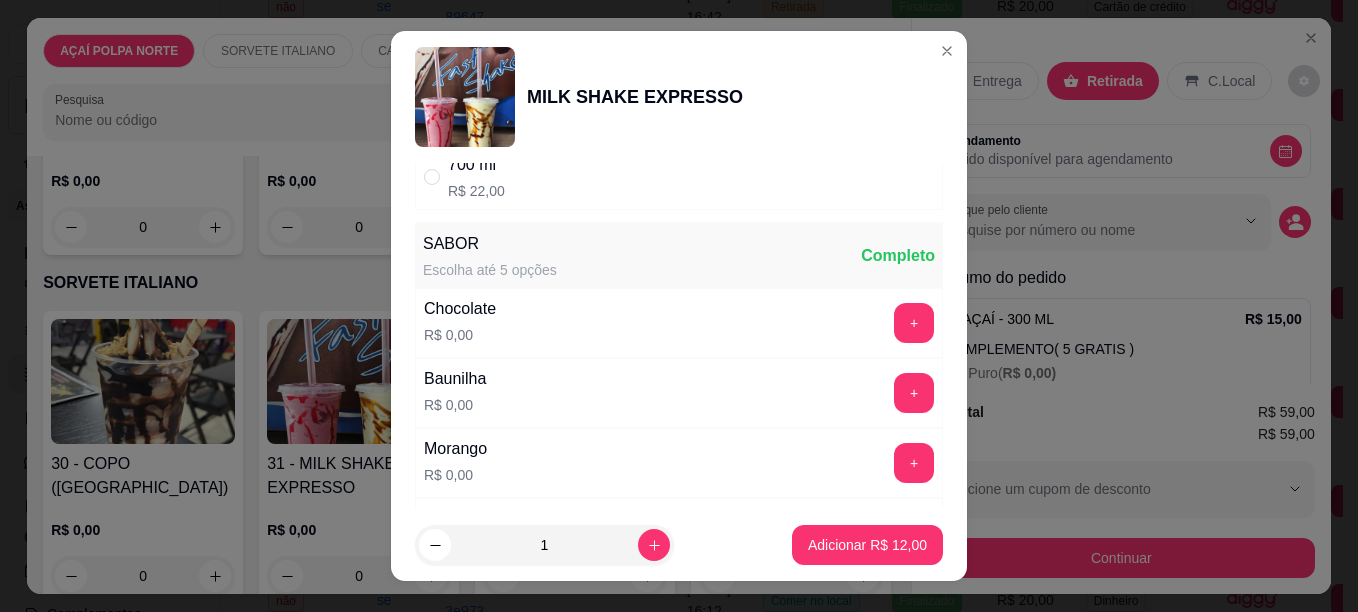 scroll, scrollTop: 300, scrollLeft: 0, axis: vertical 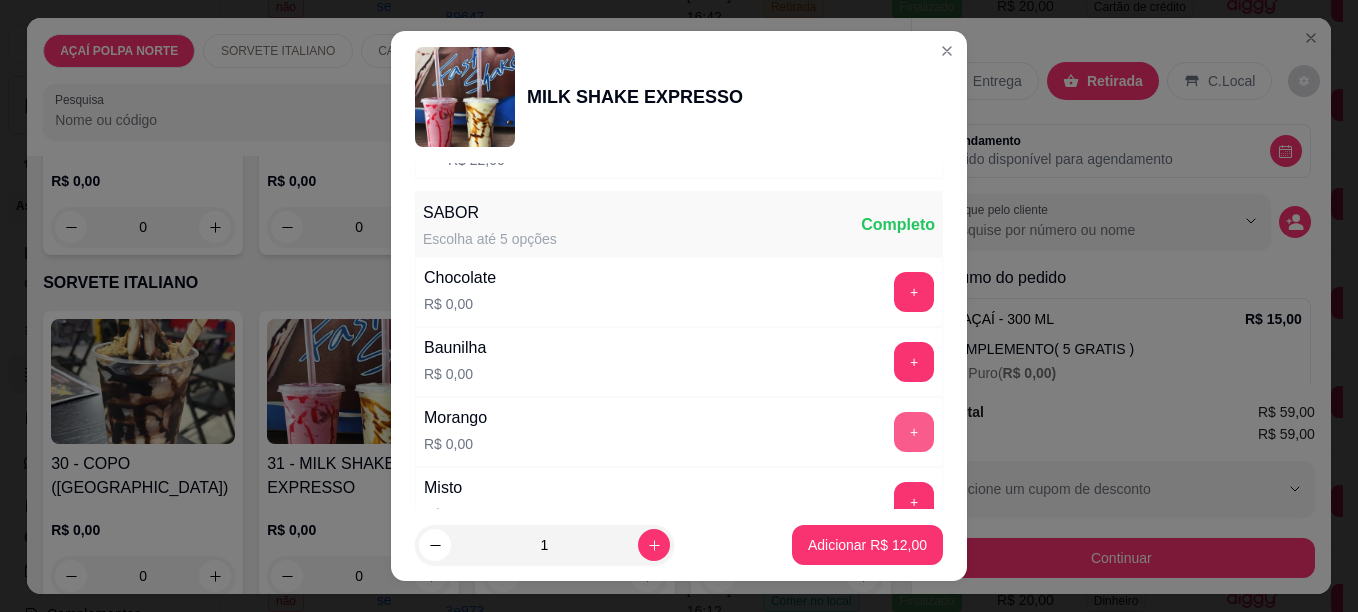 click on "+" at bounding box center (914, 432) 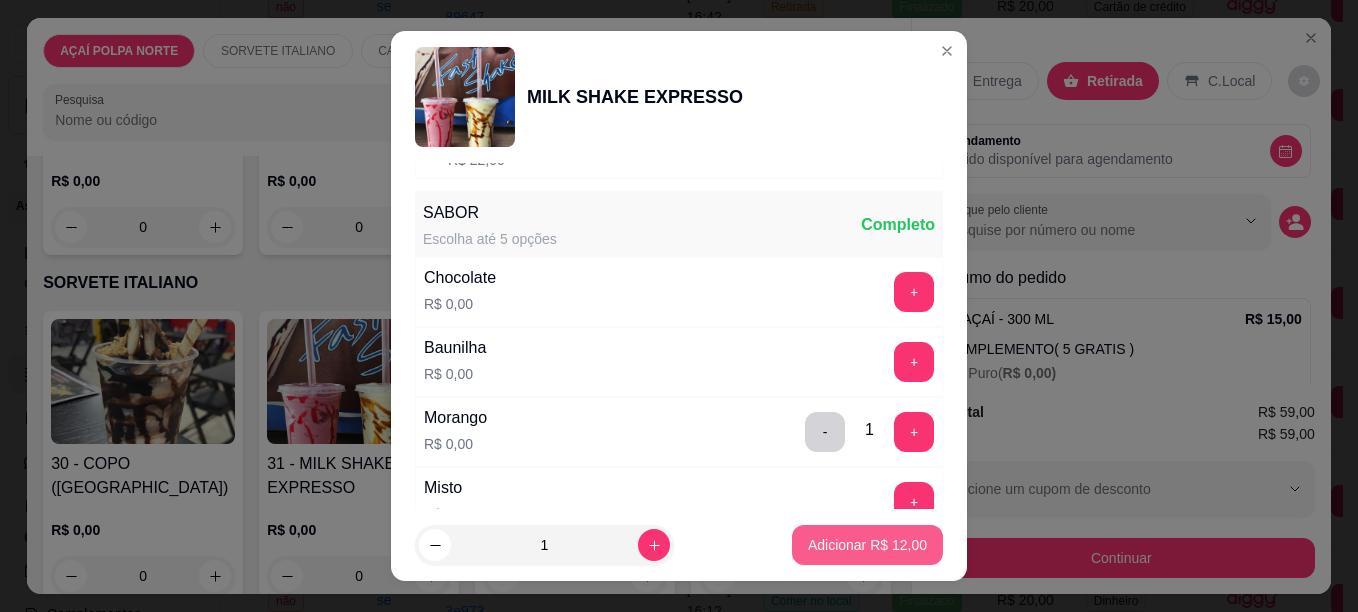 click on "Adicionar   R$ 12,00" at bounding box center (867, 545) 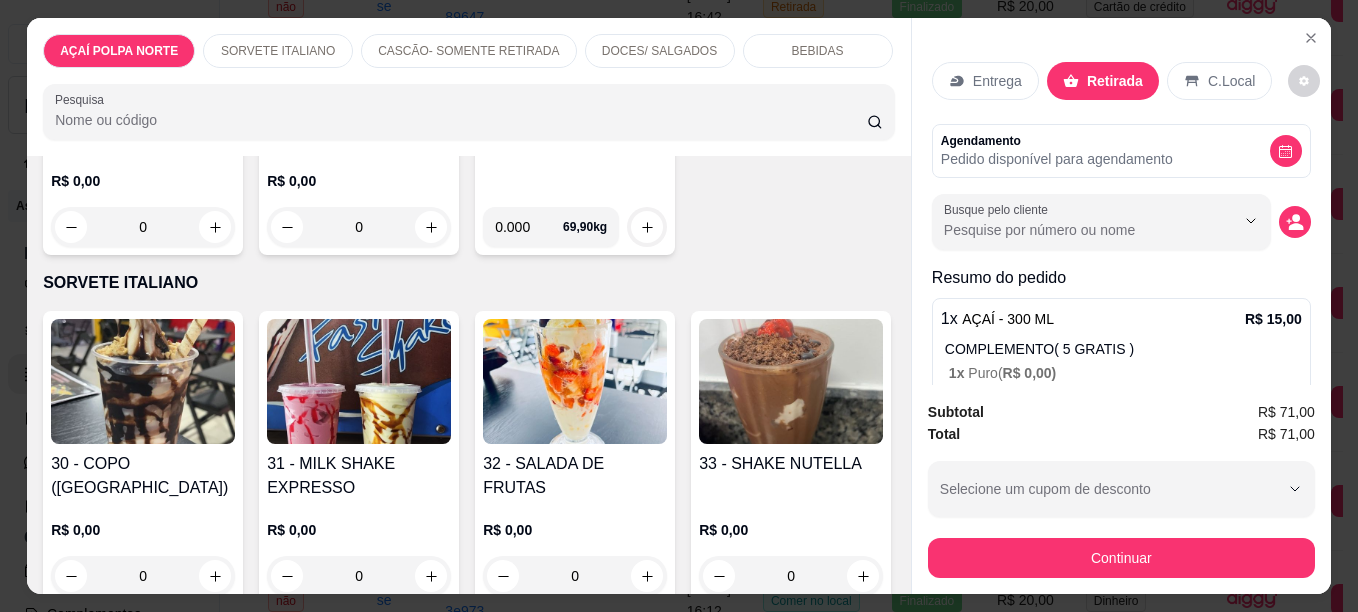 click at bounding box center (359, 381) 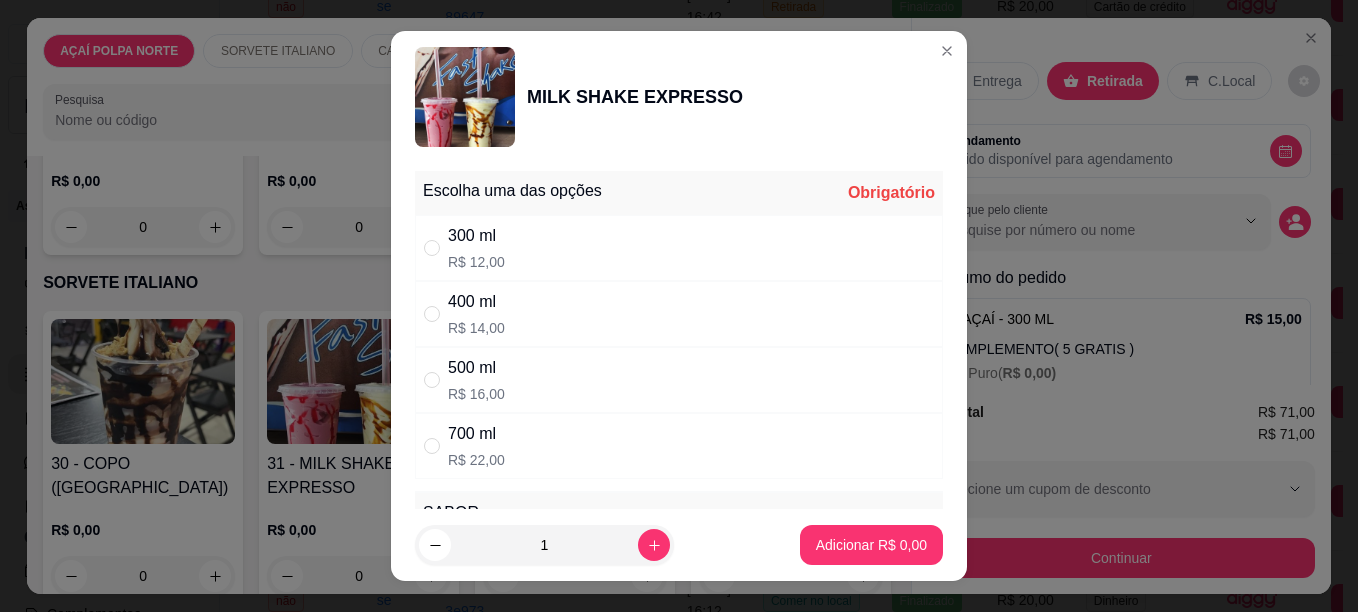 click on "300 ml R$ 12,00" at bounding box center (679, 248) 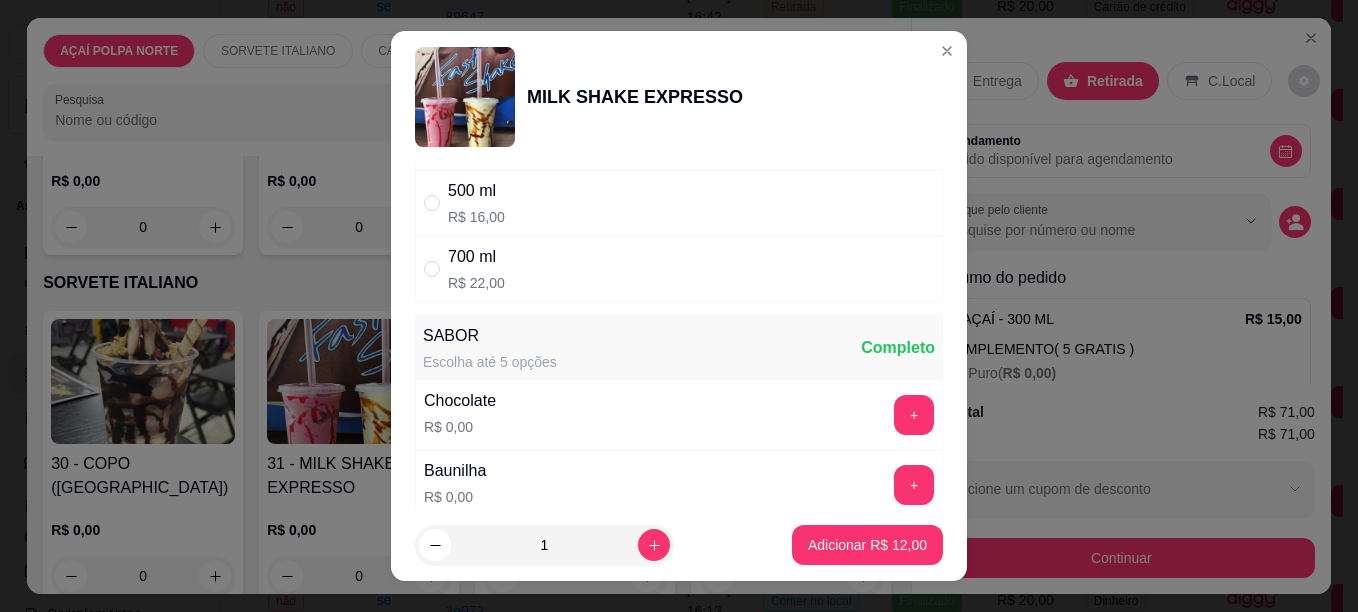 scroll, scrollTop: 300, scrollLeft: 0, axis: vertical 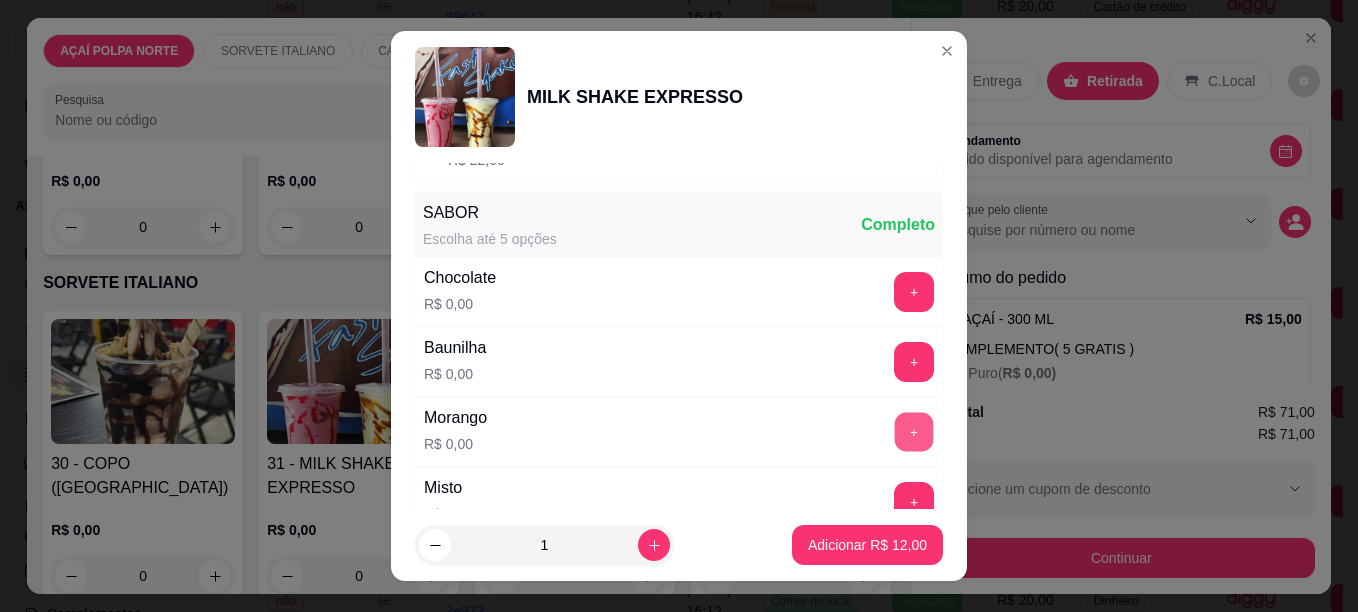 click on "+" at bounding box center [914, 431] 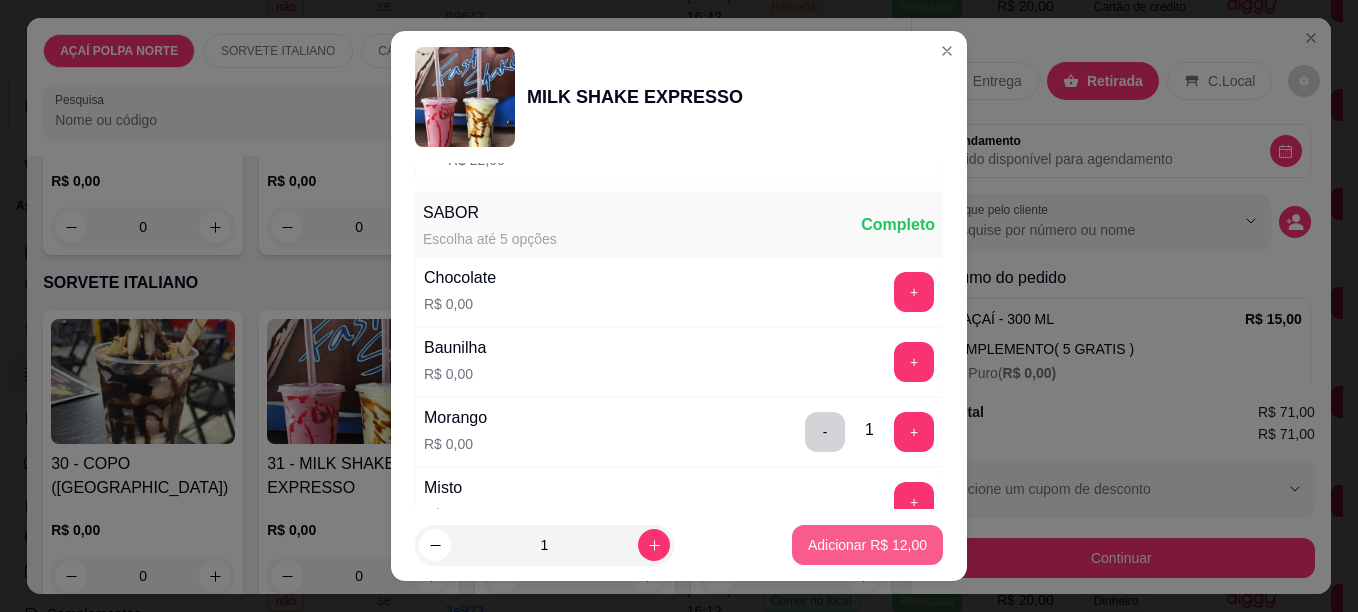 click on "Adicionar   R$ 12,00" at bounding box center [867, 545] 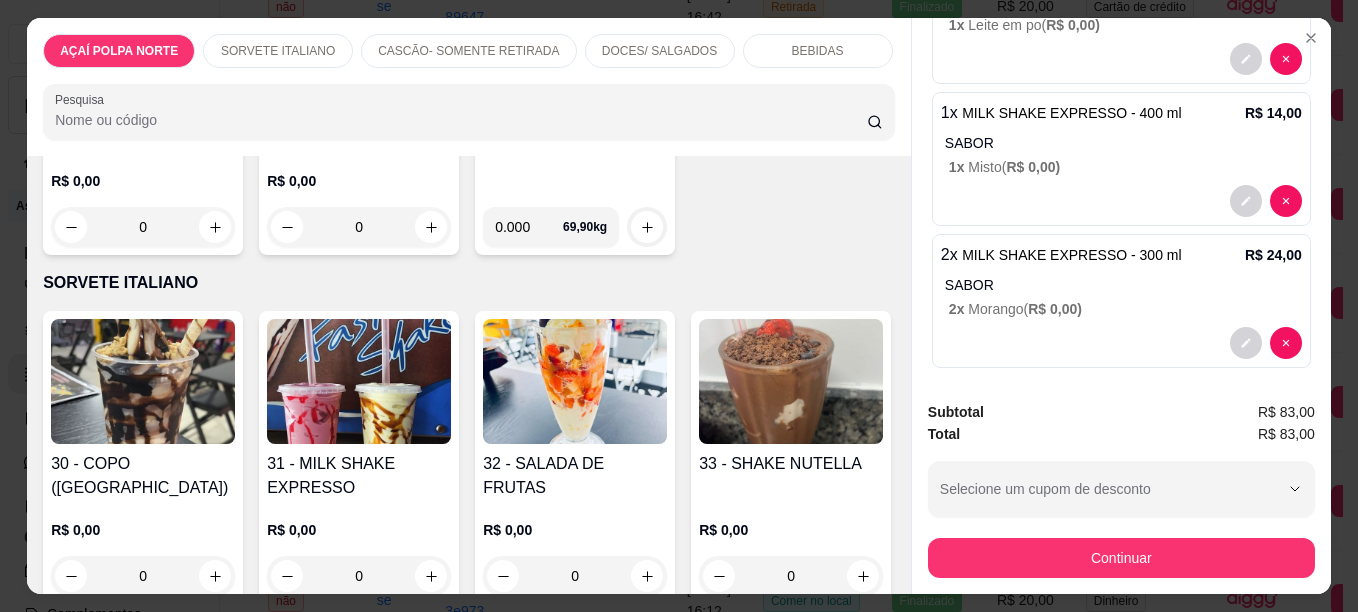 scroll, scrollTop: 668, scrollLeft: 0, axis: vertical 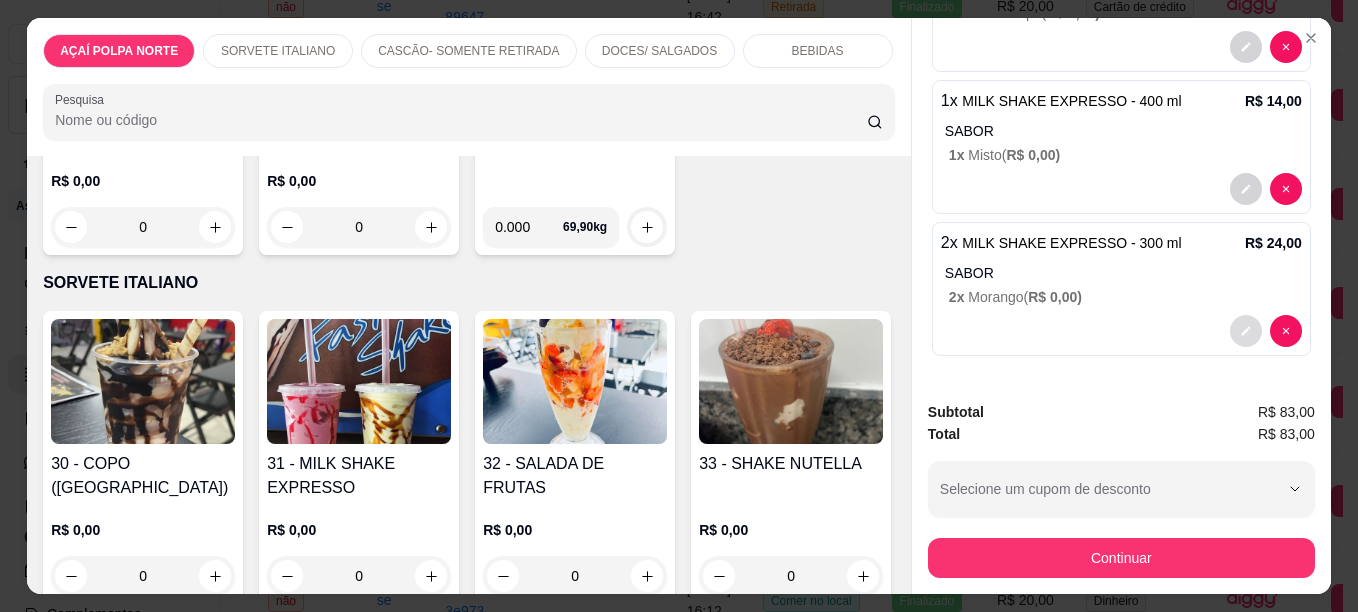 click at bounding box center [1246, 331] 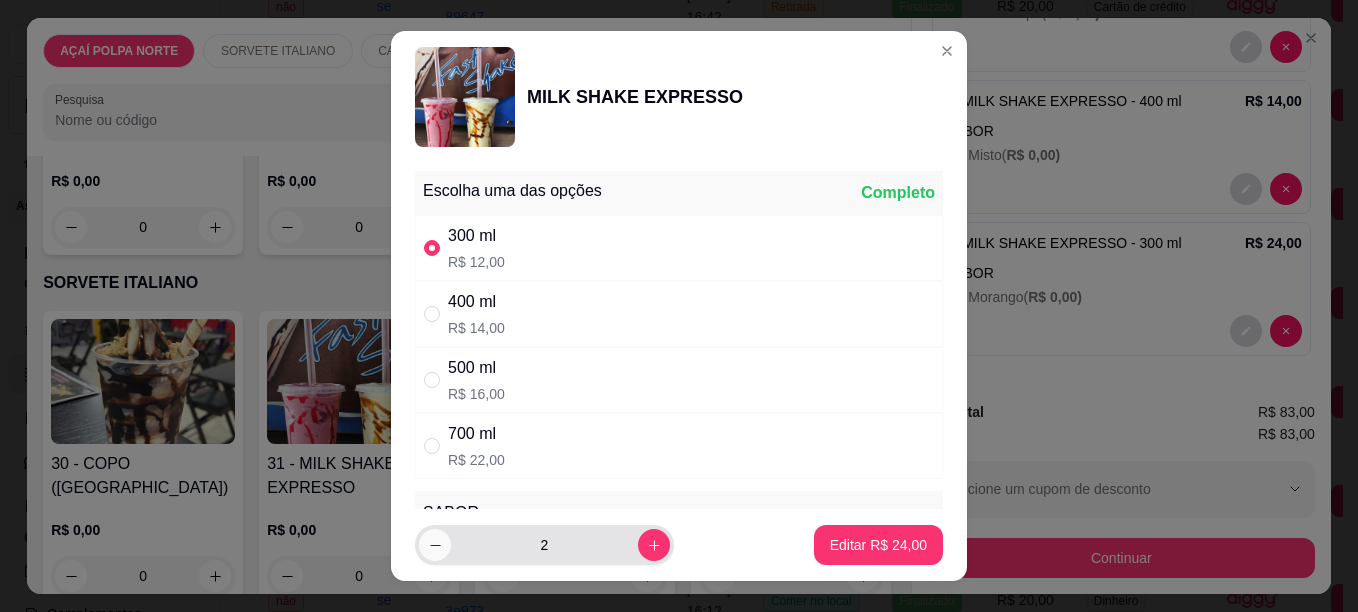 click 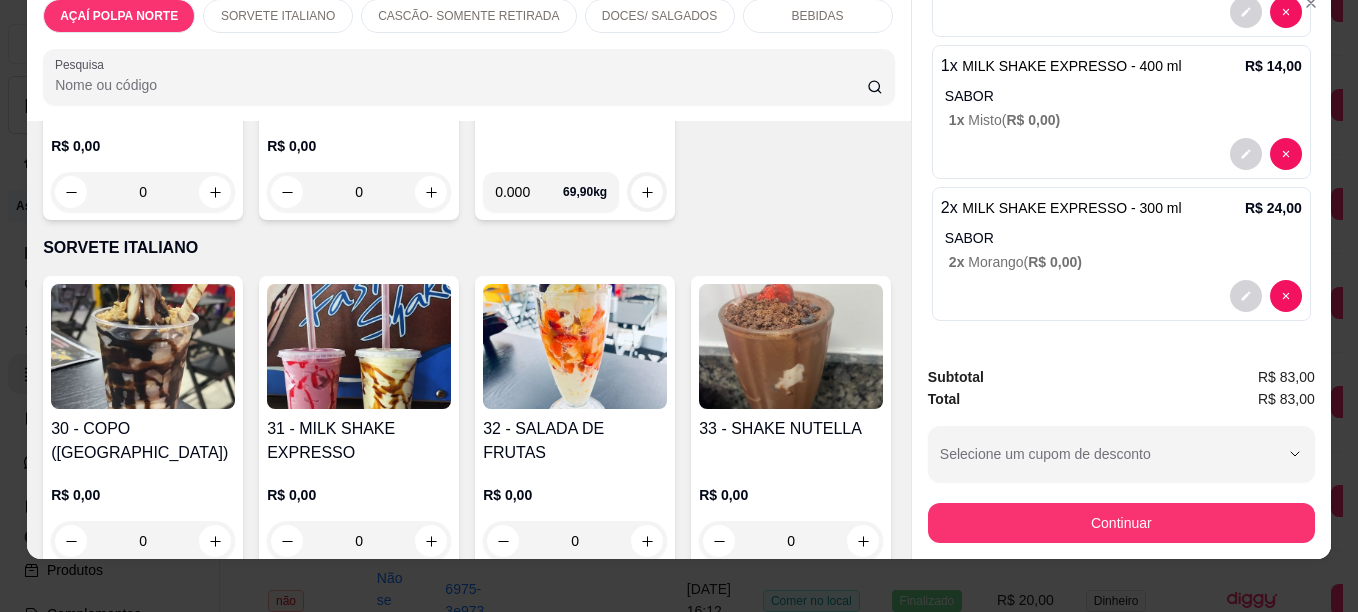 scroll, scrollTop: 53, scrollLeft: 0, axis: vertical 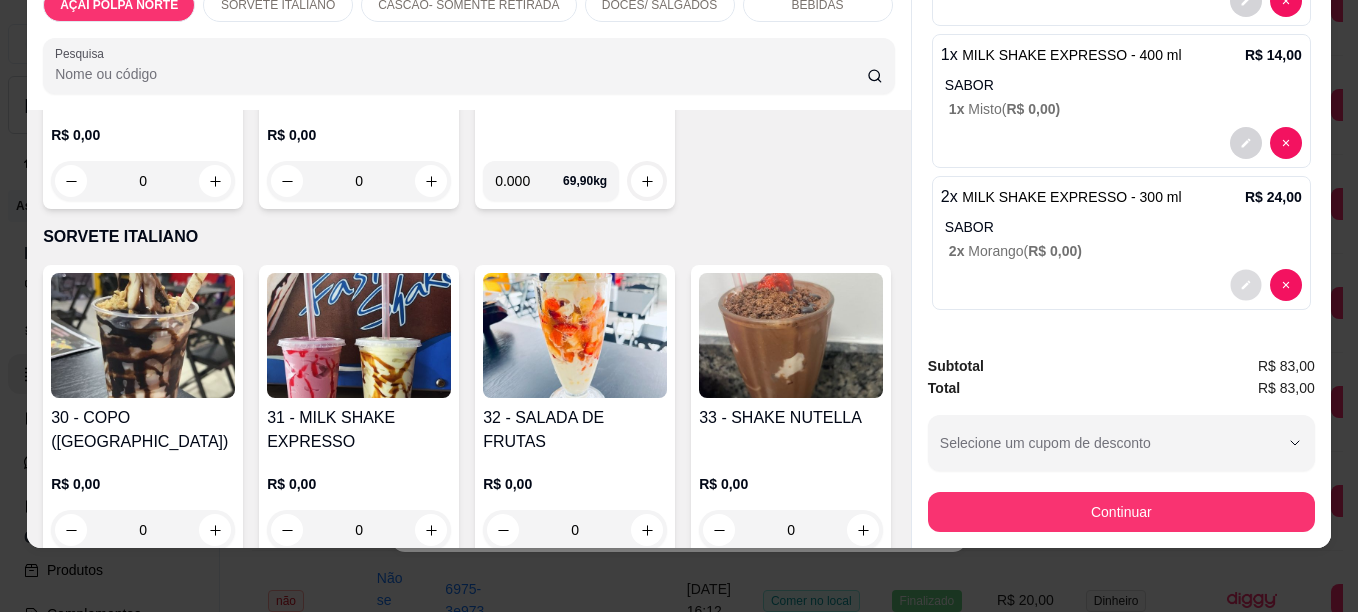 click 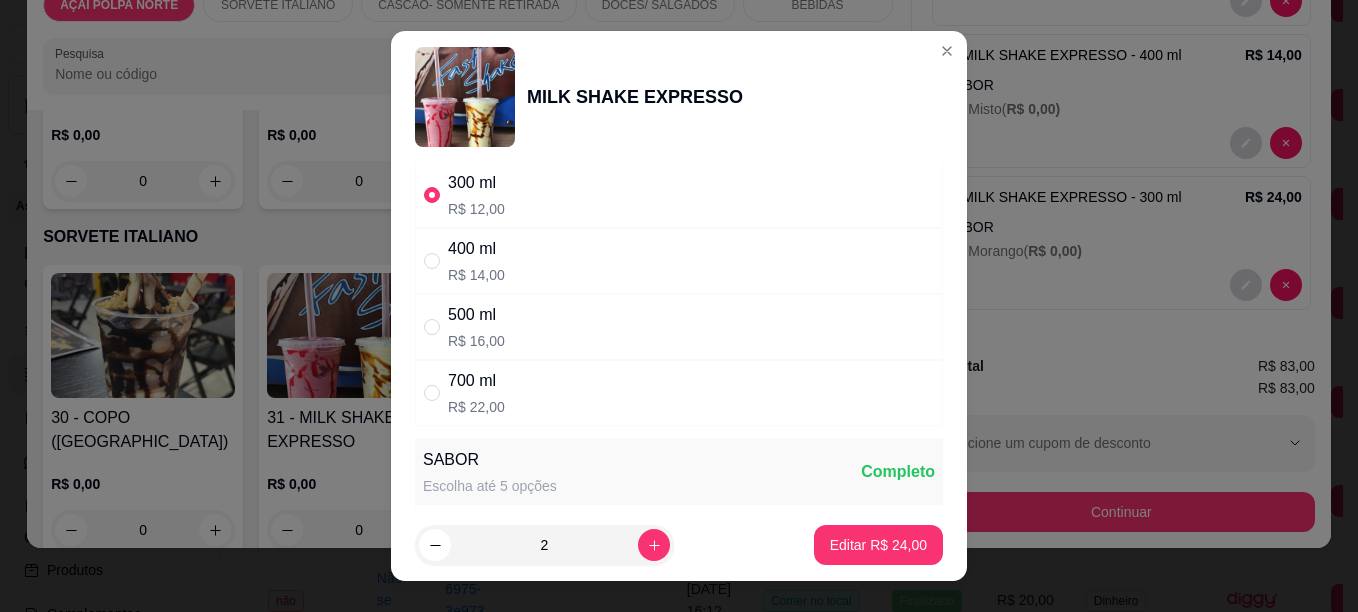 scroll, scrollTop: 200, scrollLeft: 0, axis: vertical 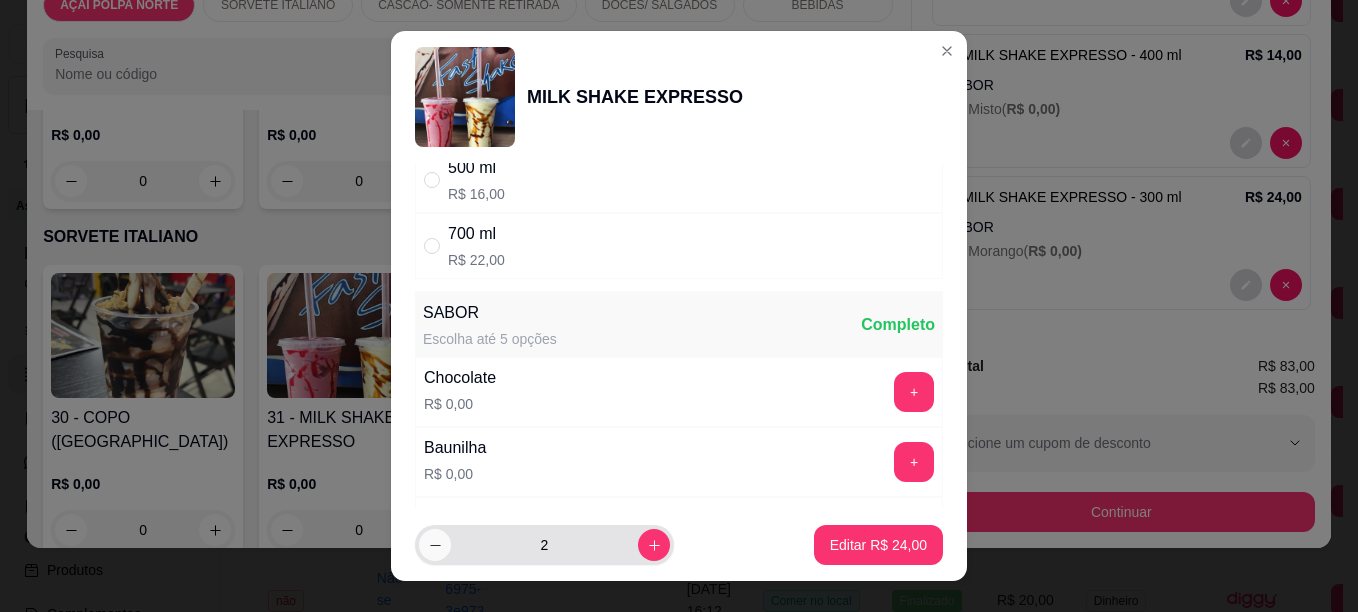 click 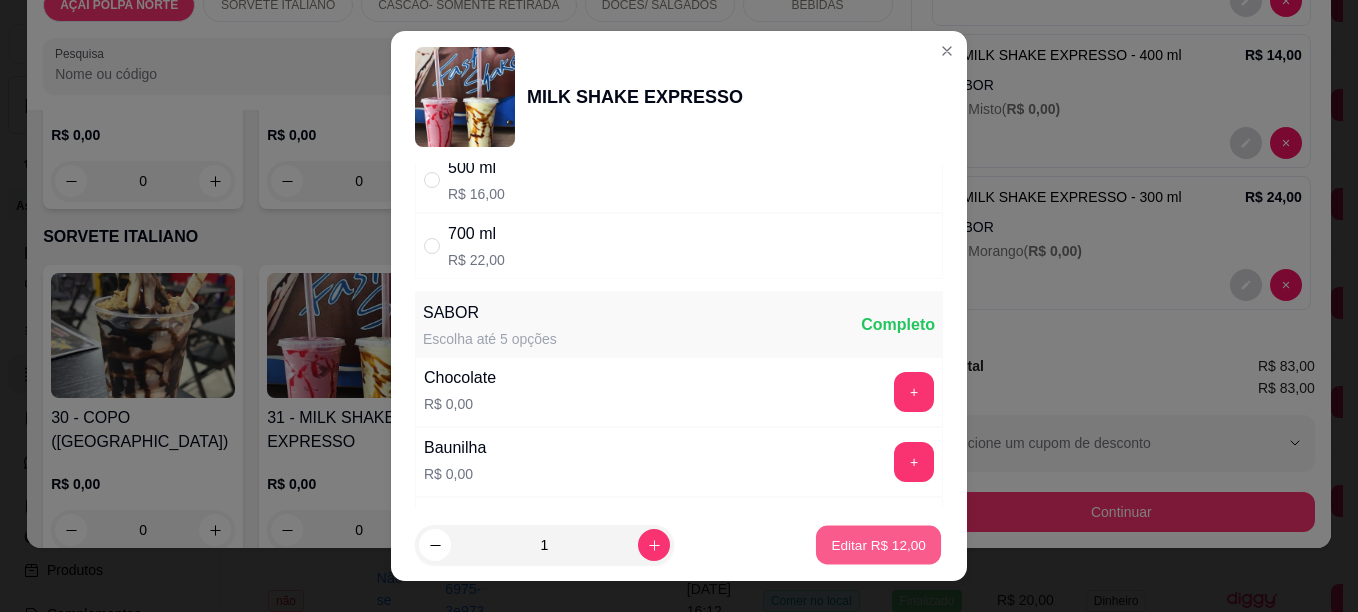 click on "Editar   R$ 12,00" at bounding box center [878, 545] 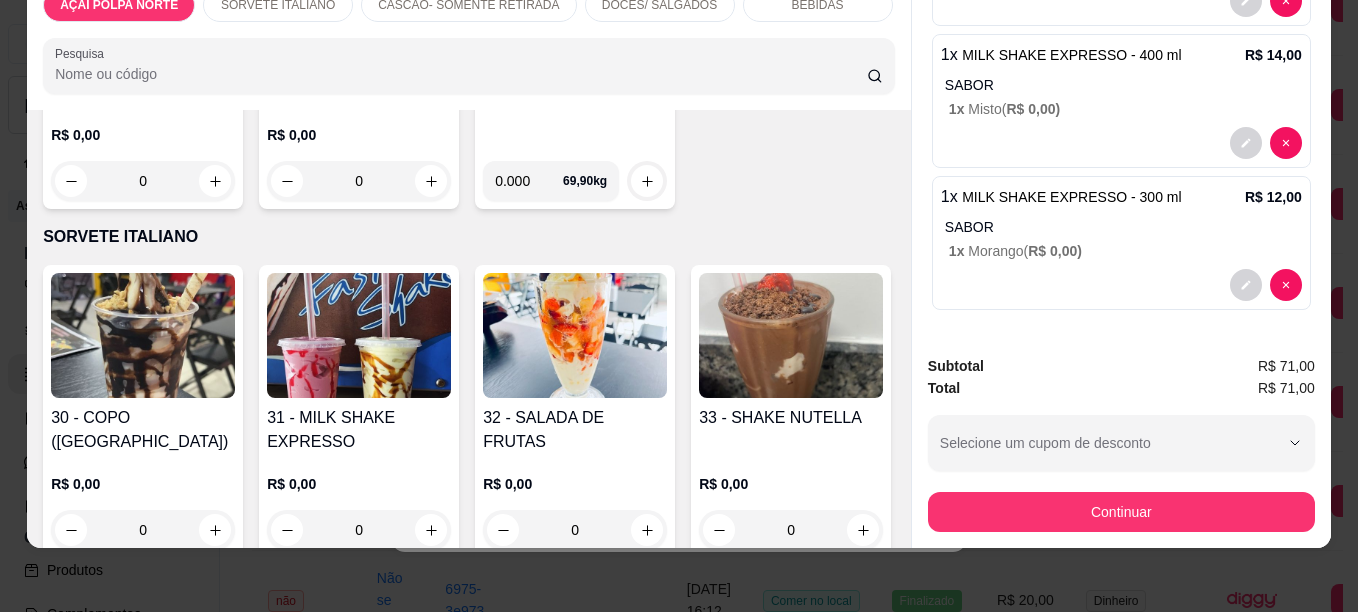 scroll, scrollTop: 568, scrollLeft: 0, axis: vertical 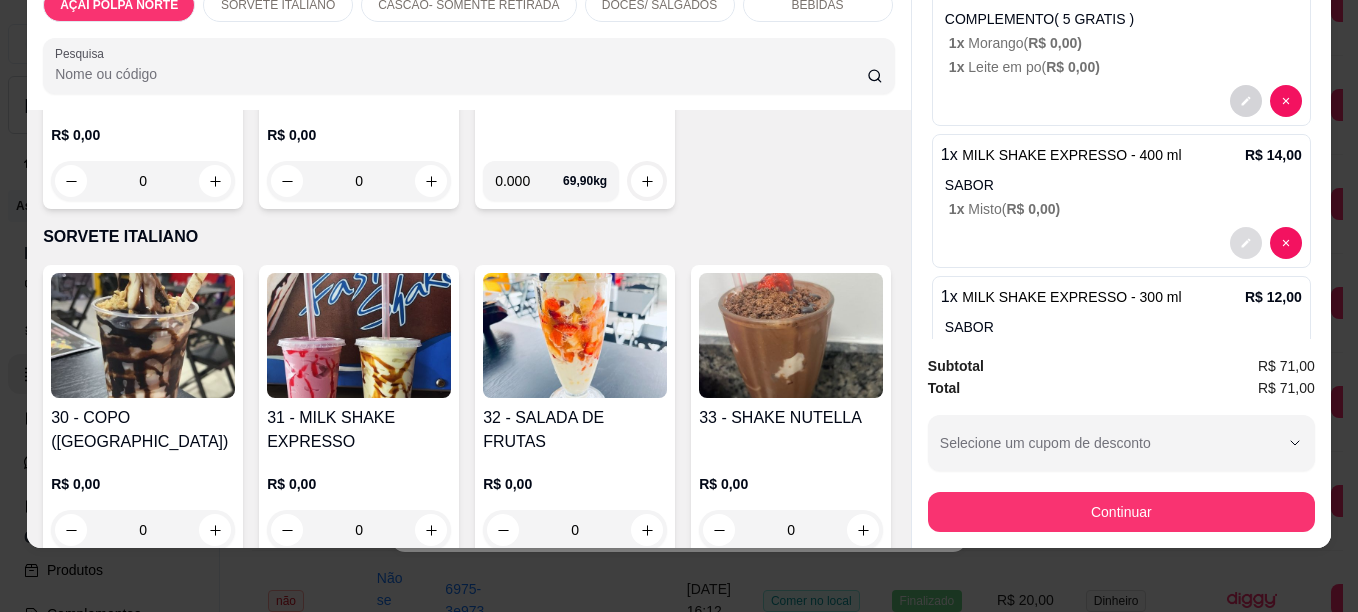 click at bounding box center (1246, 243) 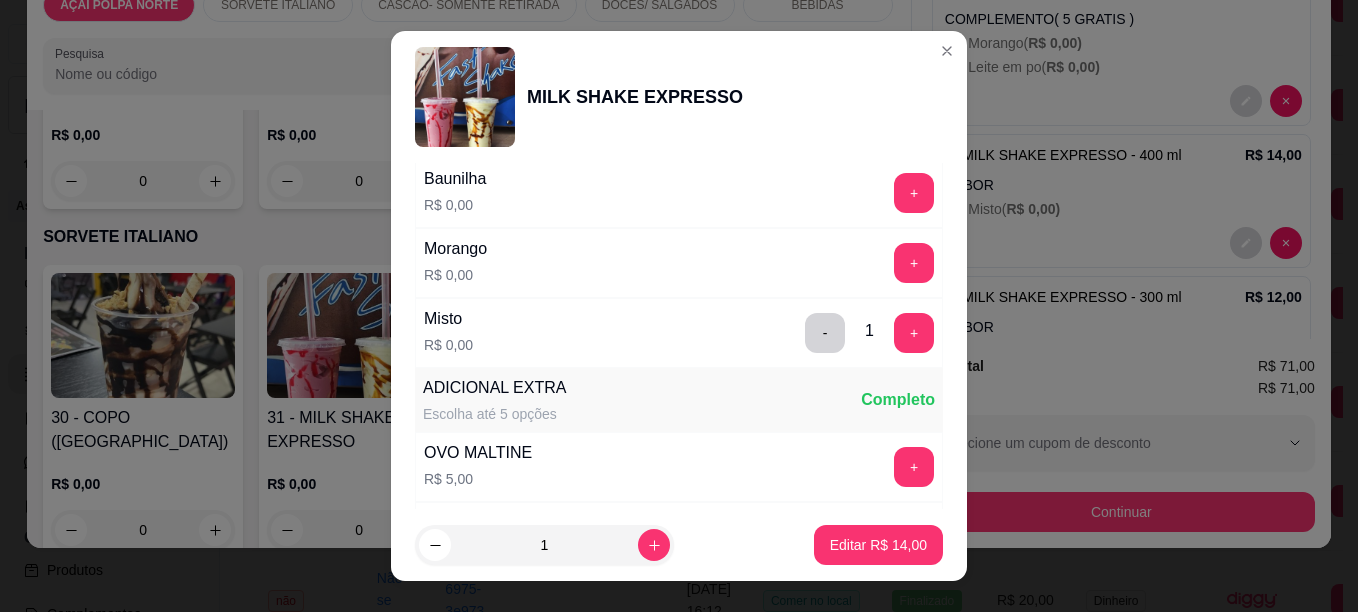 scroll, scrollTop: 500, scrollLeft: 0, axis: vertical 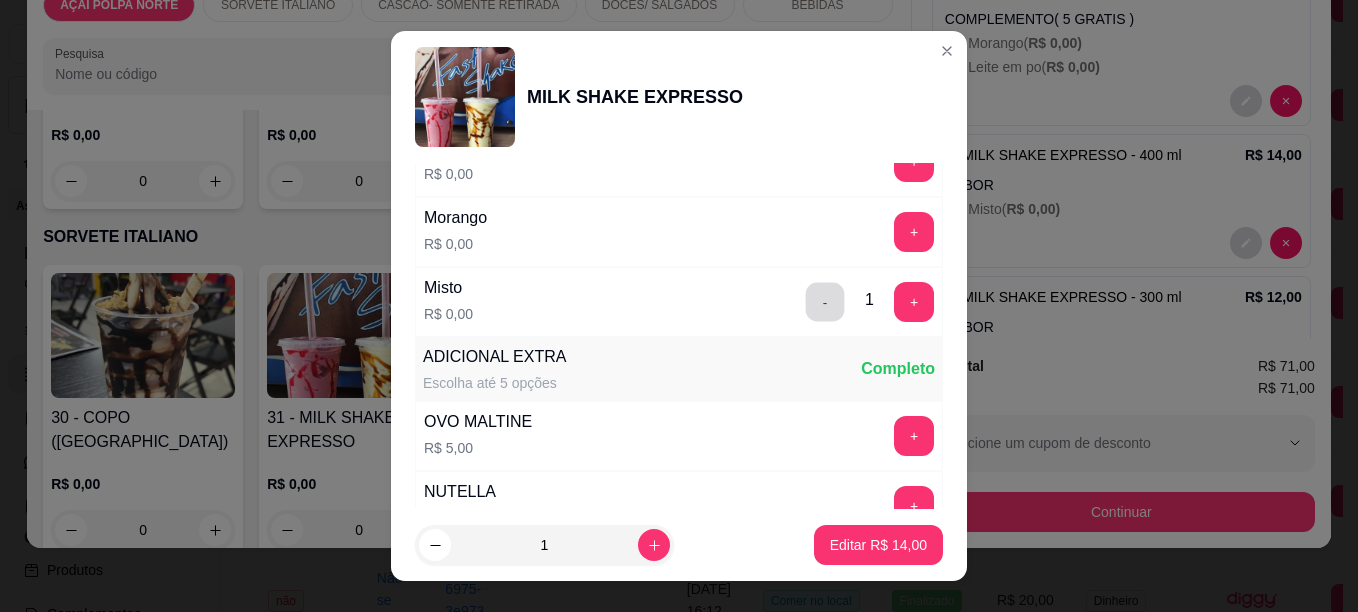 click on "-" at bounding box center [825, 301] 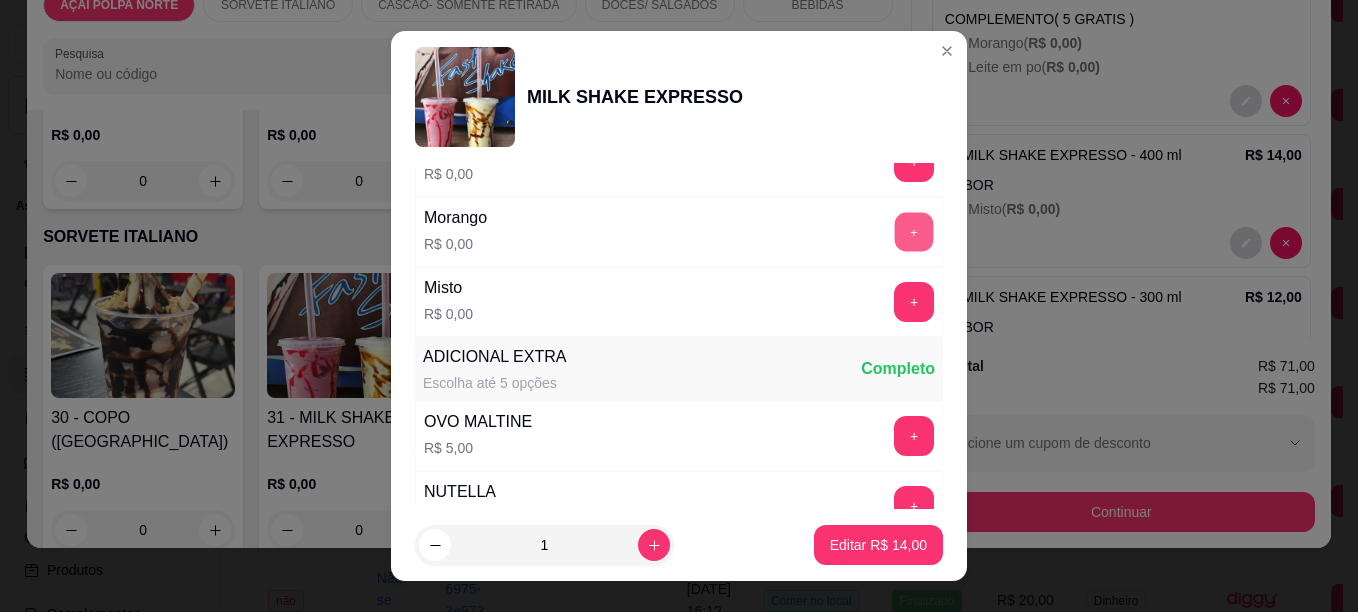 click on "+" at bounding box center (914, 231) 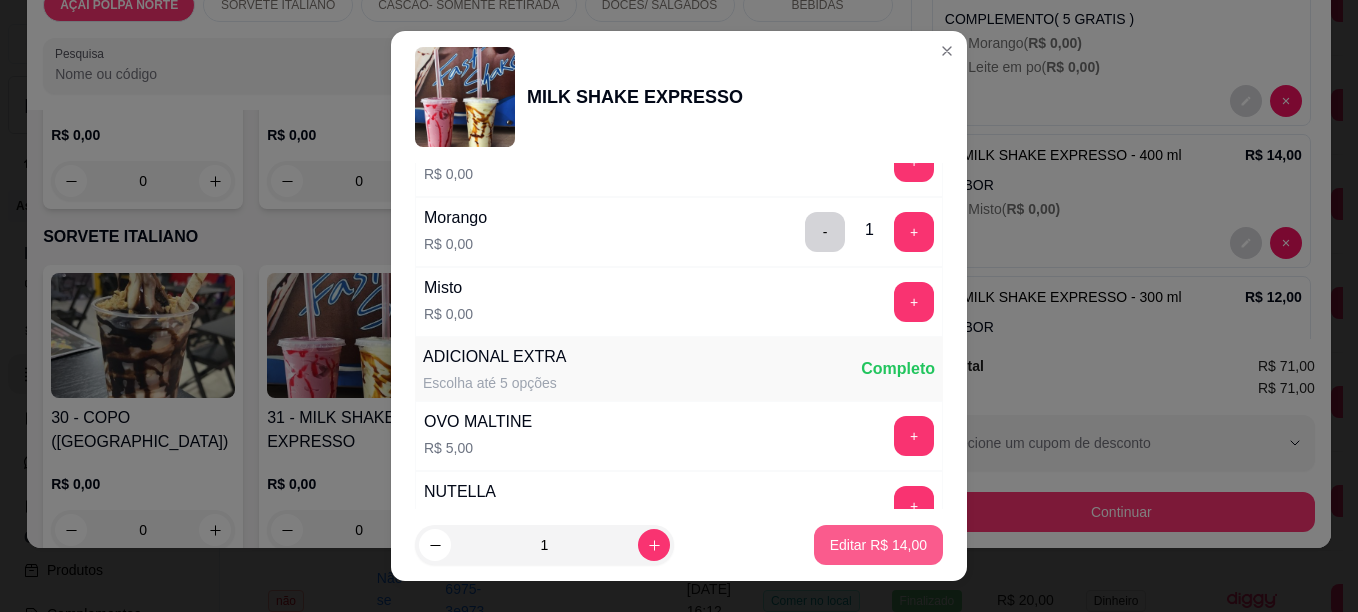 click on "Editar   R$ 14,00" at bounding box center [878, 545] 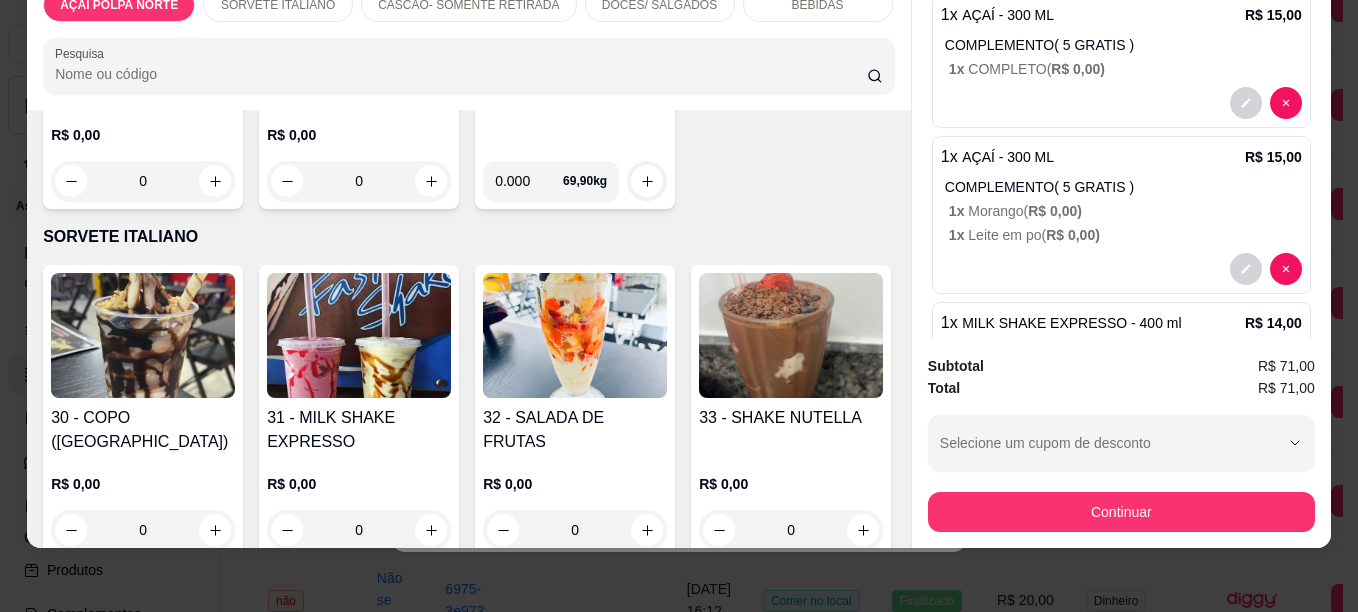 scroll, scrollTop: 368, scrollLeft: 0, axis: vertical 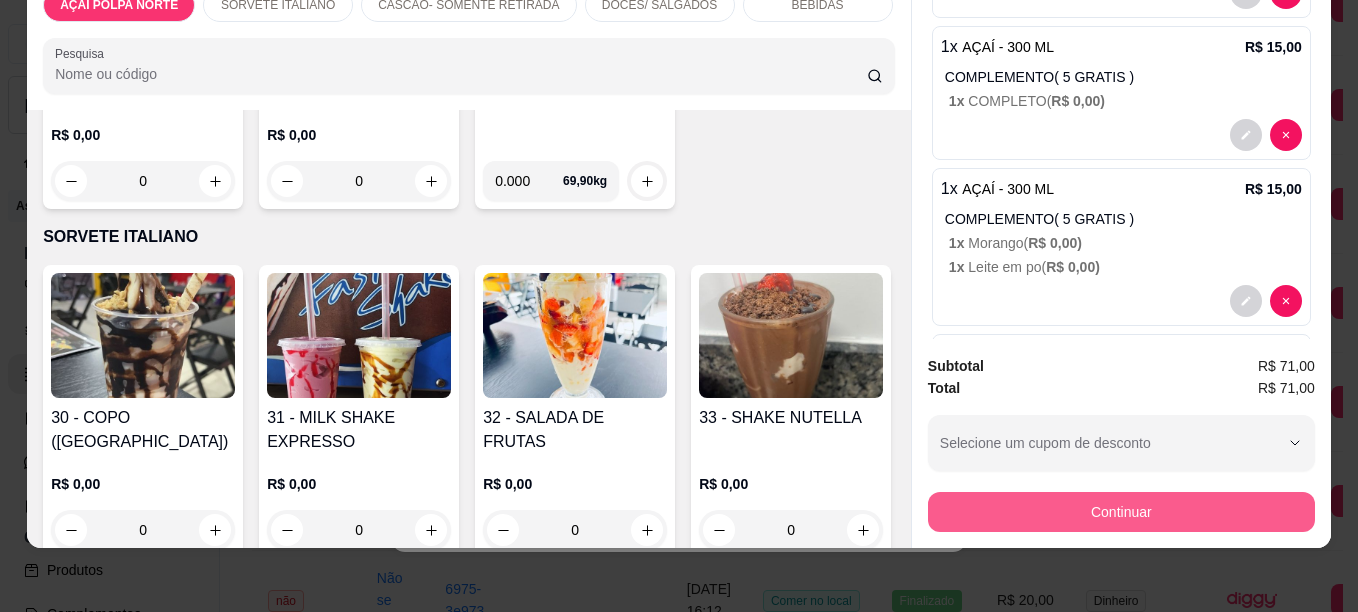 click on "Continuar" at bounding box center (1121, 512) 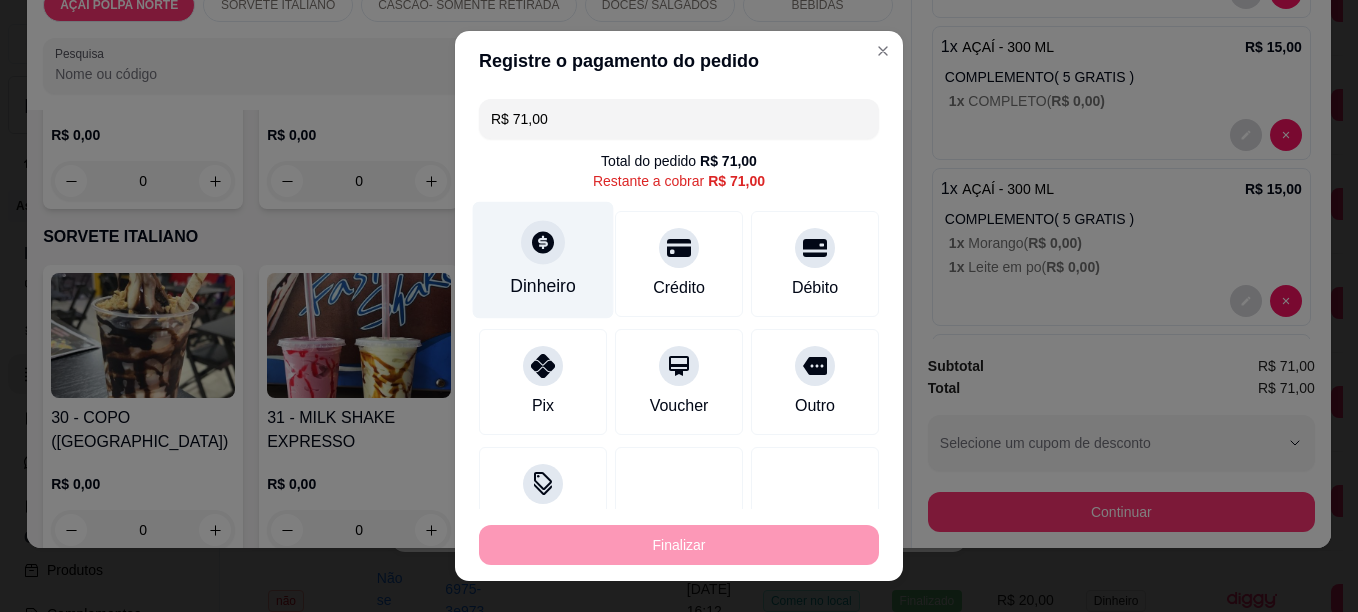 click on "Dinheiro" at bounding box center (543, 259) 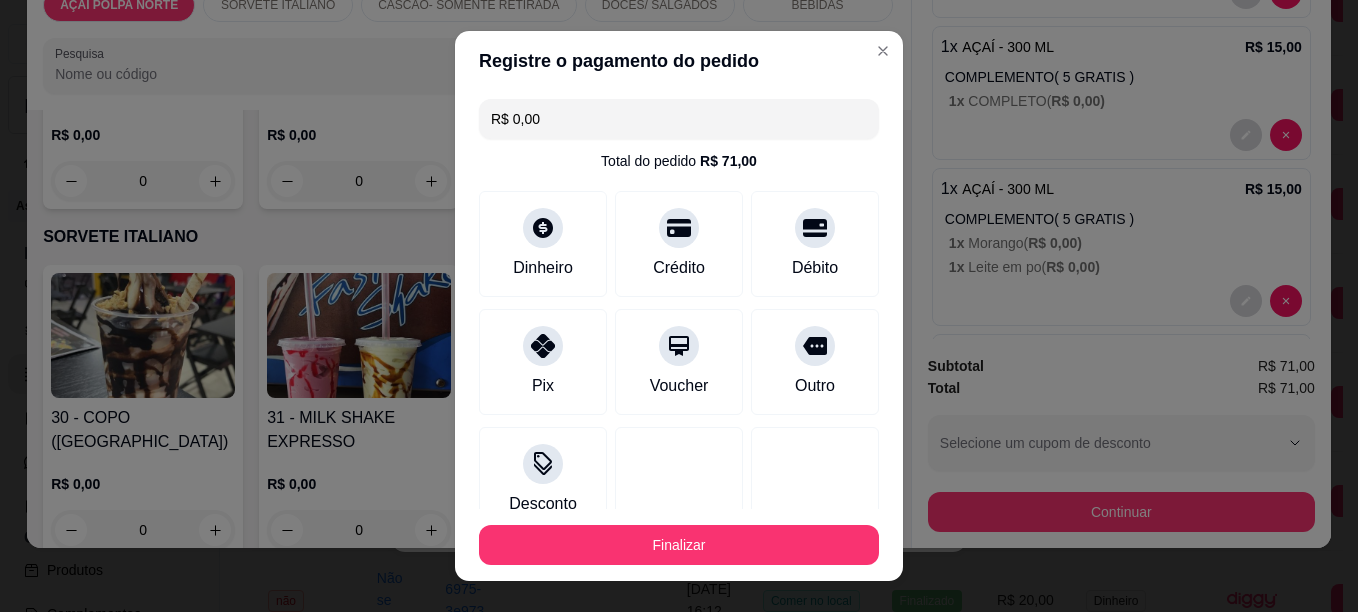 click on "Finalizar" at bounding box center [679, 545] 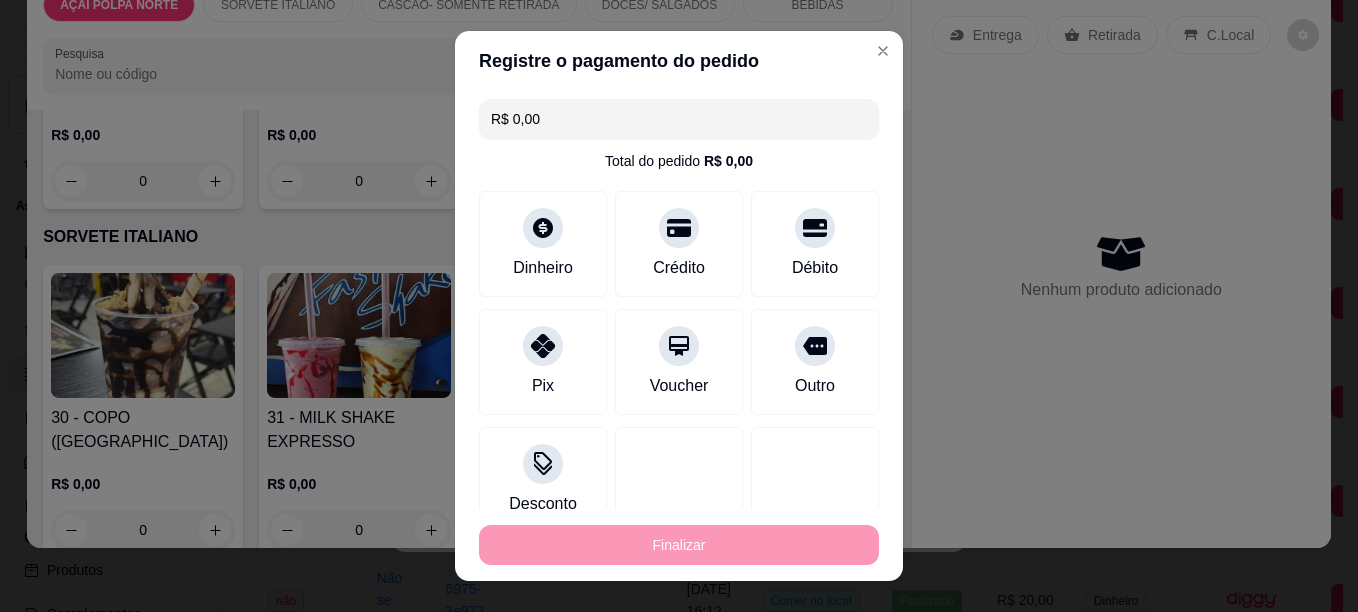 type on "-R$ 71,00" 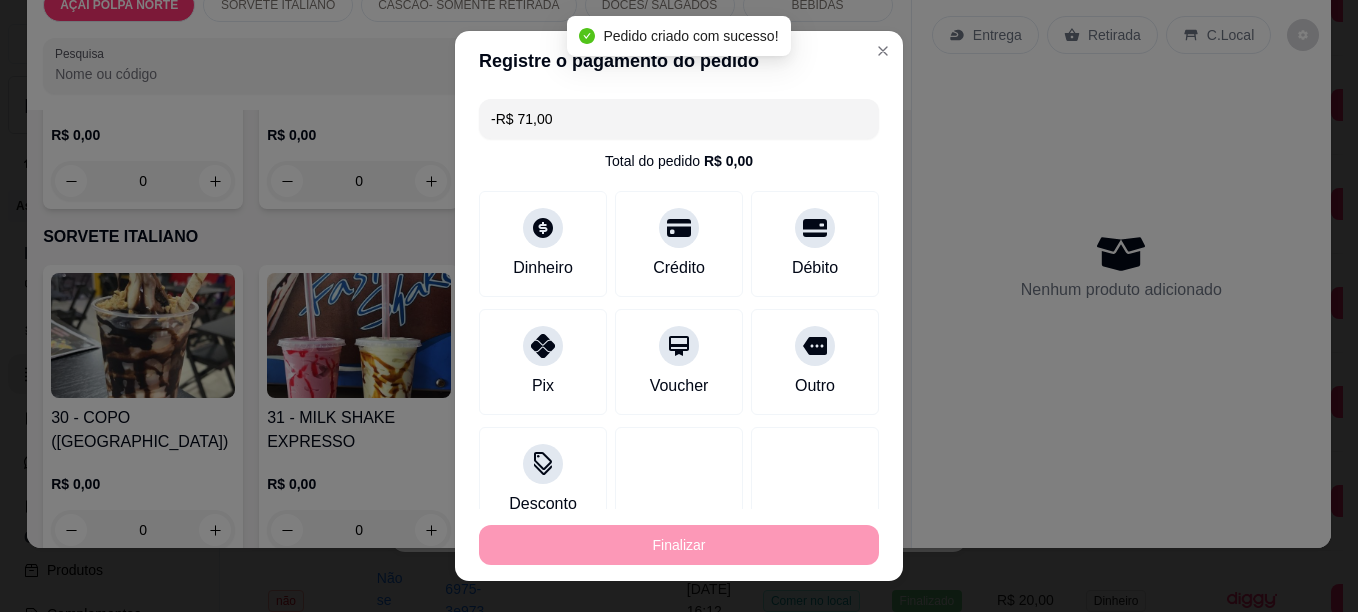 scroll, scrollTop: 0, scrollLeft: 0, axis: both 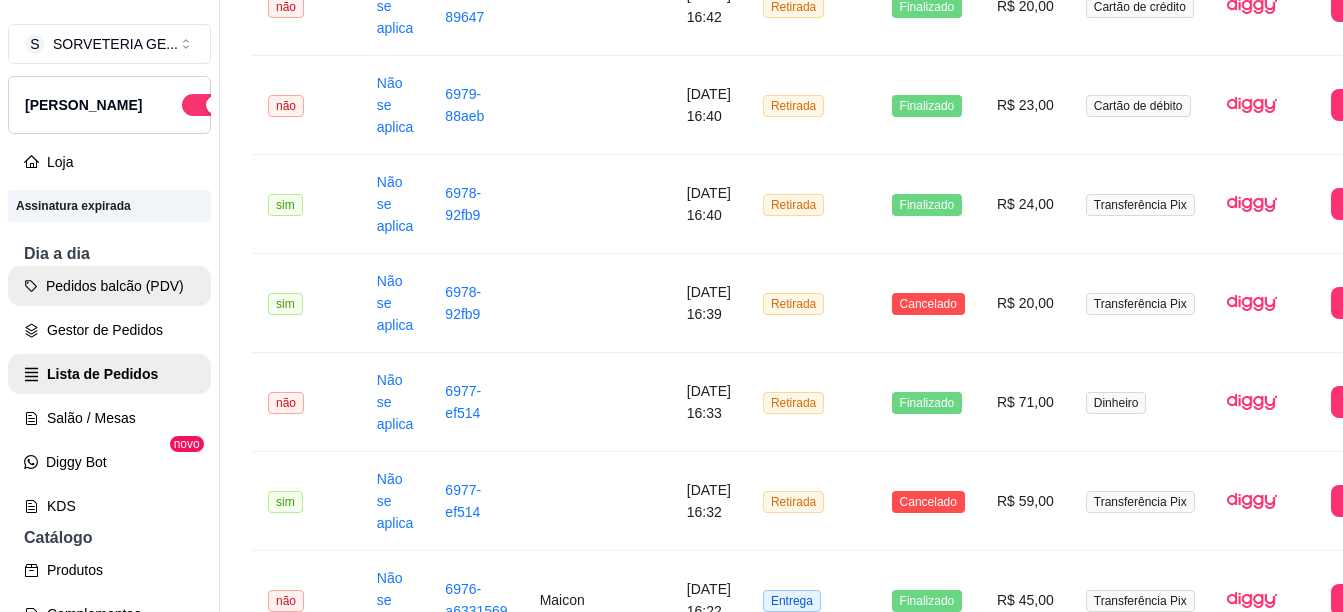 click on "Pedidos balcão (PDV)" at bounding box center (109, 286) 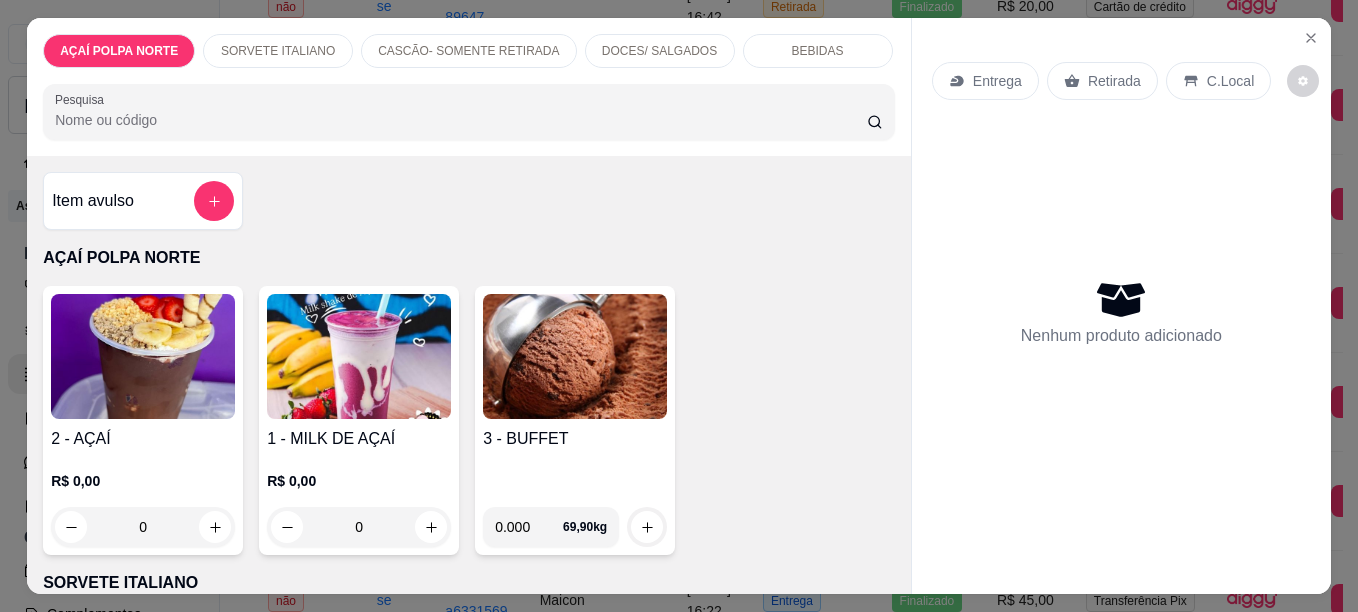 click at bounding box center [359, 356] 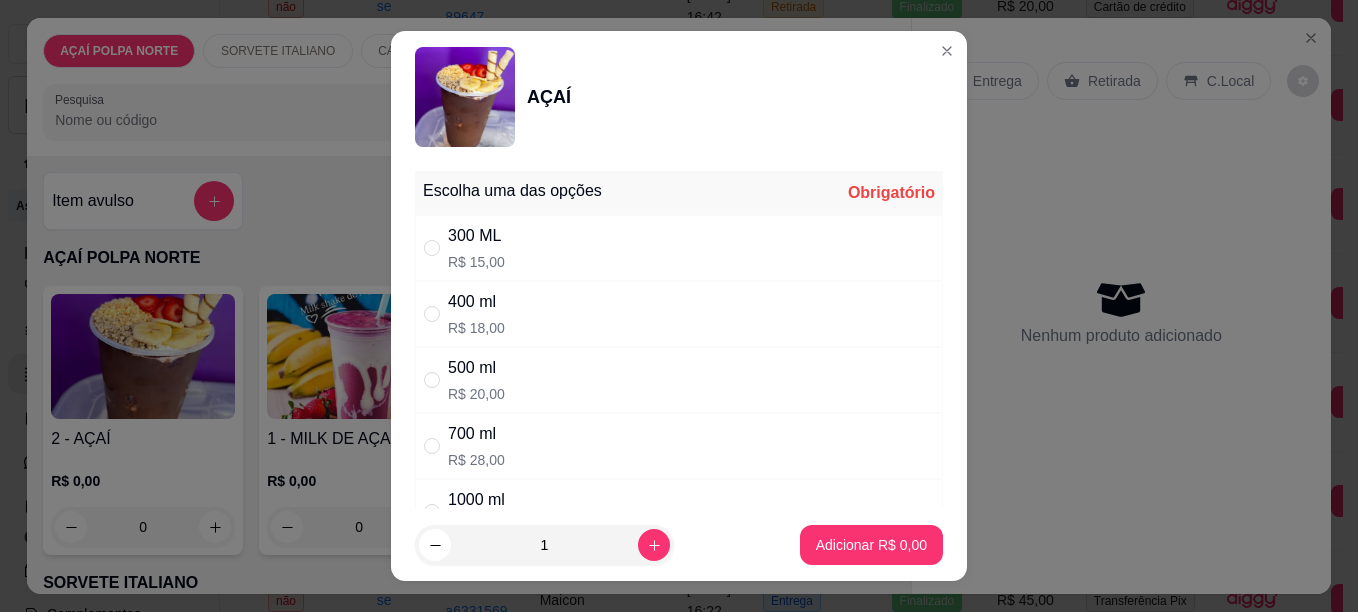 click on "R$ 18,00" at bounding box center (476, 328) 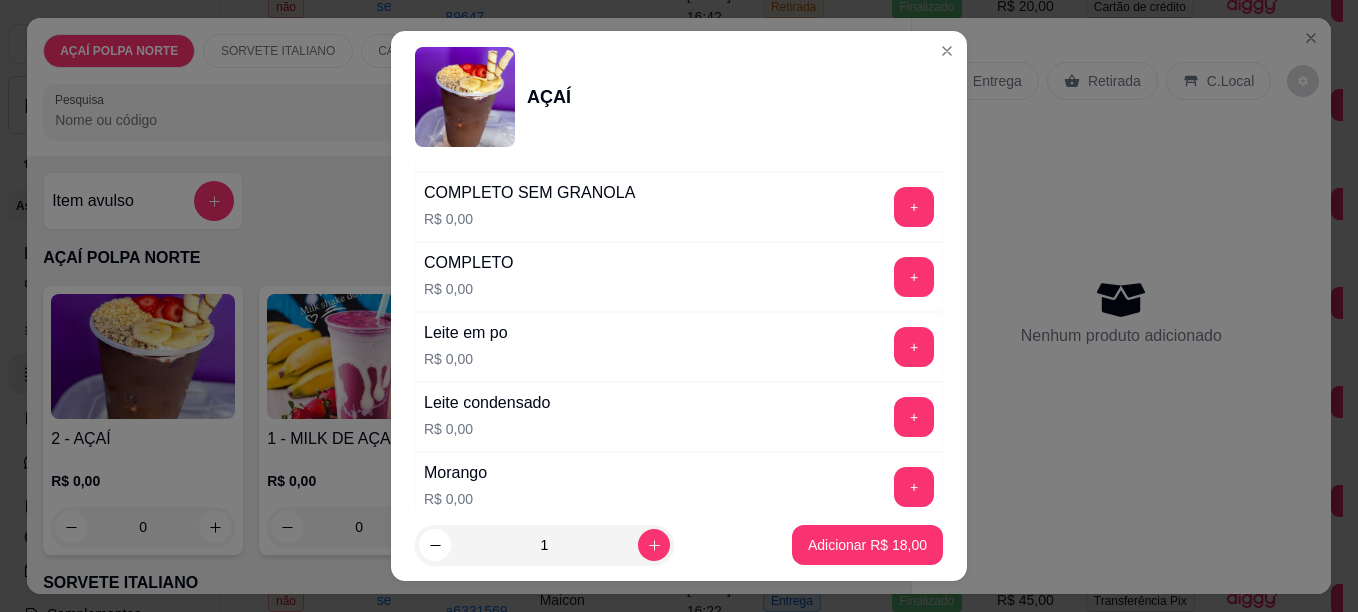 scroll, scrollTop: 700, scrollLeft: 0, axis: vertical 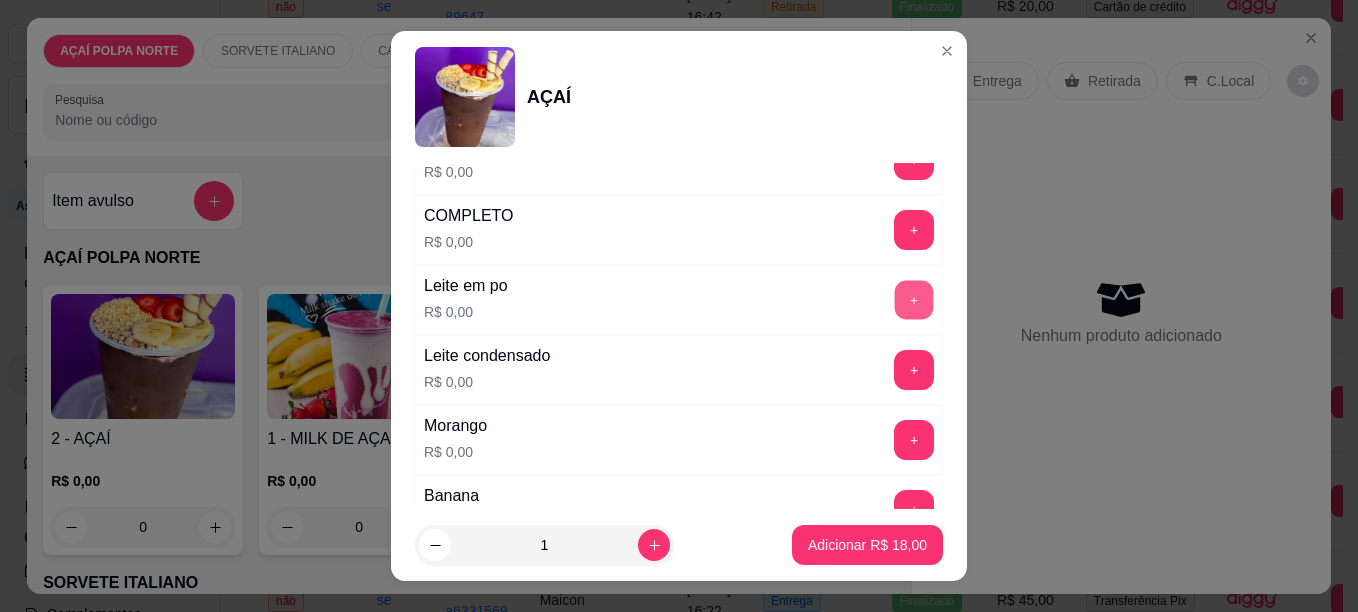 click on "+" at bounding box center (914, 299) 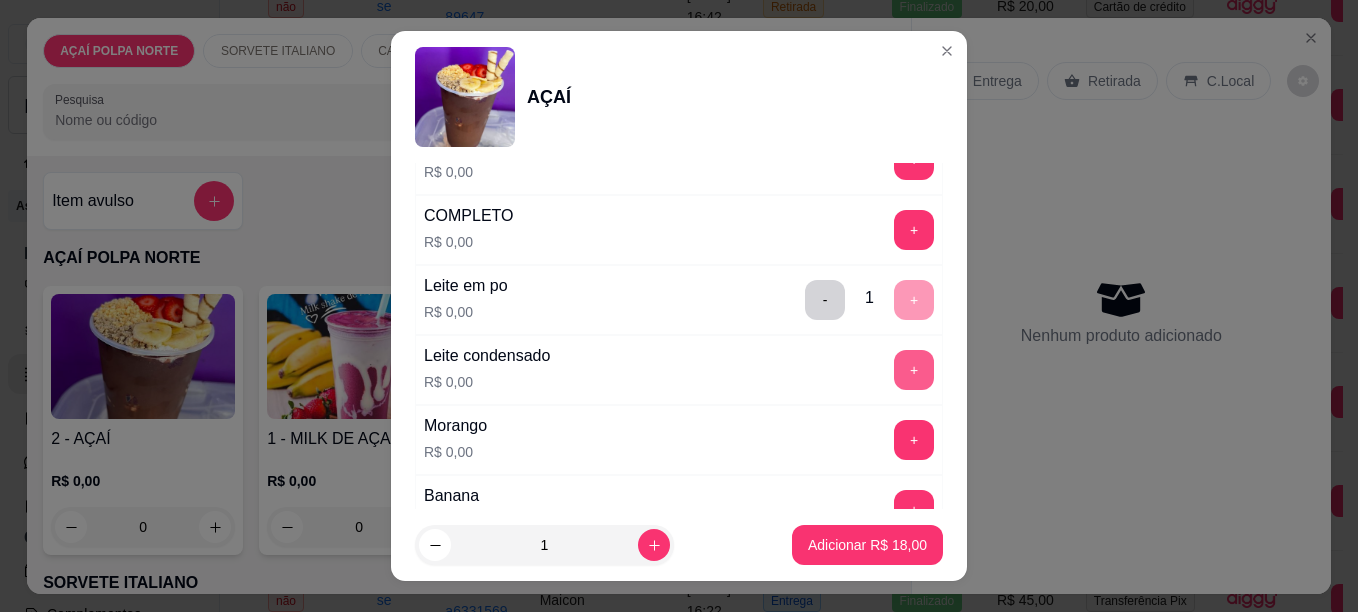 click on "+" at bounding box center [914, 370] 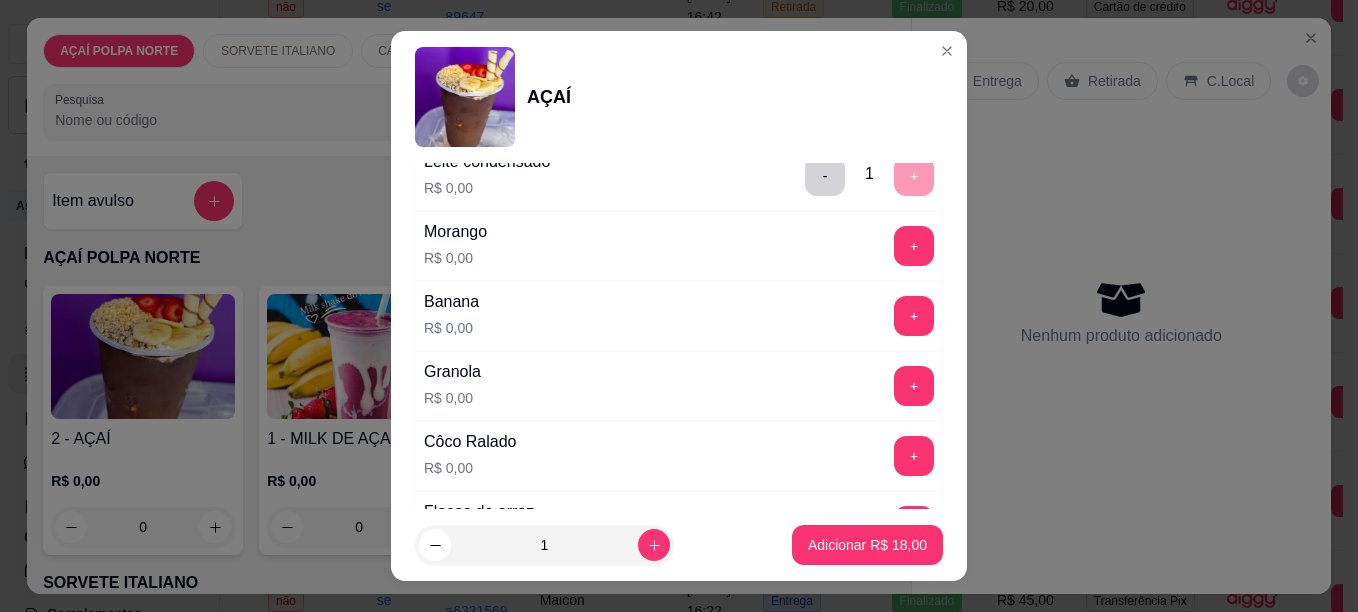 scroll, scrollTop: 900, scrollLeft: 0, axis: vertical 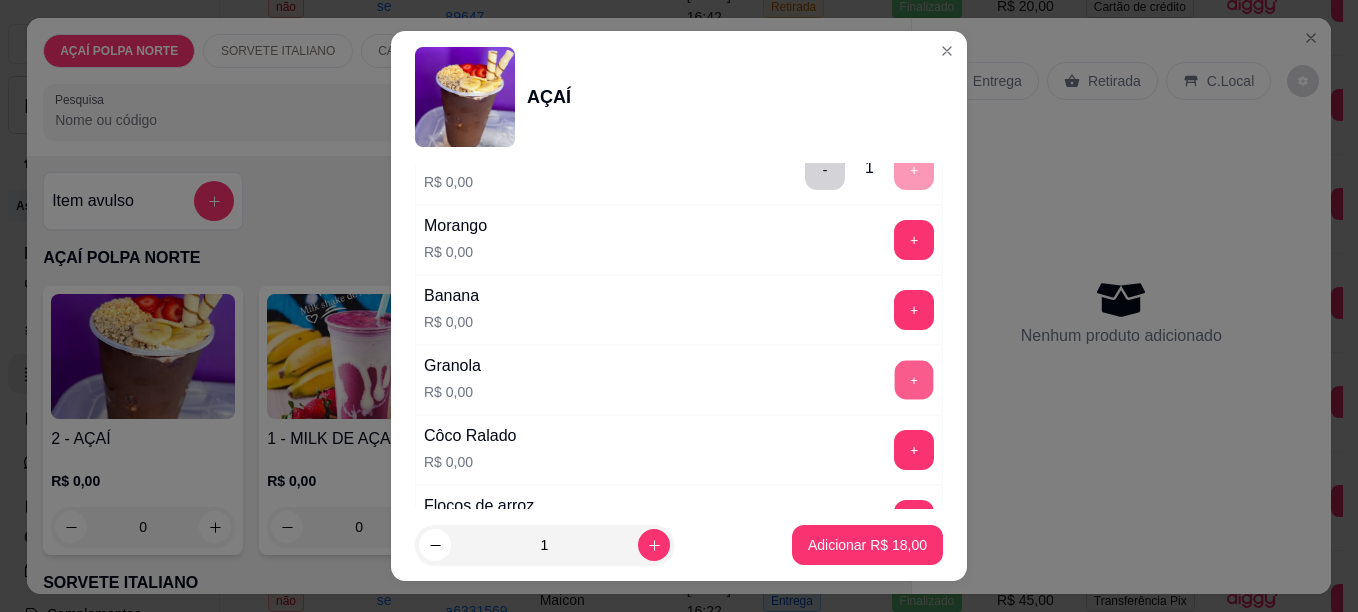 click on "+" at bounding box center (914, 379) 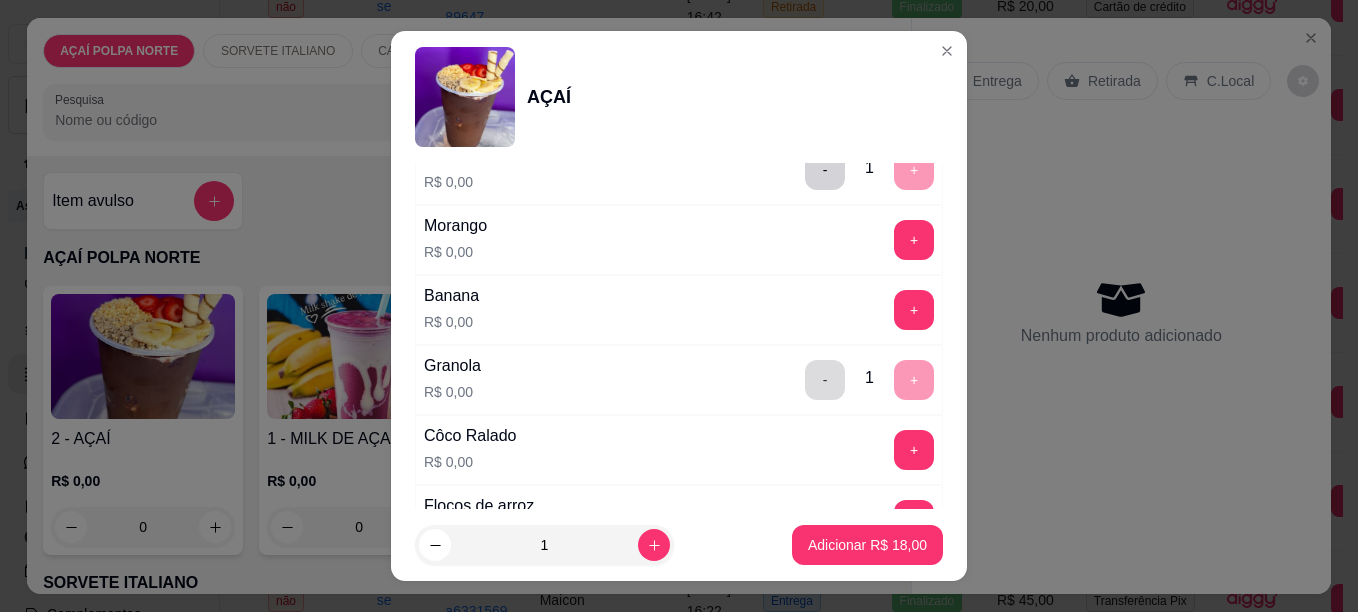 click on "-" at bounding box center (825, 380) 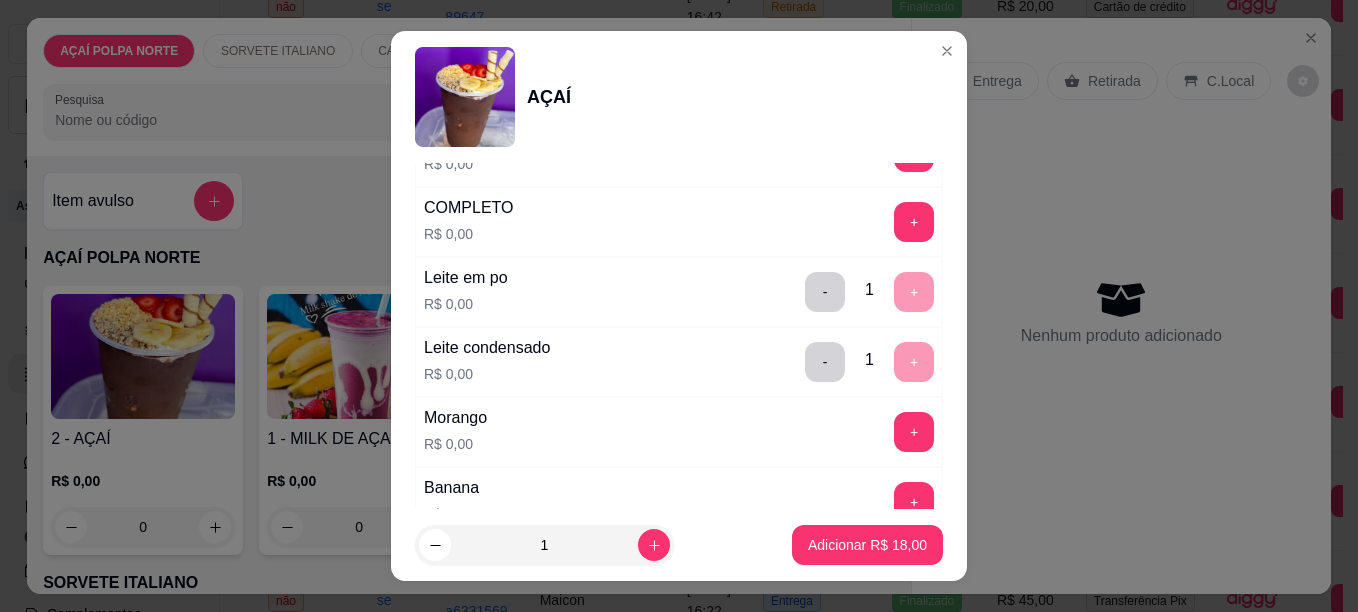 scroll, scrollTop: 700, scrollLeft: 0, axis: vertical 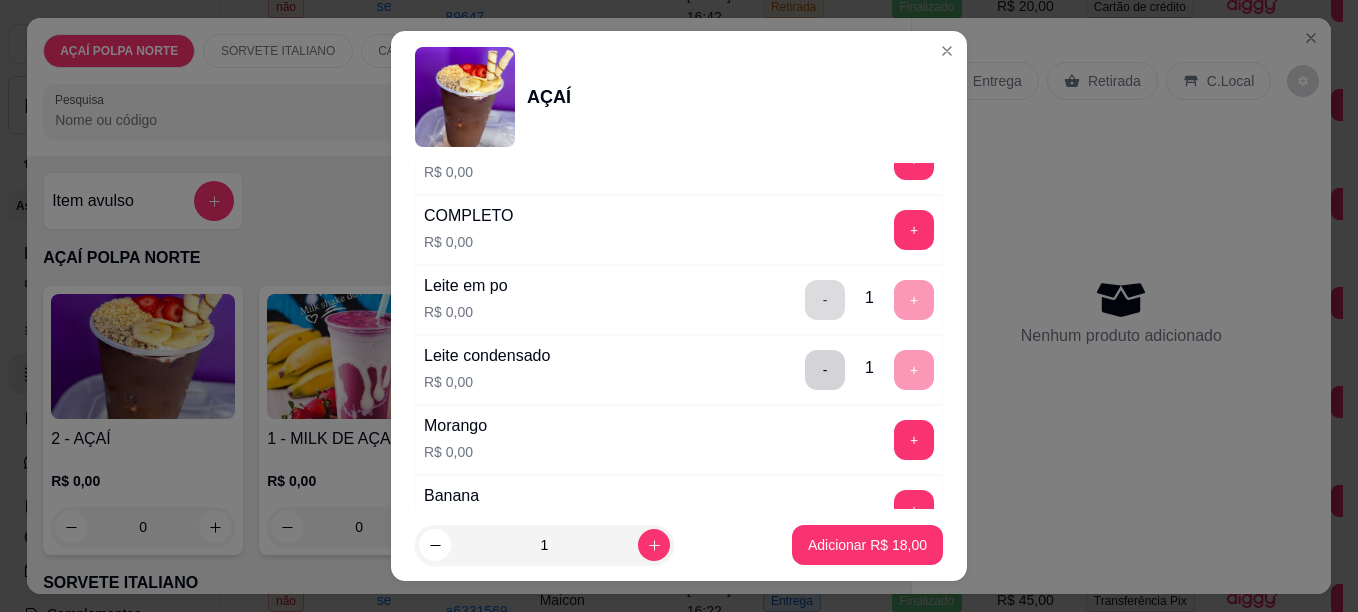 click on "-" at bounding box center (825, 300) 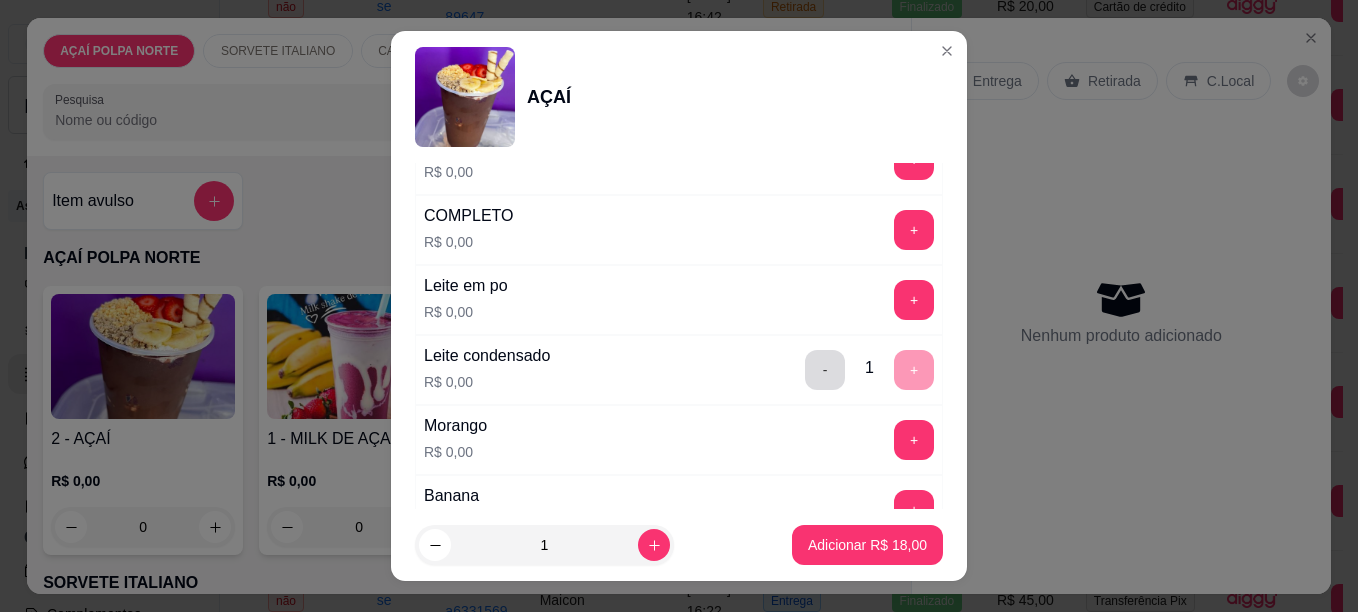 click on "-" at bounding box center [825, 370] 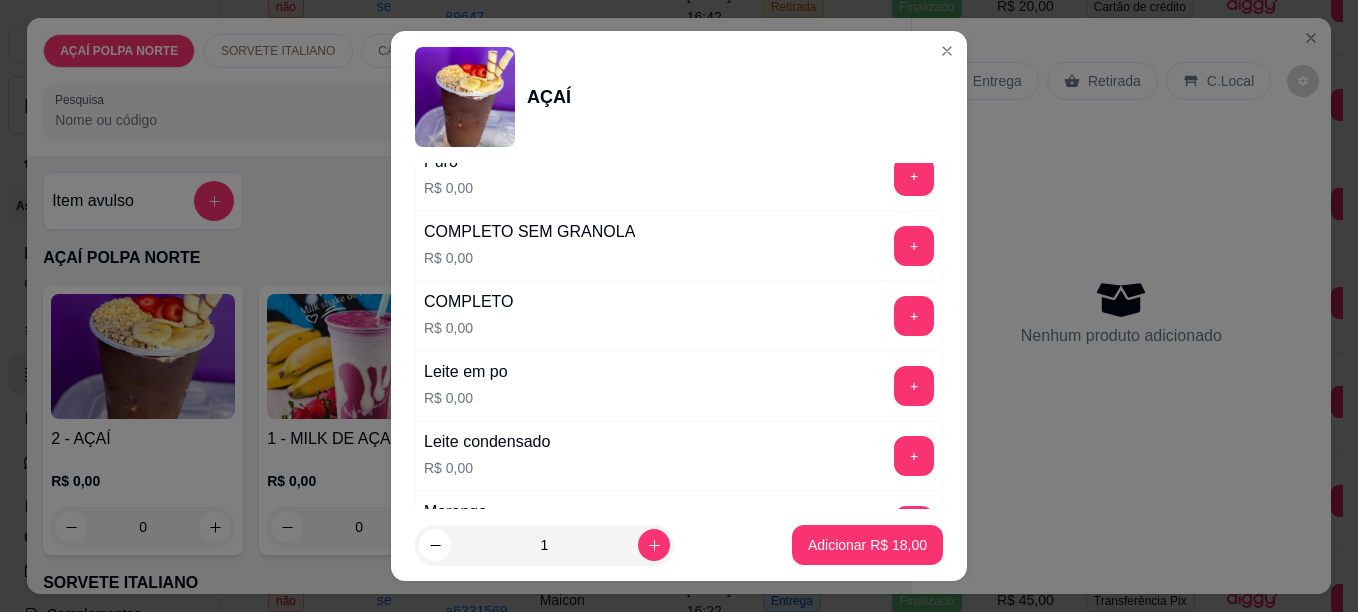 scroll, scrollTop: 500, scrollLeft: 0, axis: vertical 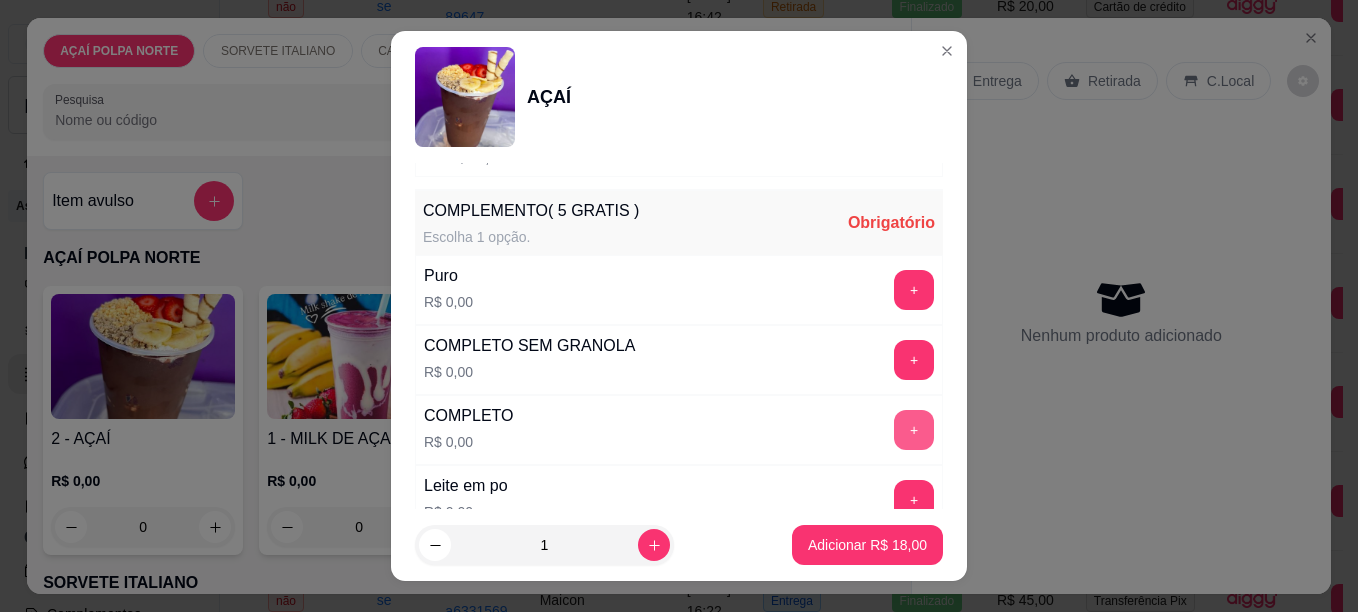 click on "+" at bounding box center [914, 430] 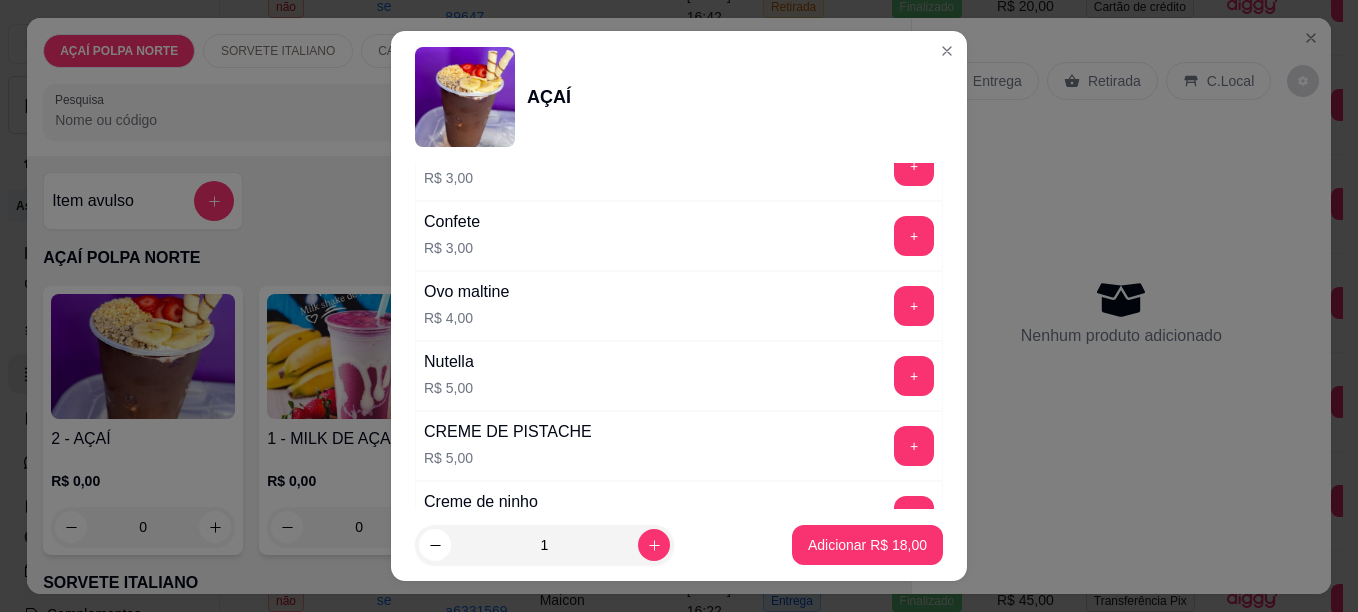 scroll, scrollTop: 2200, scrollLeft: 0, axis: vertical 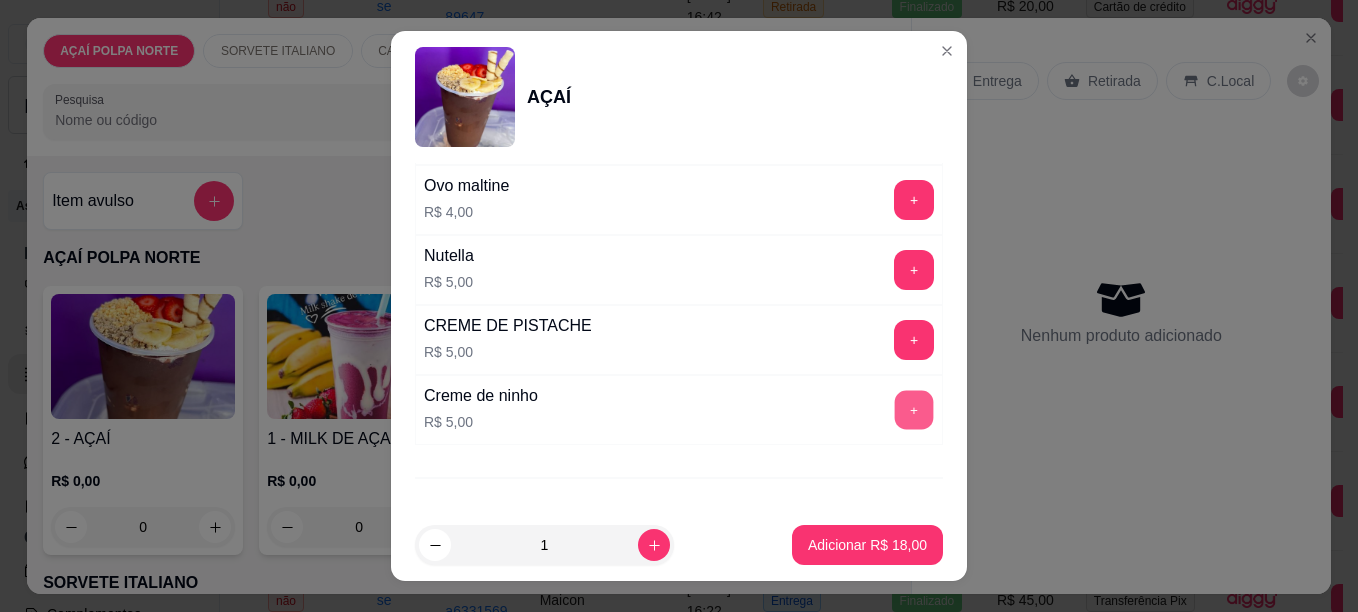 click on "+" at bounding box center [914, 409] 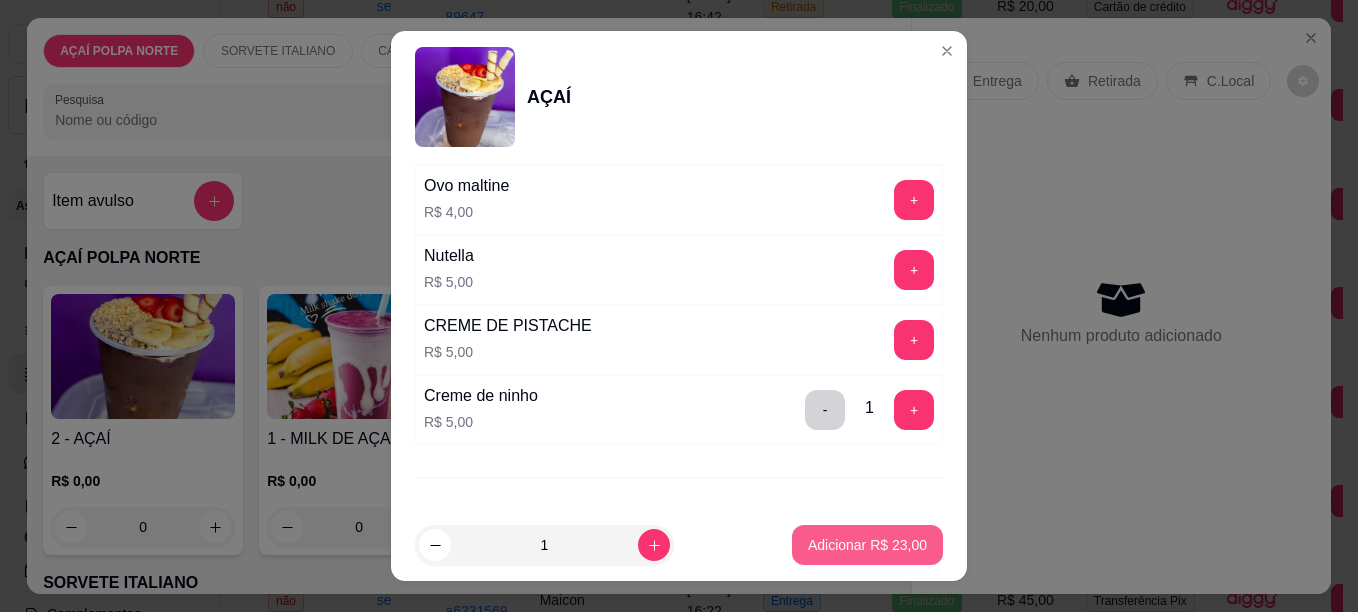click on "Adicionar   R$ 23,00" at bounding box center [867, 545] 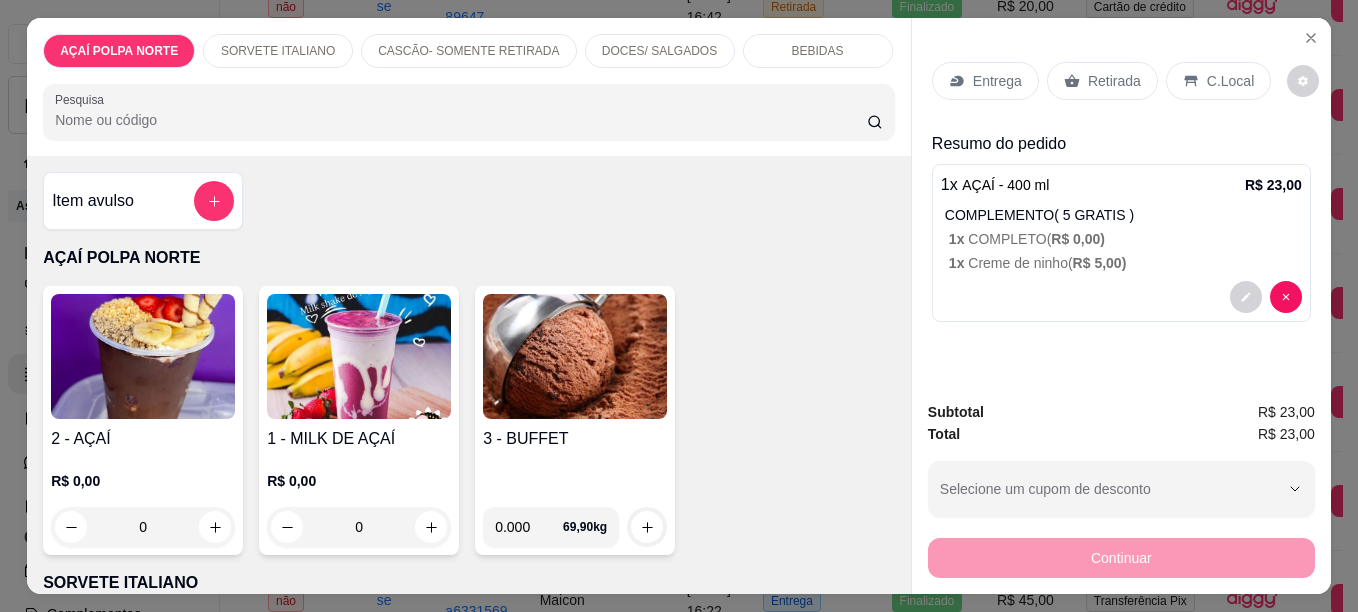 click on "C.Local" at bounding box center [1230, 81] 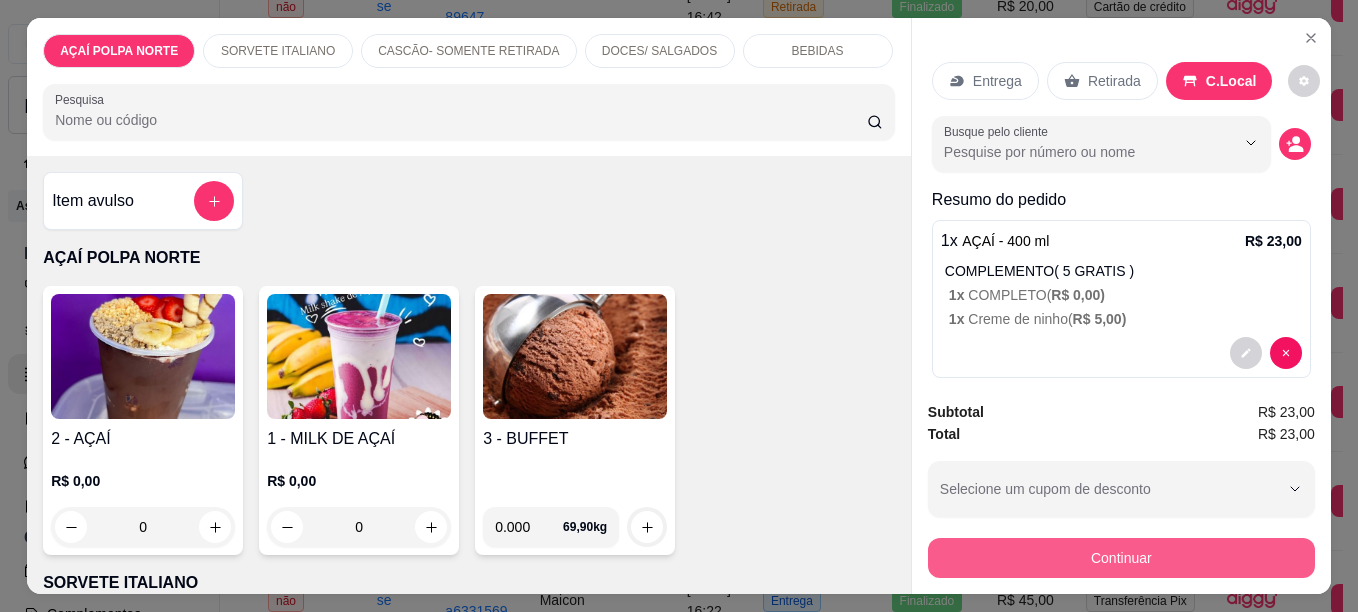 click on "Continuar" at bounding box center [1121, 558] 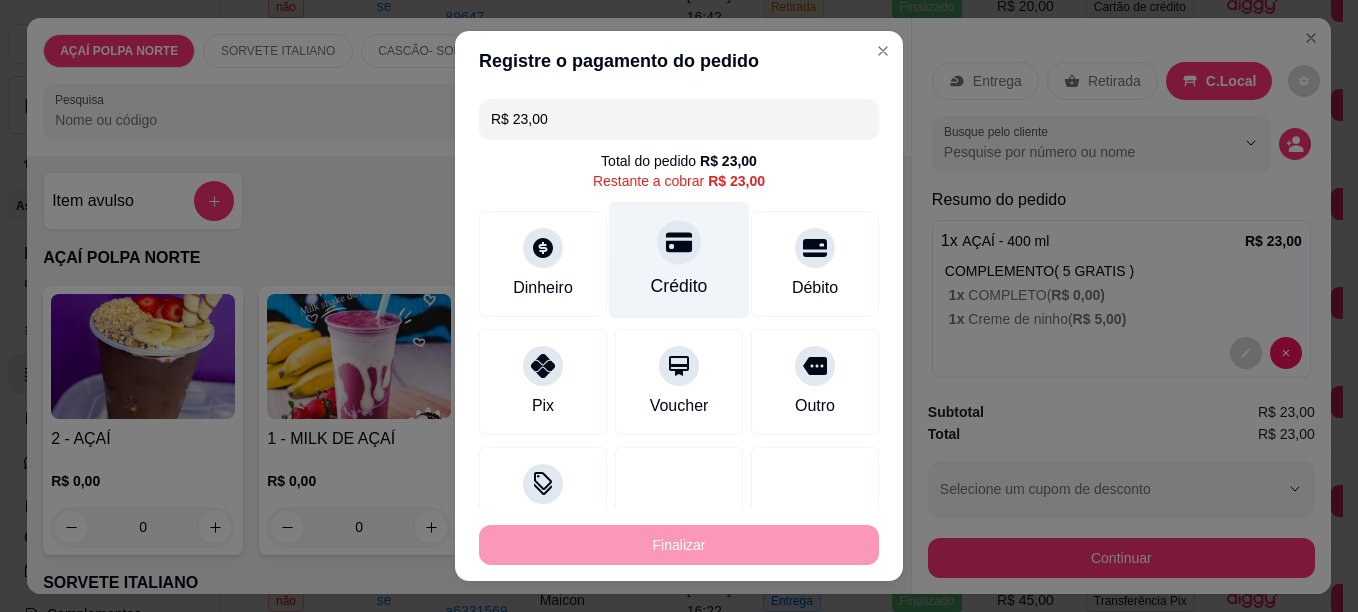 click on "Crédito" at bounding box center (679, 259) 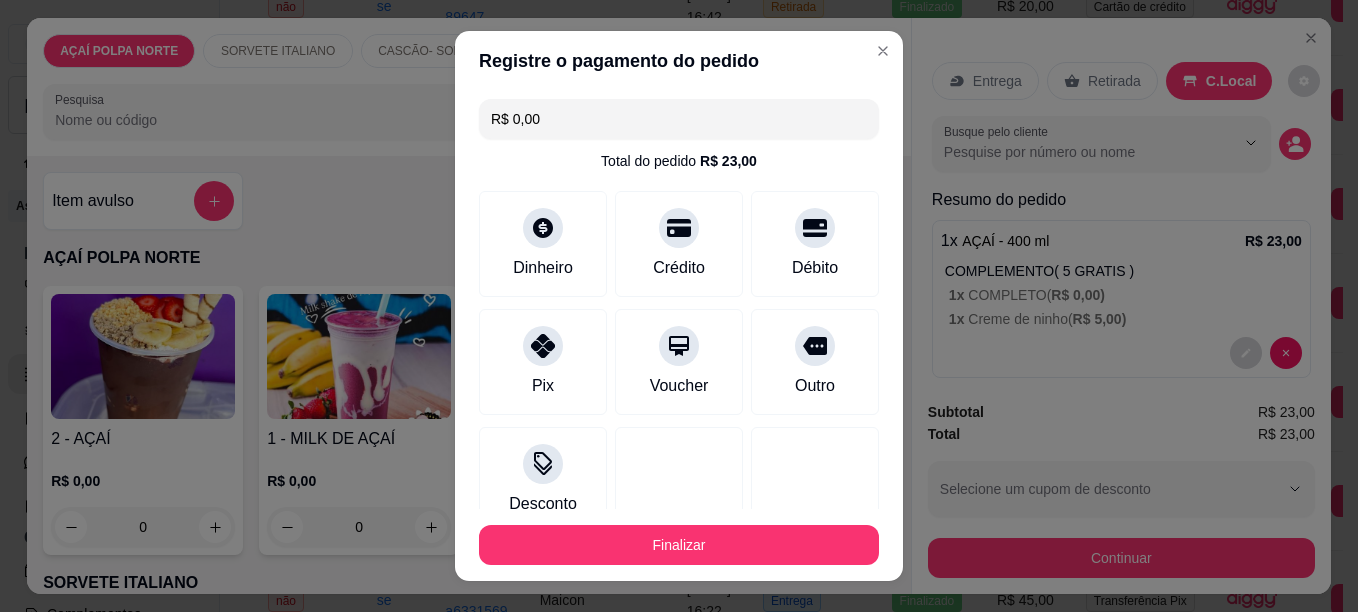 click on "Finalizar" at bounding box center (679, 545) 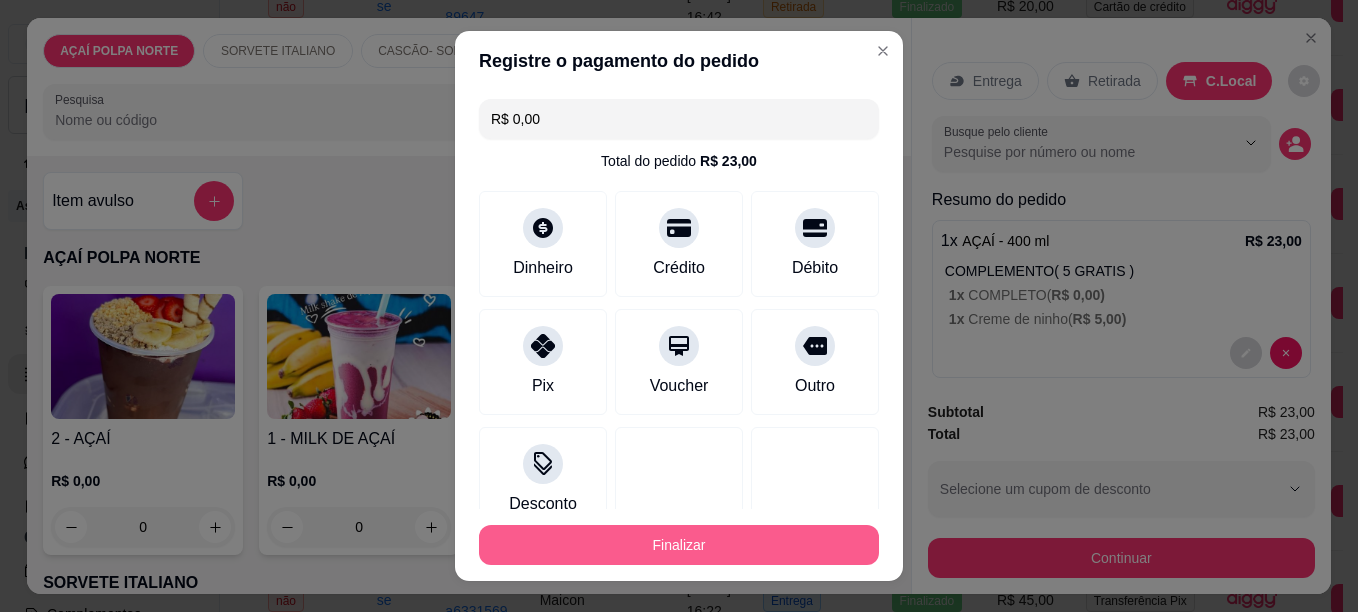 click on "Finalizar" at bounding box center [679, 545] 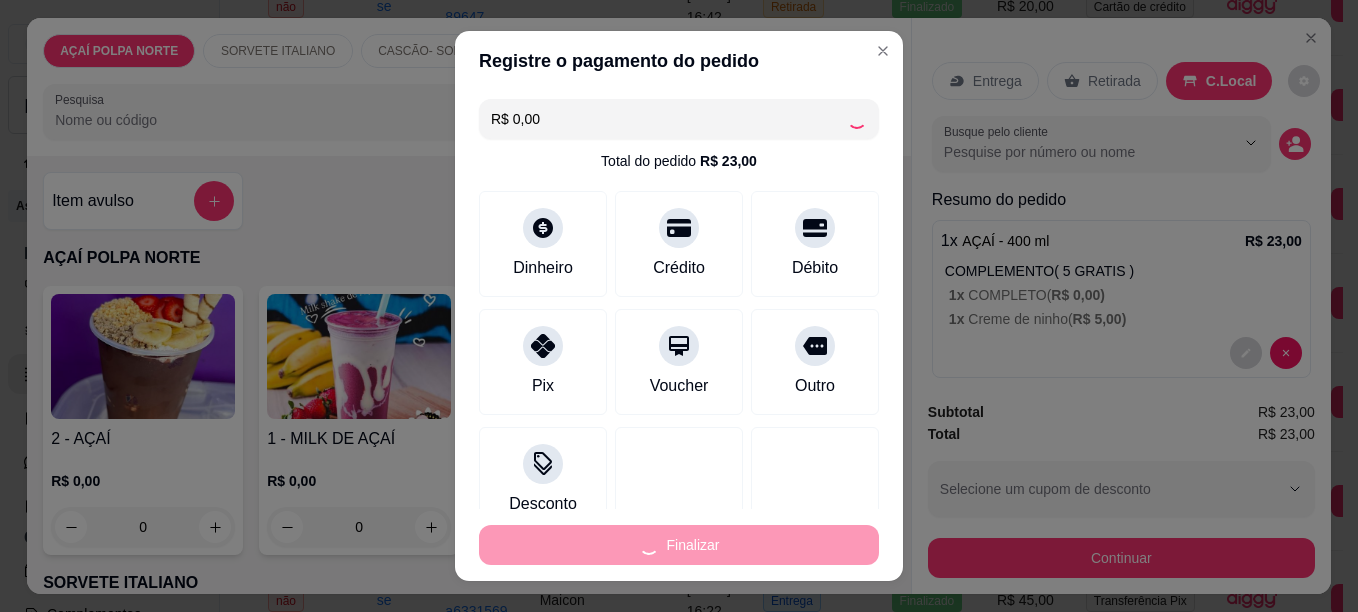 type on "-R$ 23,00" 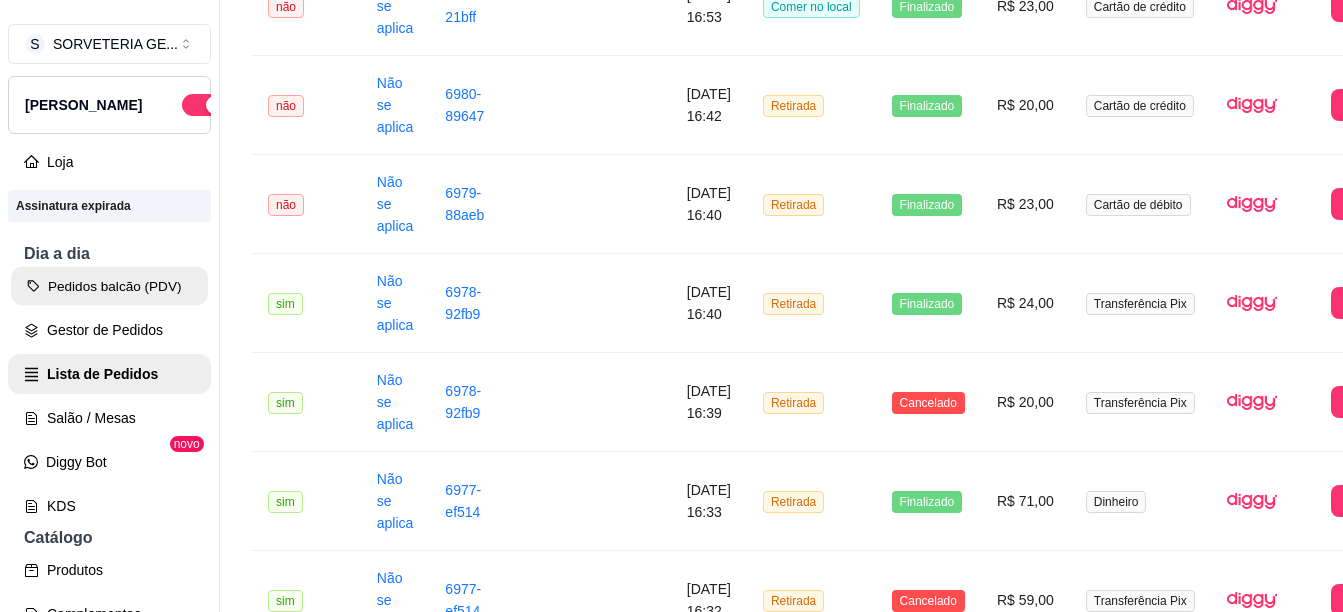 click on "Pedidos balcão (PDV)" at bounding box center (109, 286) 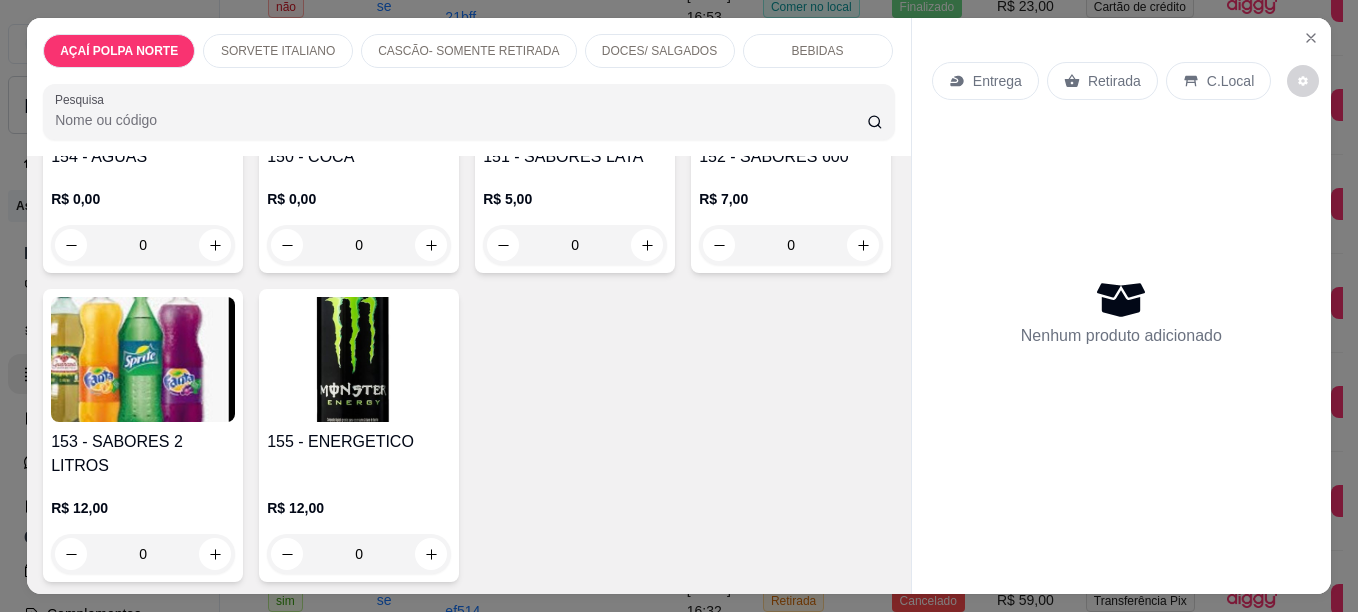 scroll, scrollTop: 1700, scrollLeft: 0, axis: vertical 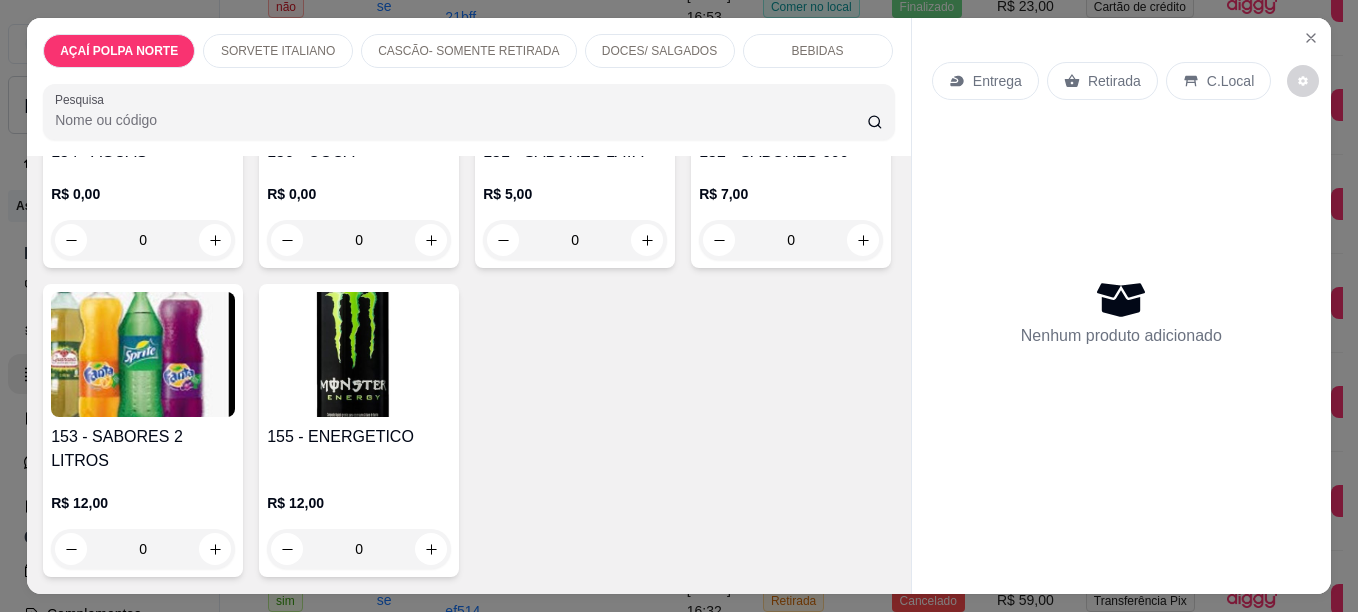 click on "150 - COCA" at bounding box center [359, 152] 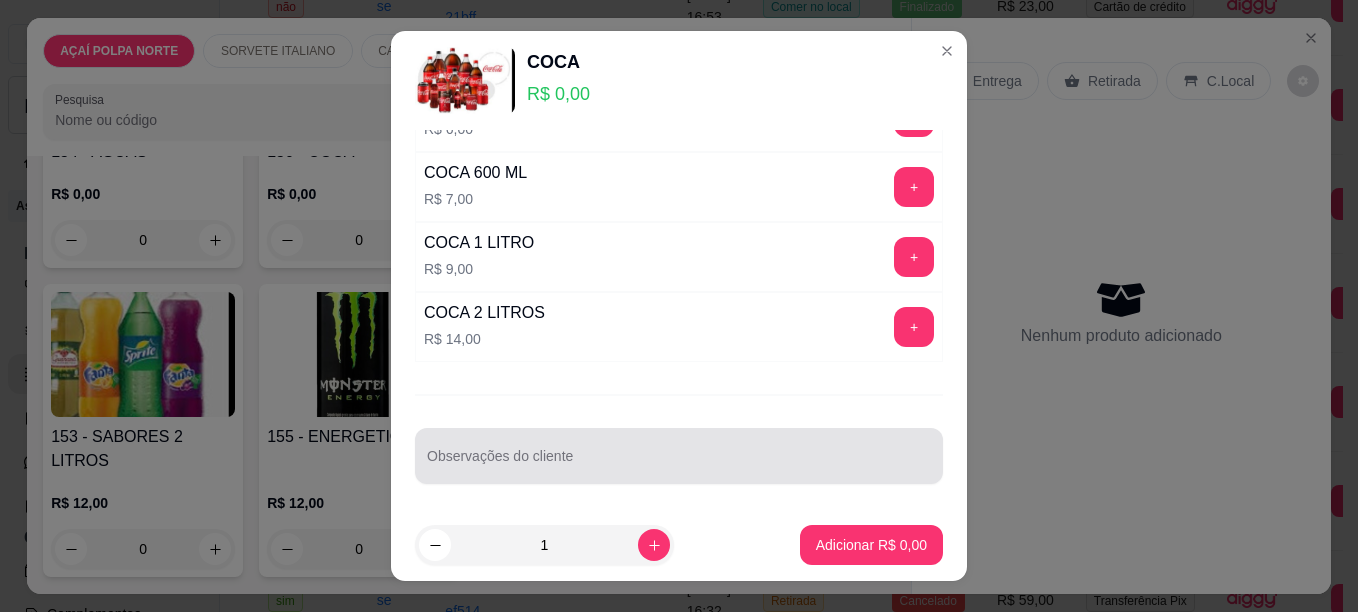 scroll, scrollTop: 334, scrollLeft: 0, axis: vertical 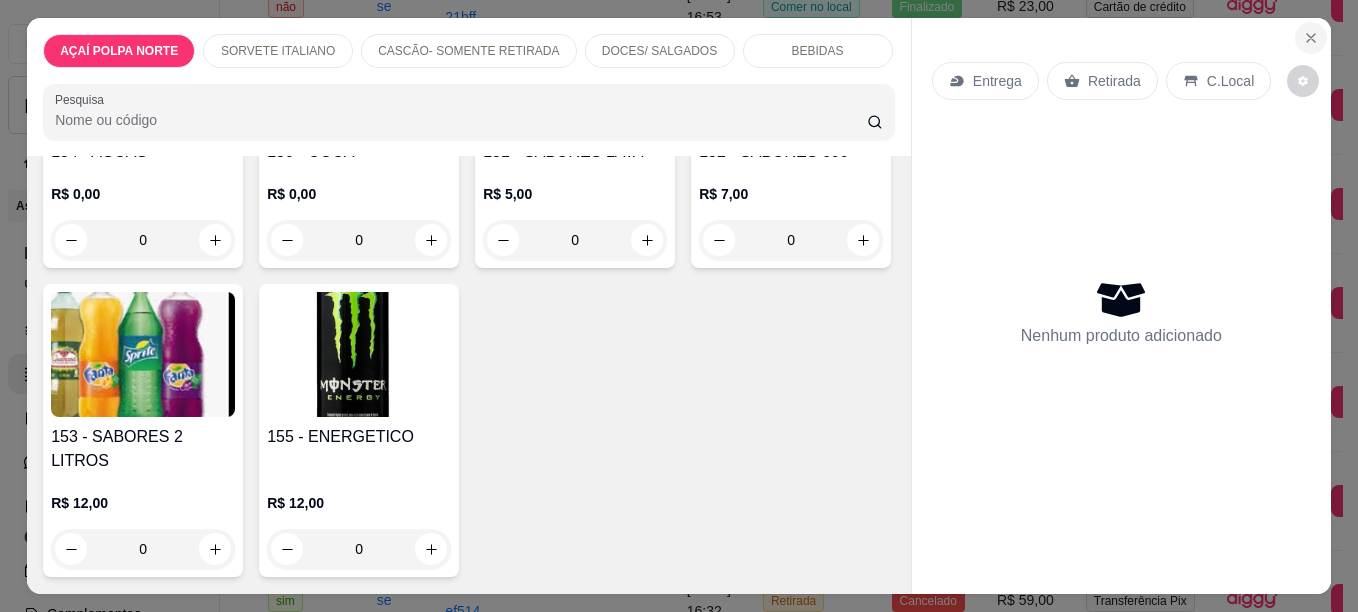 click 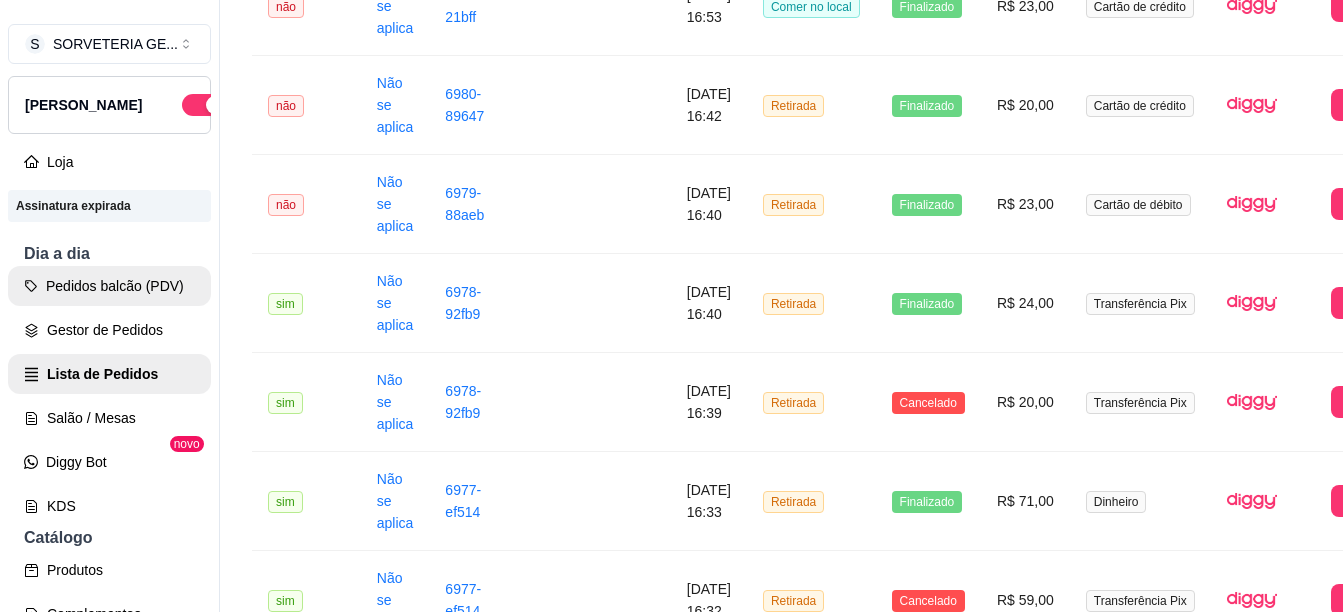 click on "Pedidos balcão (PDV)" at bounding box center [109, 286] 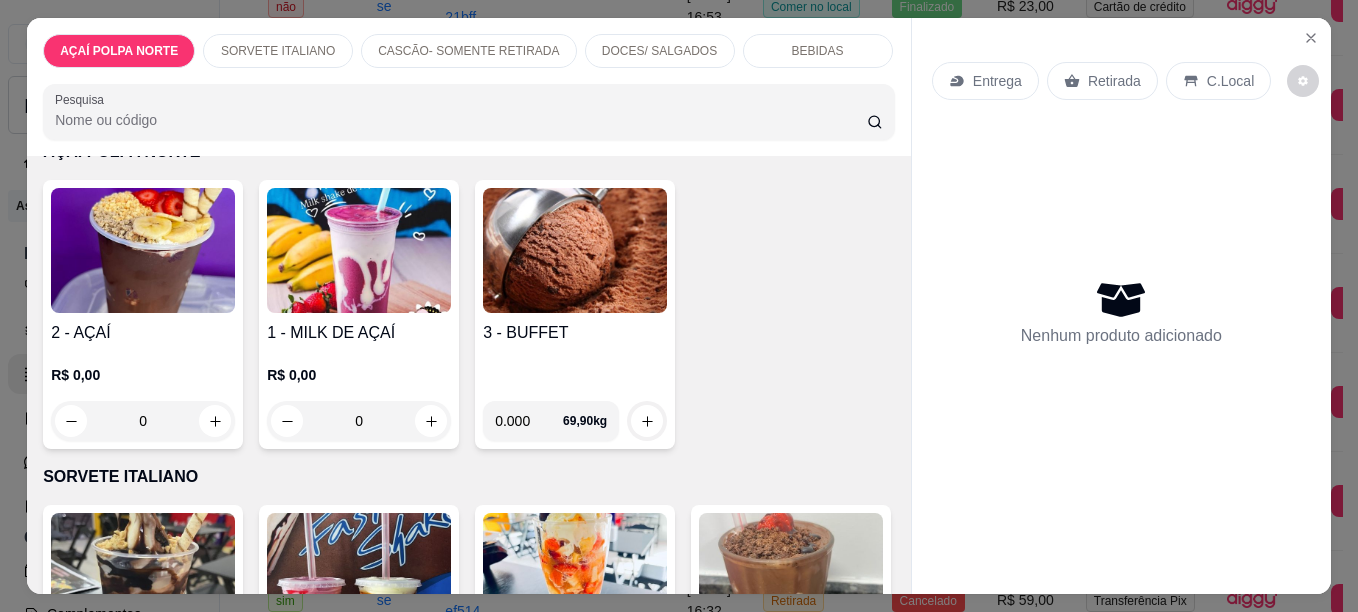 scroll, scrollTop: 200, scrollLeft: 0, axis: vertical 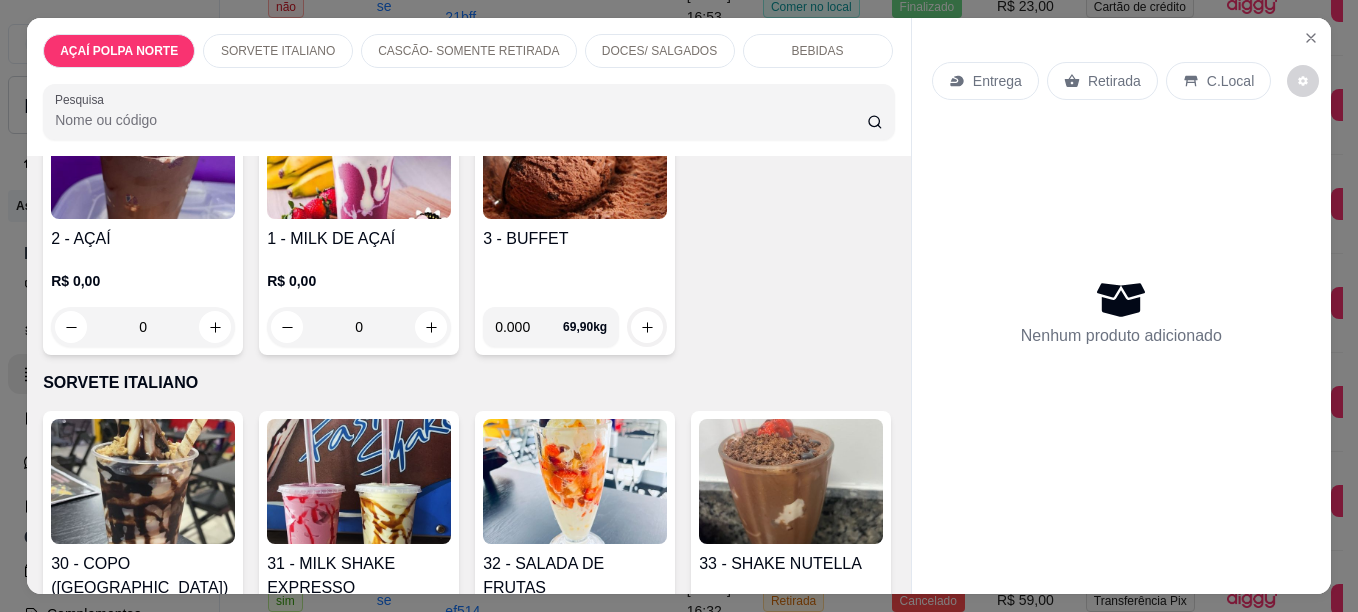 click at bounding box center [359, 481] 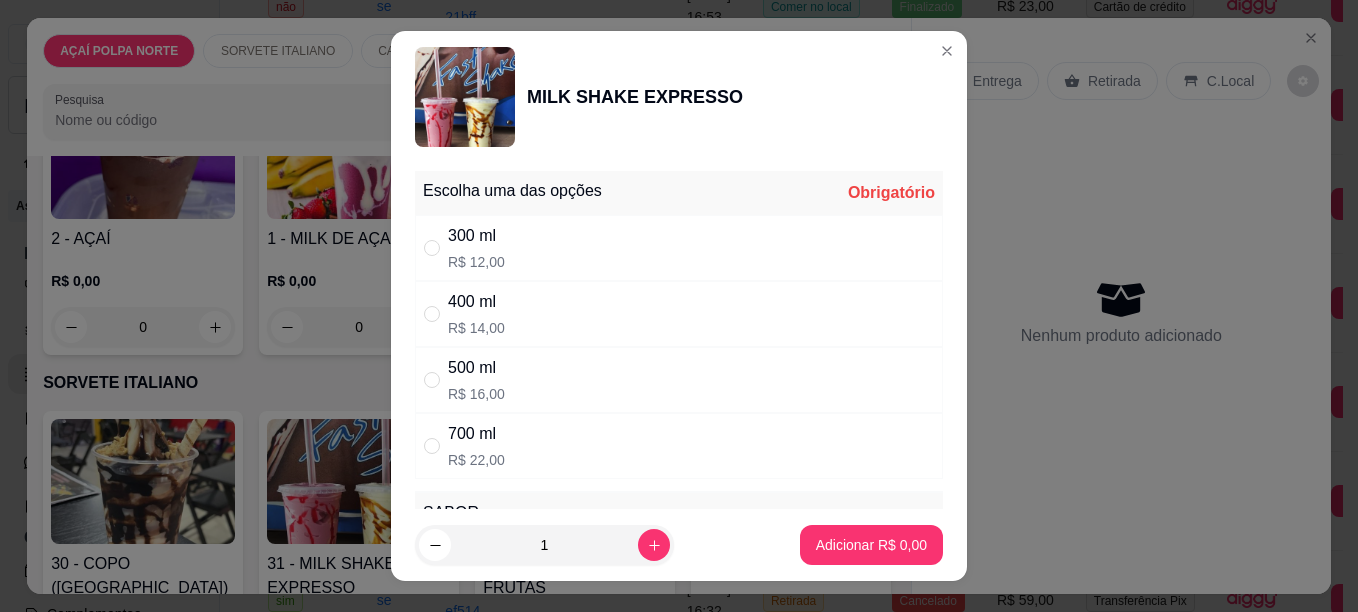 click on "300 ml R$ 12,00" at bounding box center [679, 248] 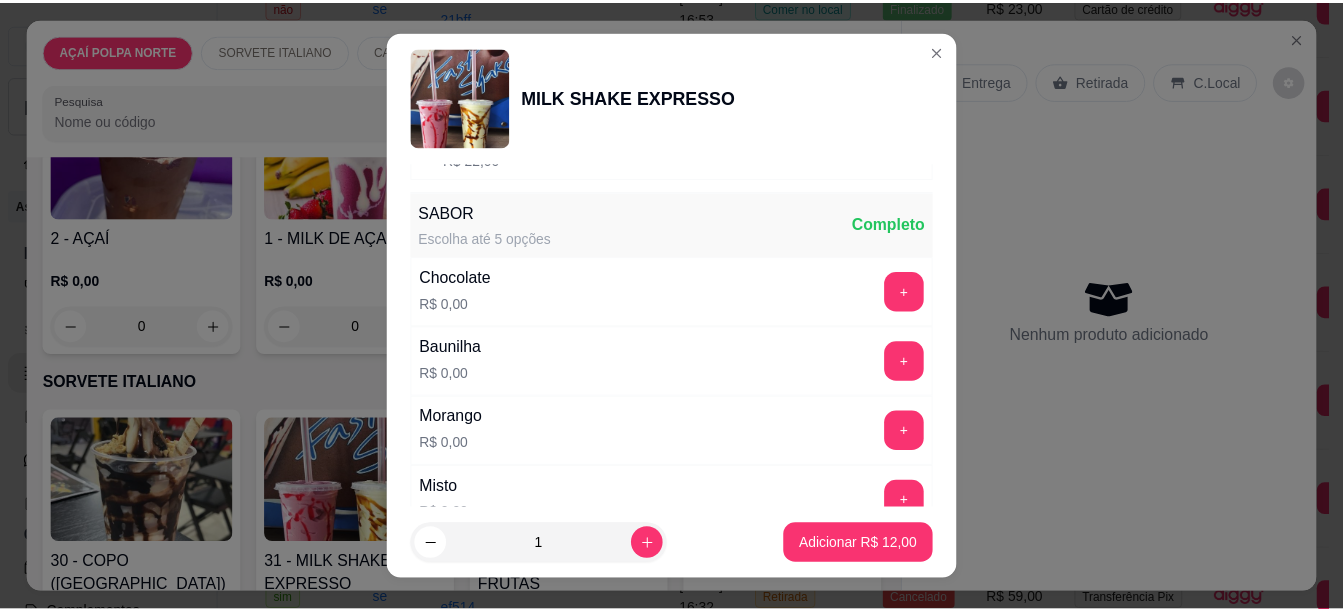 scroll, scrollTop: 400, scrollLeft: 0, axis: vertical 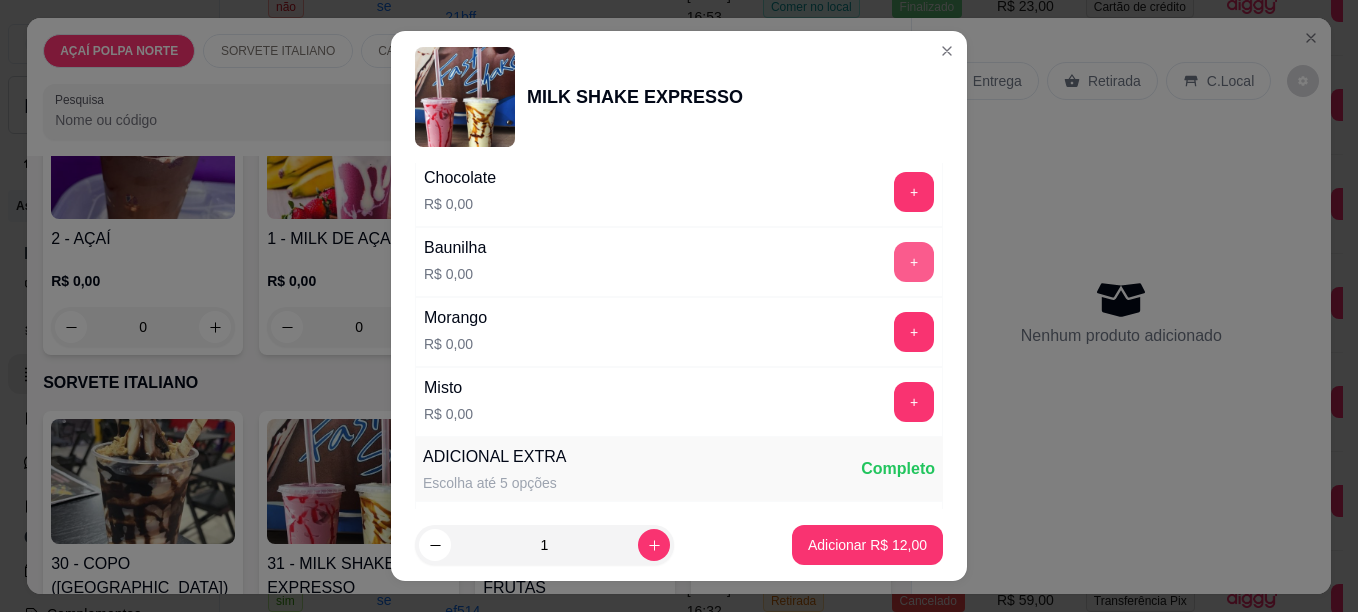 click on "+" at bounding box center [914, 262] 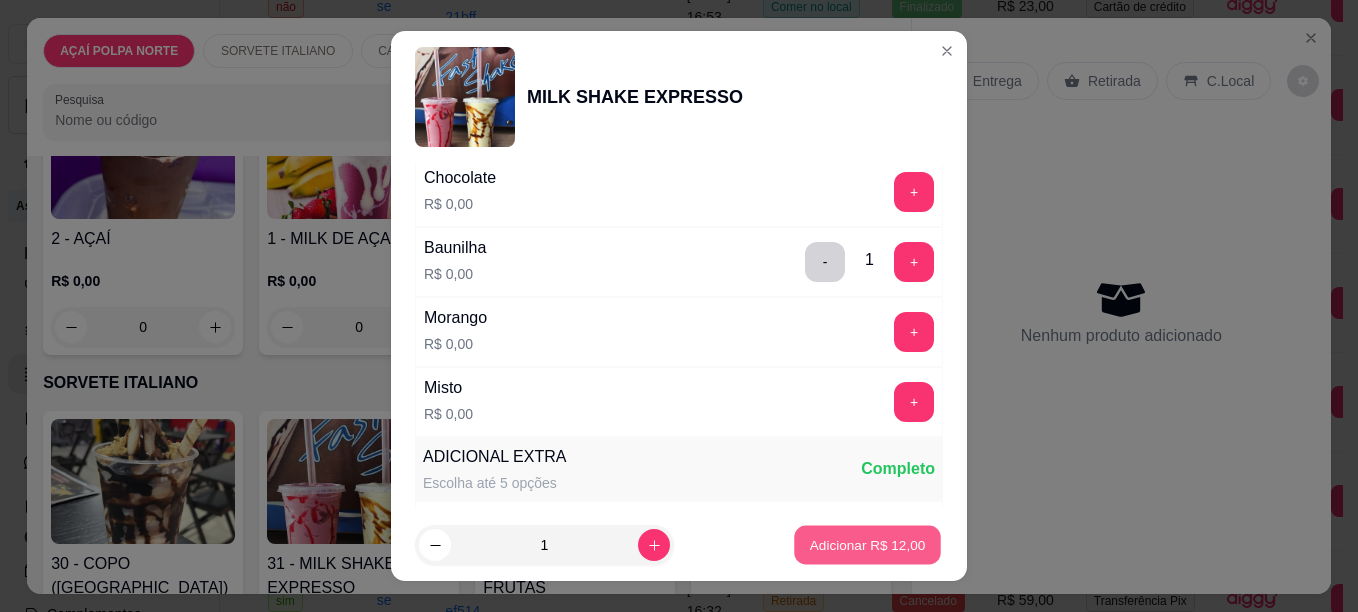 click on "Adicionar   R$ 12,00" at bounding box center (867, 545) 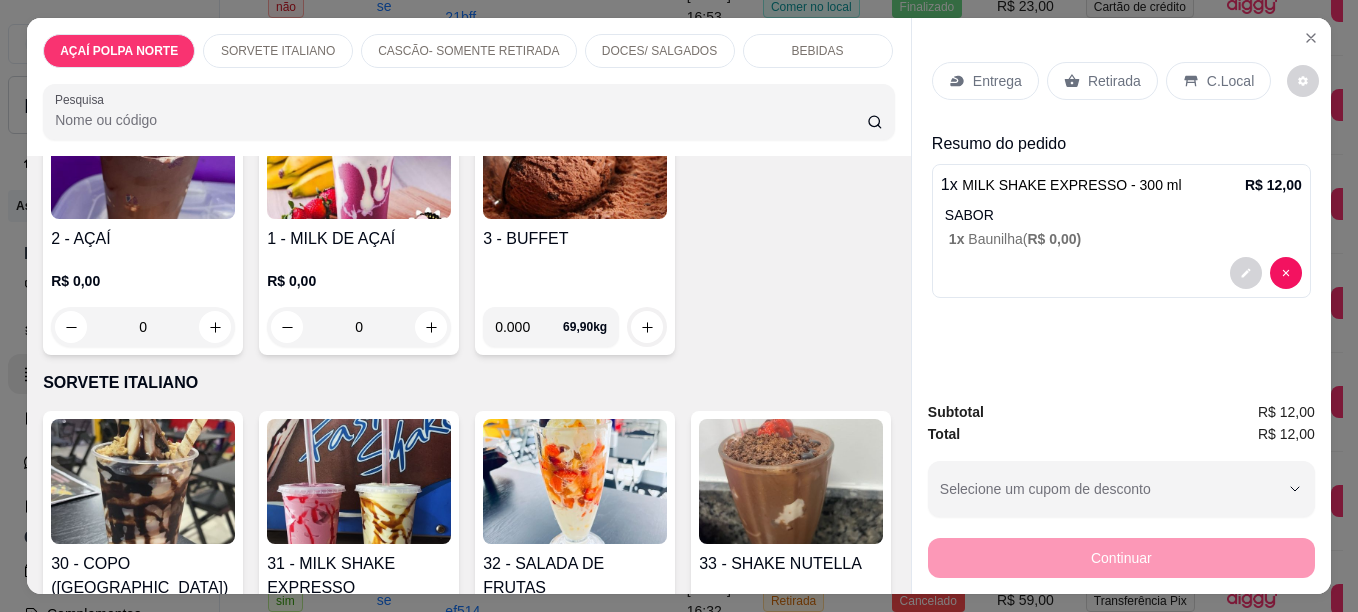 click 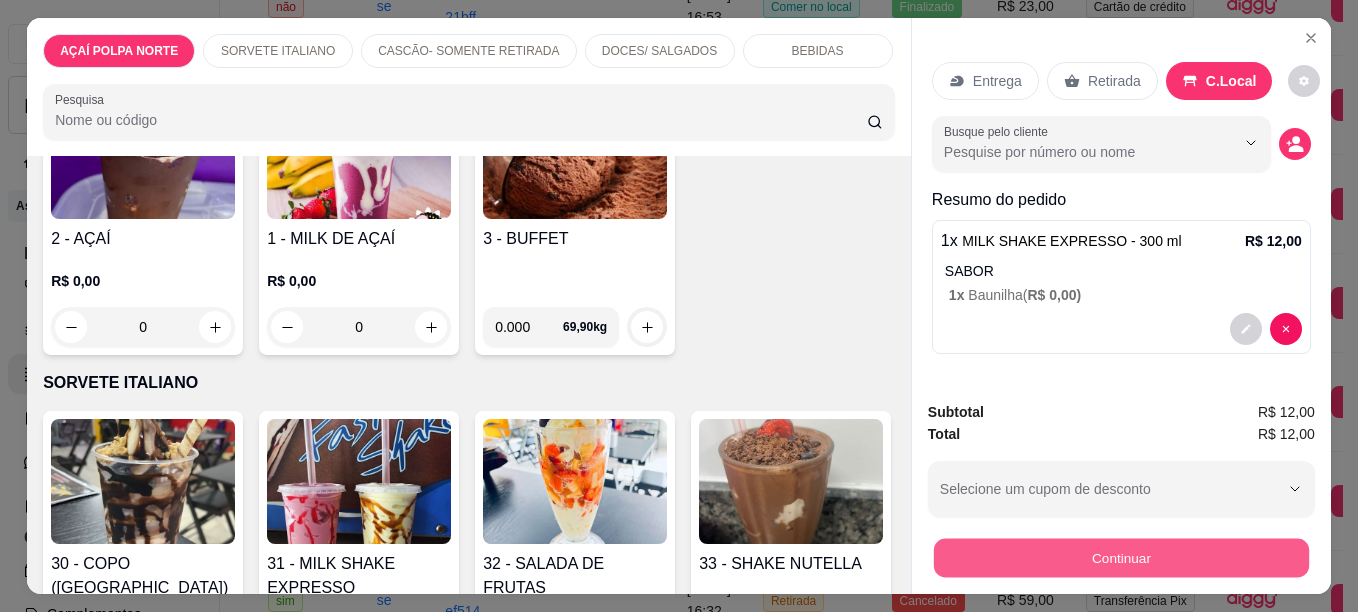 click on "Continuar" at bounding box center (1121, 557) 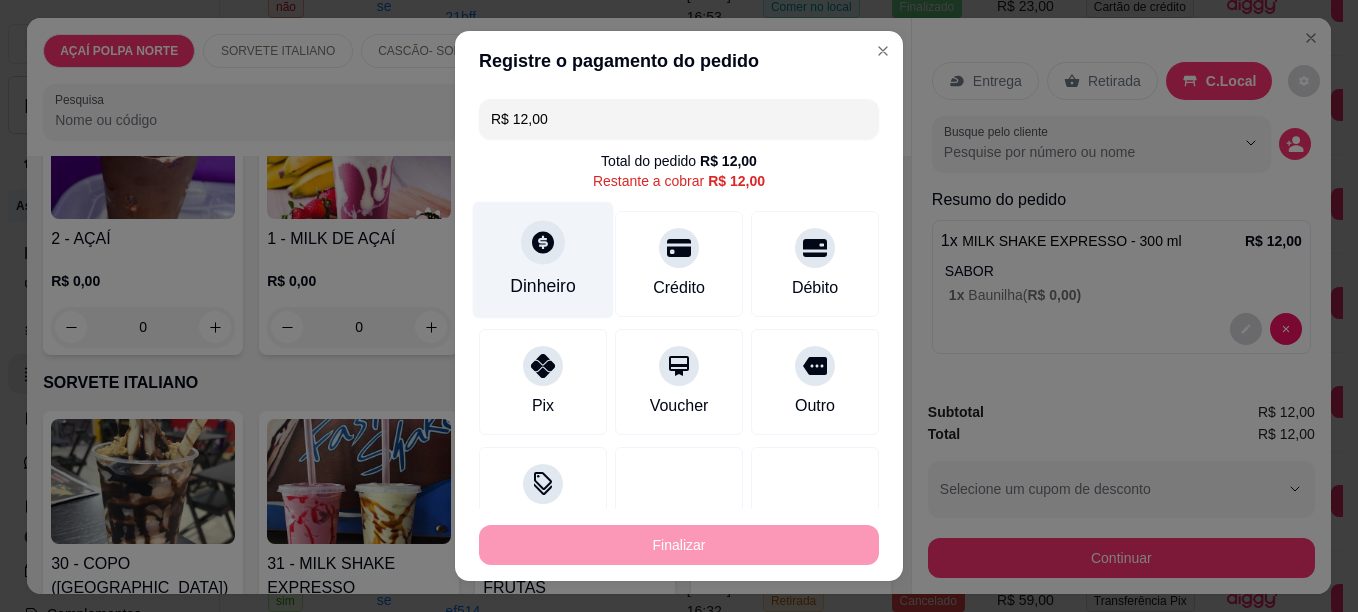 click 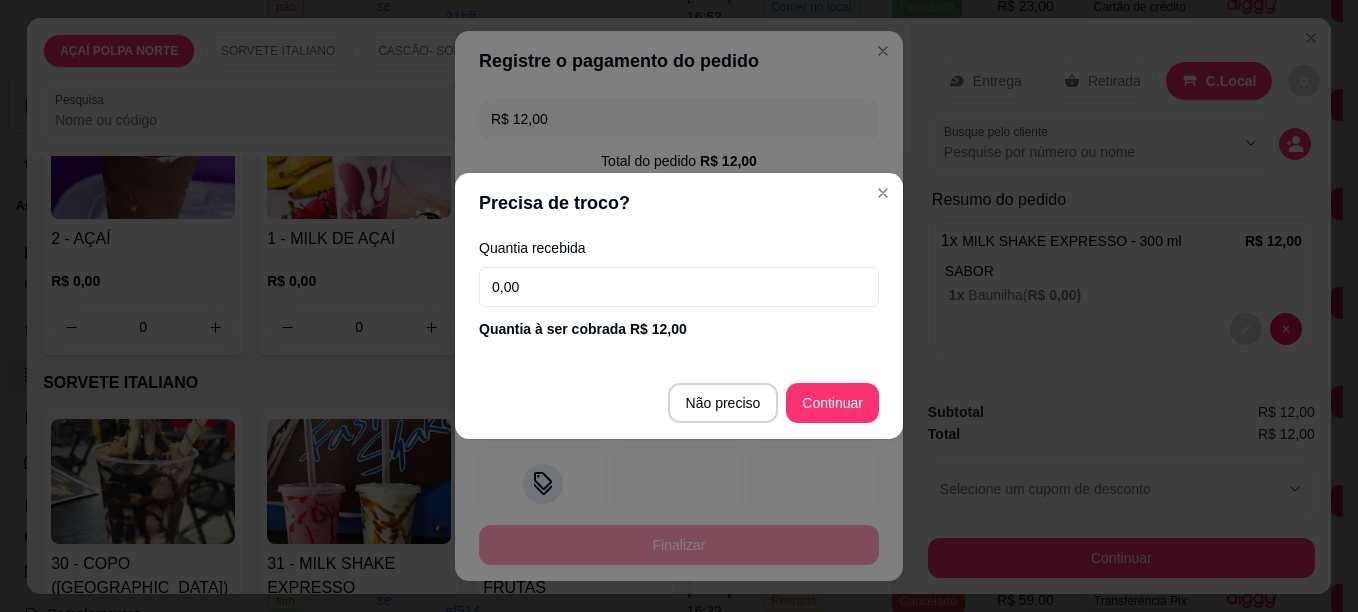 click on "0,00" at bounding box center (679, 287) 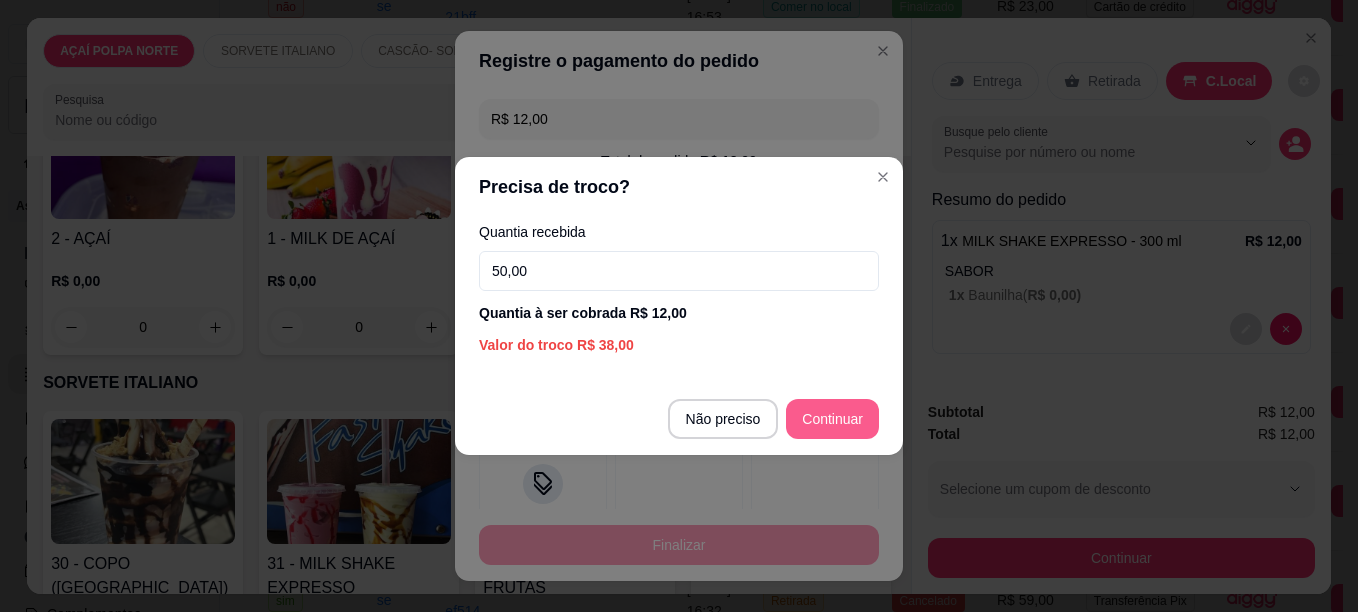 type on "50,00" 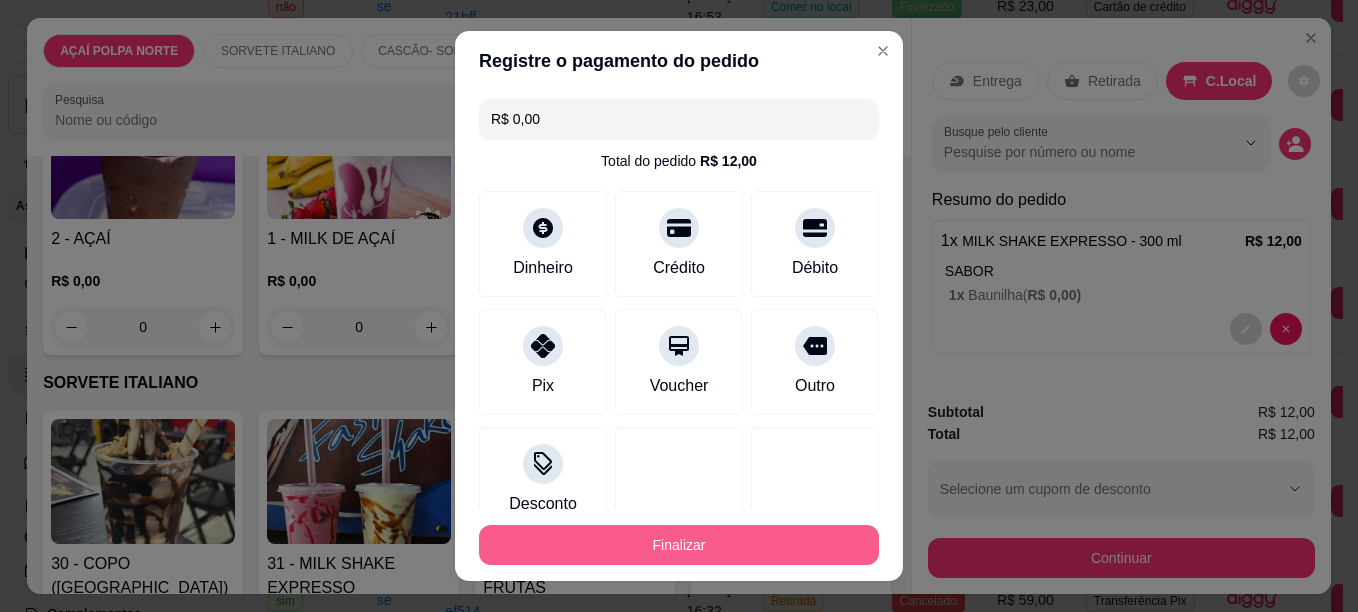 click on "Finalizar" at bounding box center (679, 545) 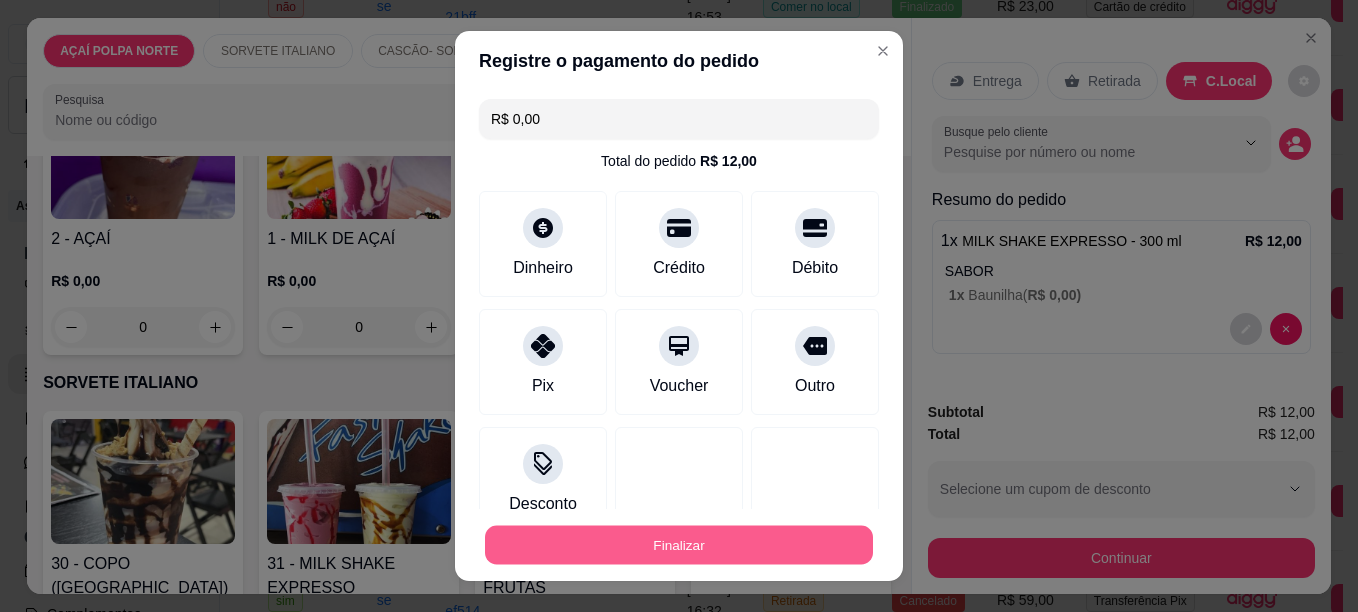 click on "Finalizar" at bounding box center [679, 545] 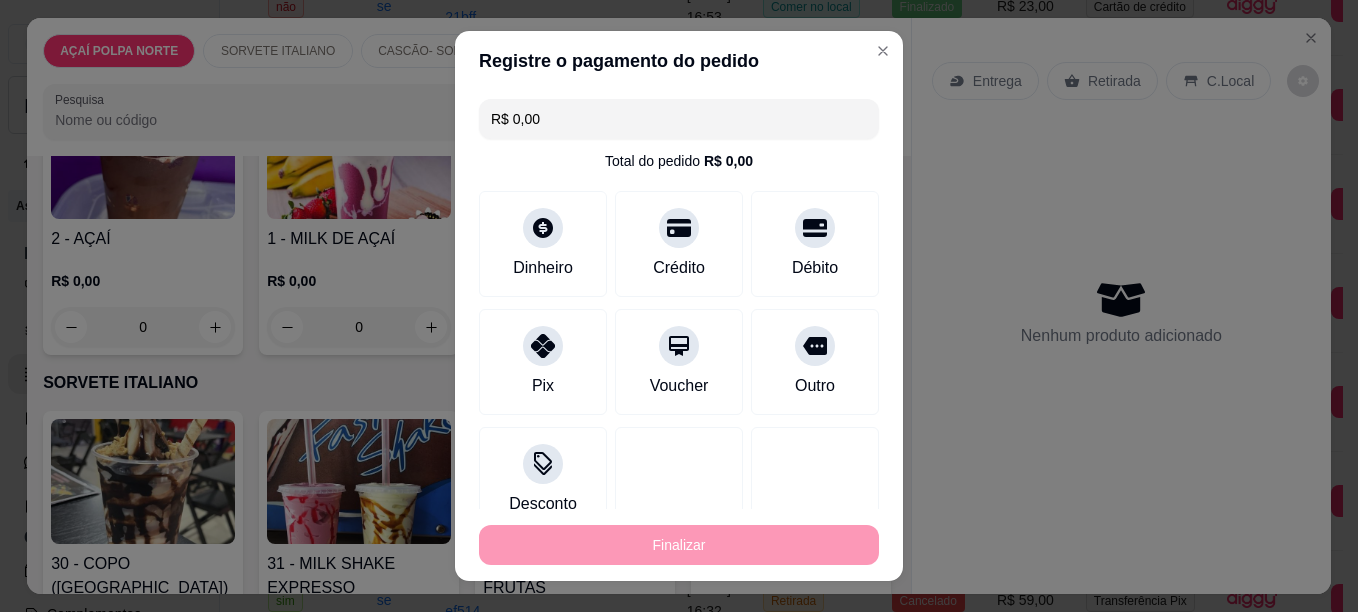 type on "-R$ 12,00" 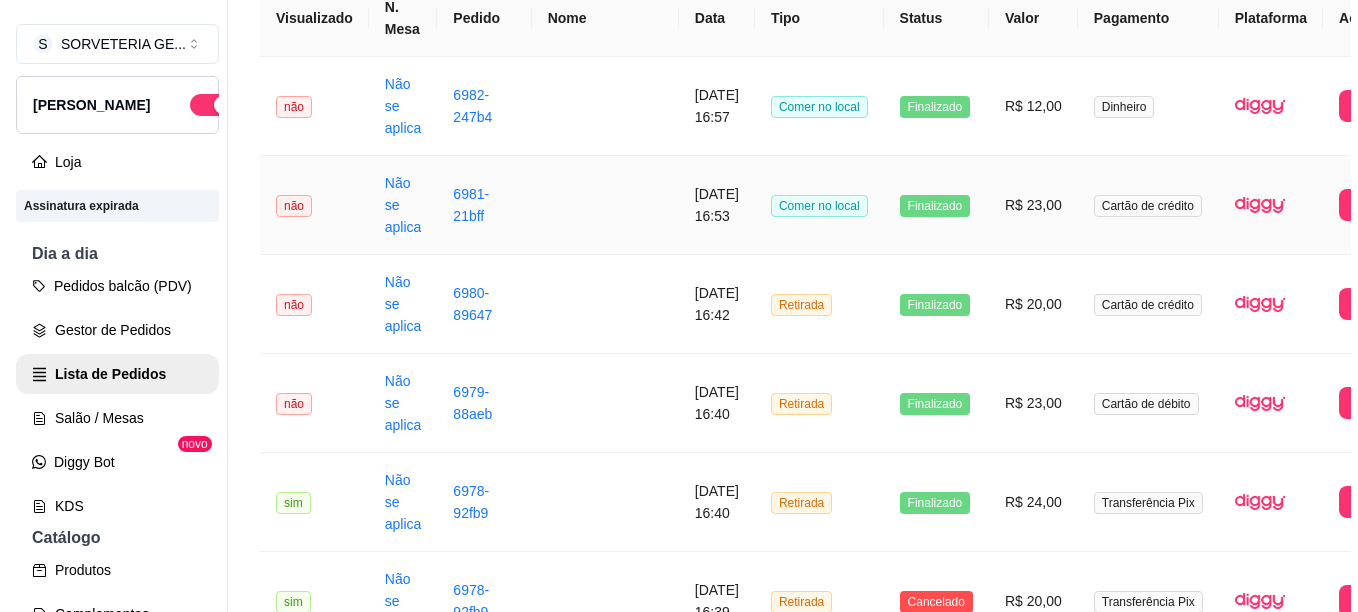 scroll, scrollTop: 0, scrollLeft: 0, axis: both 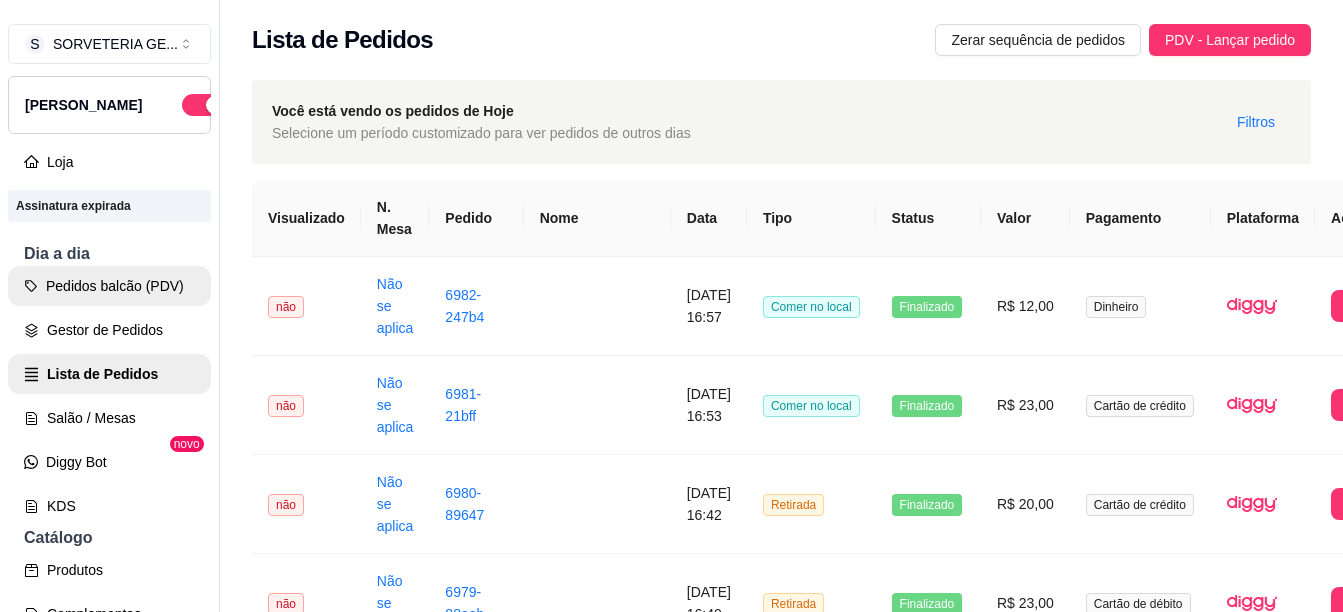 click on "Pedidos balcão (PDV)" at bounding box center [109, 286] 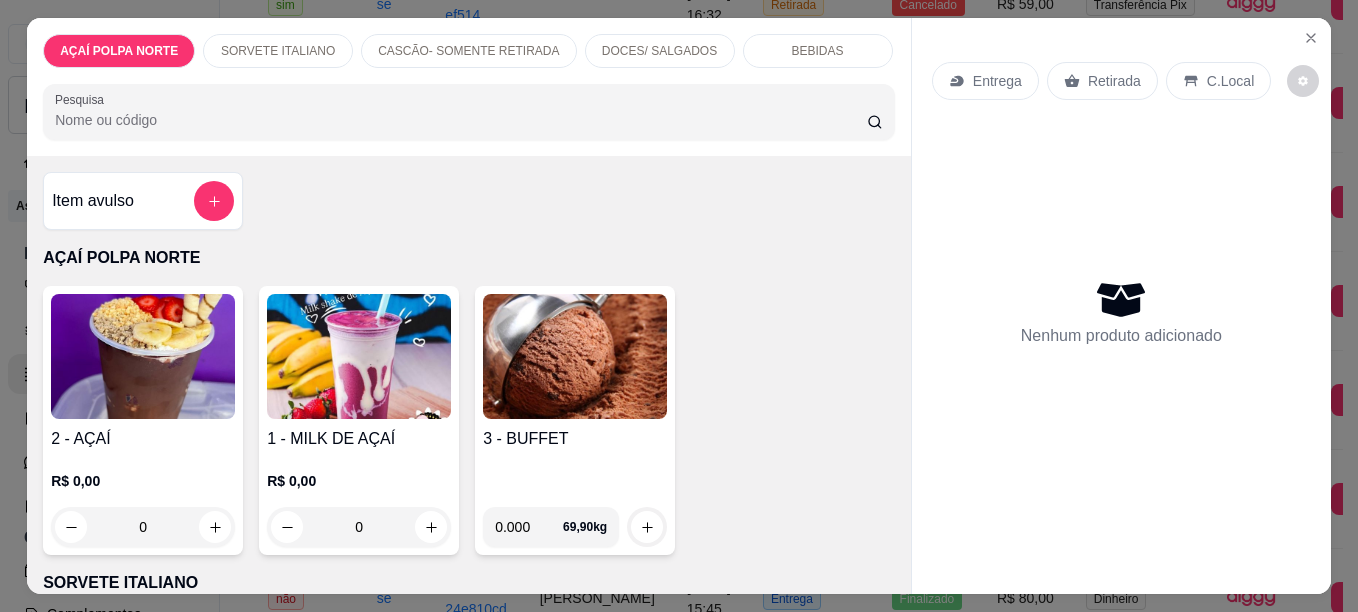 scroll, scrollTop: 1000, scrollLeft: 0, axis: vertical 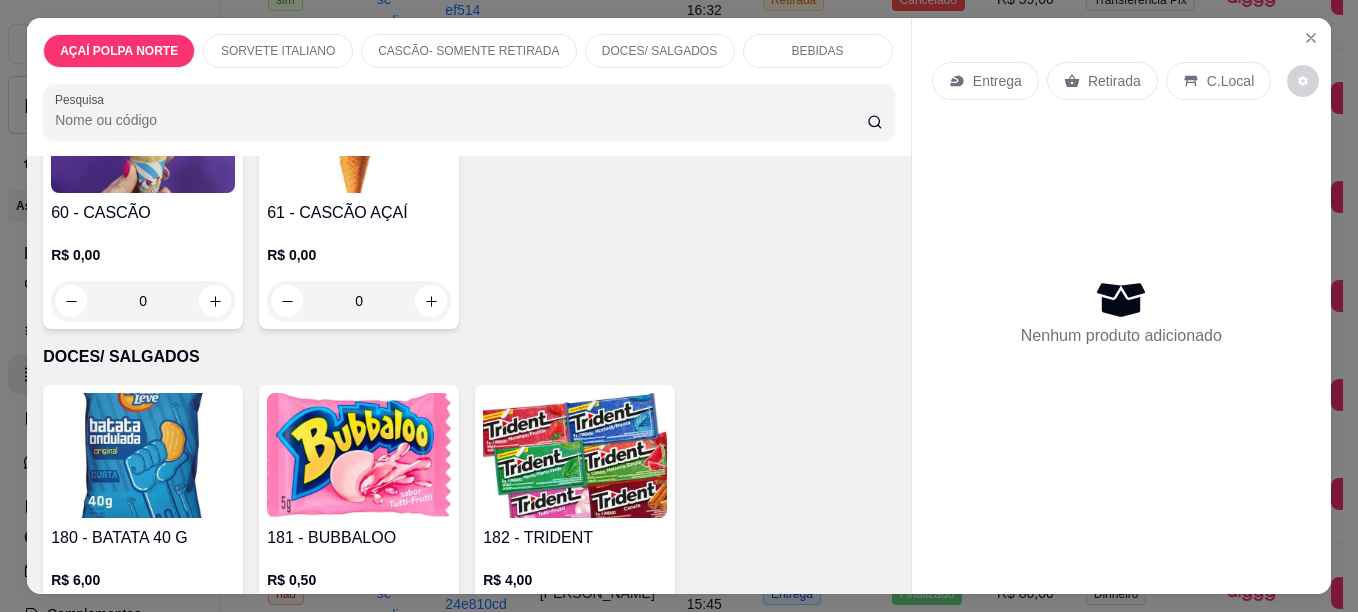 click at bounding box center (143, 130) 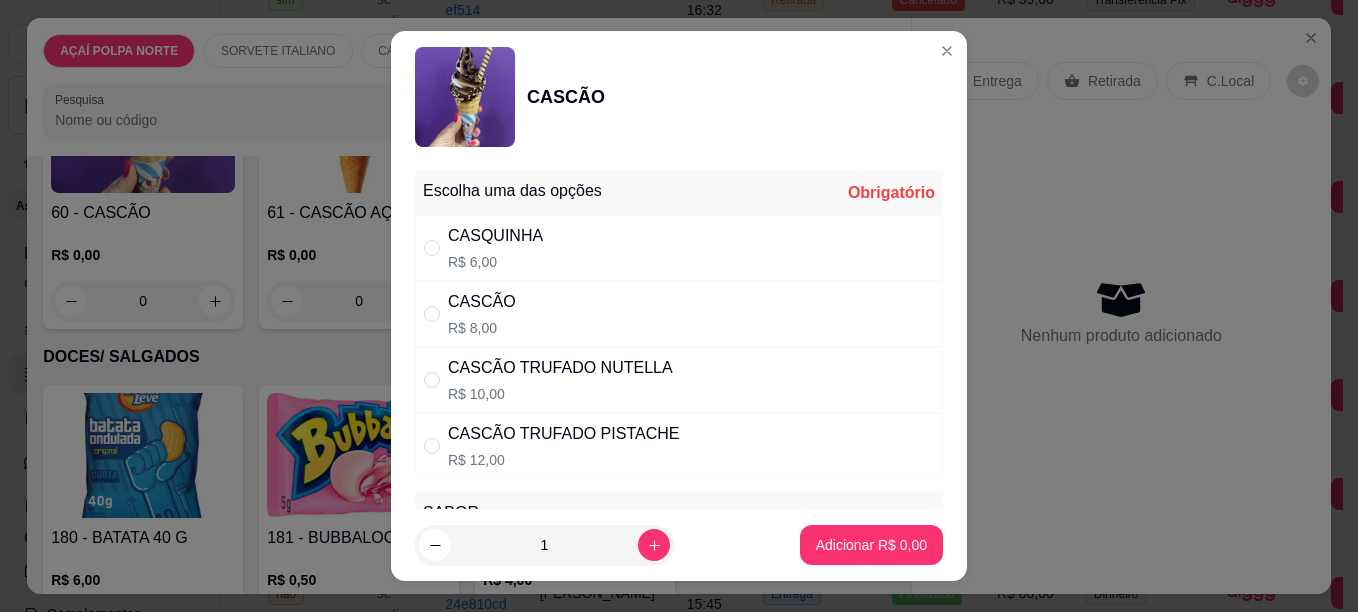 click on "CASQUINHA" at bounding box center (495, 236) 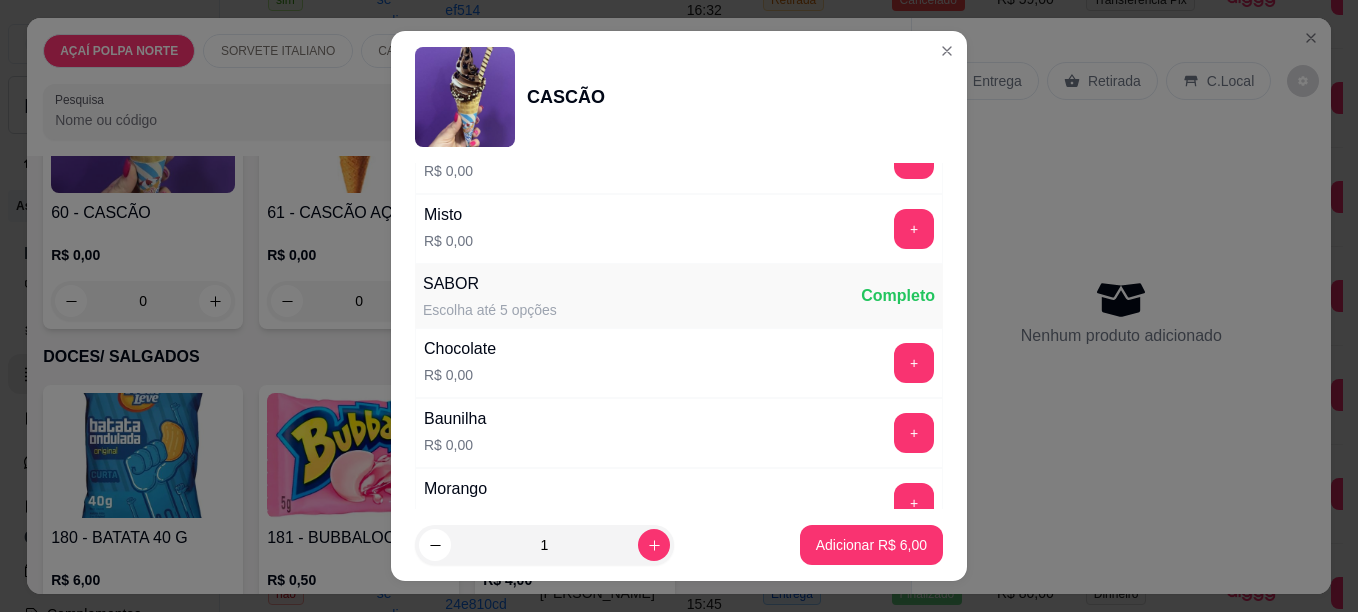scroll, scrollTop: 600, scrollLeft: 0, axis: vertical 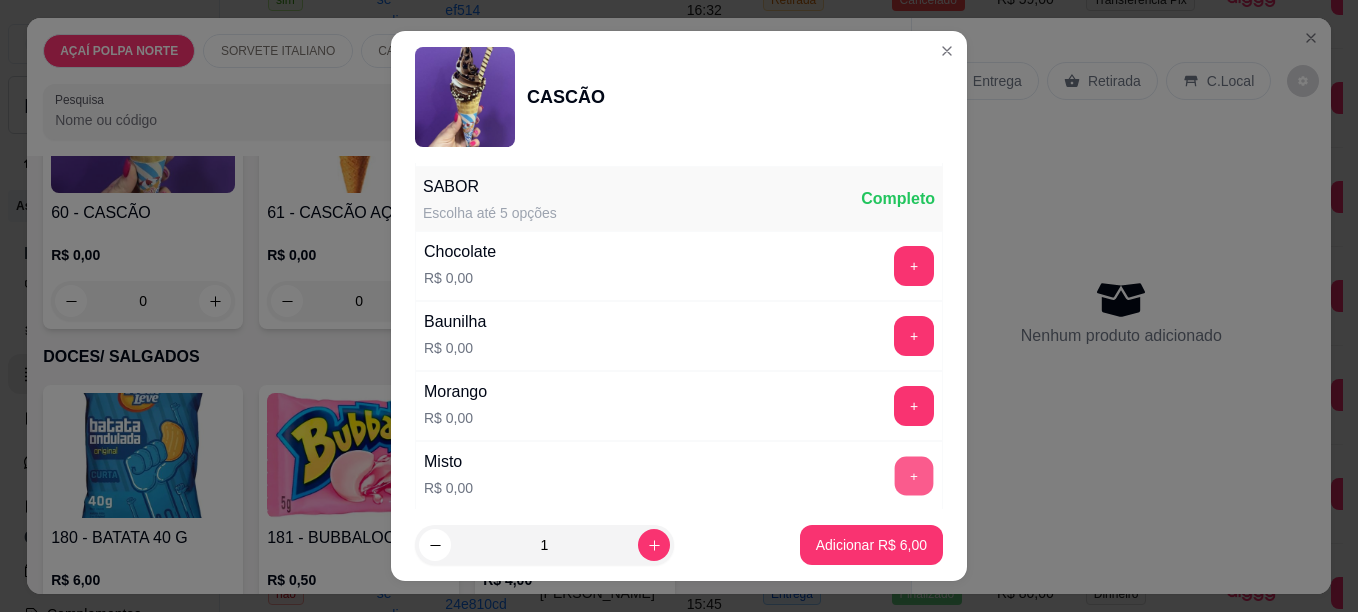click on "+" at bounding box center [914, 475] 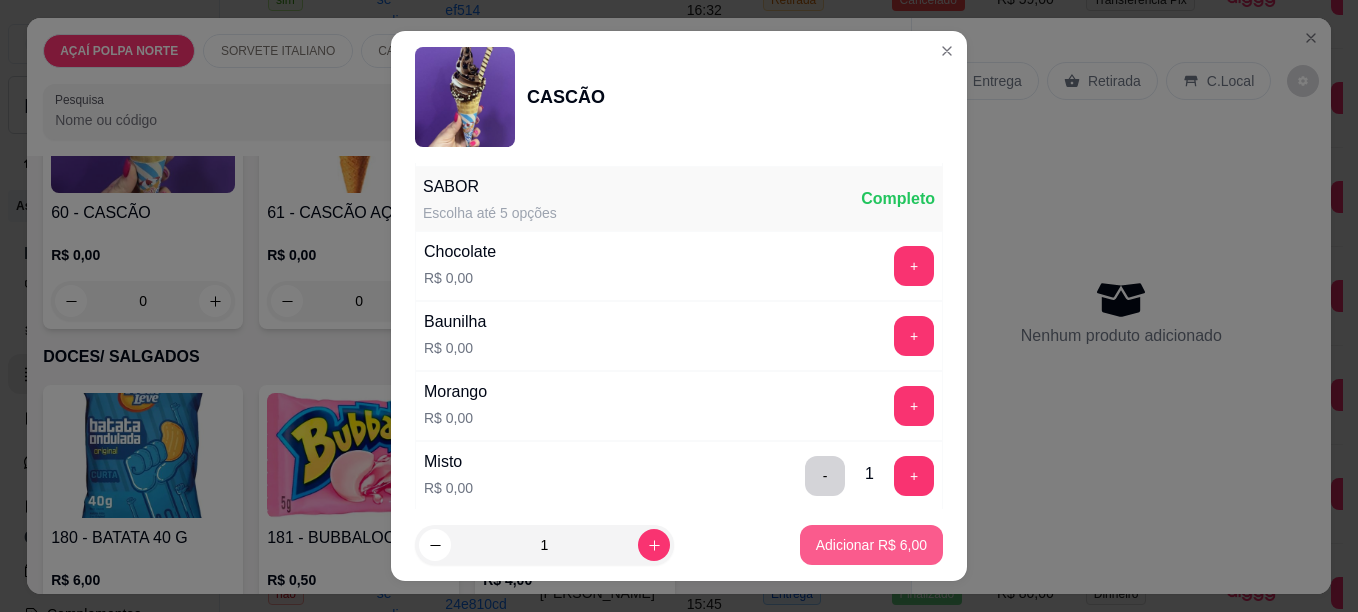 click on "Adicionar   R$ 6,00" at bounding box center [871, 545] 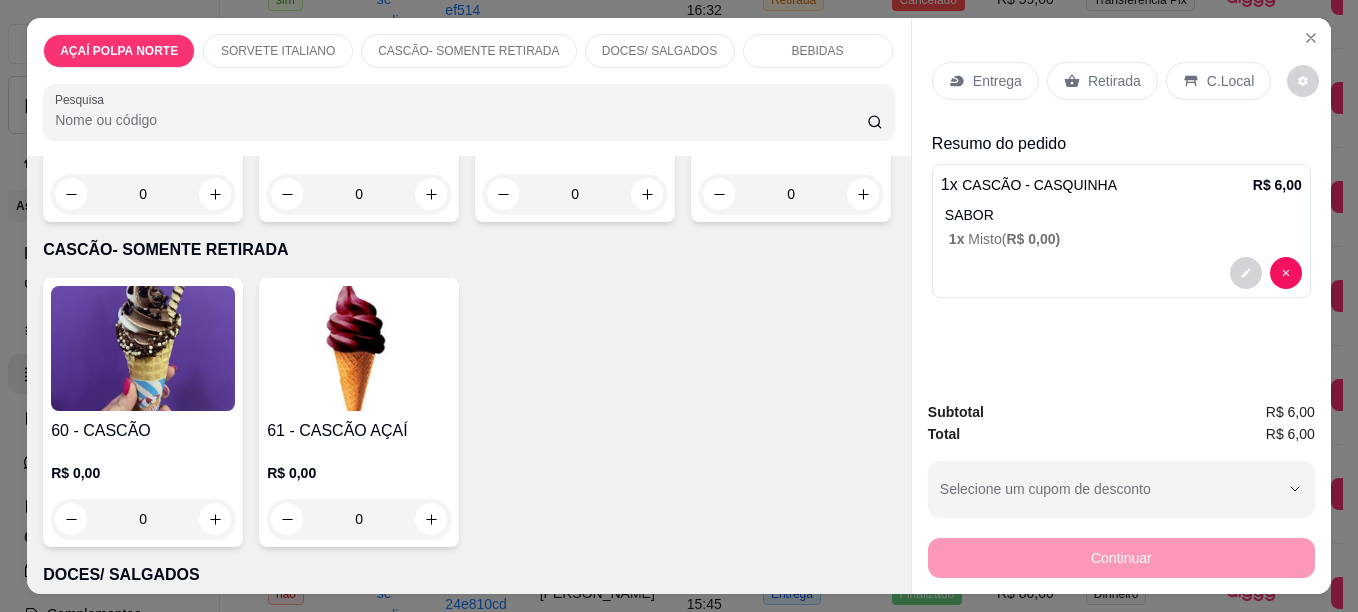scroll, scrollTop: 900, scrollLeft: 0, axis: vertical 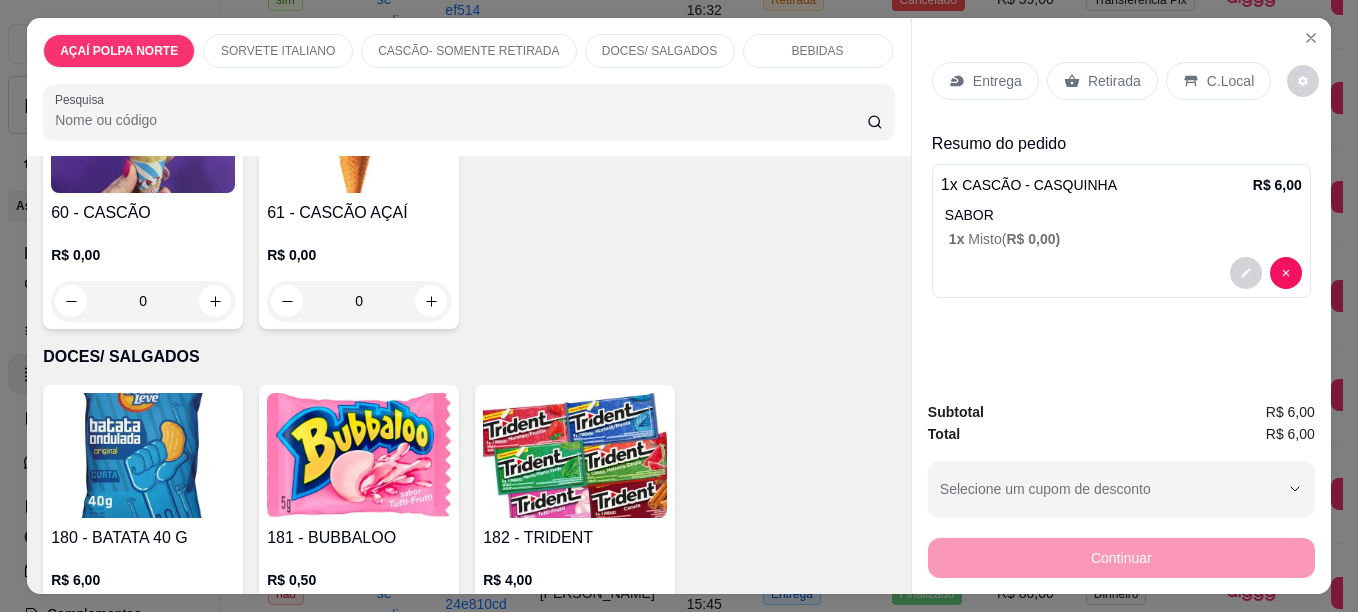 click at bounding box center [143, 130] 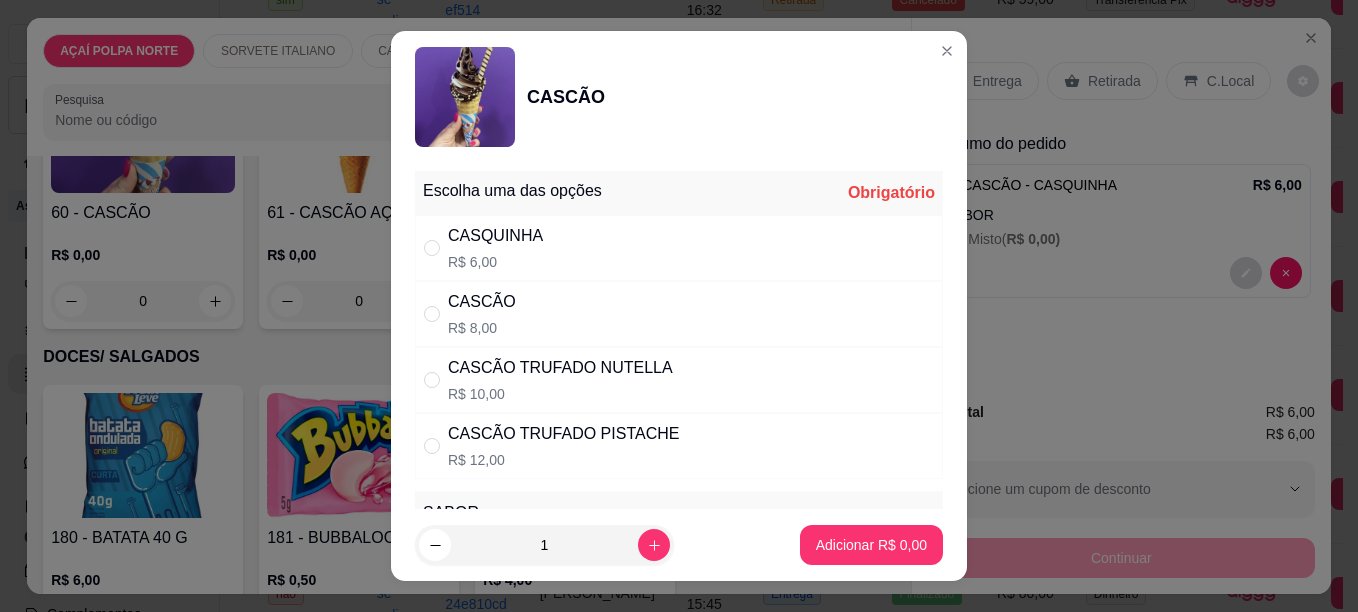 click on "CASCÃO" at bounding box center [482, 302] 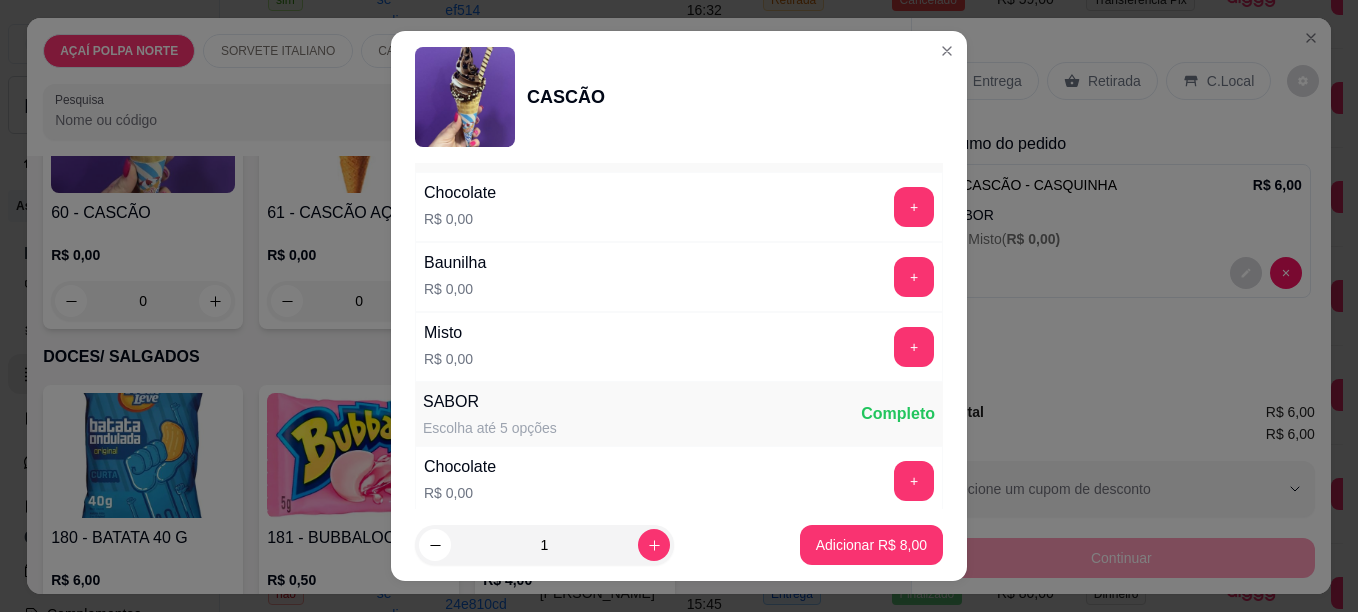 scroll, scrollTop: 400, scrollLeft: 0, axis: vertical 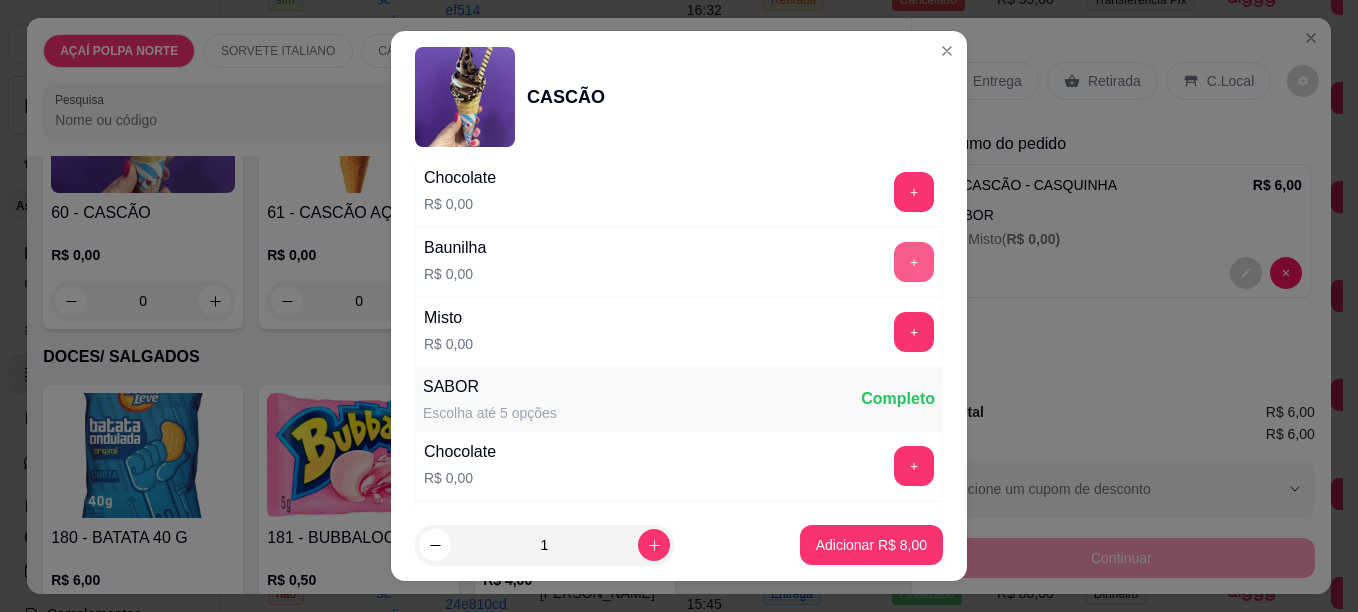 click on "+" at bounding box center (914, 262) 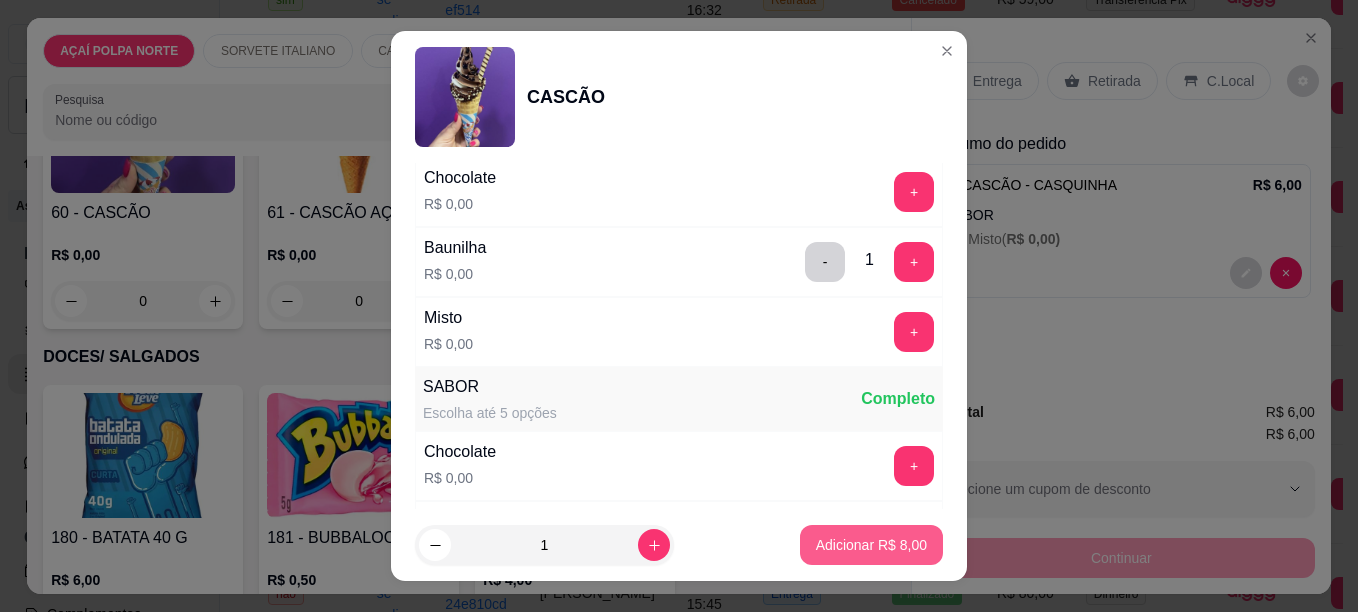 click on "Adicionar   R$ 8,00" at bounding box center (871, 545) 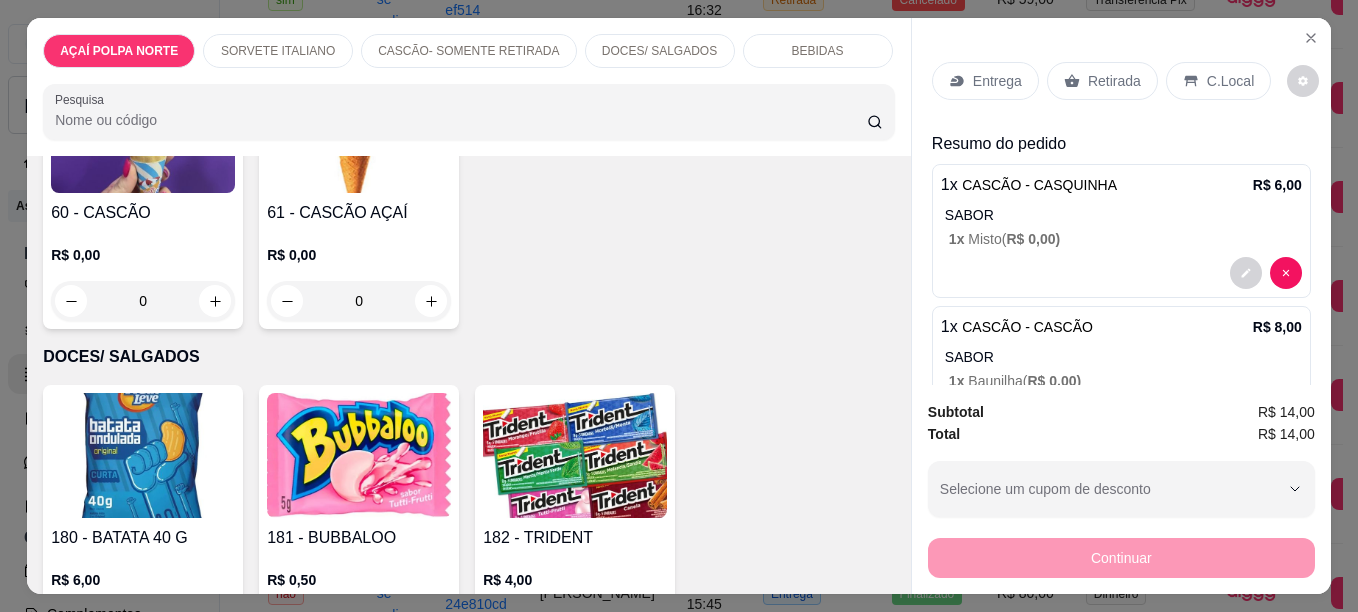 click at bounding box center [143, 130] 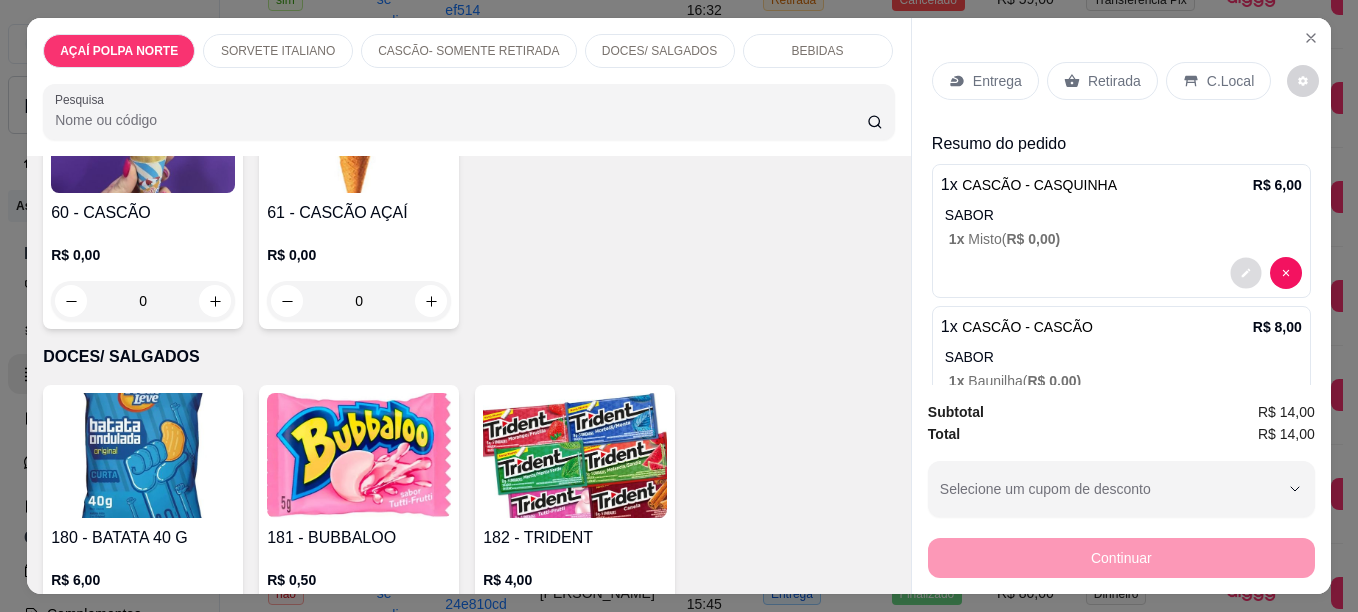 click at bounding box center [1245, 273] 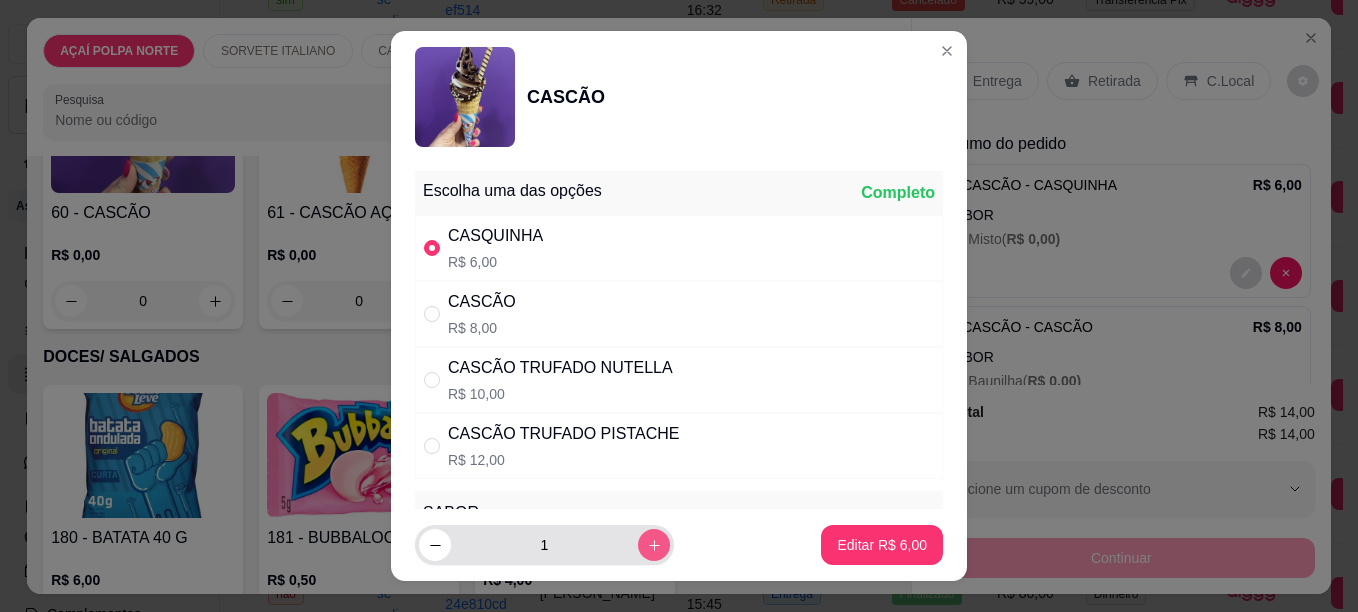 click 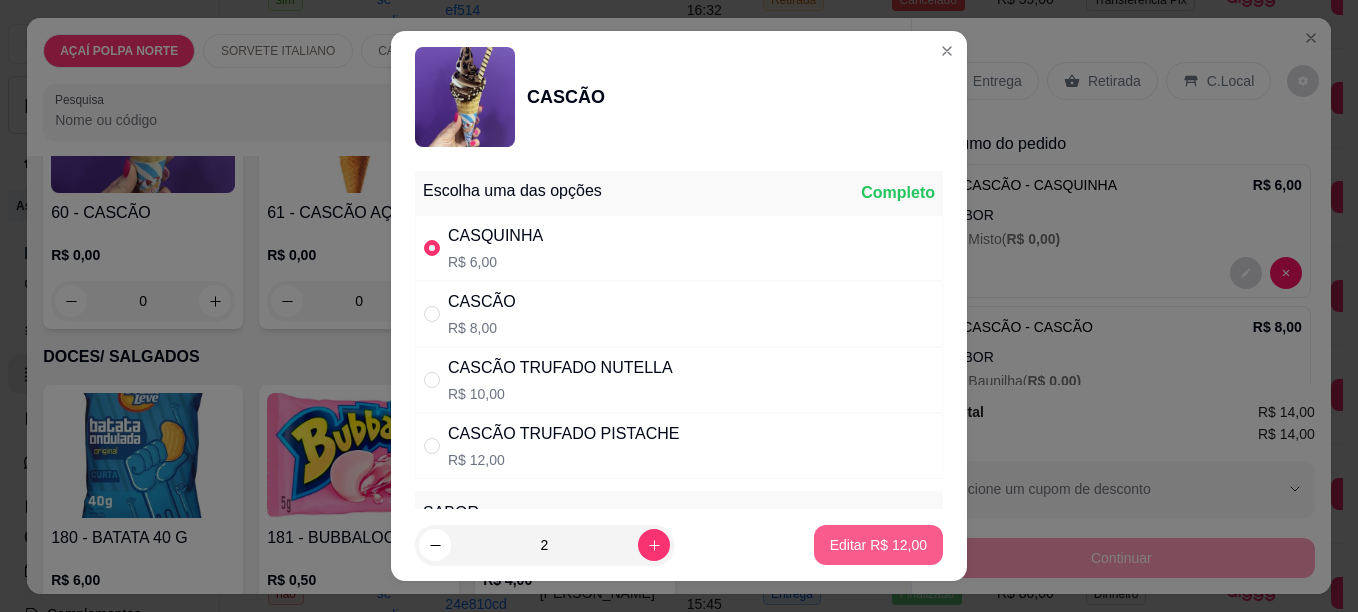 click on "Editar   R$ 12,00" at bounding box center (878, 545) 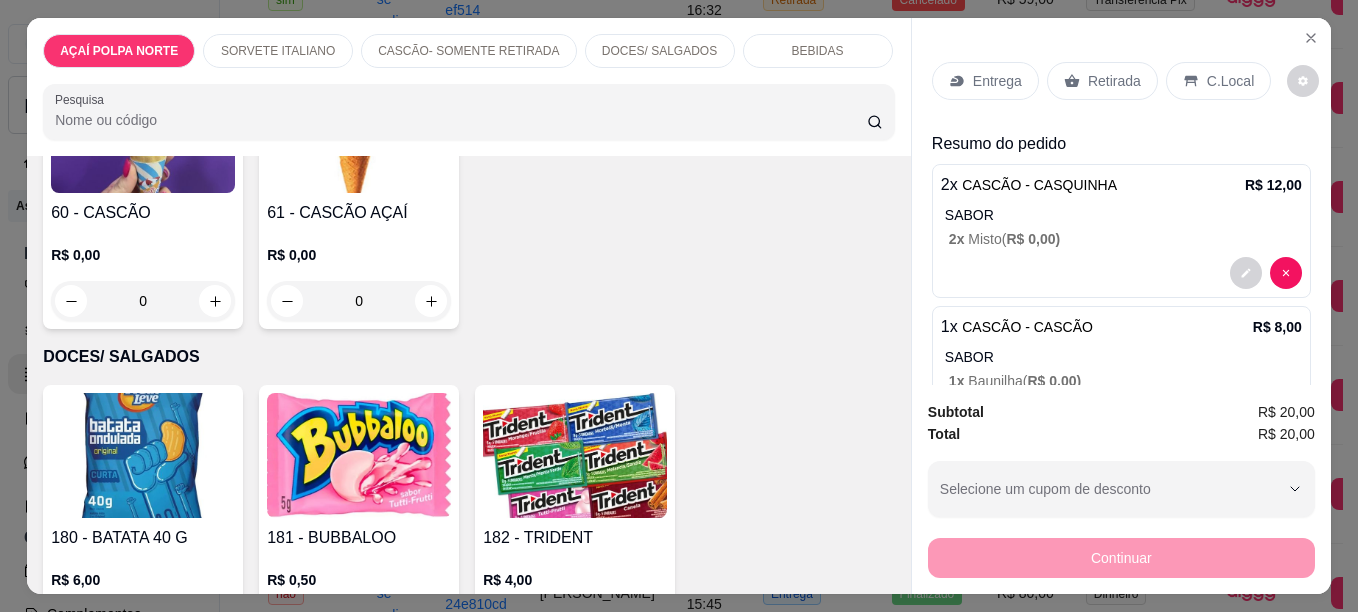 scroll, scrollTop: 84, scrollLeft: 0, axis: vertical 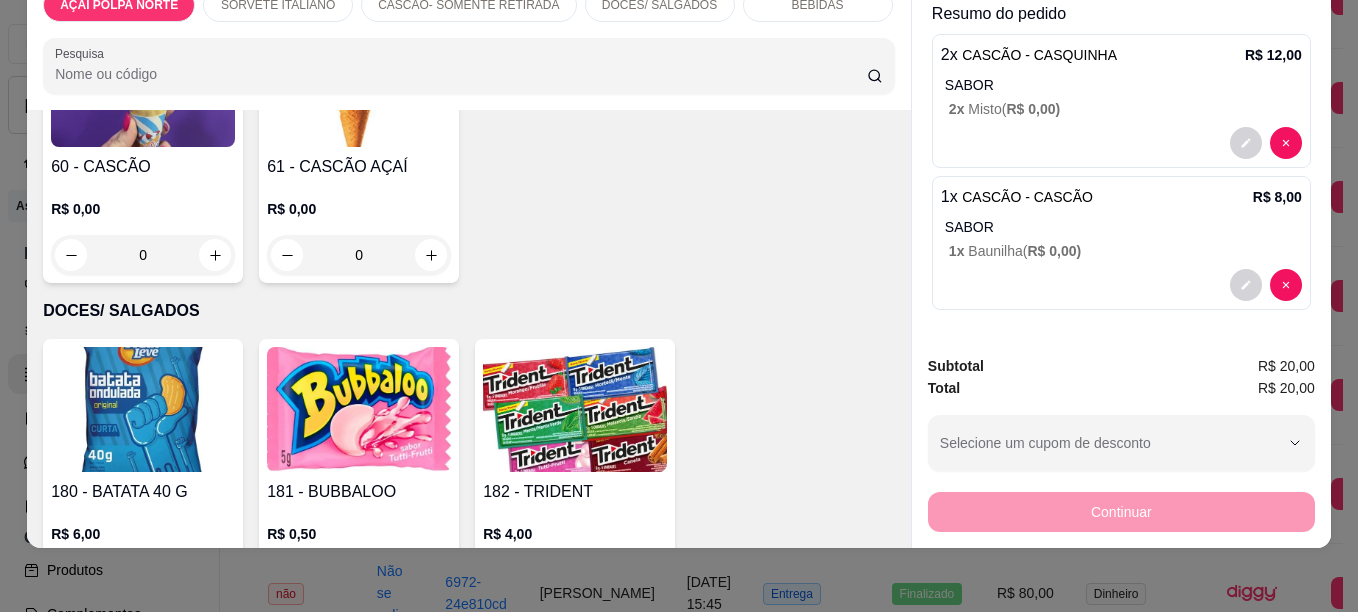 click at bounding box center [143, 84] 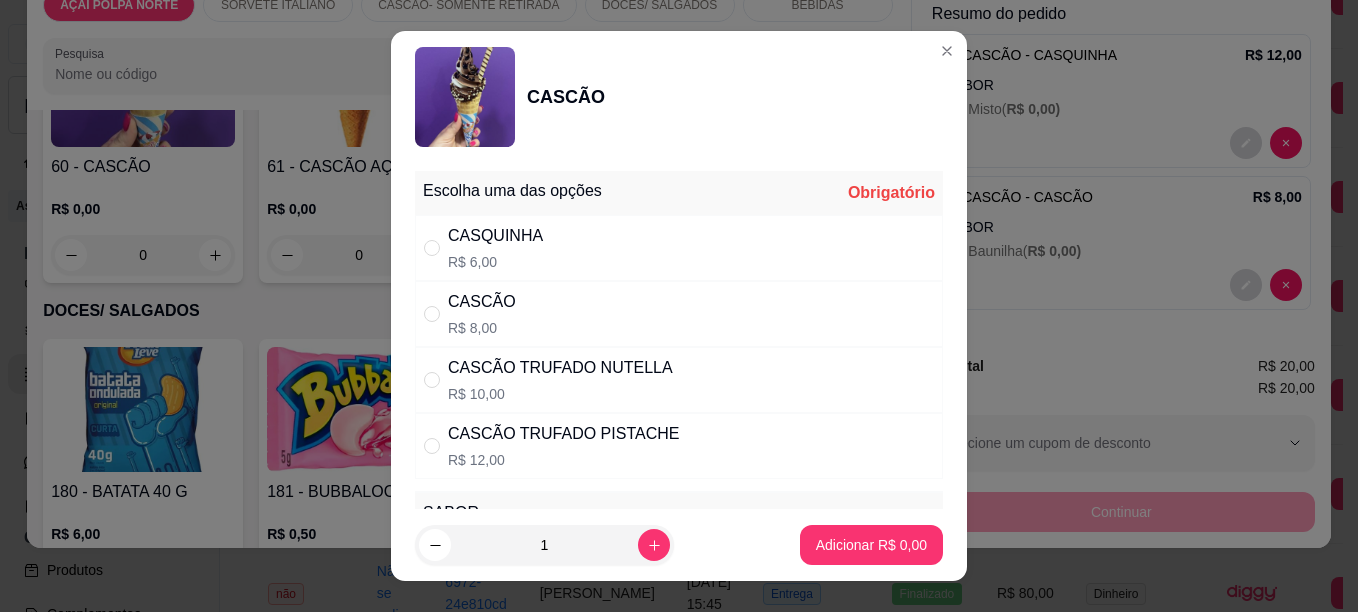 click on "CASCÃO" at bounding box center (482, 302) 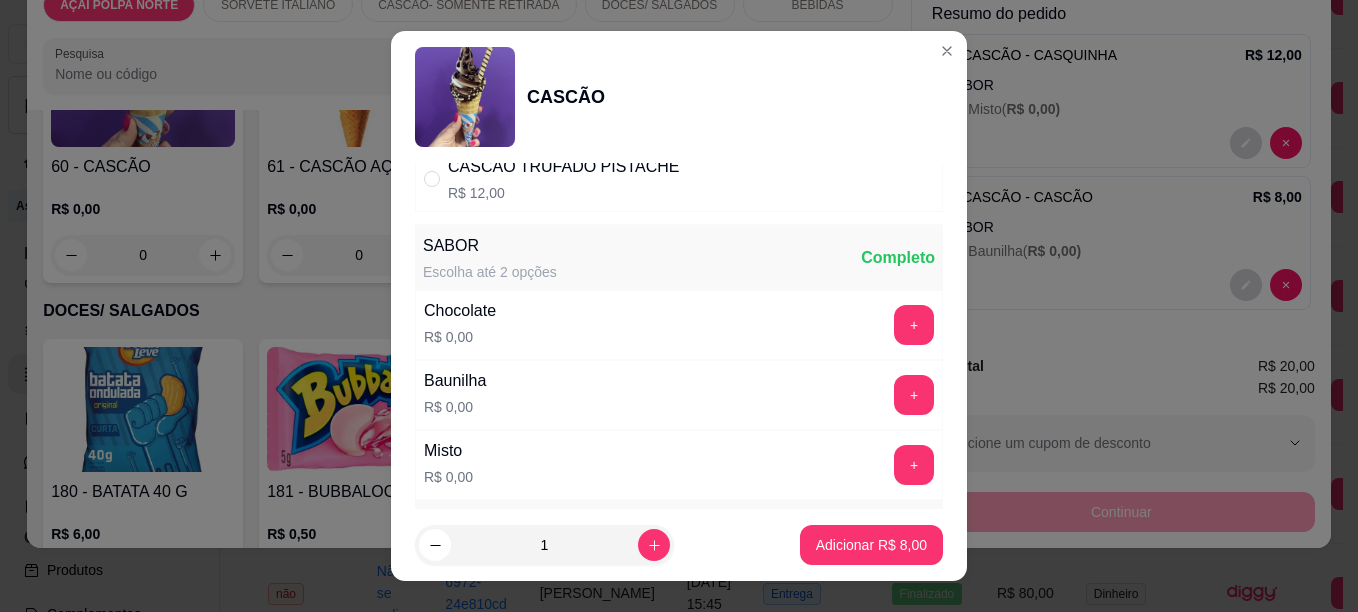 scroll, scrollTop: 400, scrollLeft: 0, axis: vertical 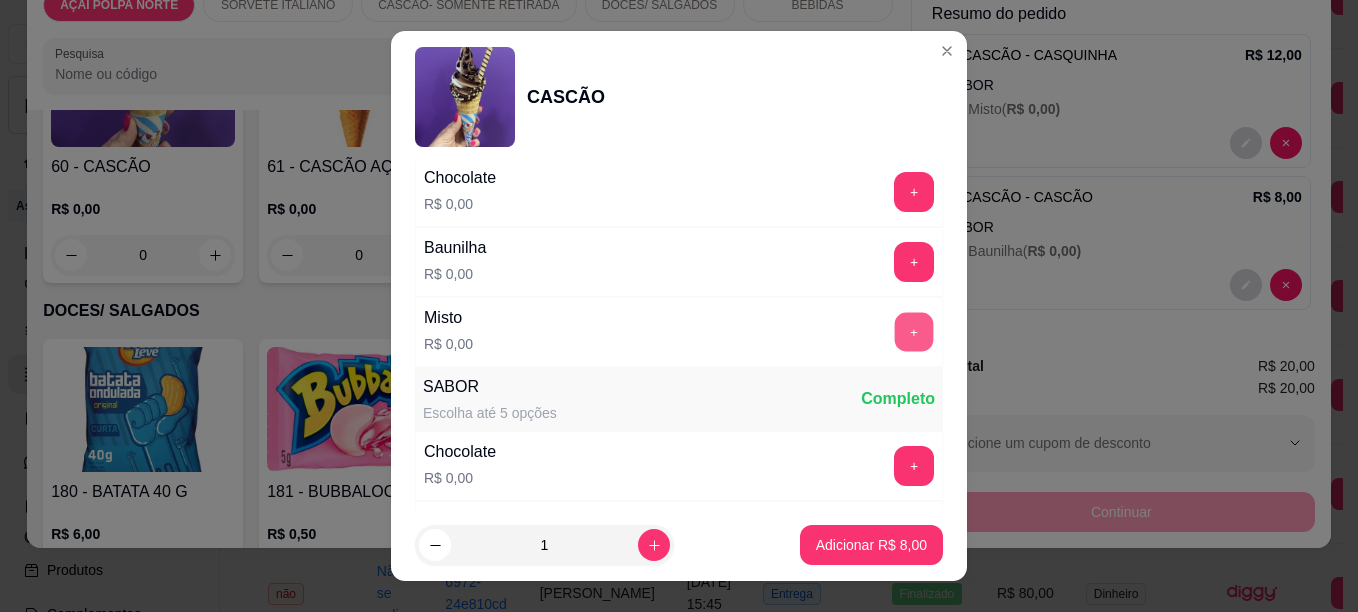 click on "+" at bounding box center (914, 331) 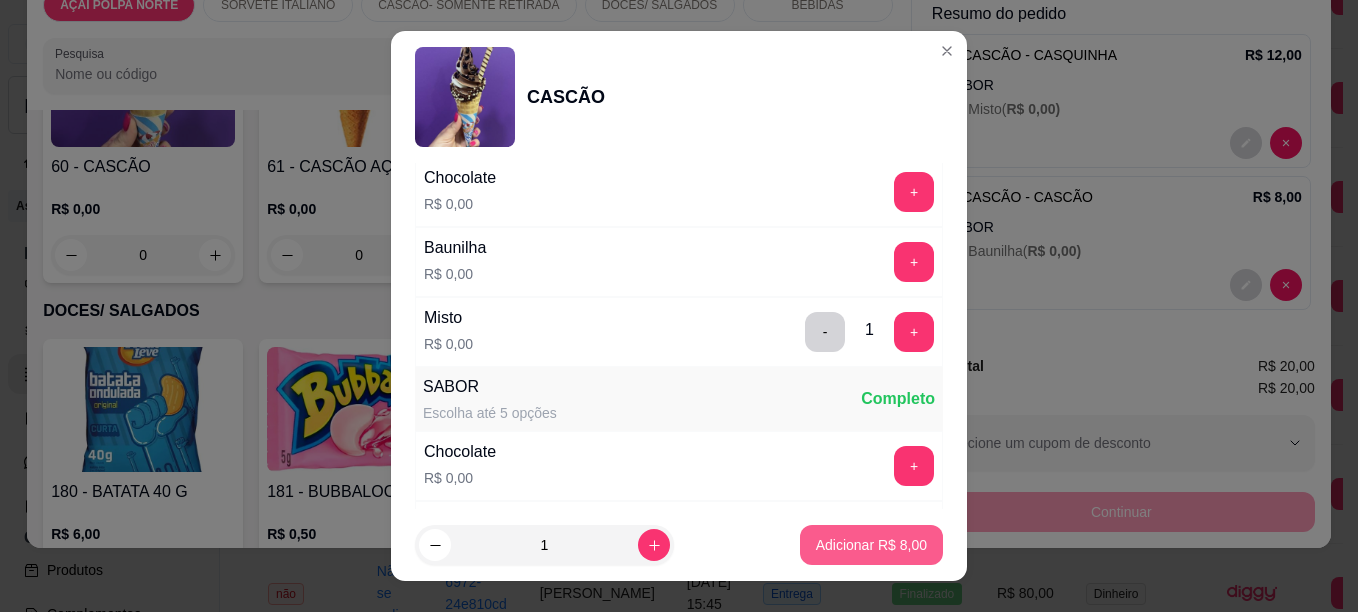 click on "Adicionar   R$ 8,00" at bounding box center [871, 545] 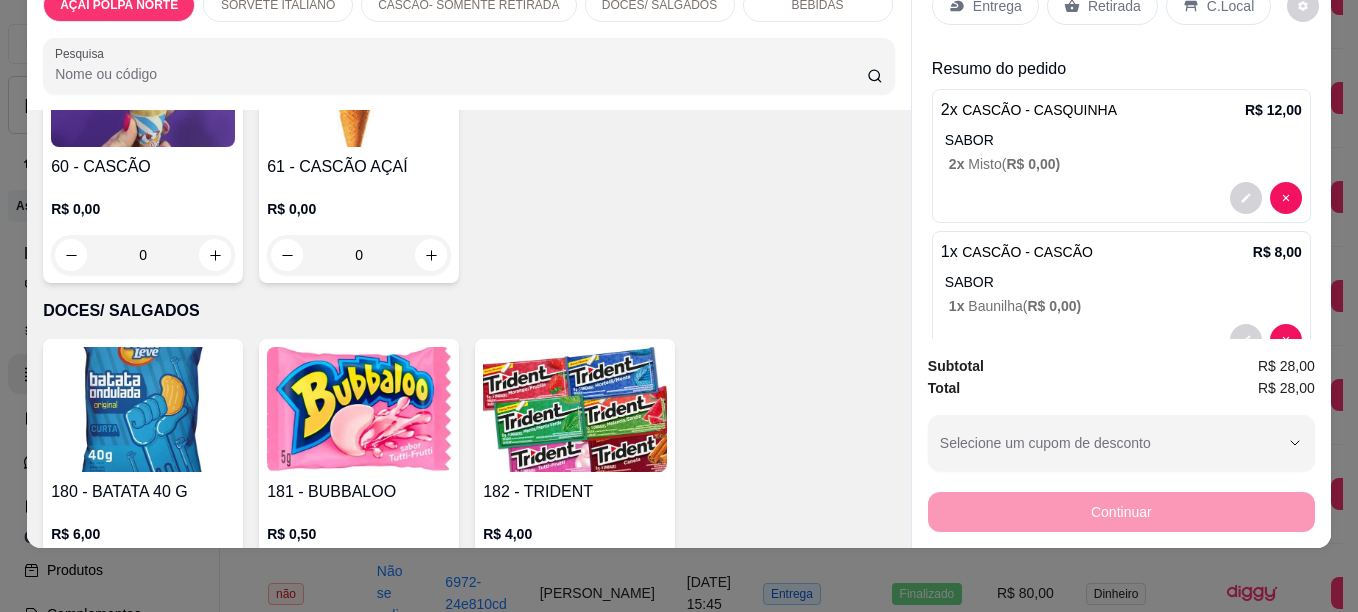 scroll, scrollTop: 0, scrollLeft: 0, axis: both 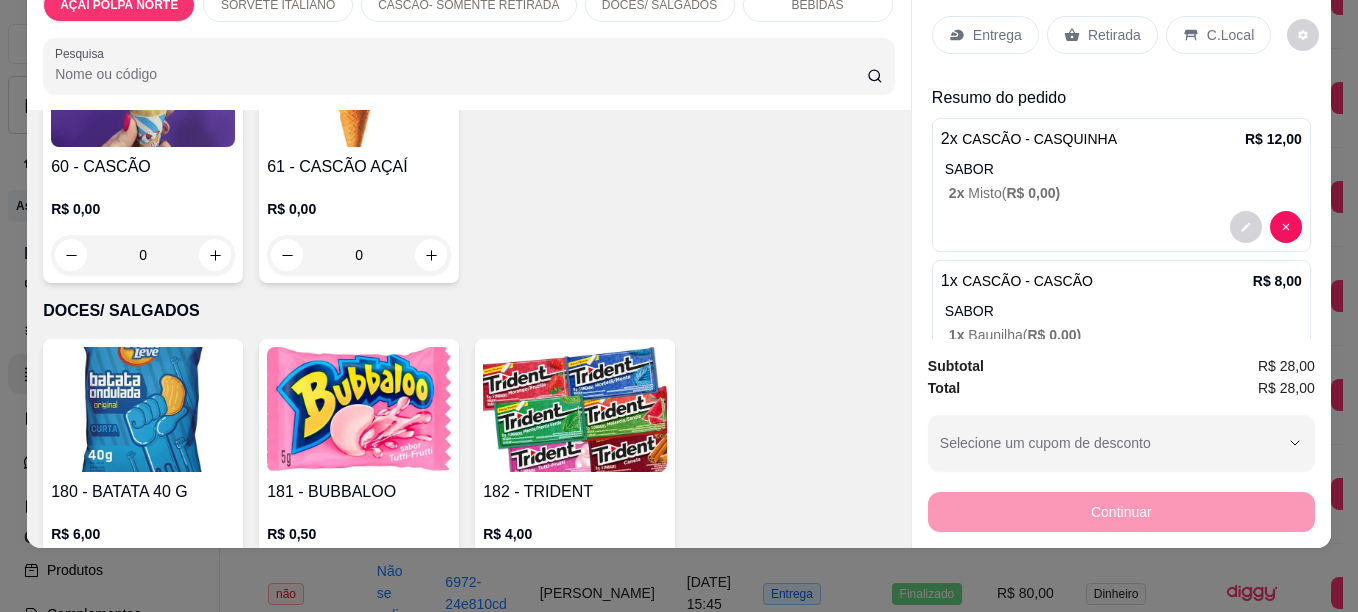 click on "C.Local" at bounding box center [1230, 35] 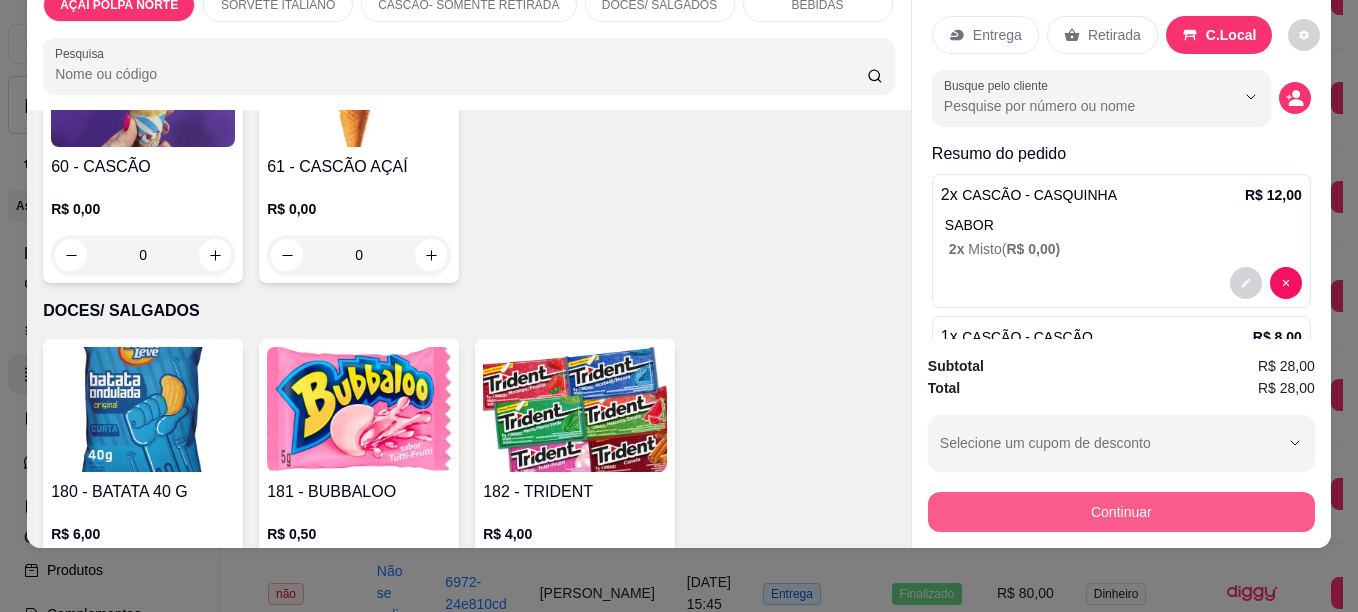 click on "Continuar" at bounding box center (1121, 512) 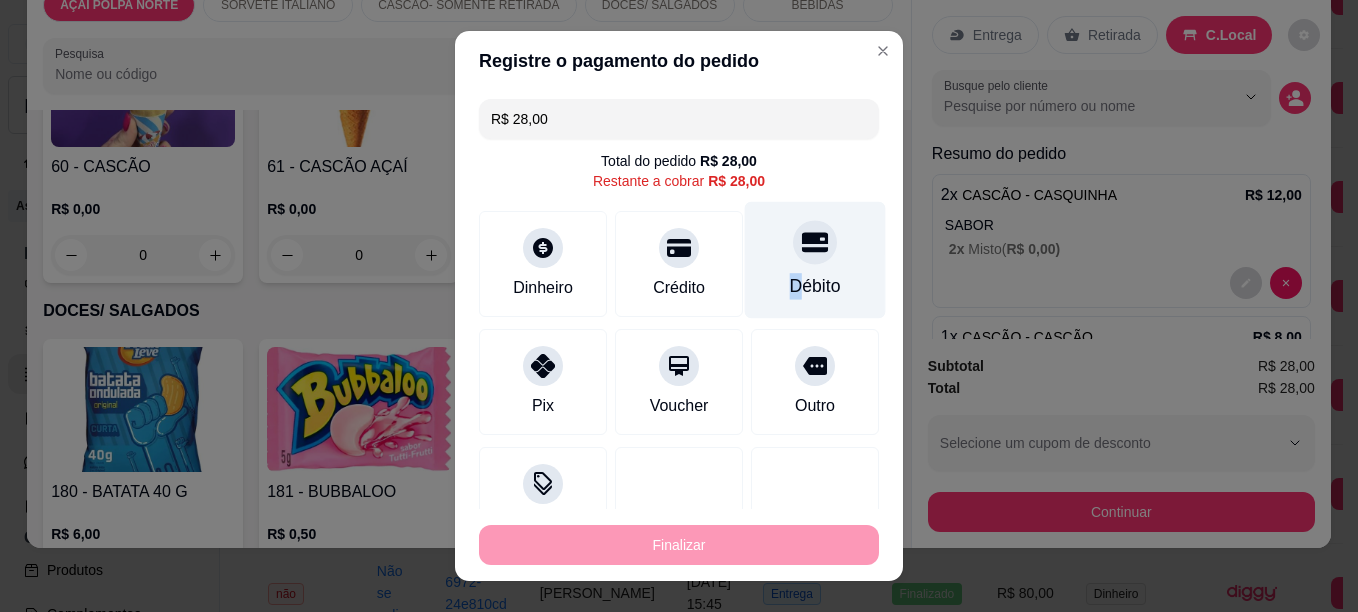 click on "Débito" at bounding box center [815, 286] 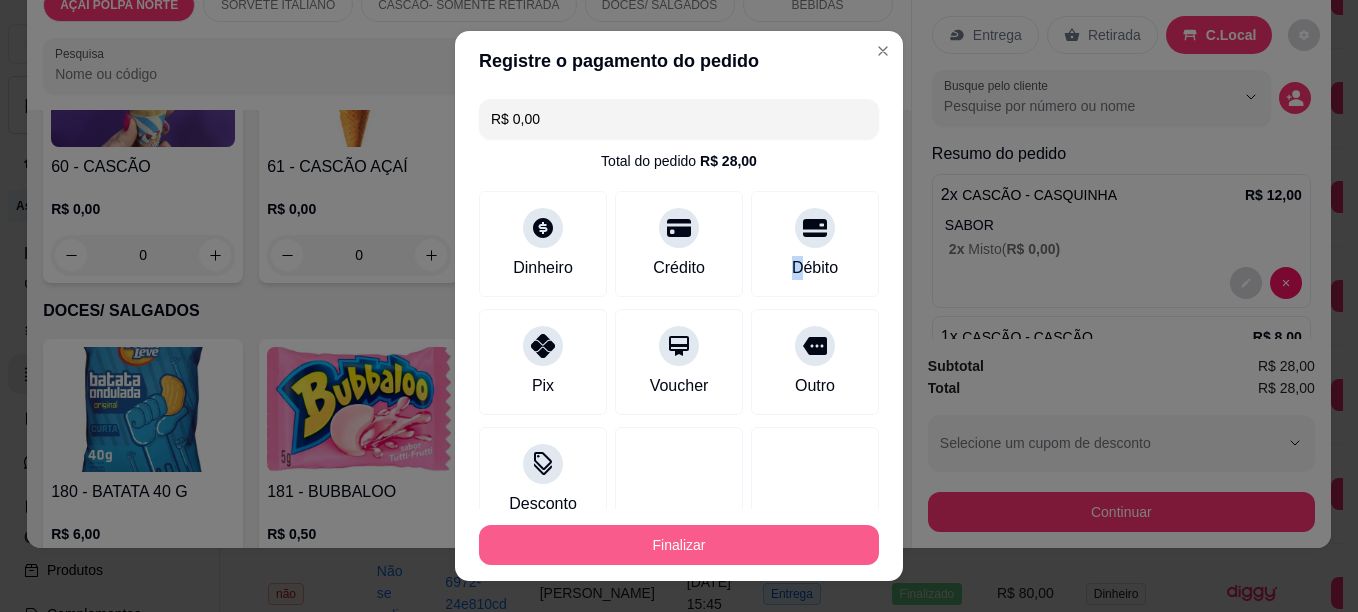 click on "Finalizar" at bounding box center (679, 545) 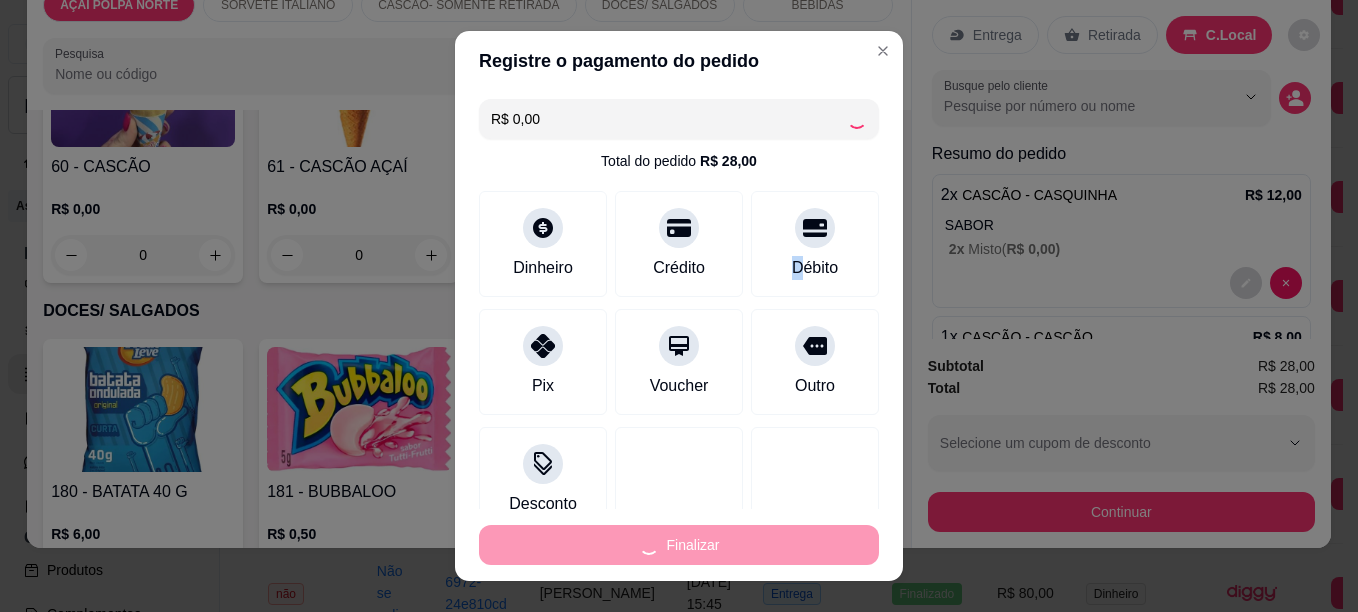 type on "-R$ 28,00" 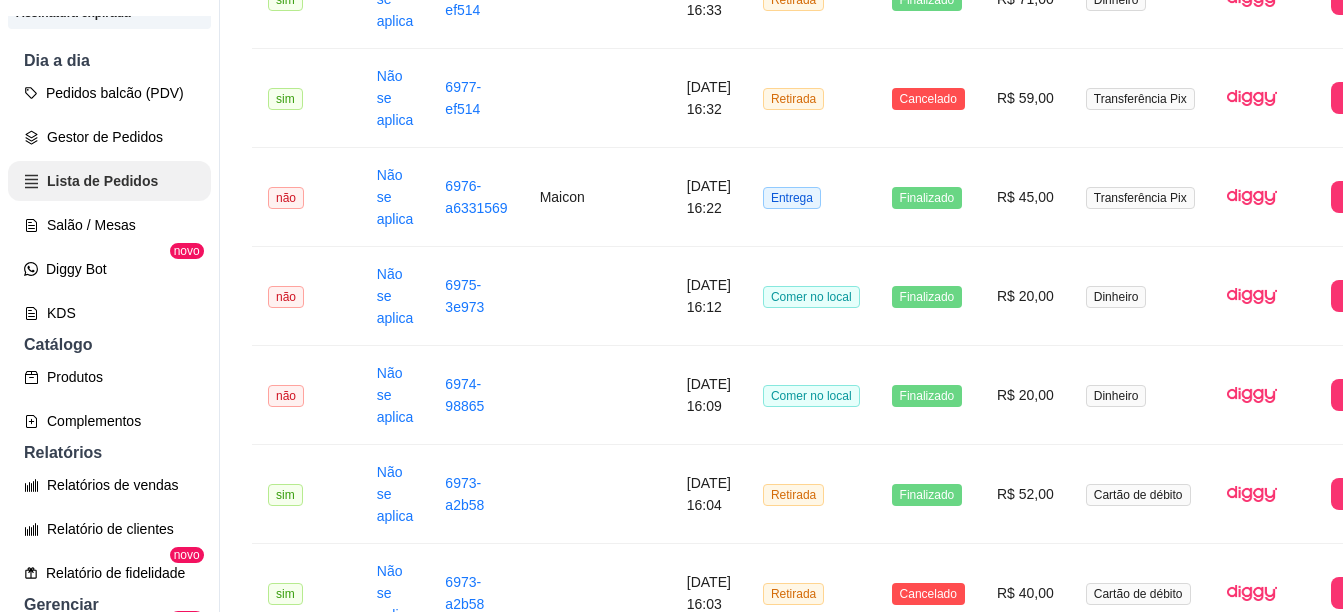 scroll, scrollTop: 200, scrollLeft: 0, axis: vertical 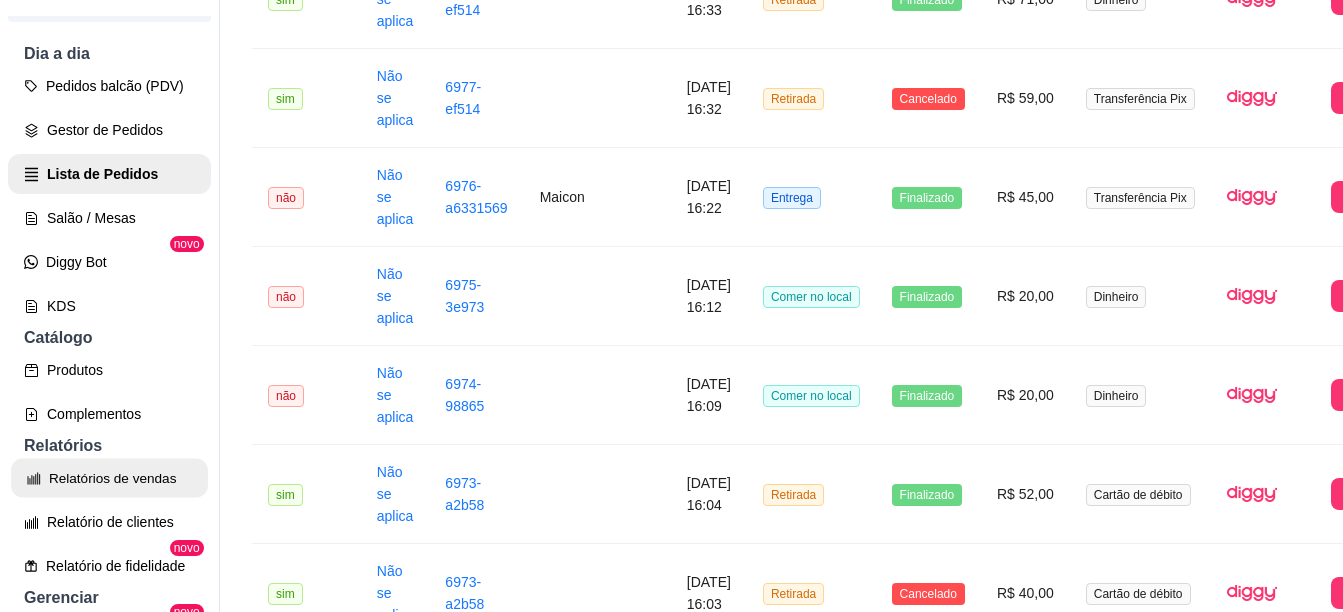 click on "Relatórios de vendas" at bounding box center (109, 478) 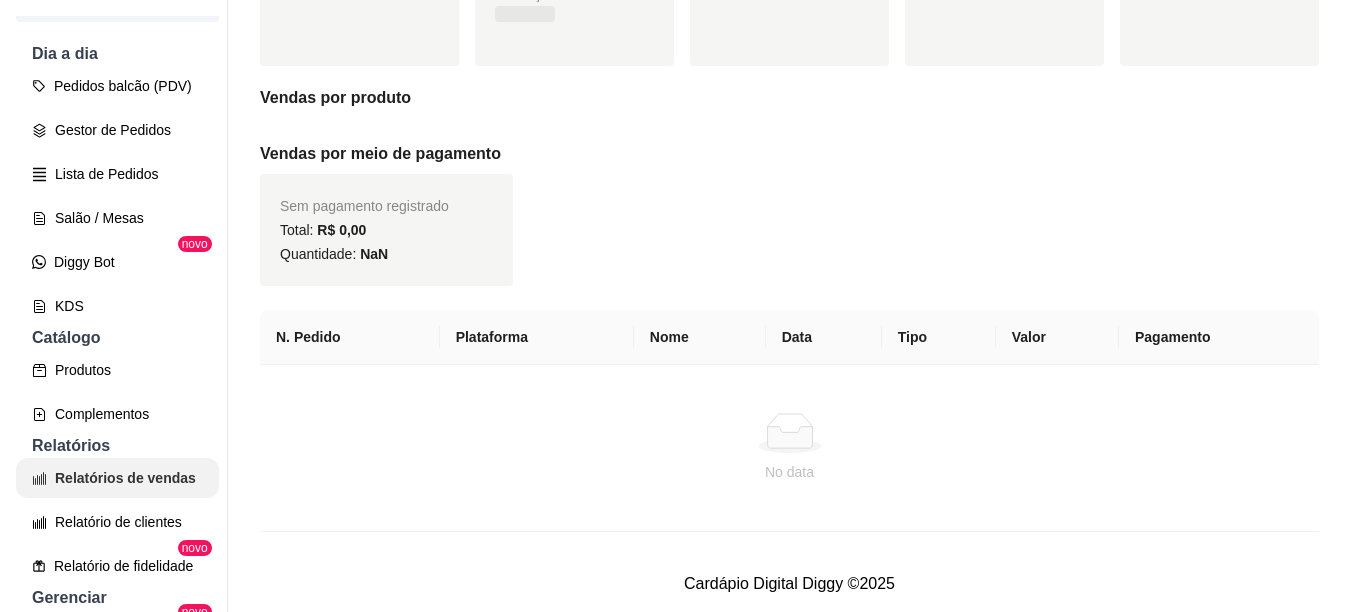 scroll, scrollTop: 0, scrollLeft: 0, axis: both 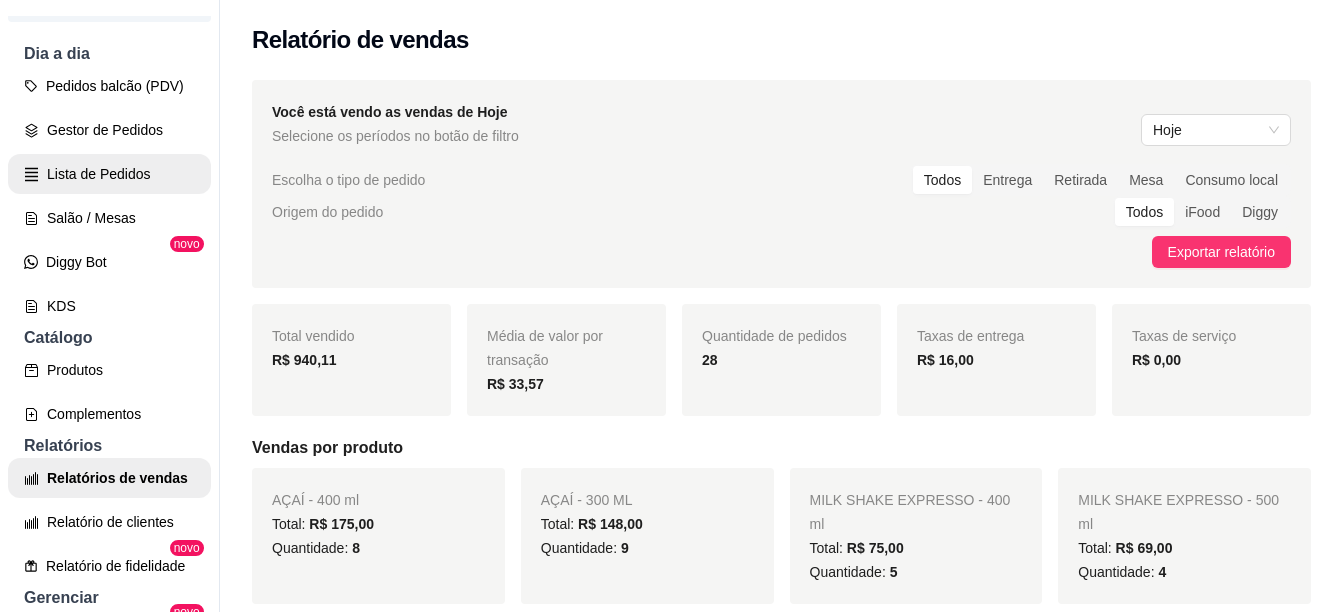 click on "Lista de Pedidos" at bounding box center (109, 174) 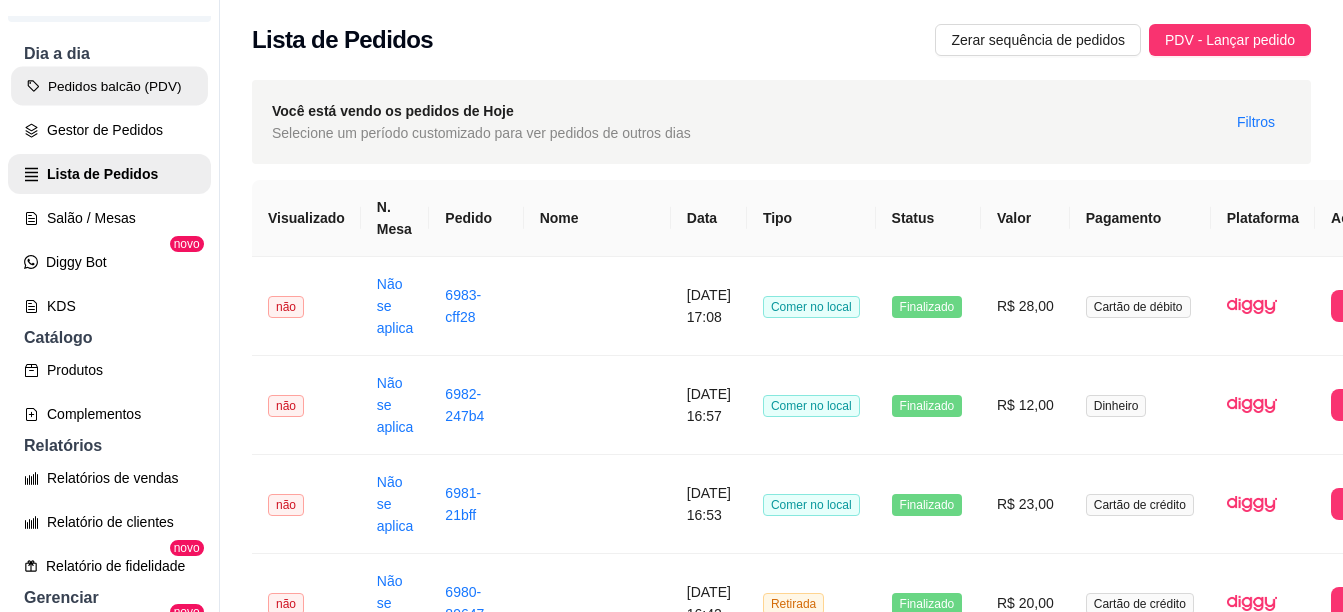 click on "Pedidos balcão (PDV)" at bounding box center [109, 86] 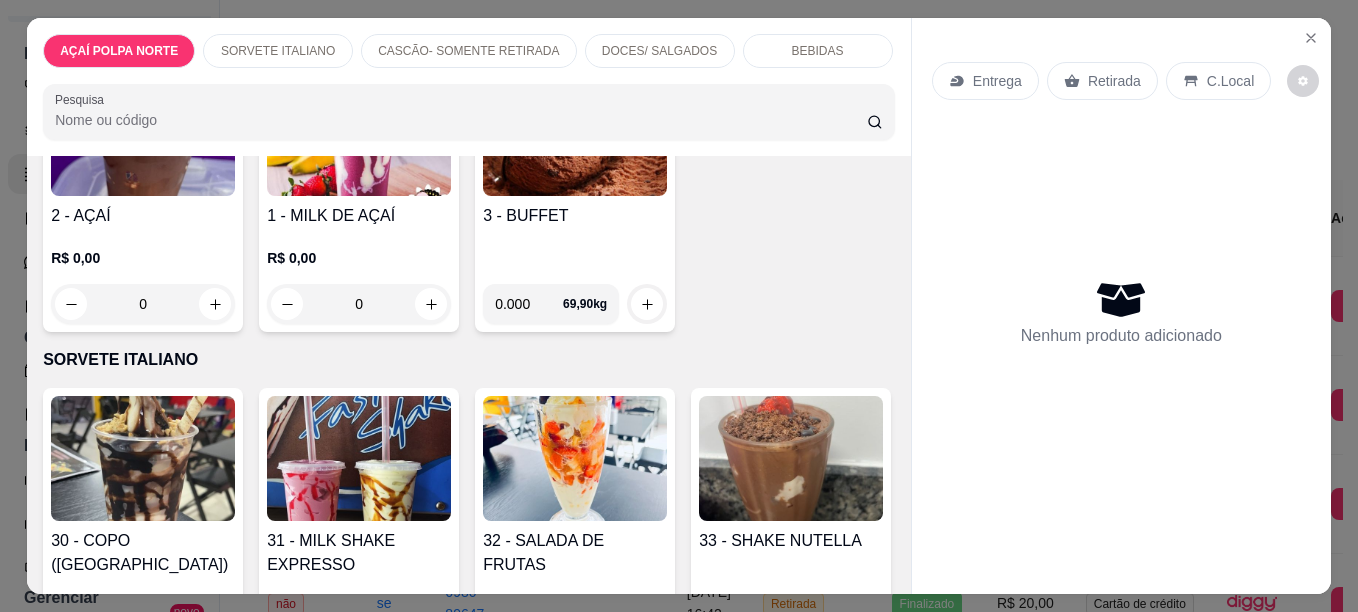scroll, scrollTop: 300, scrollLeft: 0, axis: vertical 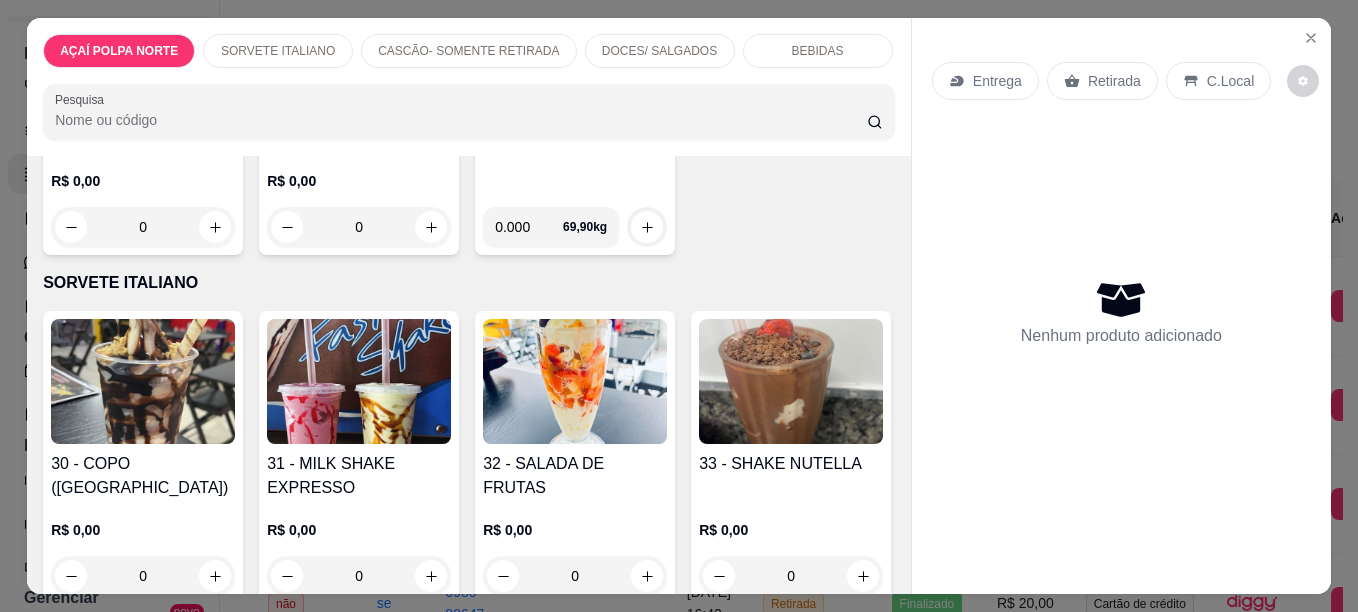 click at bounding box center [359, 381] 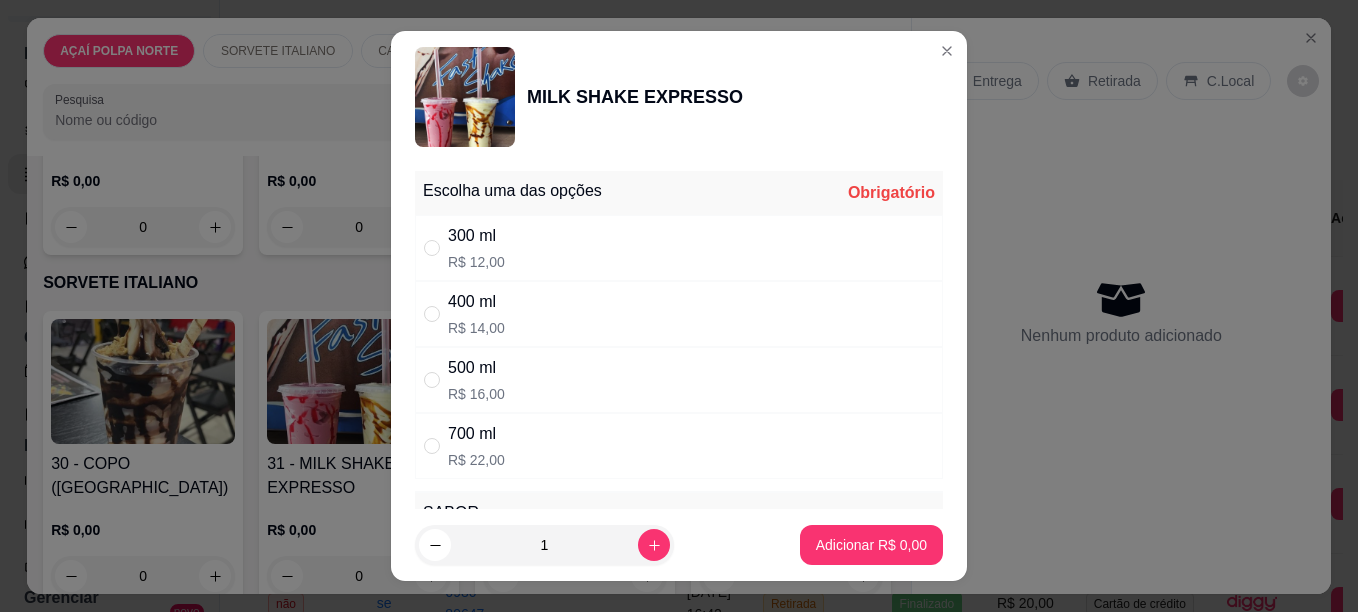 click on "300 ml R$ 12,00" at bounding box center [679, 248] 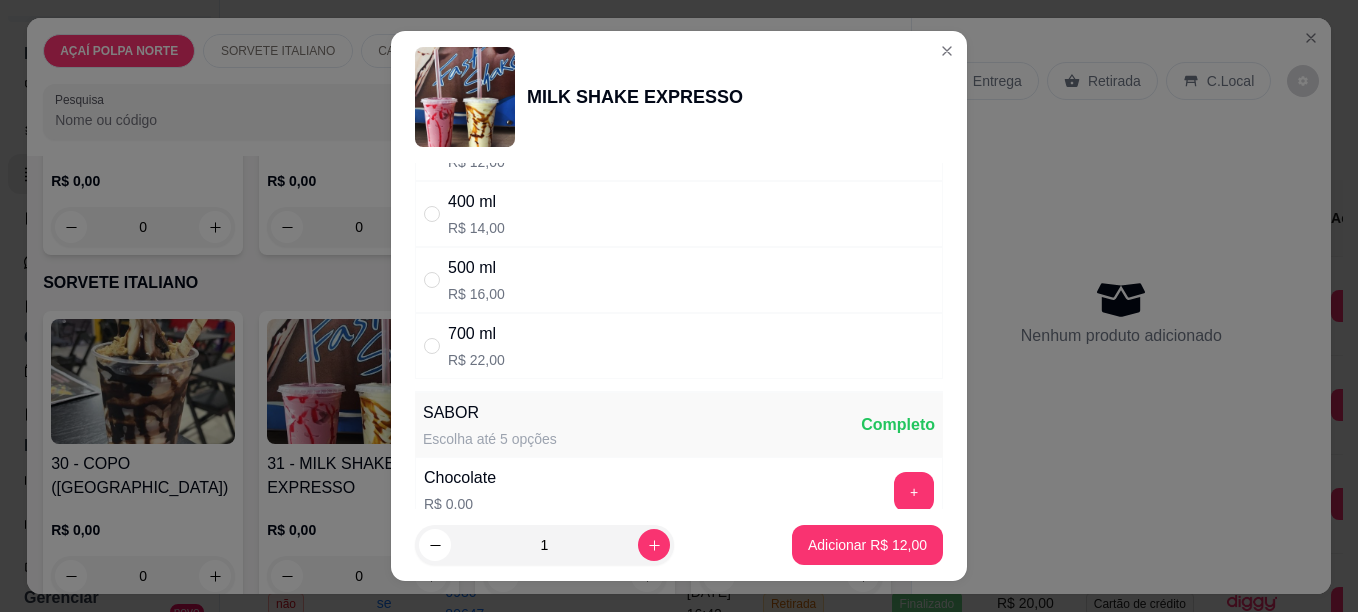 scroll, scrollTop: 200, scrollLeft: 0, axis: vertical 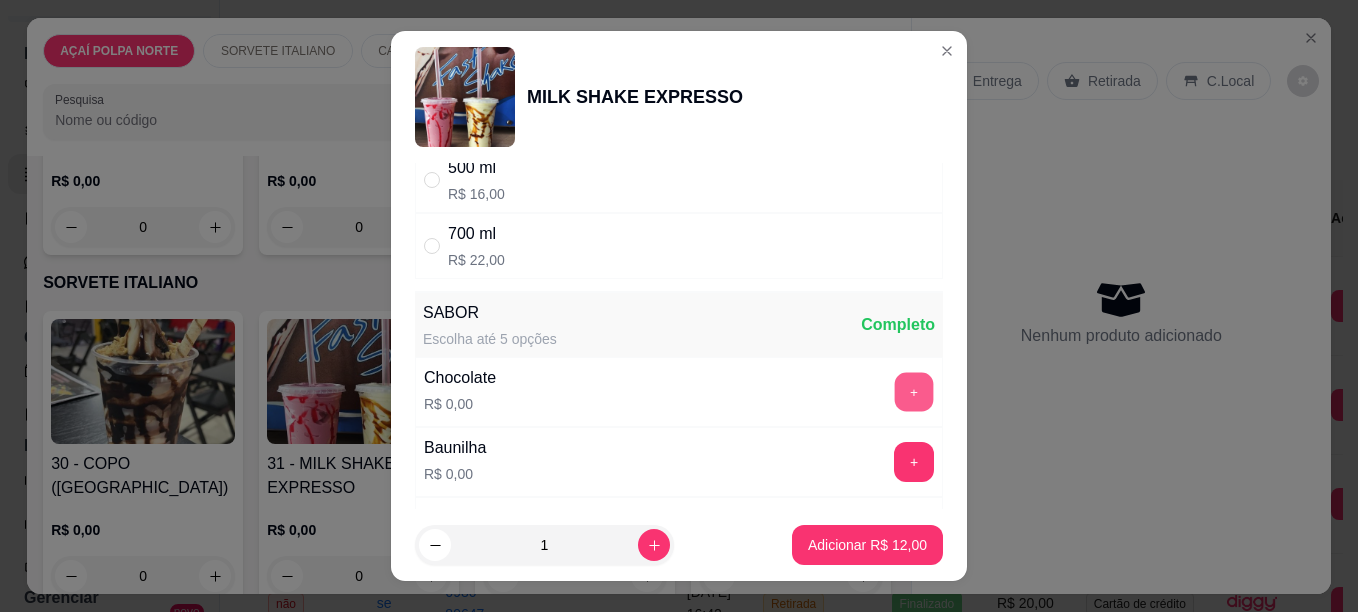 click on "+" at bounding box center (914, 391) 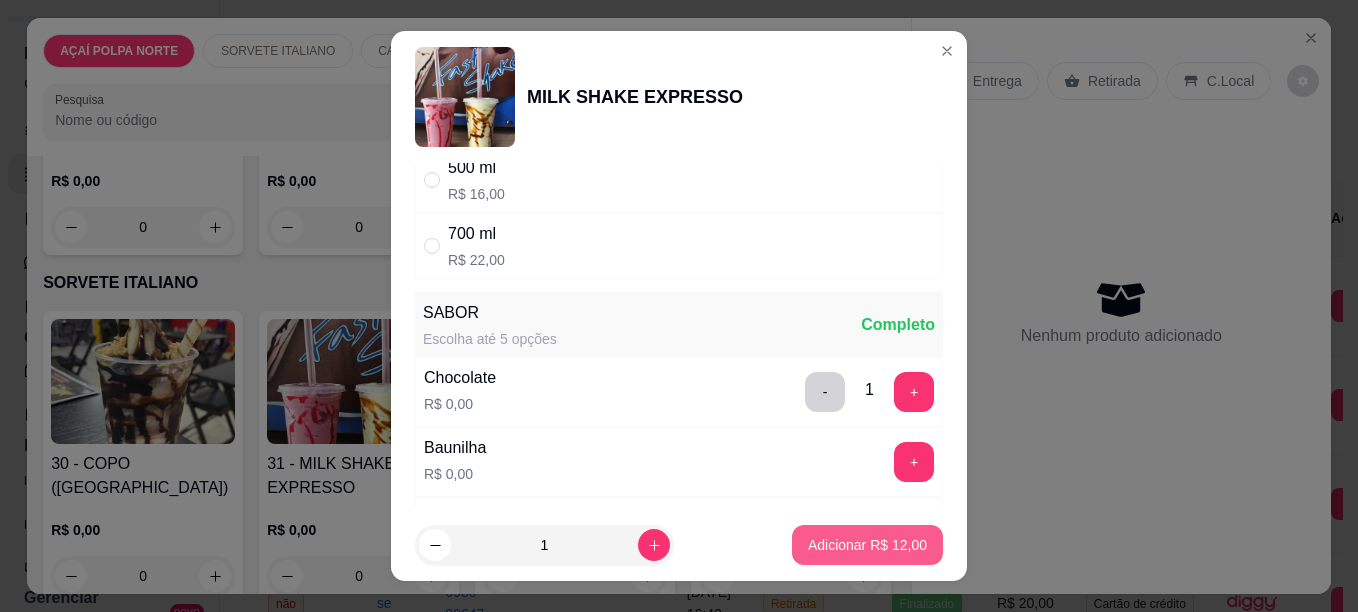 click on "Adicionar   R$ 12,00" at bounding box center [867, 545] 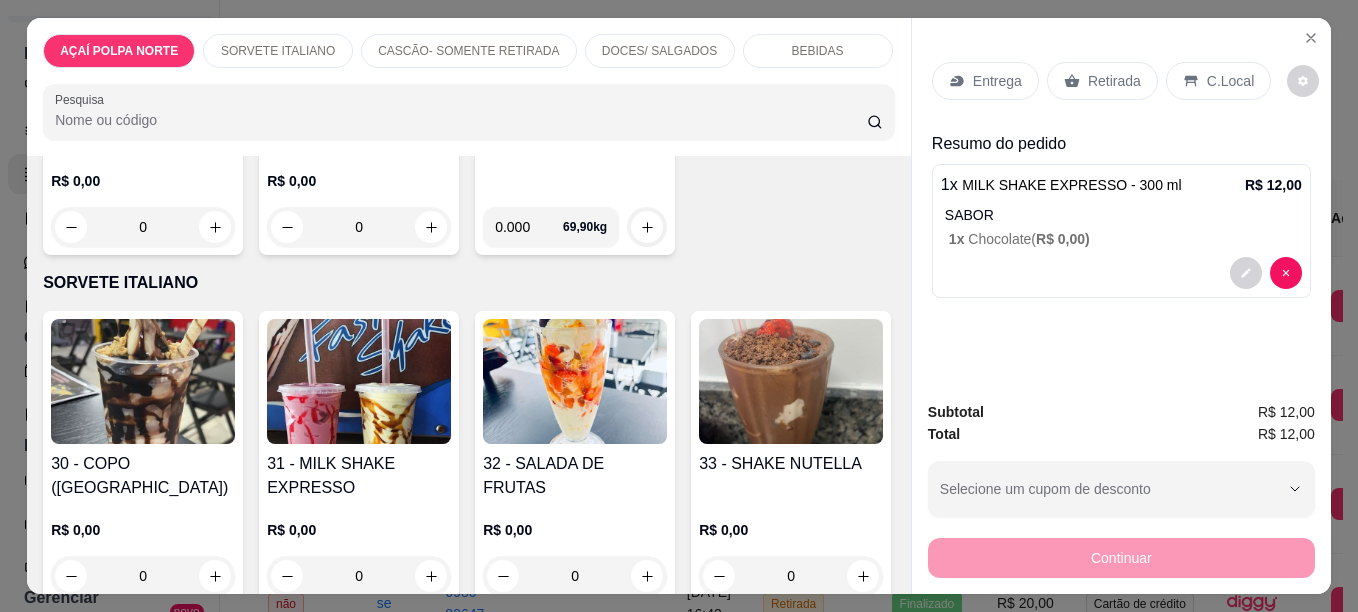 click on "31 - MILK SHAKE EXPRESSO" at bounding box center [359, 476] 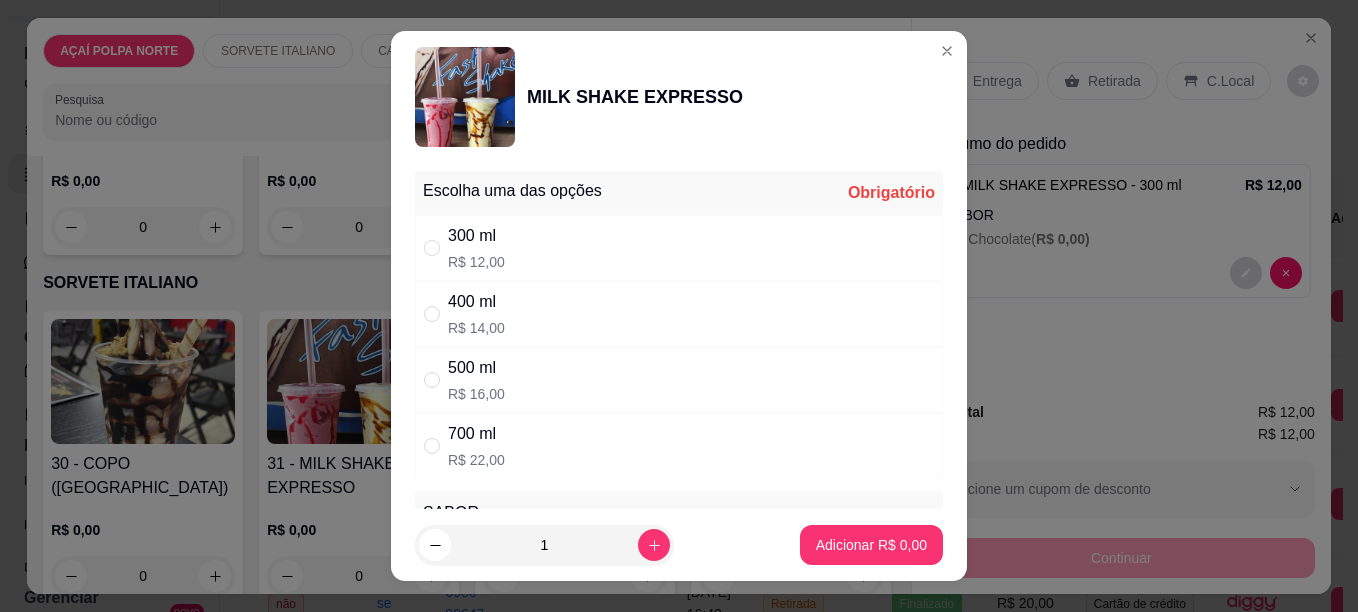 click on "400 ml R$ 14,00" at bounding box center [679, 314] 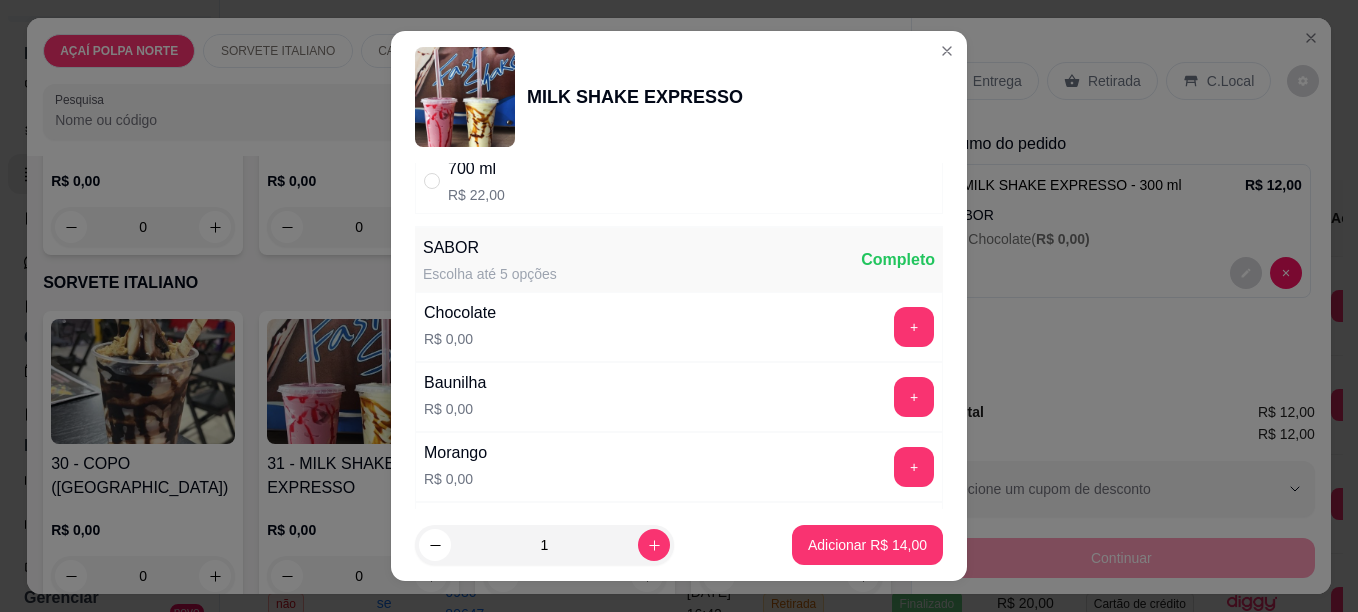 scroll, scrollTop: 300, scrollLeft: 0, axis: vertical 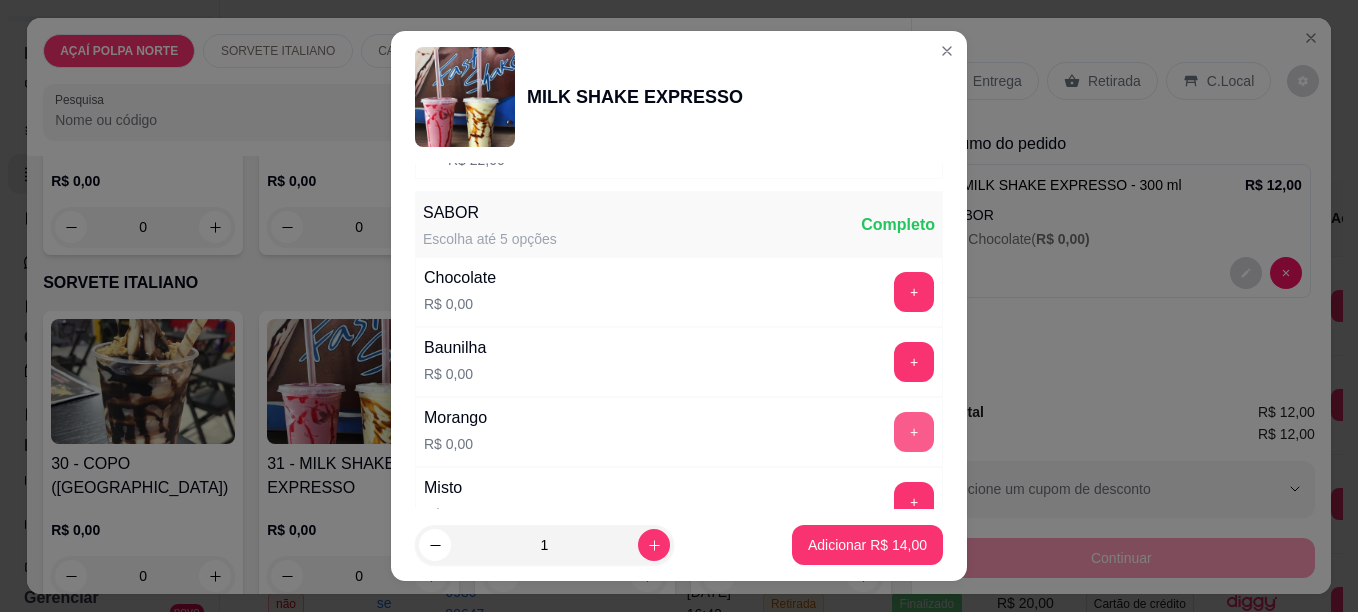click on "+" at bounding box center (914, 432) 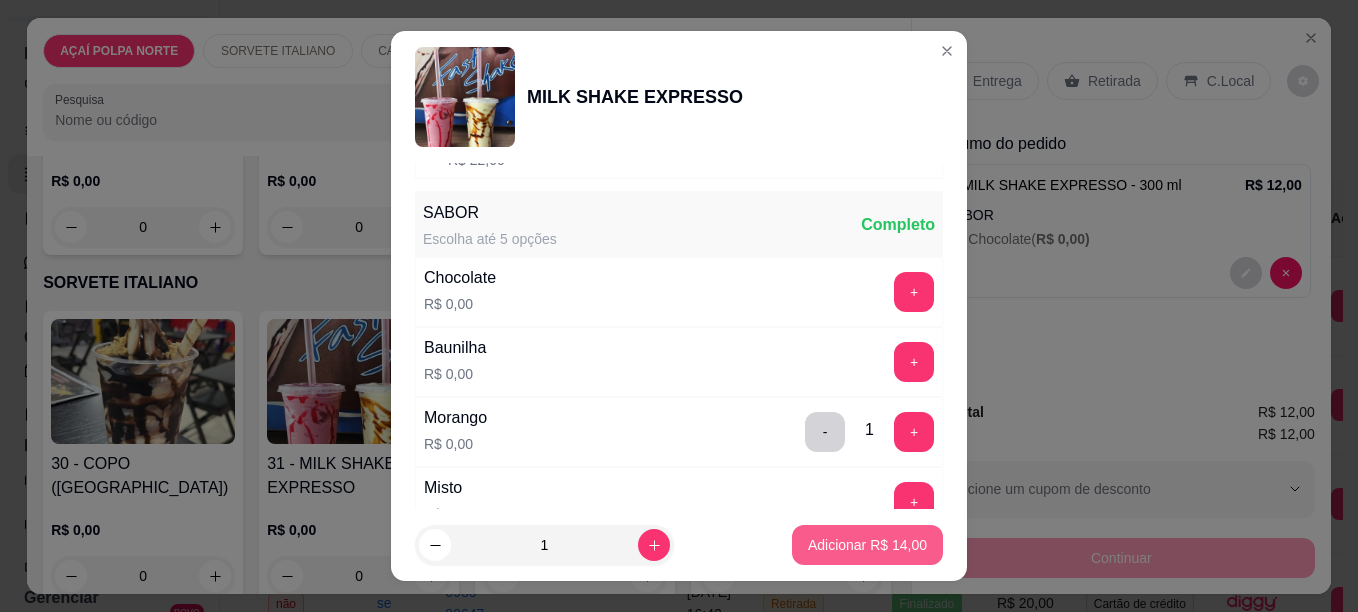 click on "Adicionar   R$ 14,00" at bounding box center (867, 545) 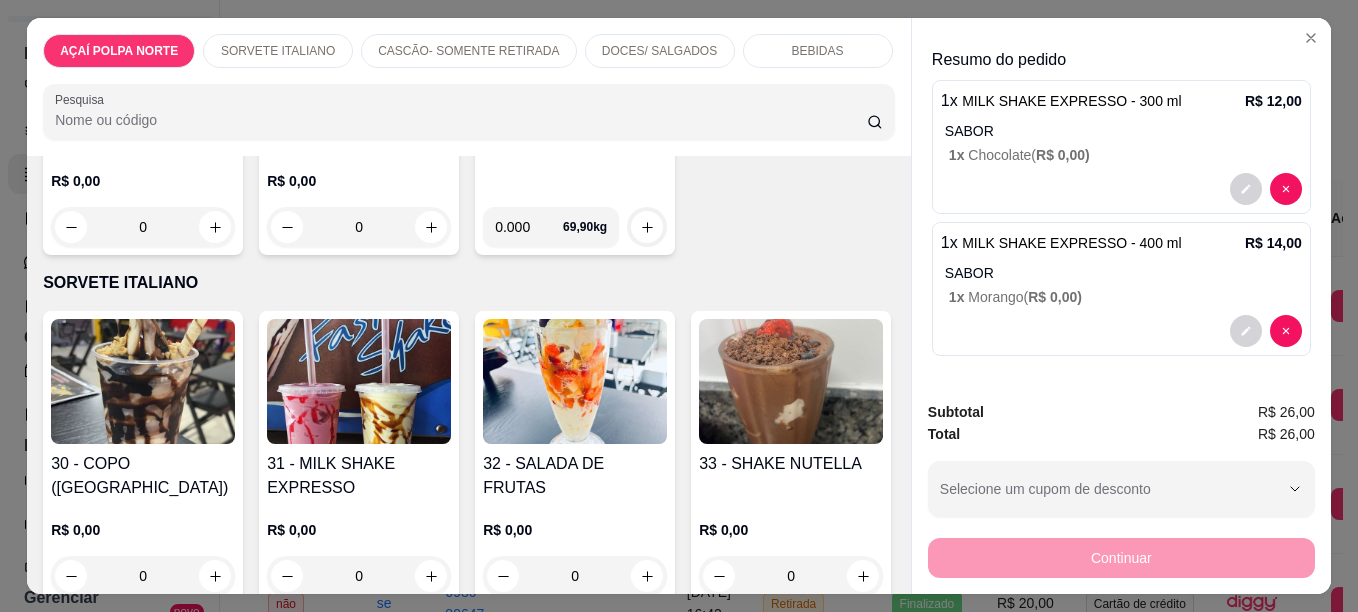 scroll, scrollTop: 0, scrollLeft: 0, axis: both 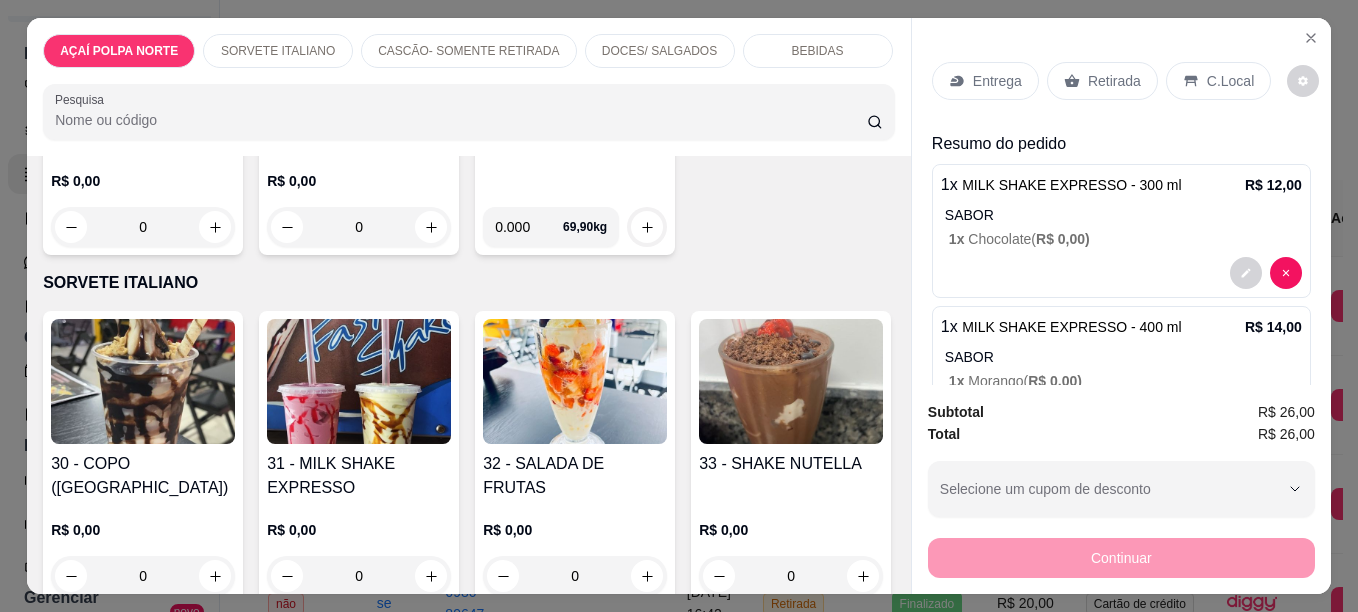 click on "C.Local" at bounding box center (1218, 81) 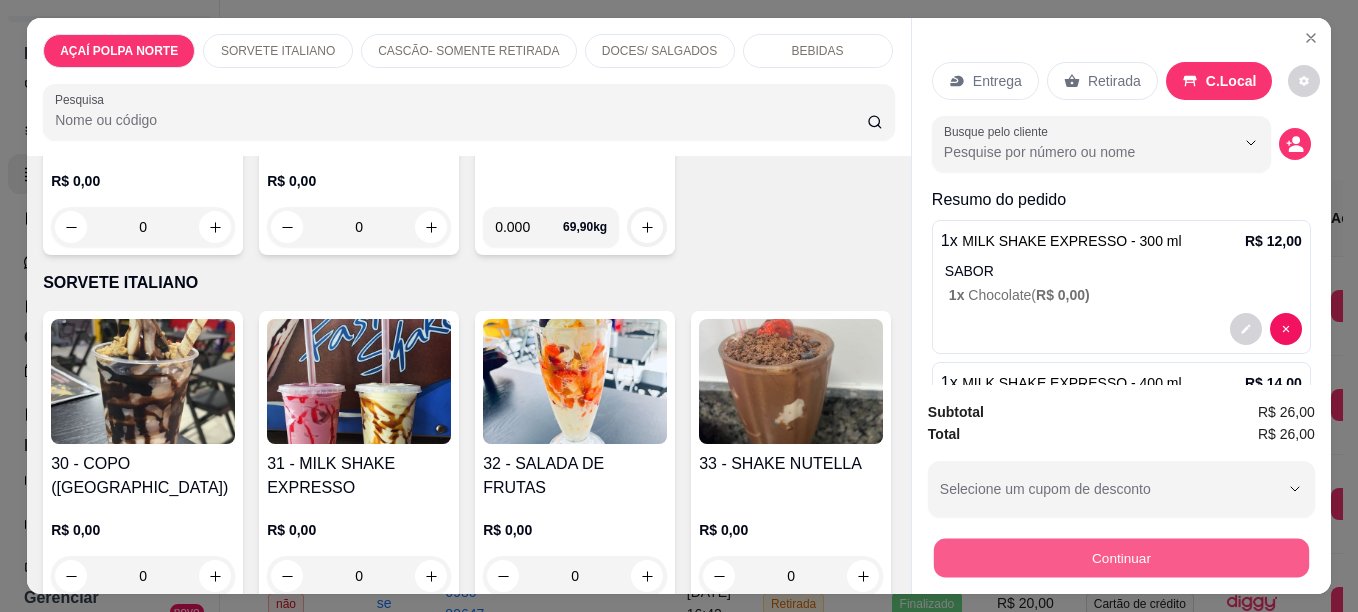 click on "Continuar" at bounding box center (1121, 557) 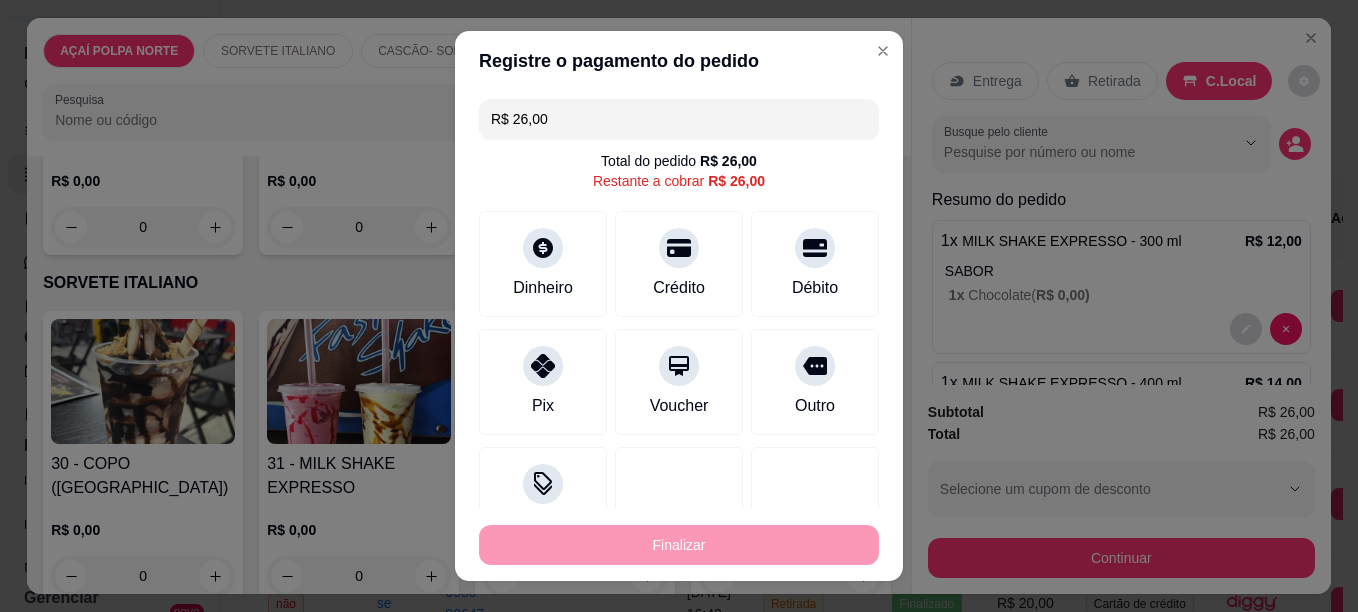 drag, startPoint x: 558, startPoint y: 114, endPoint x: 482, endPoint y: 121, distance: 76.321686 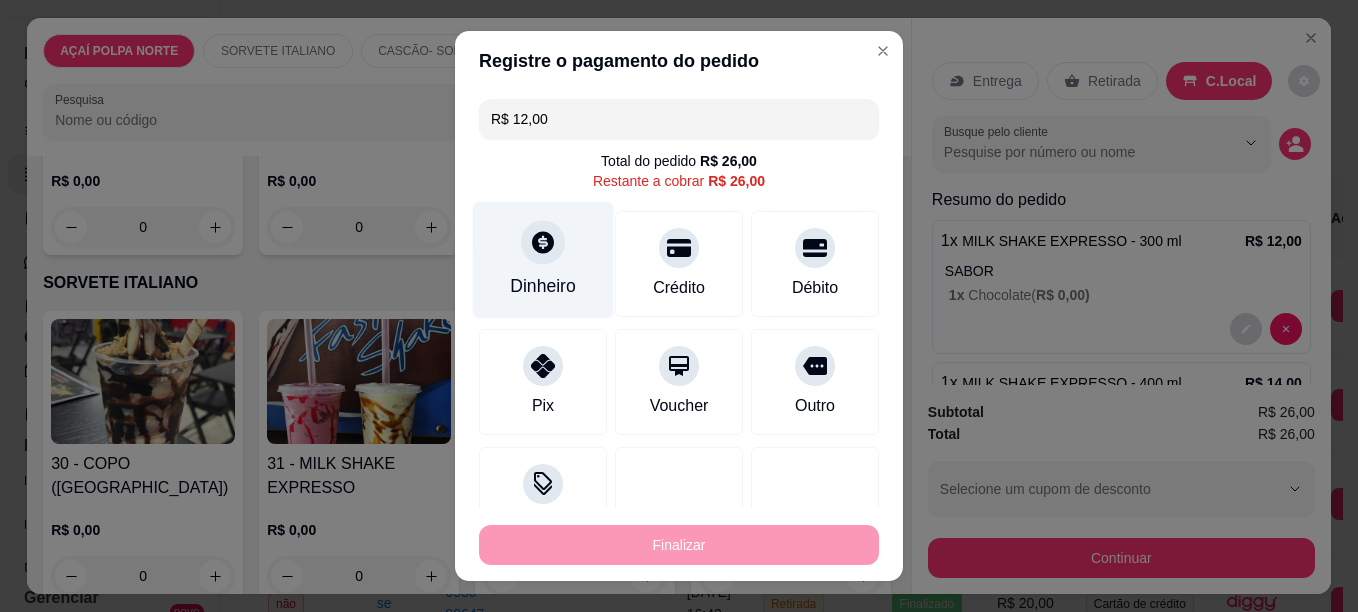 click on "Dinheiro" at bounding box center [543, 259] 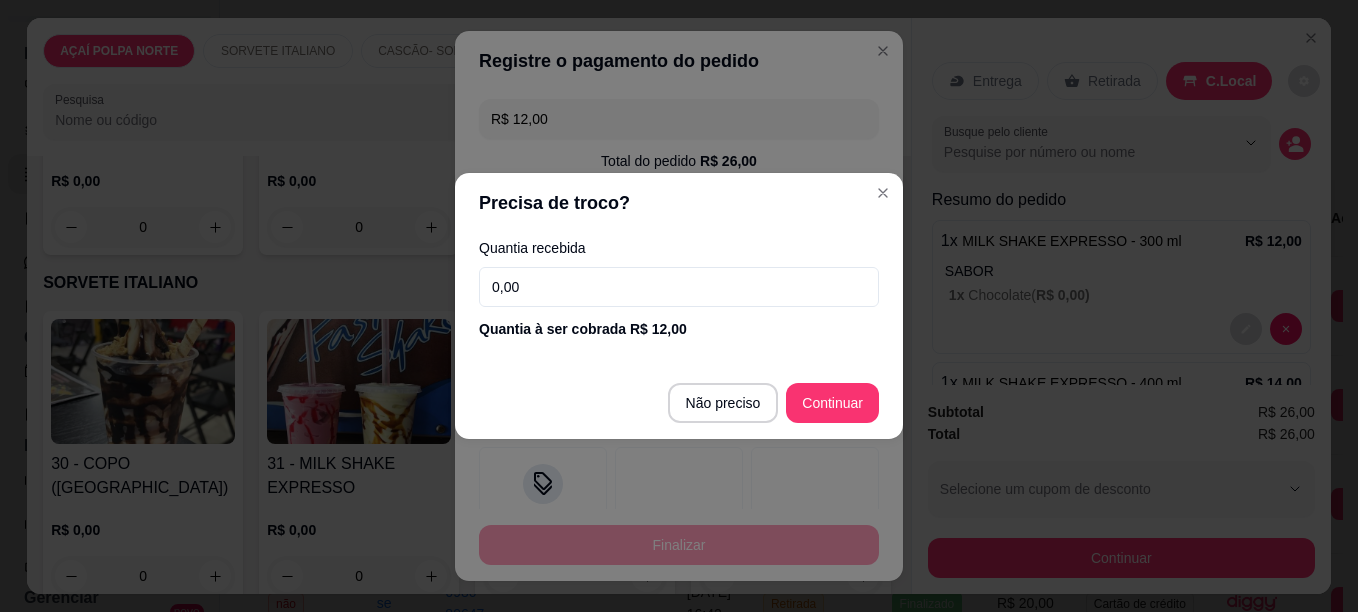 click on "0,00" at bounding box center (679, 287) 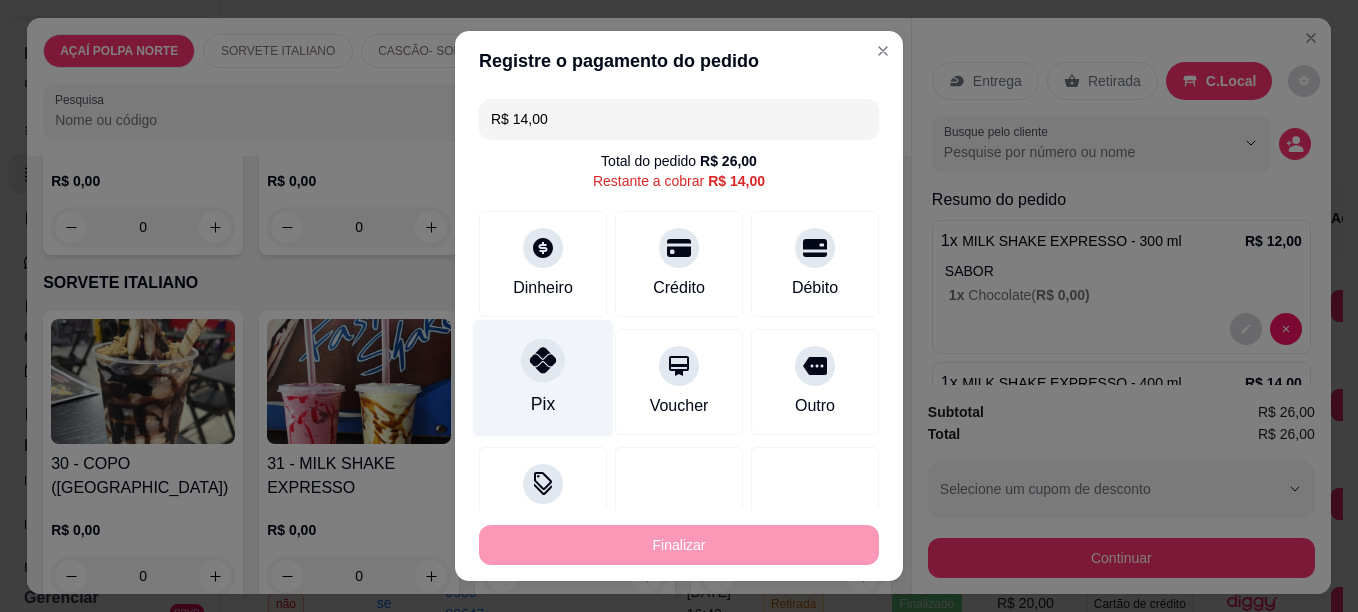click at bounding box center (543, 360) 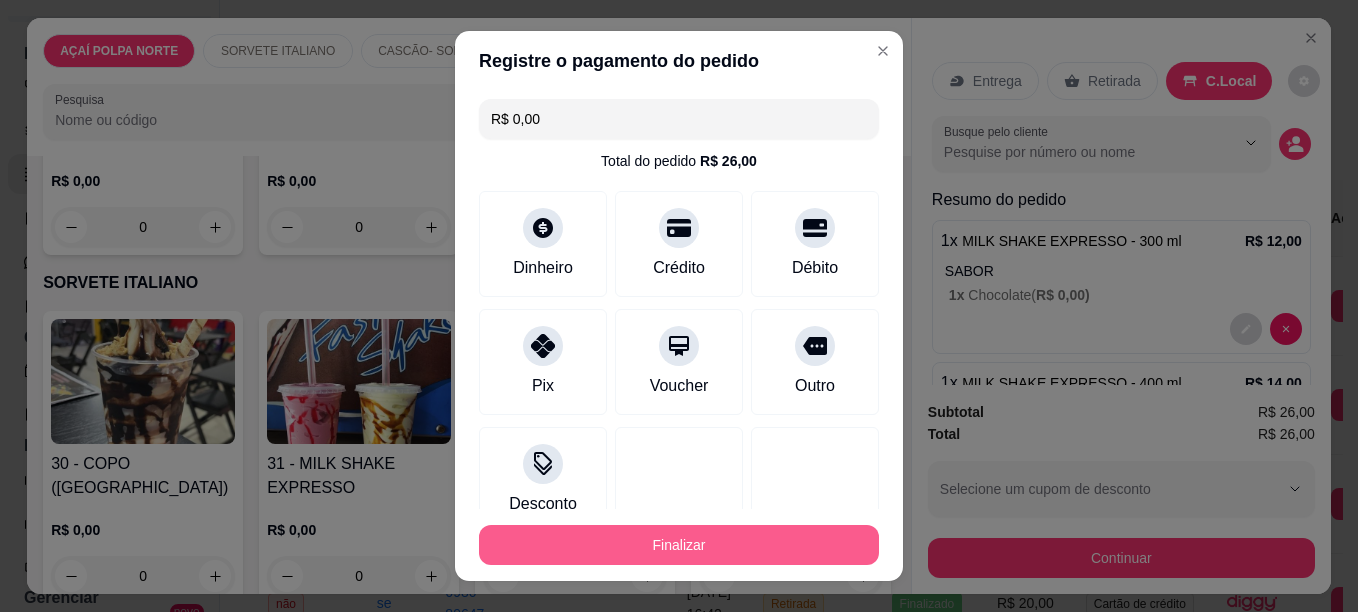 click on "Finalizar" at bounding box center (679, 545) 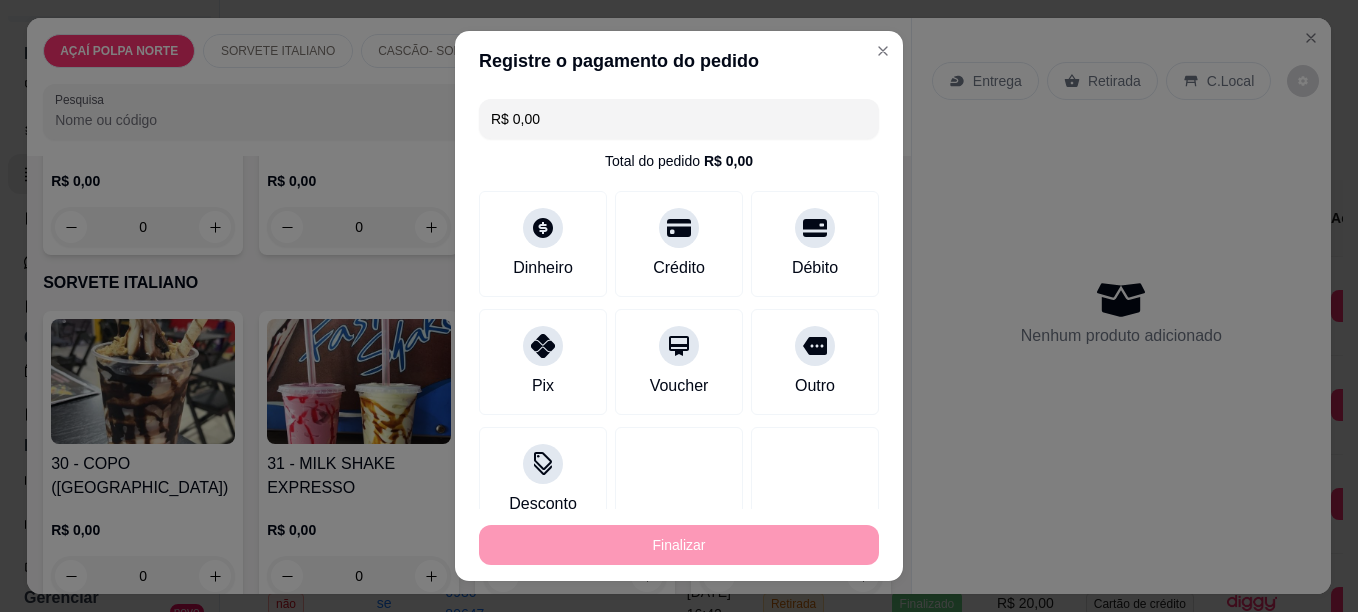 type on "-R$ 26,00" 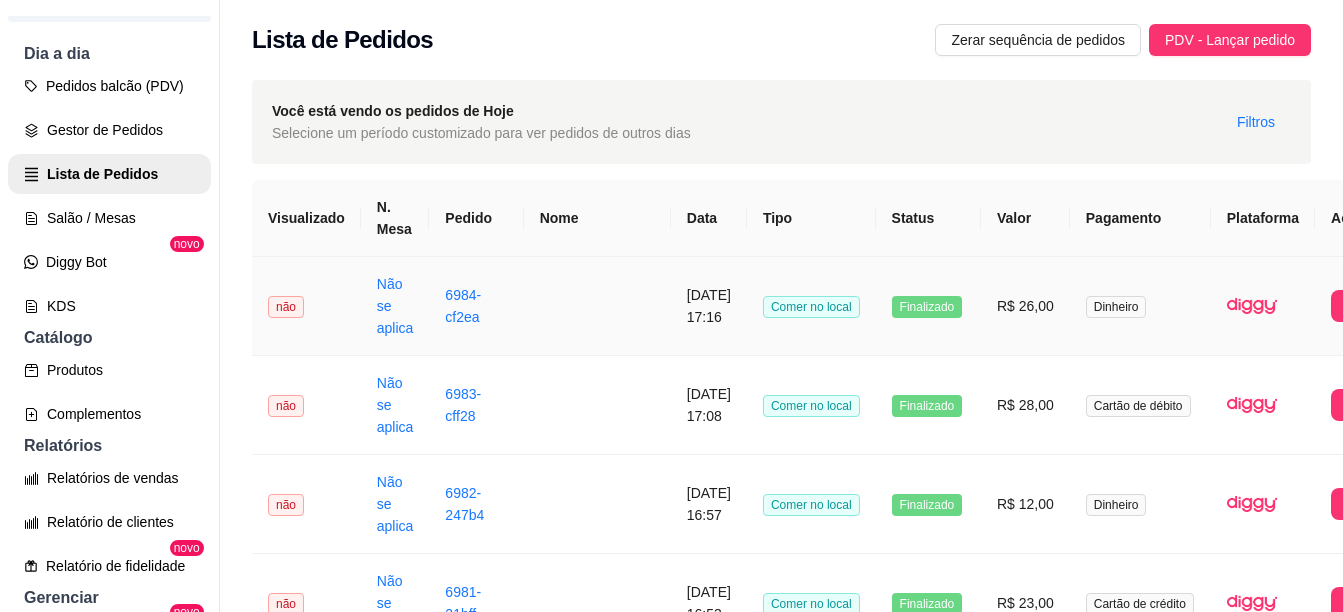 click on "Comer no local" at bounding box center (811, 306) 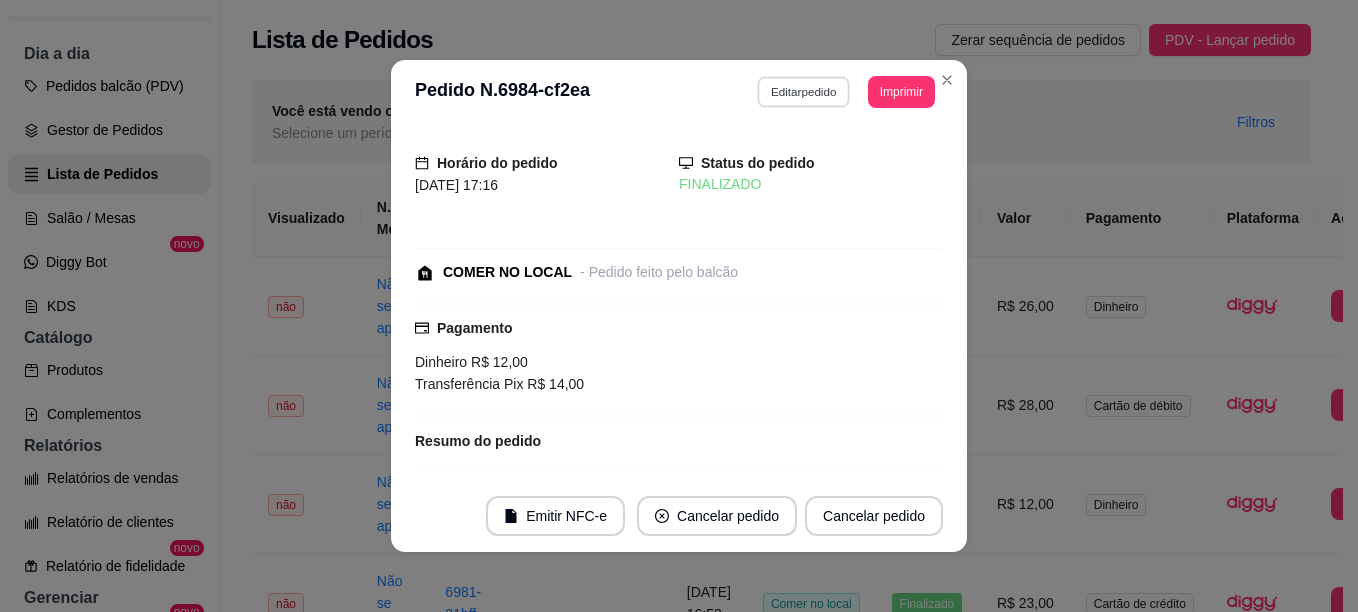 click on "Editar  pedido" at bounding box center [804, 91] 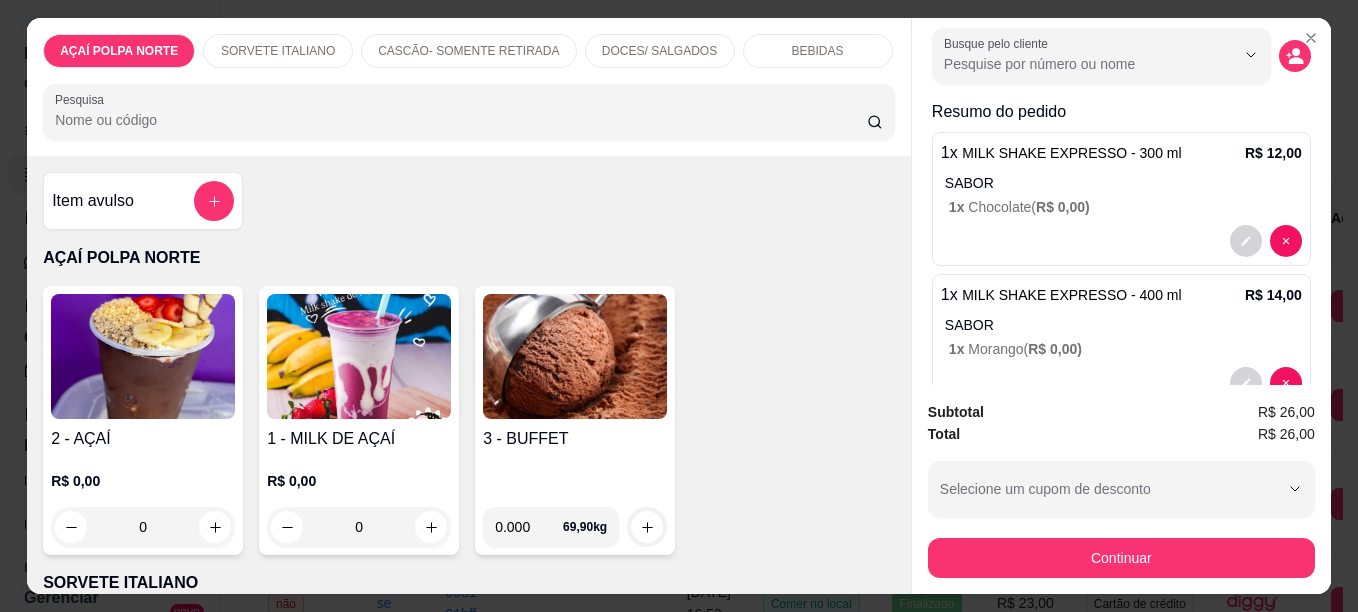 scroll, scrollTop: 100, scrollLeft: 0, axis: vertical 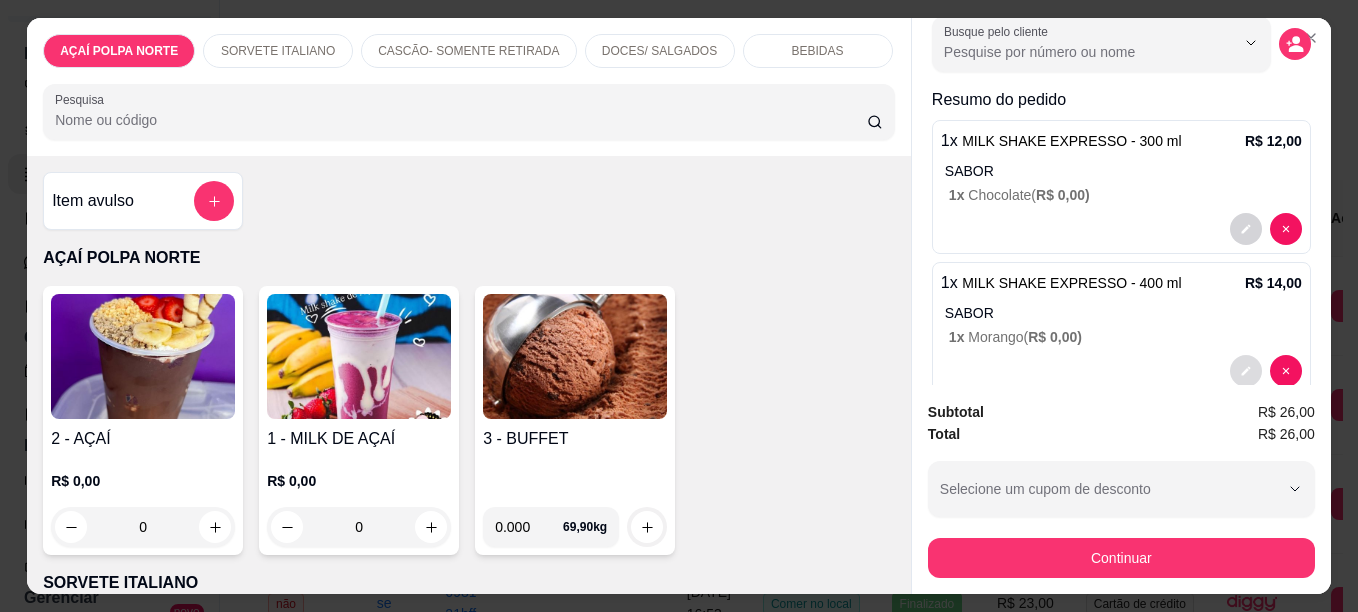 click at bounding box center [1246, 371] 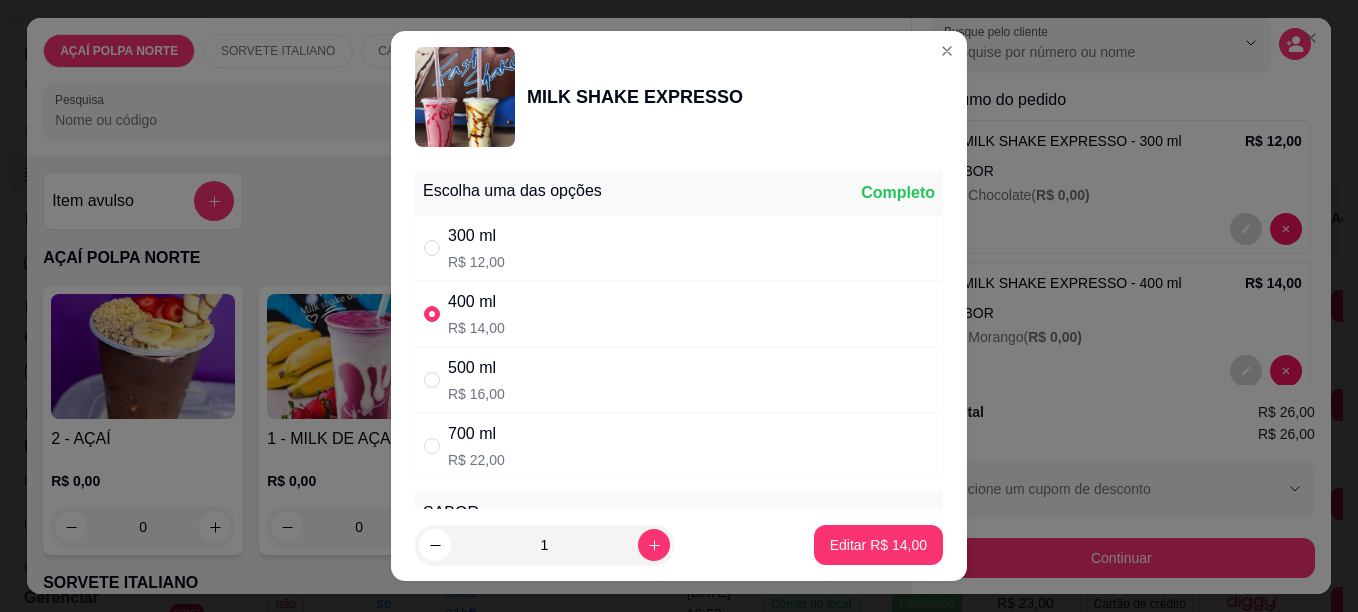 click on "R$ 16,00" at bounding box center [476, 394] 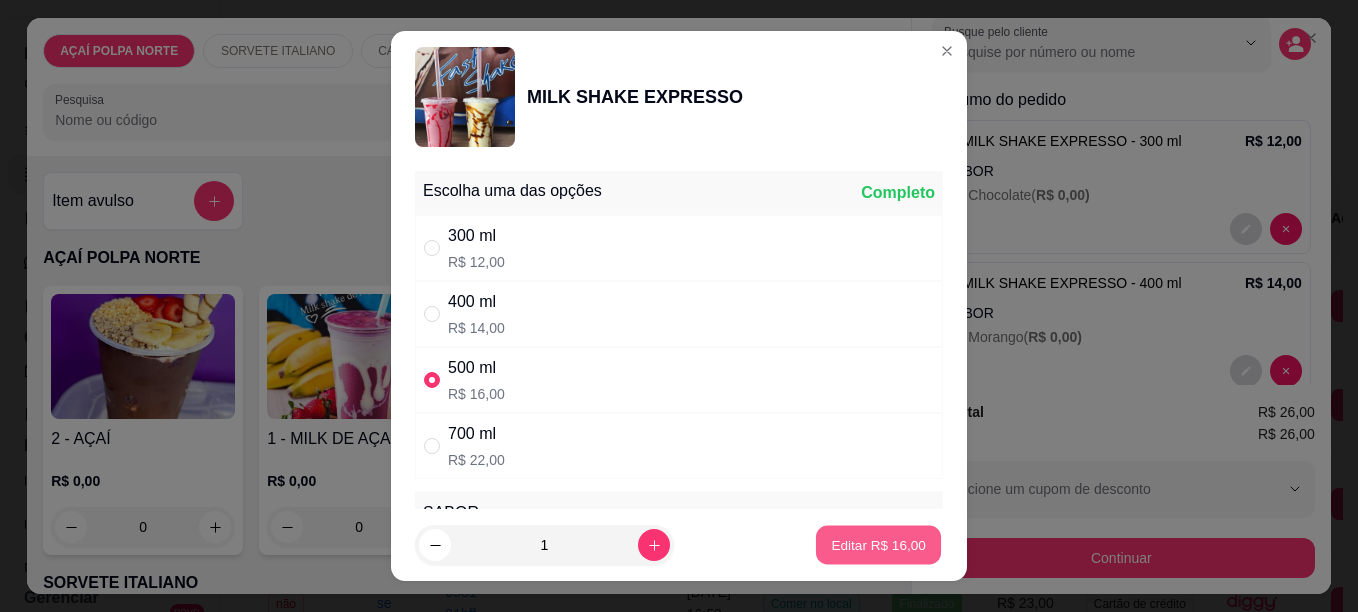 click on "Editar   R$ 16,00" at bounding box center (878, 545) 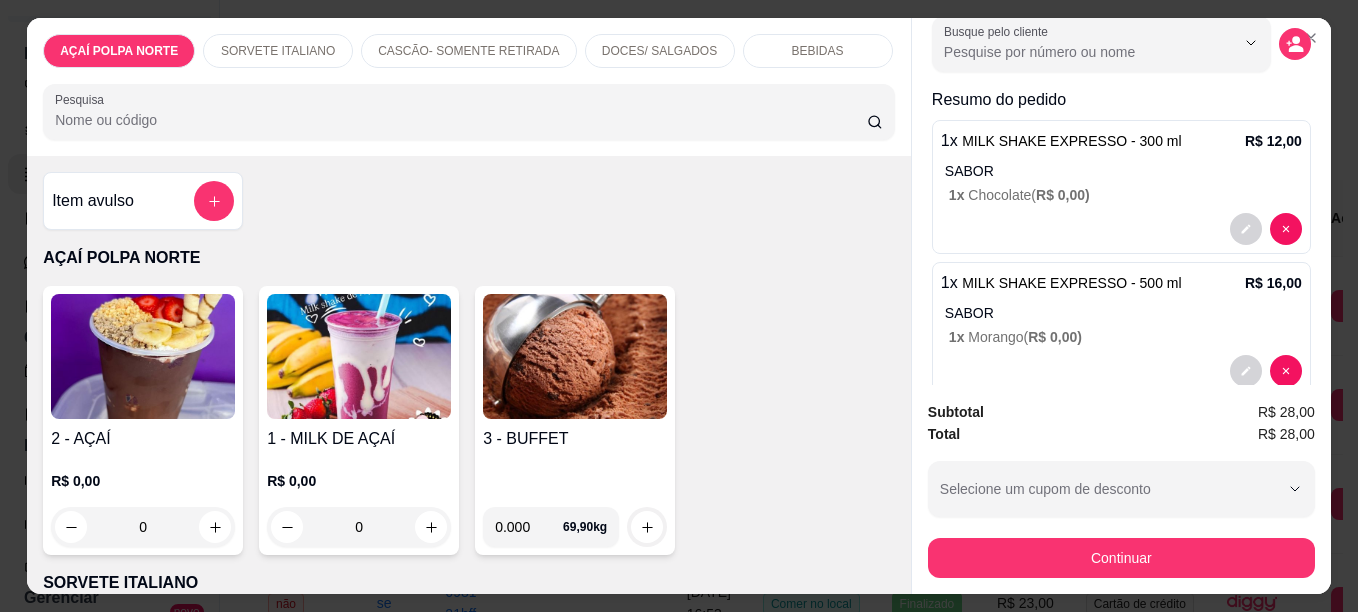scroll, scrollTop: 140, scrollLeft: 0, axis: vertical 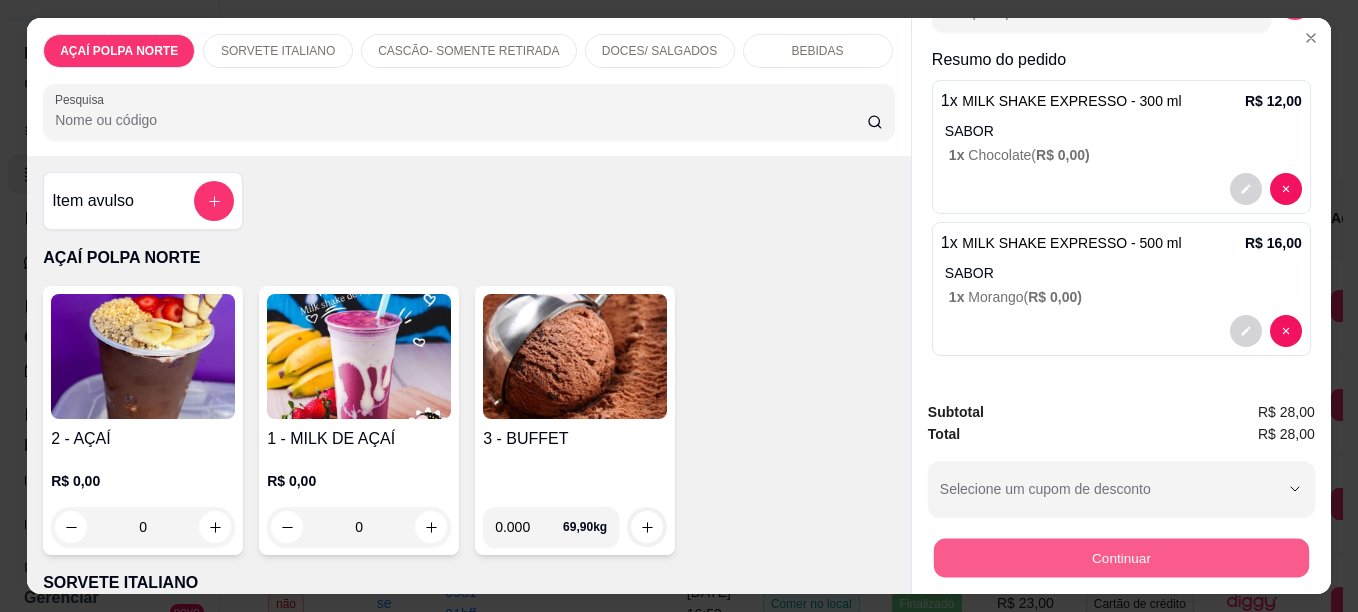 click on "Continuar" at bounding box center [1121, 557] 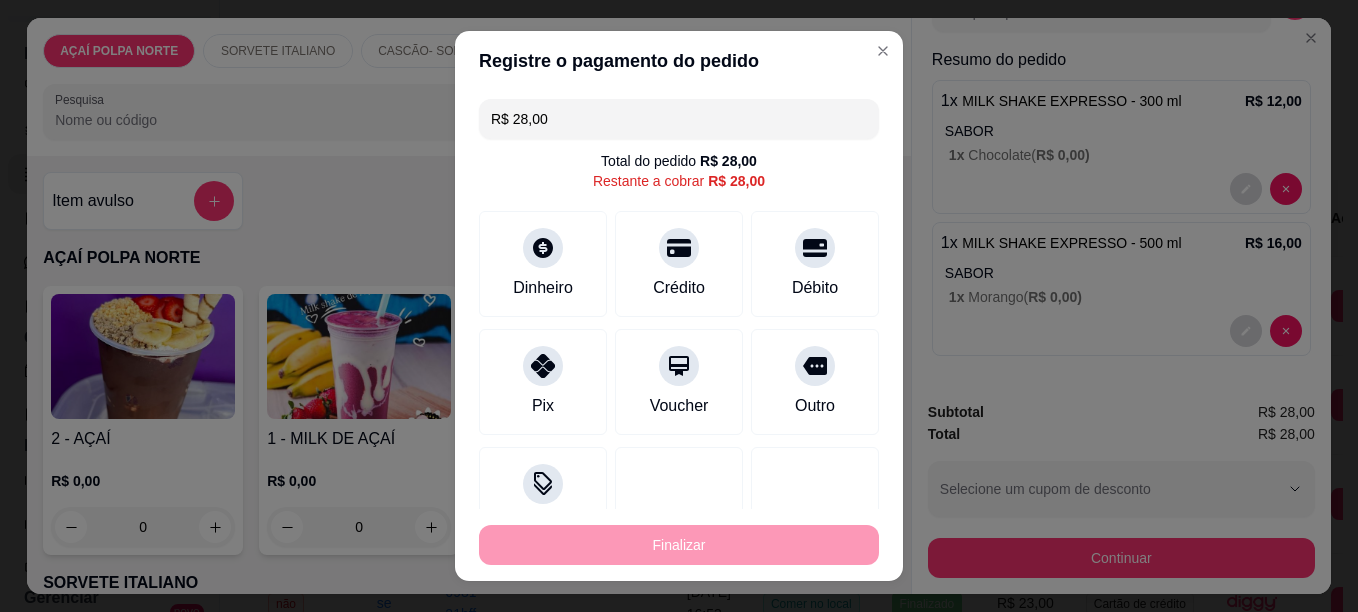 drag, startPoint x: 575, startPoint y: 103, endPoint x: 491, endPoint y: 113, distance: 84.59315 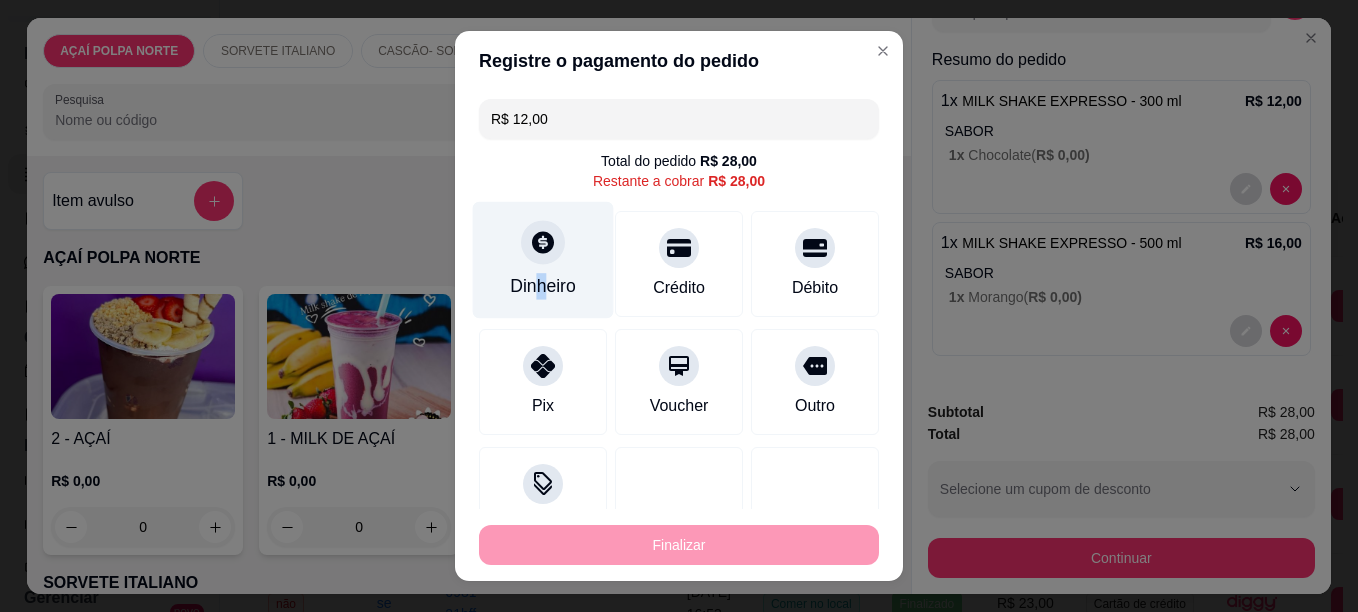 click on "Dinheiro" at bounding box center [543, 286] 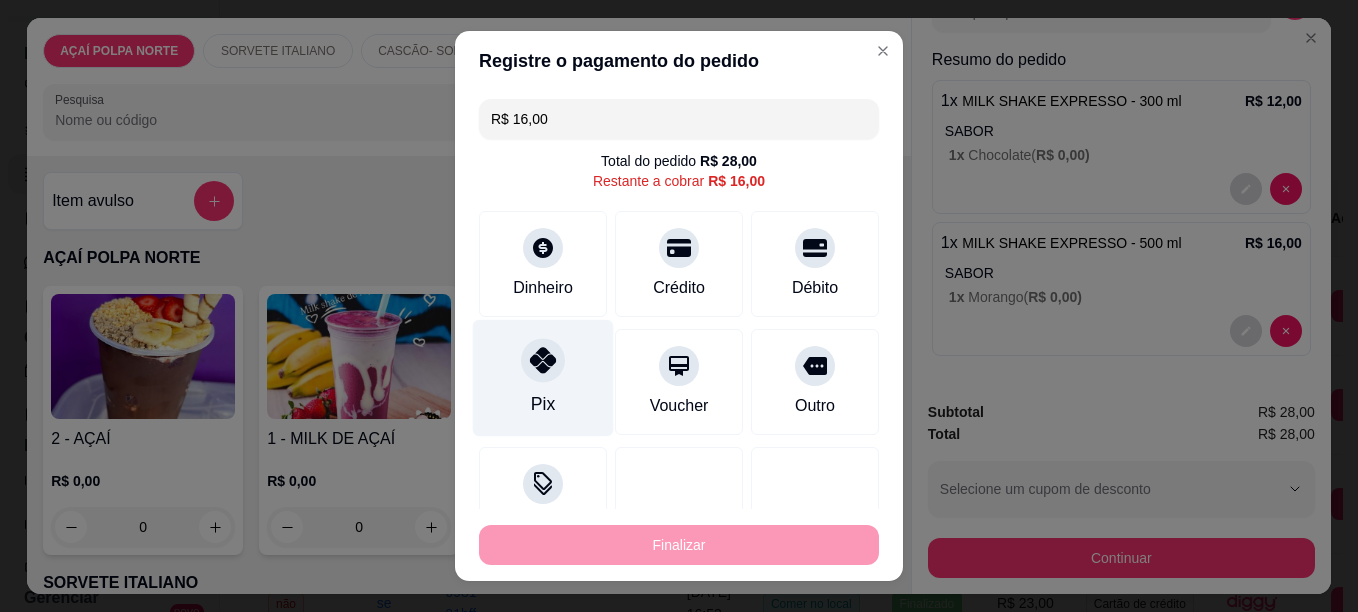 click on "Pix" at bounding box center (543, 377) 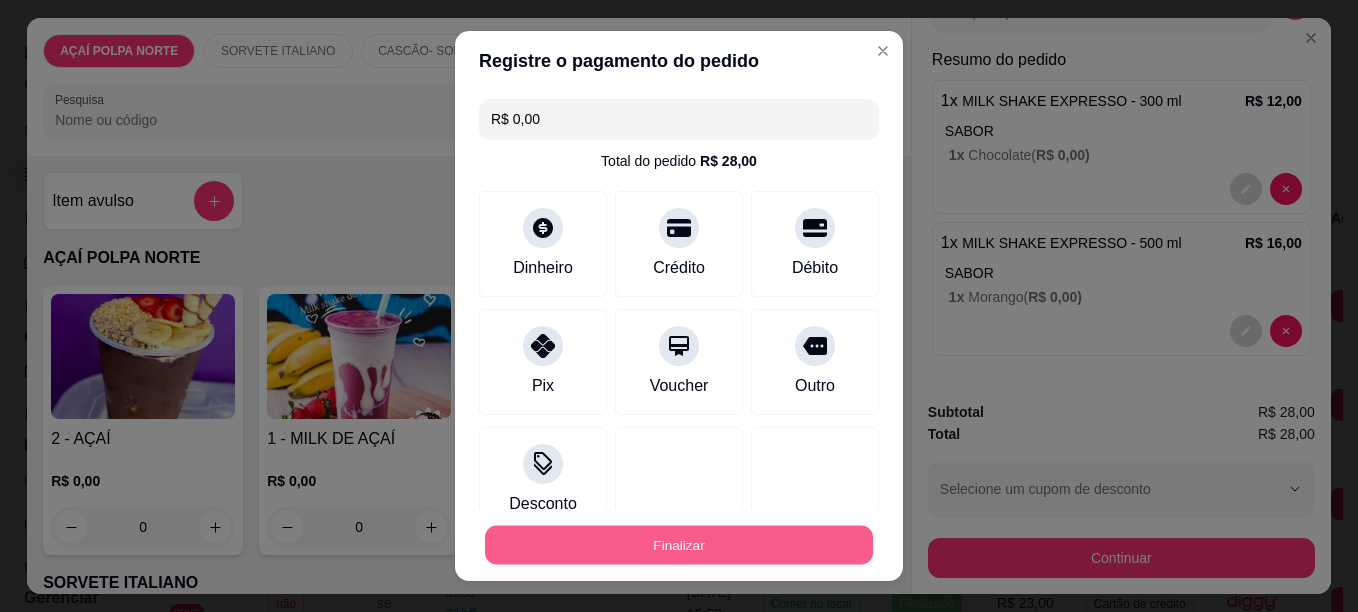 click on "Finalizar" at bounding box center [679, 545] 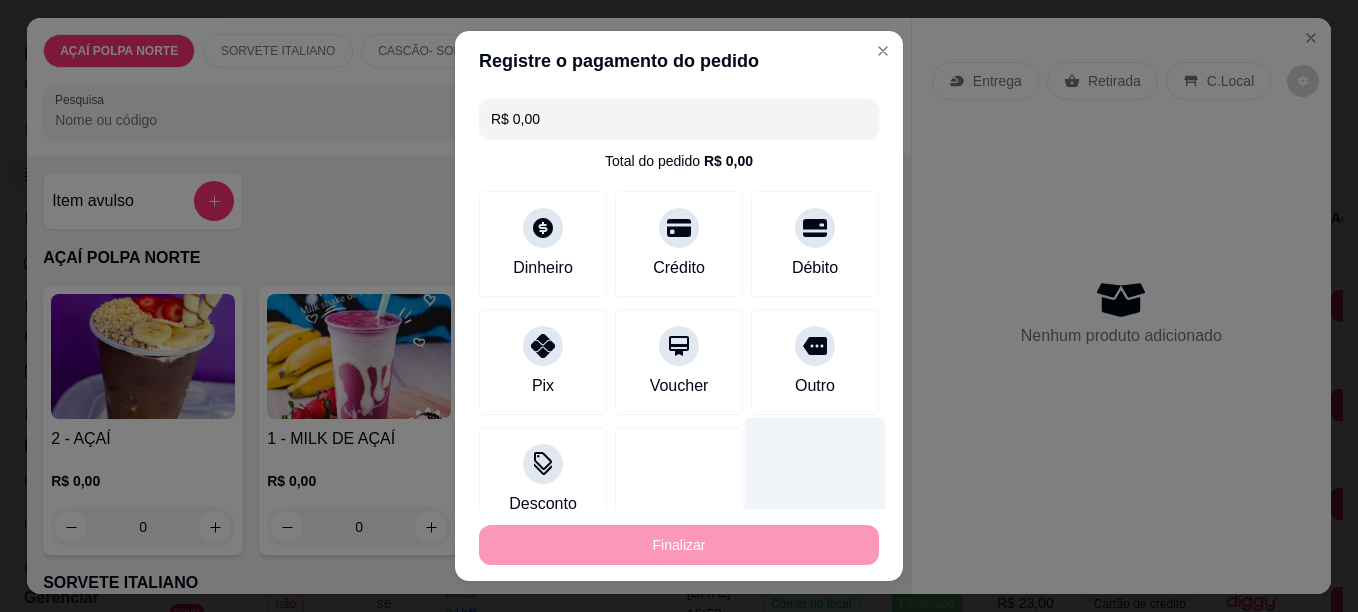 type on "-R$ 28,00" 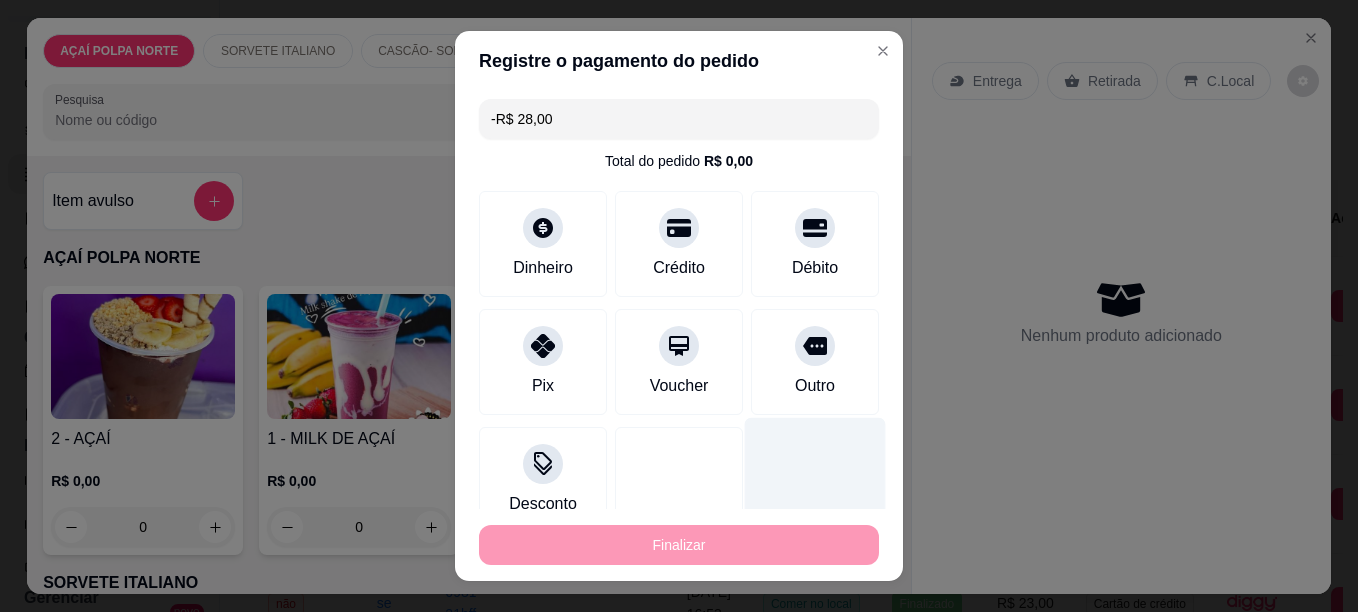 scroll, scrollTop: 0, scrollLeft: 0, axis: both 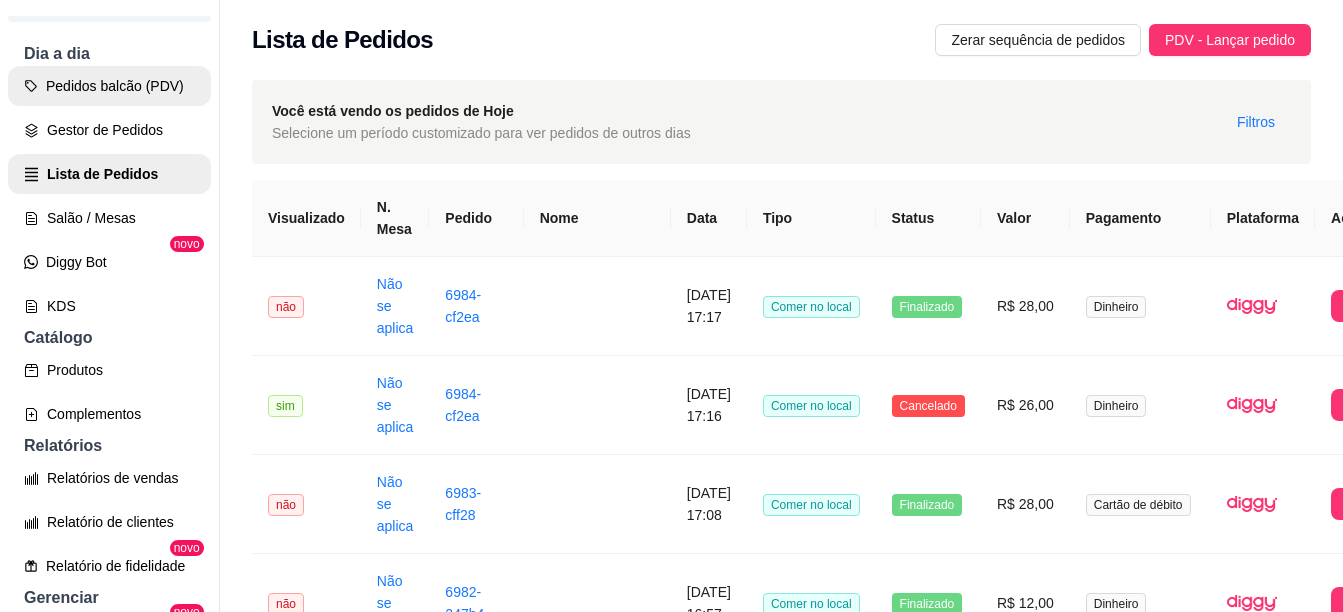 click on "Pedidos balcão (PDV)" at bounding box center (109, 86) 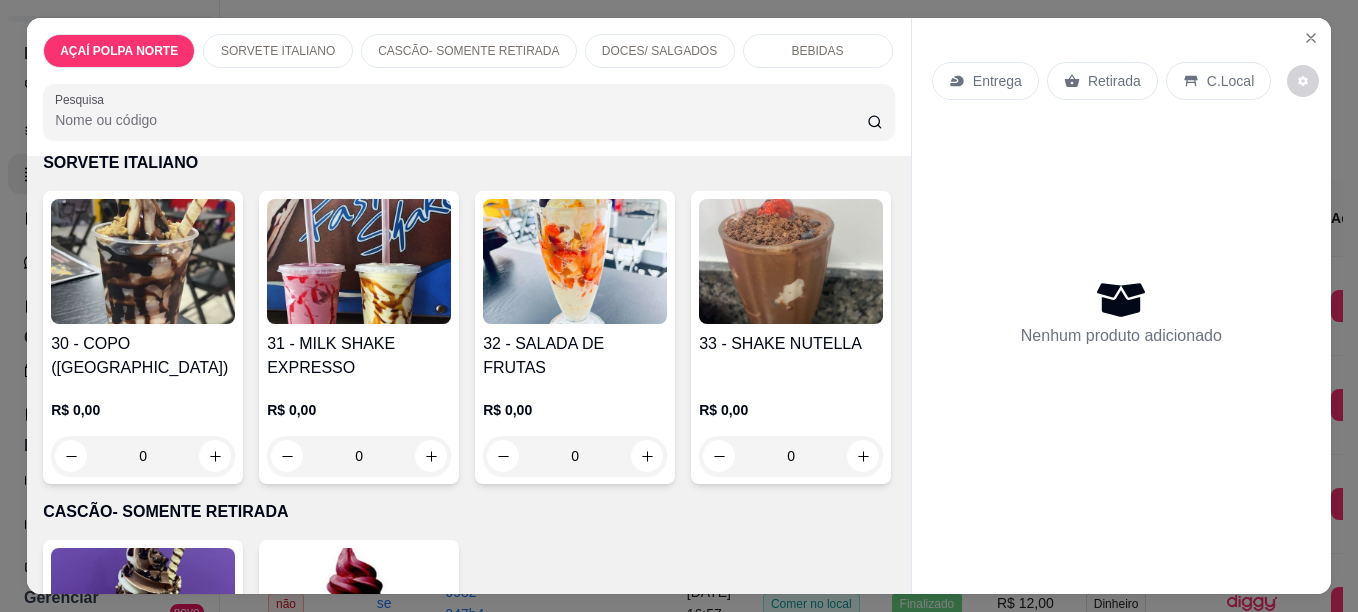 scroll, scrollTop: 600, scrollLeft: 0, axis: vertical 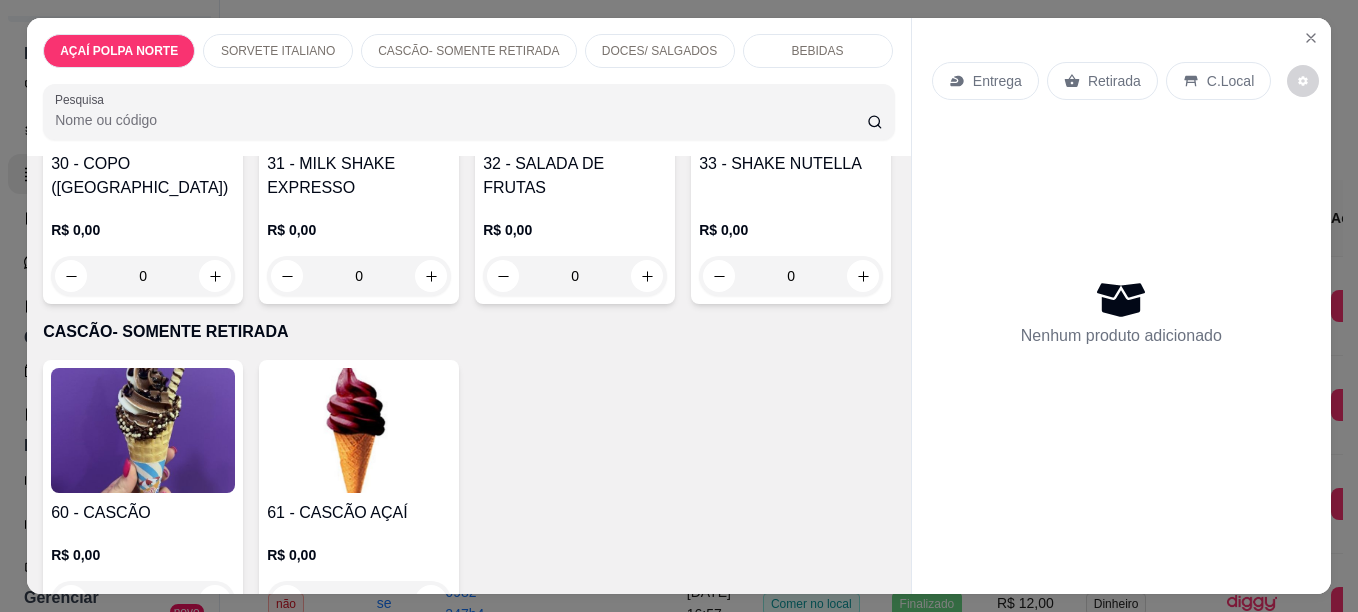 click at bounding box center [791, 81] 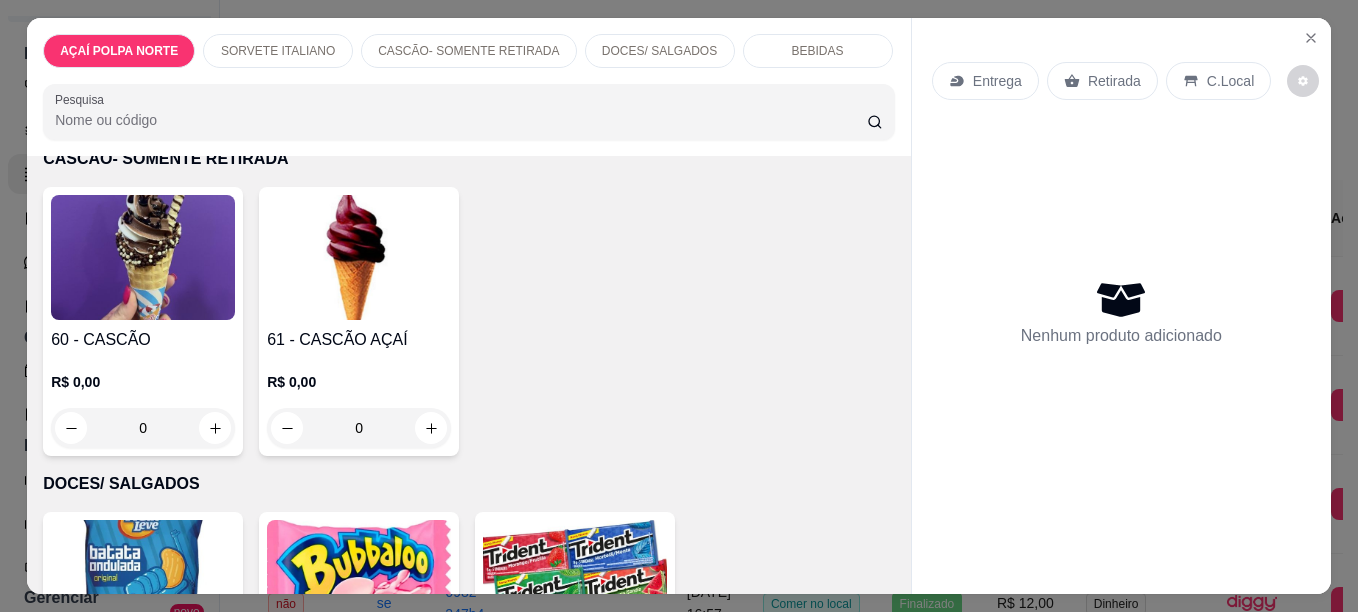 scroll, scrollTop: 1000, scrollLeft: 0, axis: vertical 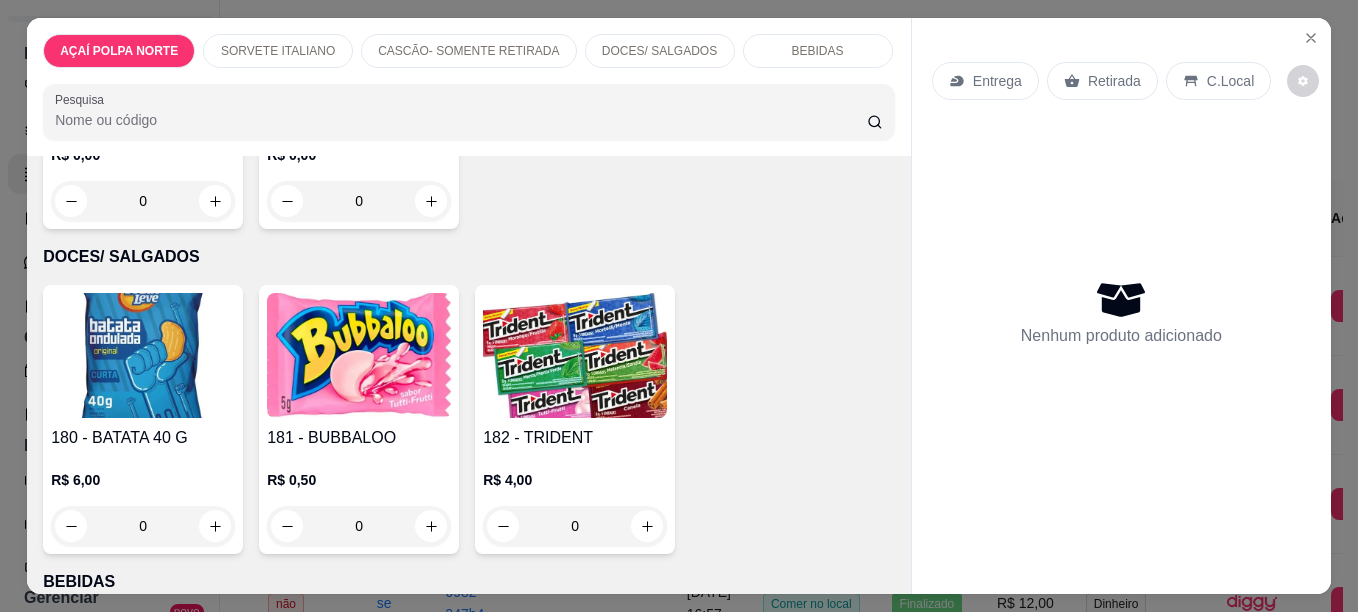 click at bounding box center (143, 30) 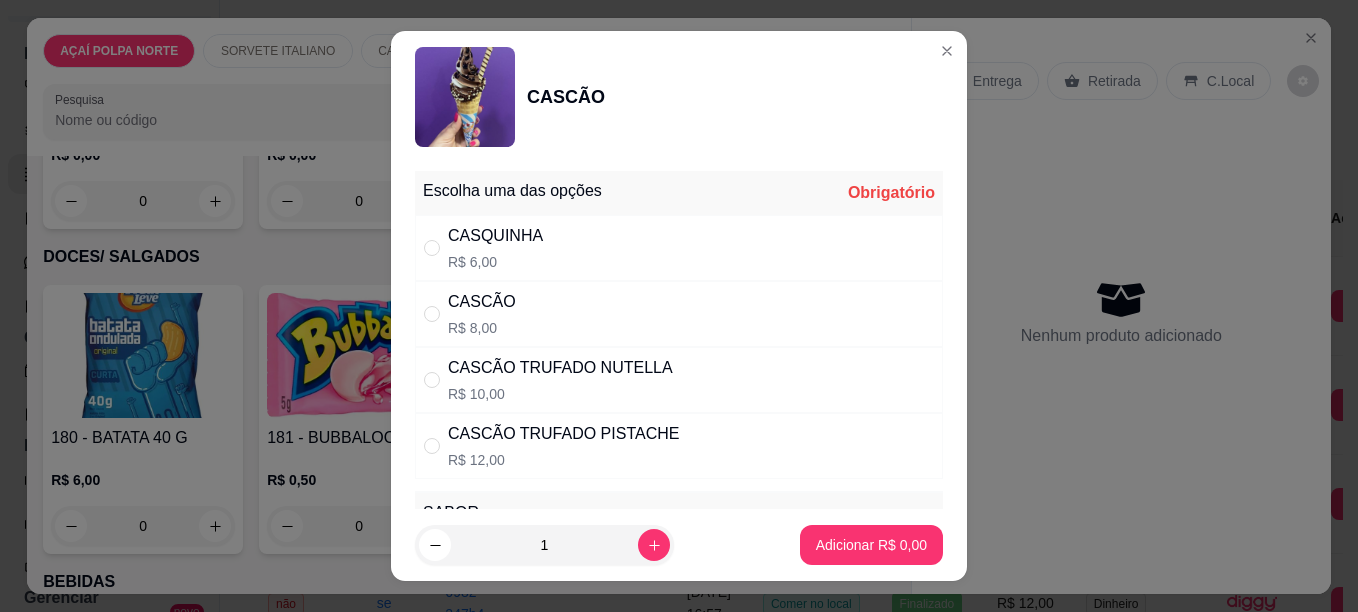 click on "CASCÃO TRUFADO PISTACHE" at bounding box center (563, 434) 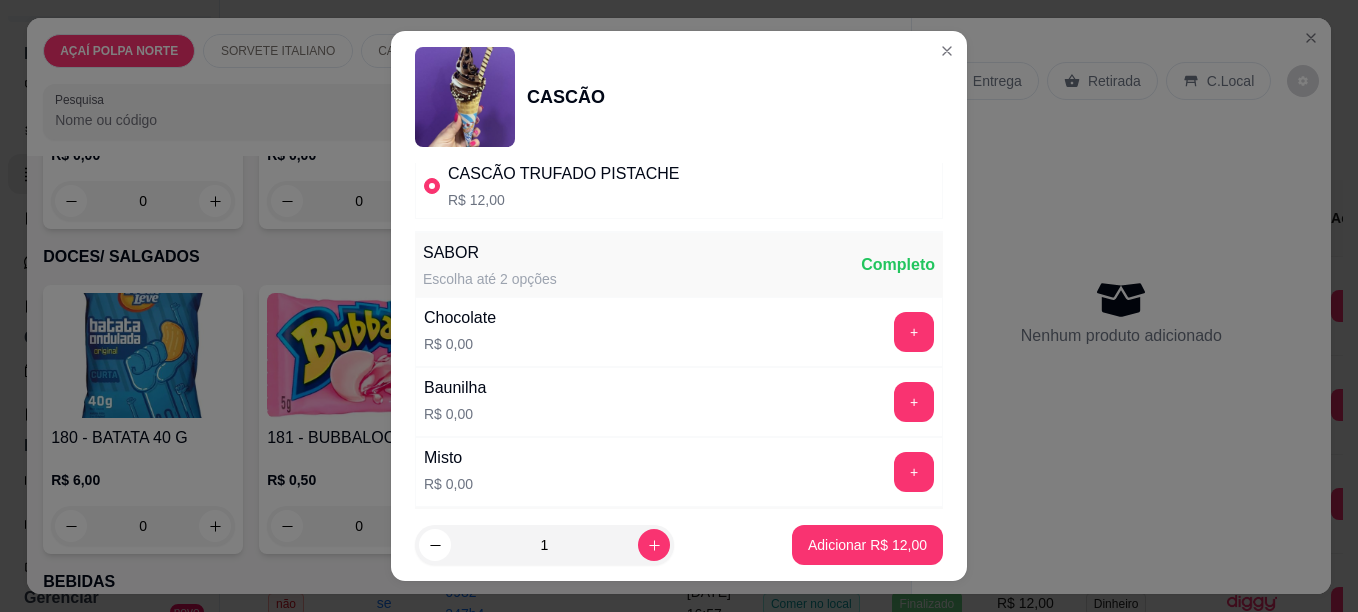scroll, scrollTop: 300, scrollLeft: 0, axis: vertical 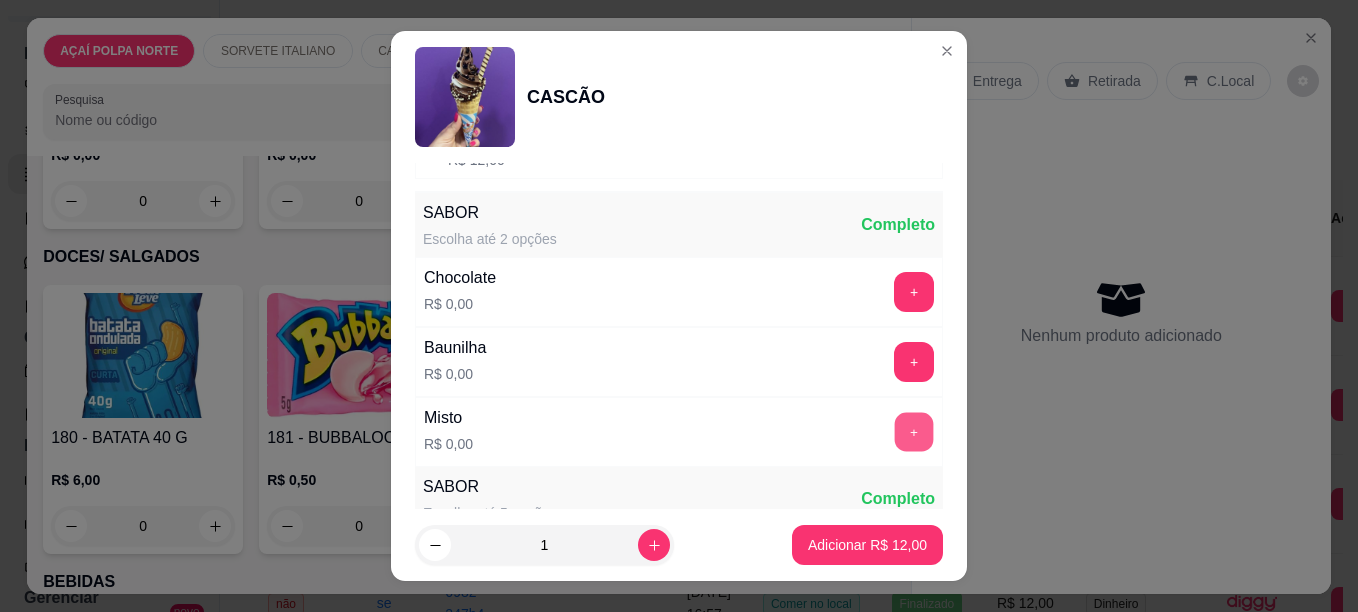 click on "+" at bounding box center (914, 431) 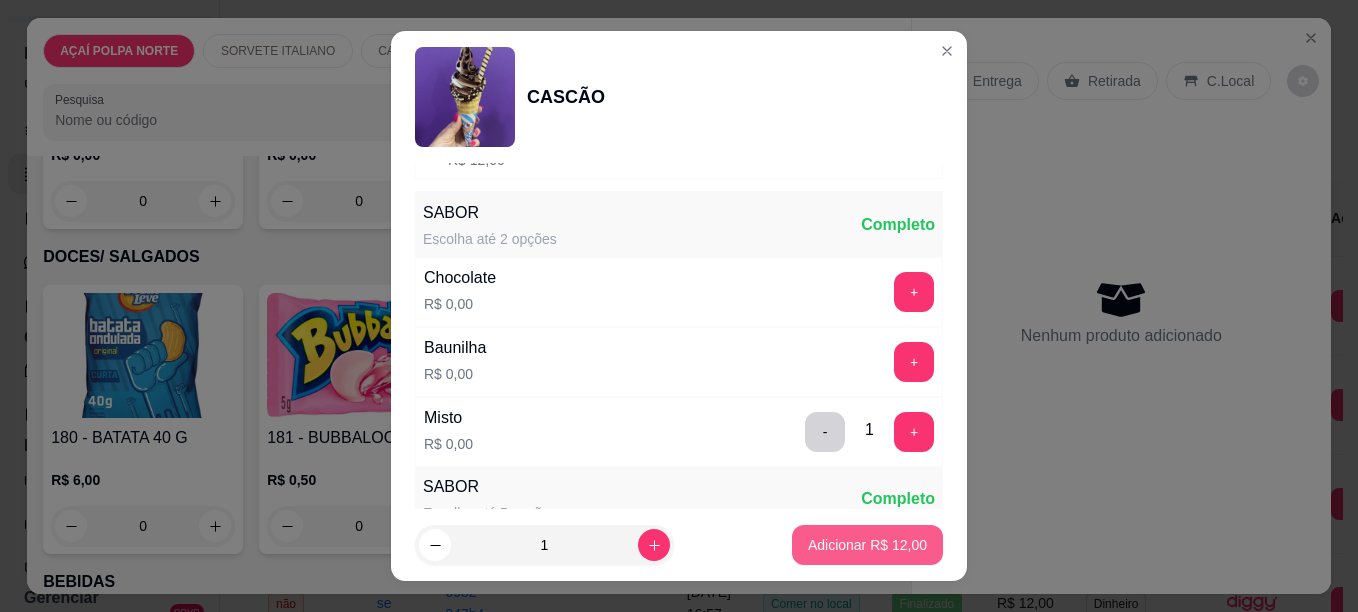 click on "Adicionar   R$ 12,00" at bounding box center (867, 545) 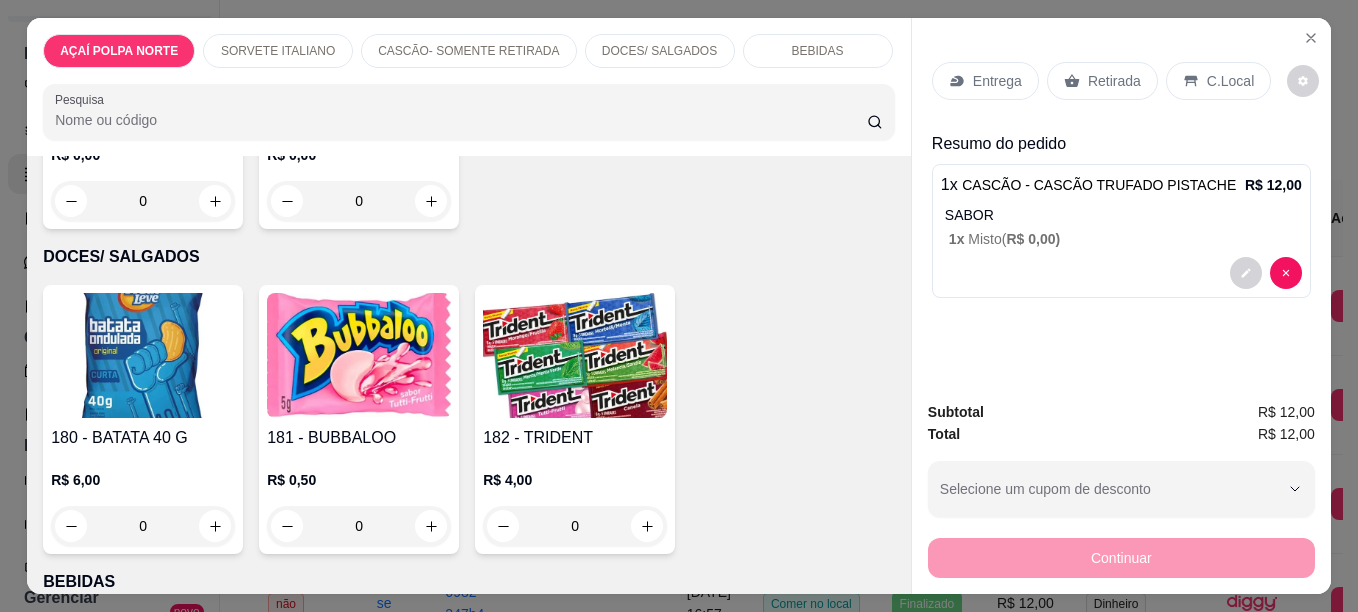 click on "C.Local" at bounding box center [1230, 81] 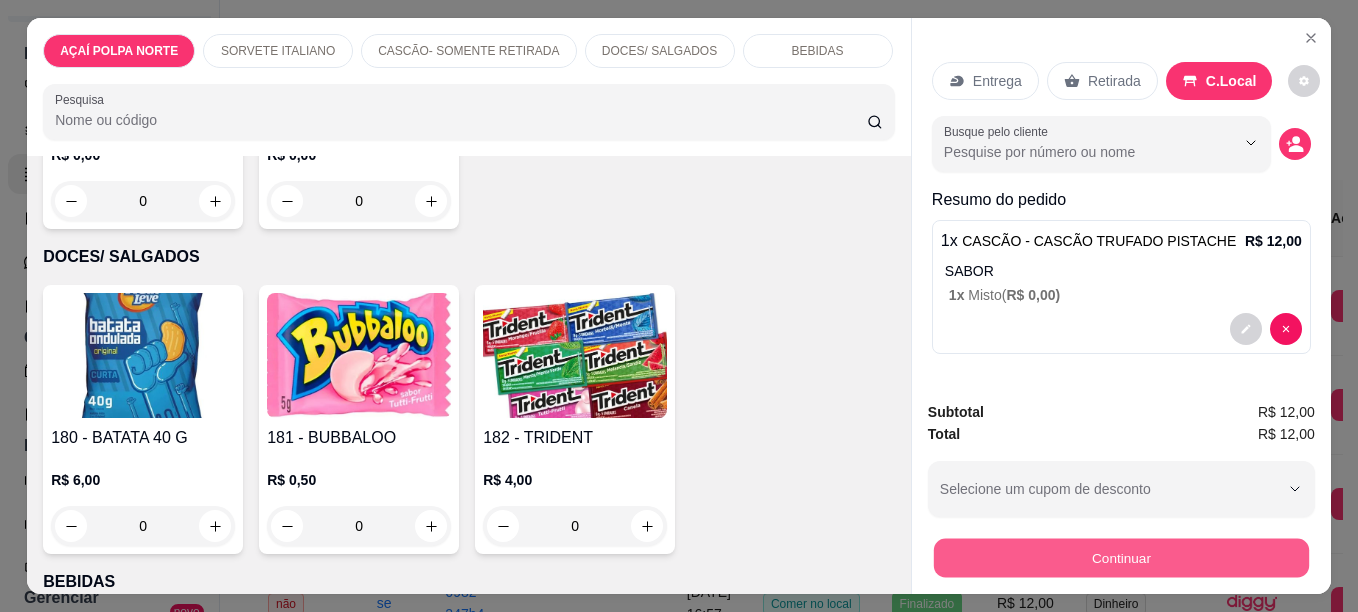click on "Continuar" at bounding box center (1121, 557) 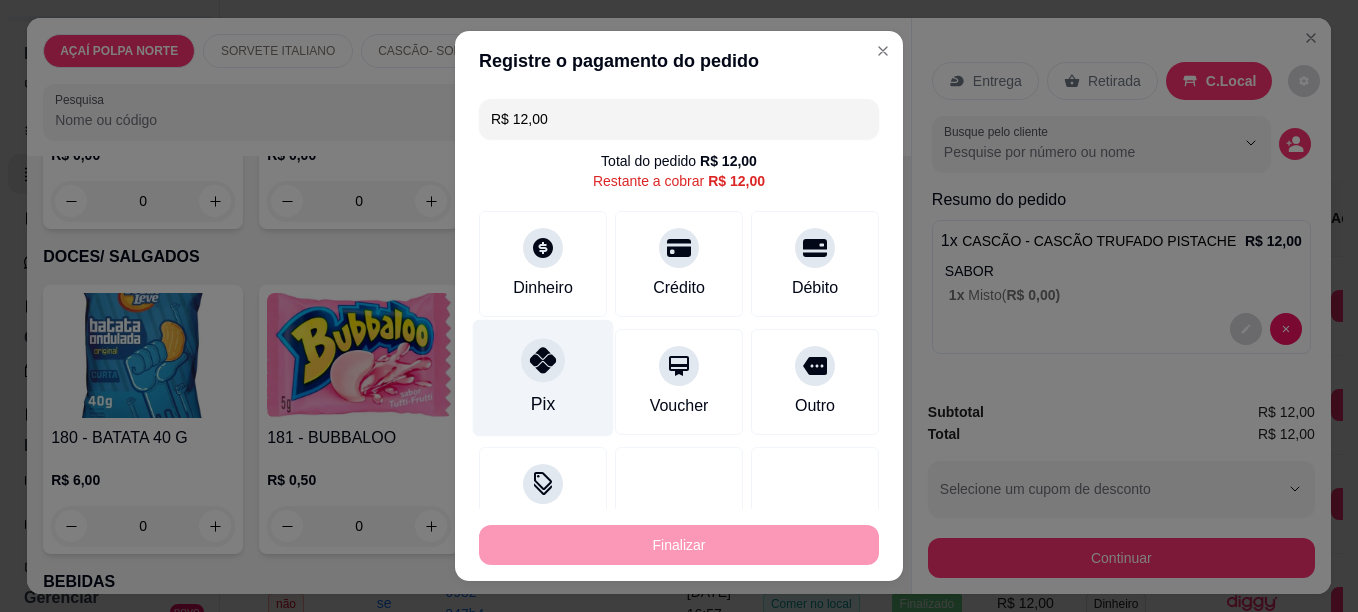 click on "Pix" at bounding box center [543, 377] 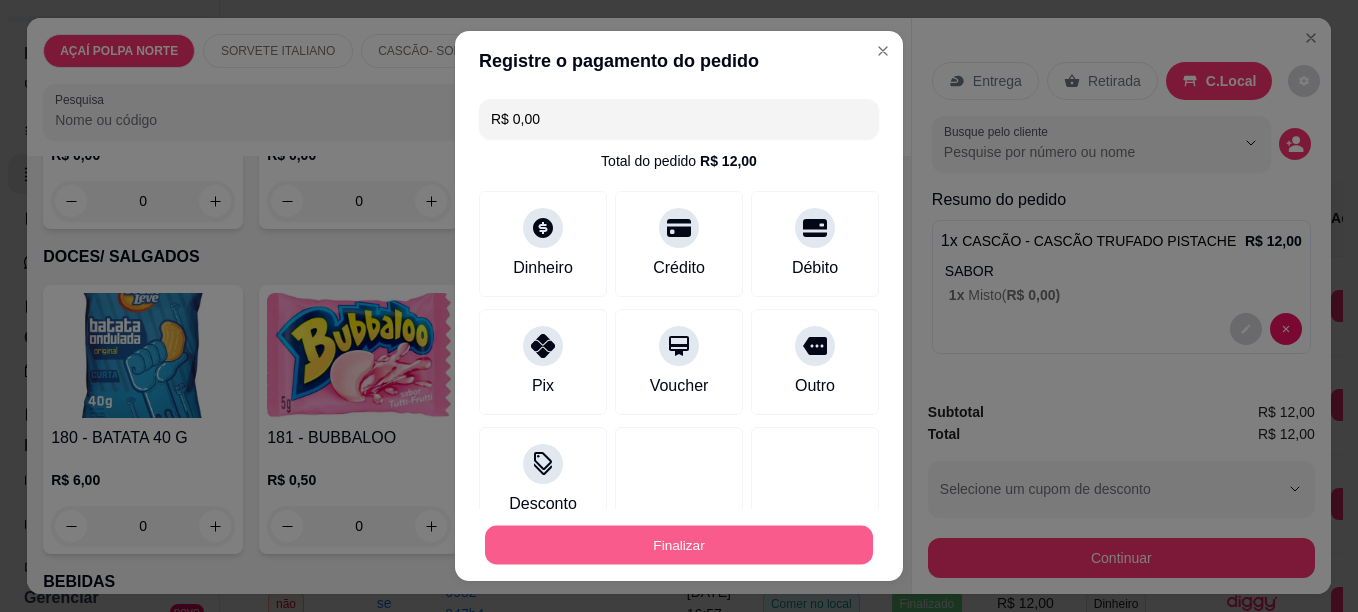 click on "Finalizar" at bounding box center [679, 545] 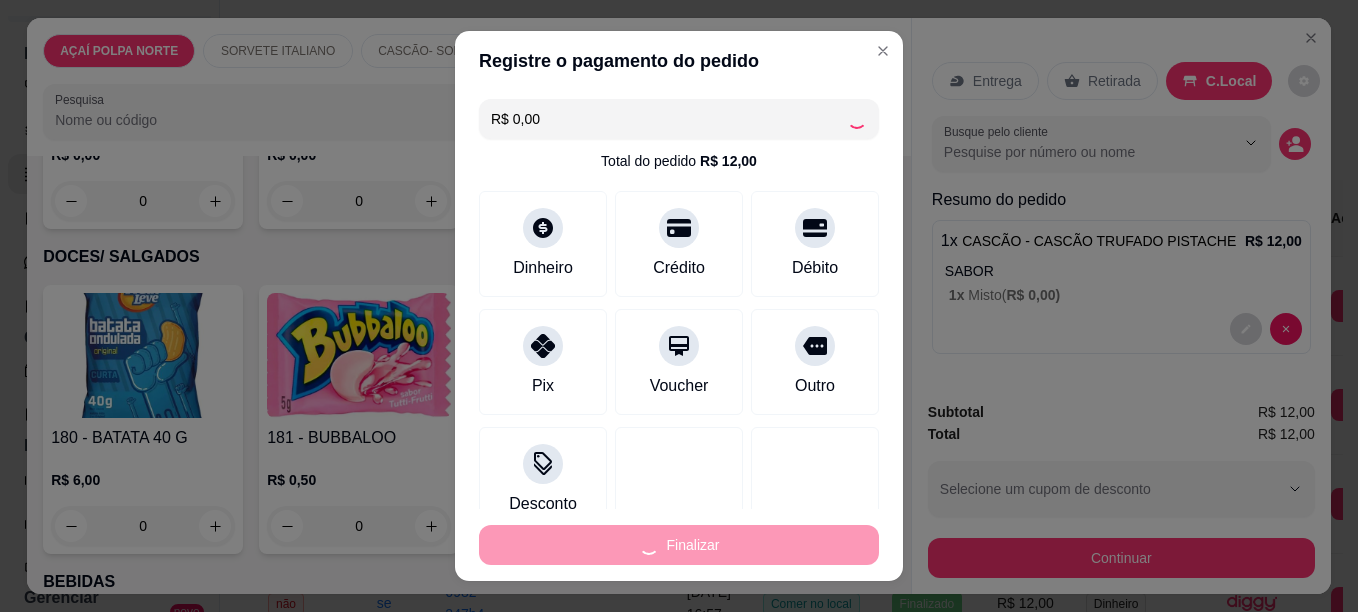 type on "-R$ 12,00" 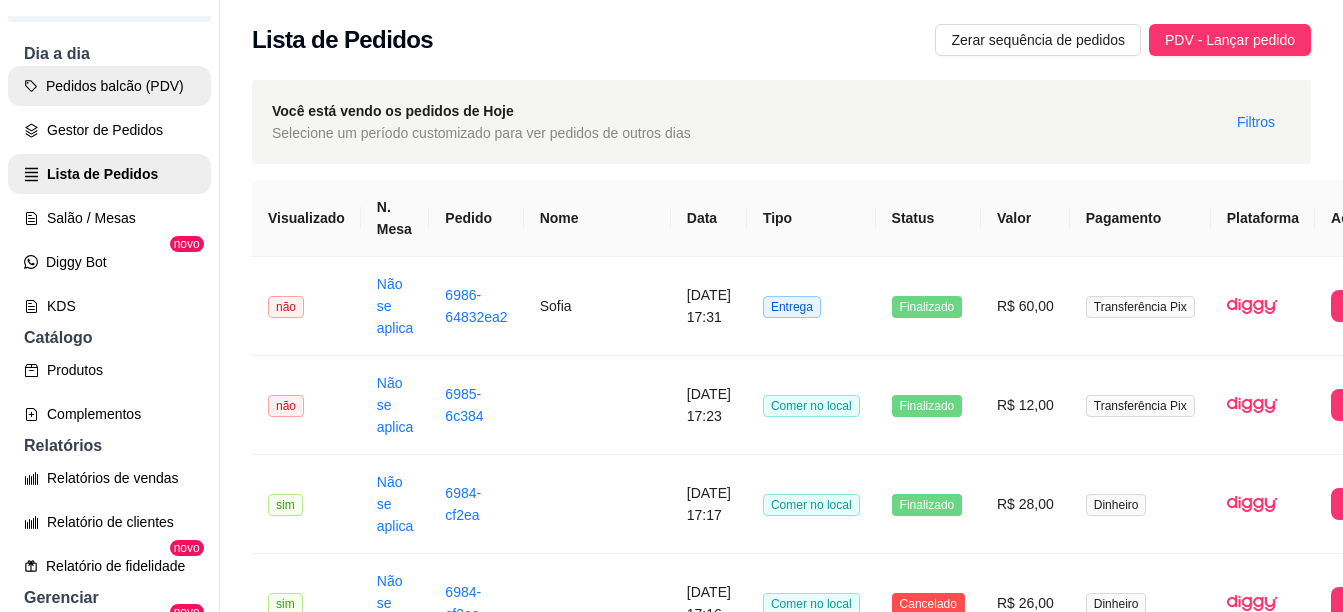 click on "Pedidos balcão (PDV)" at bounding box center [109, 86] 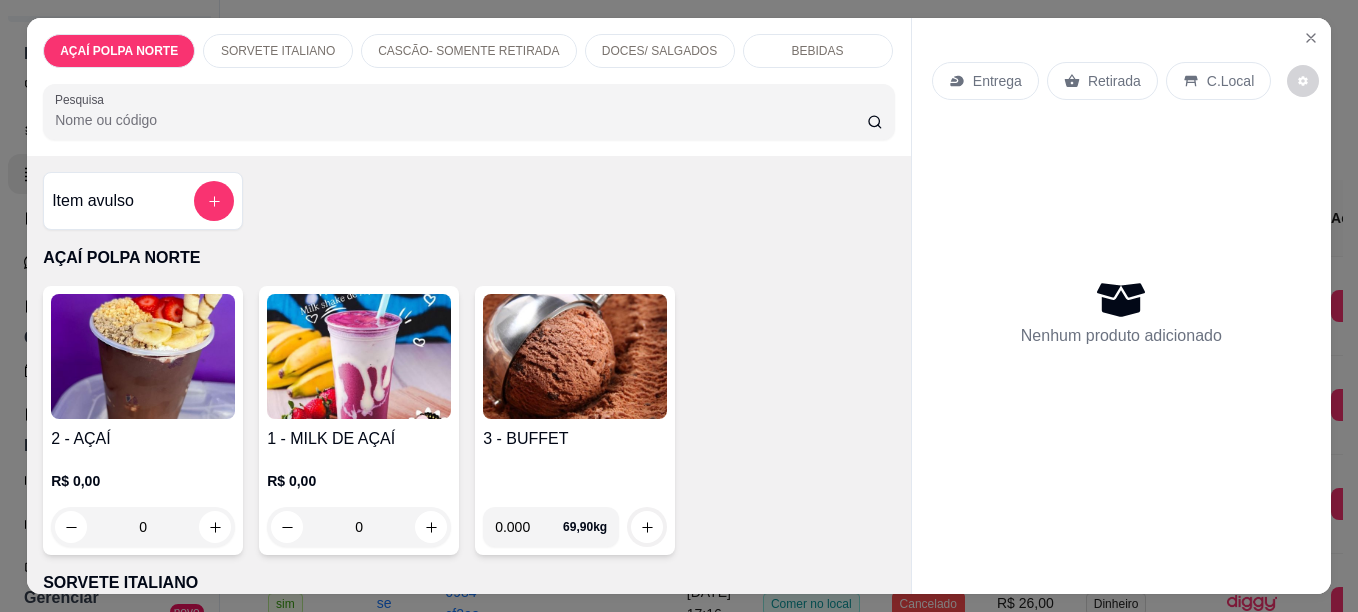 scroll, scrollTop: 100, scrollLeft: 0, axis: vertical 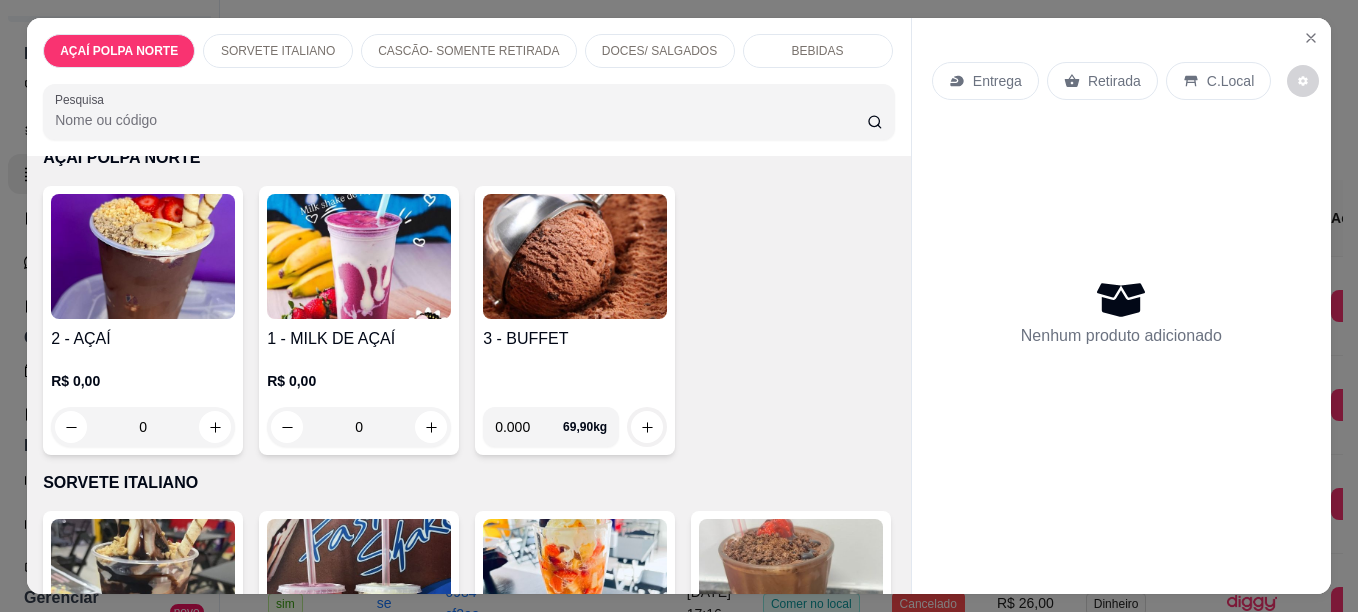 click at bounding box center (143, 256) 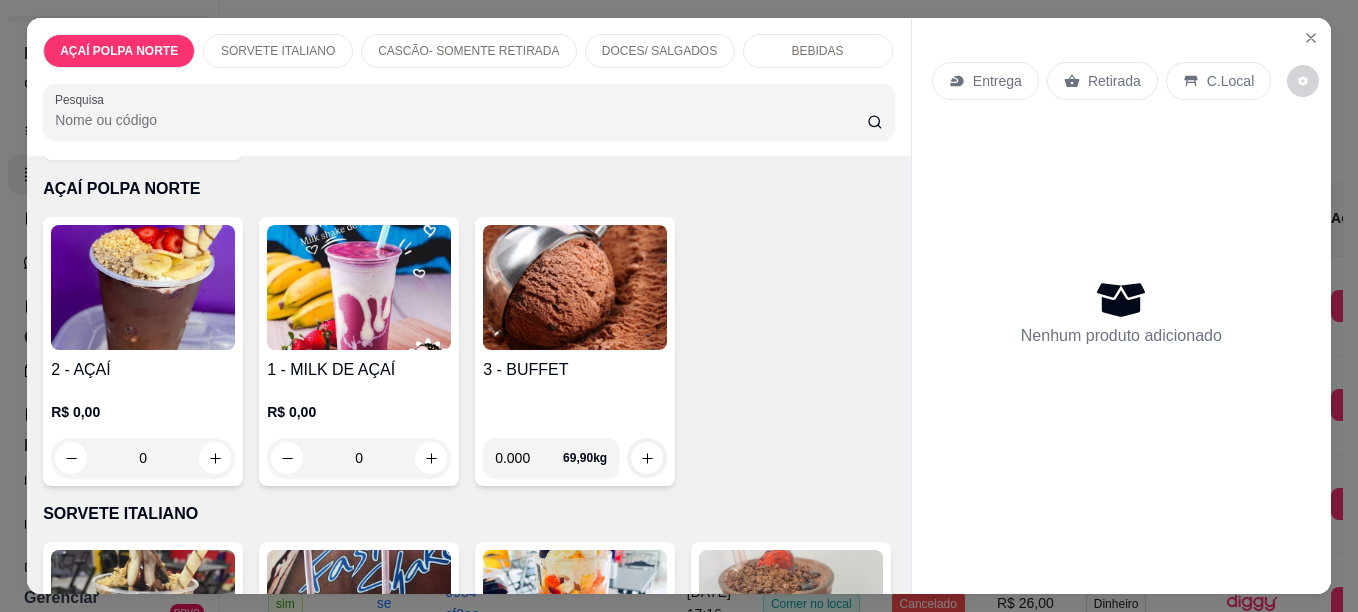 scroll, scrollTop: 0, scrollLeft: 0, axis: both 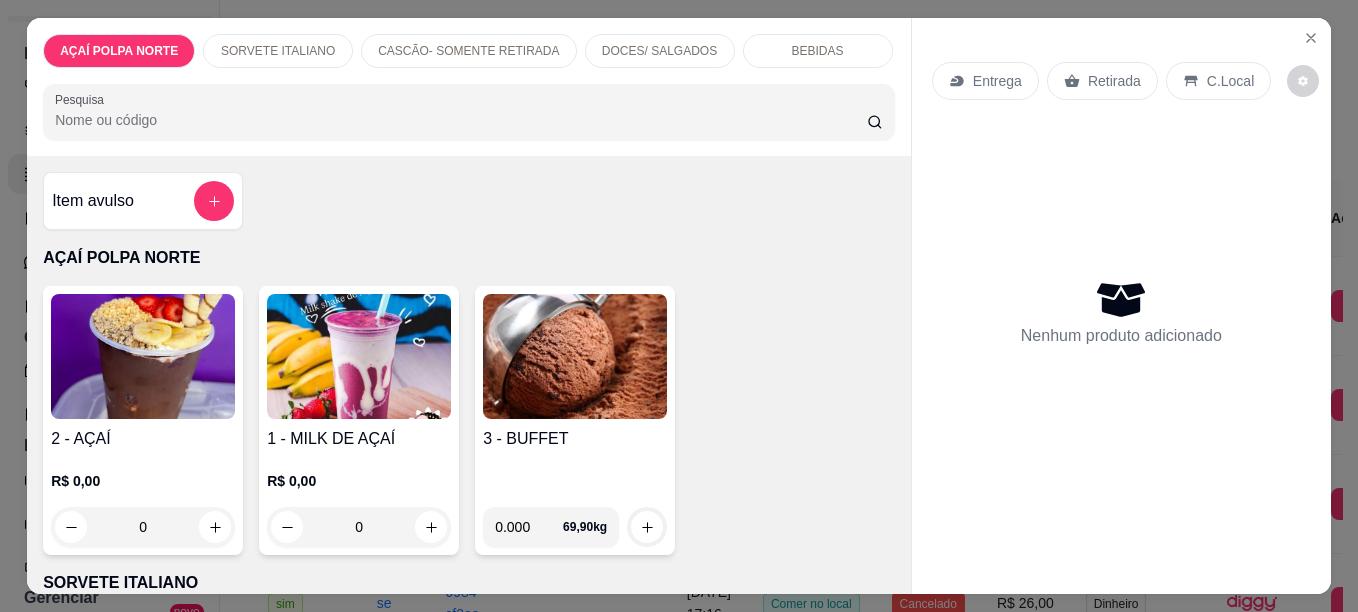 click at bounding box center (143, 356) 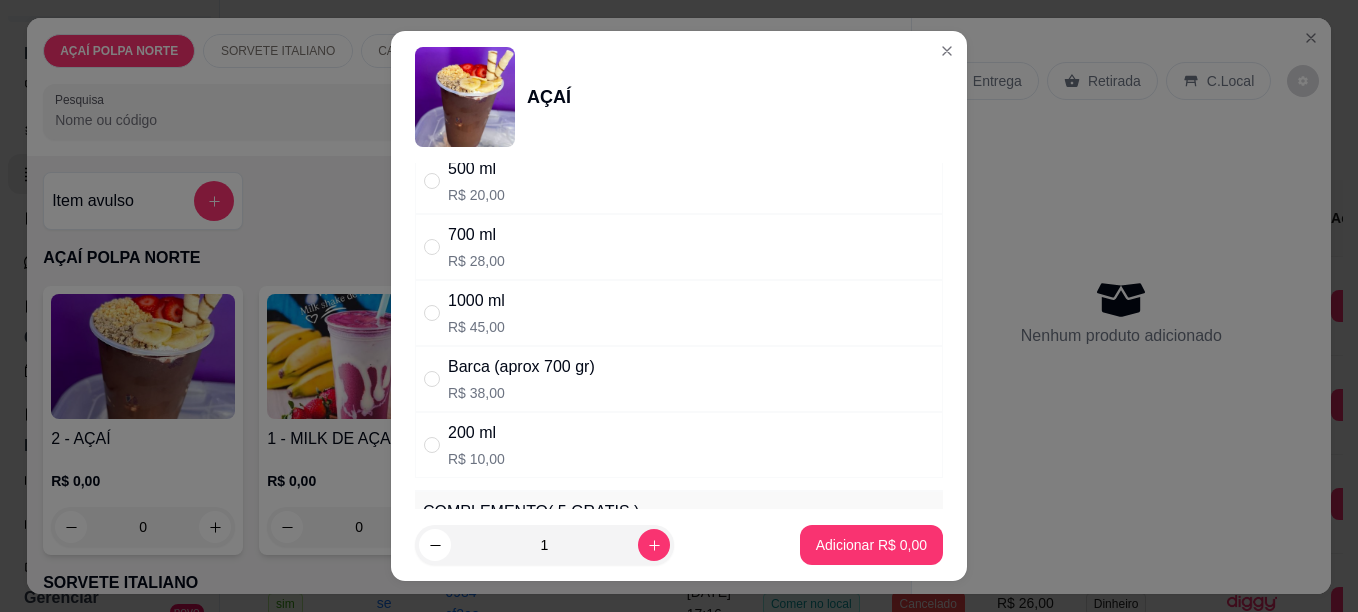 scroll, scrollTop: 200, scrollLeft: 0, axis: vertical 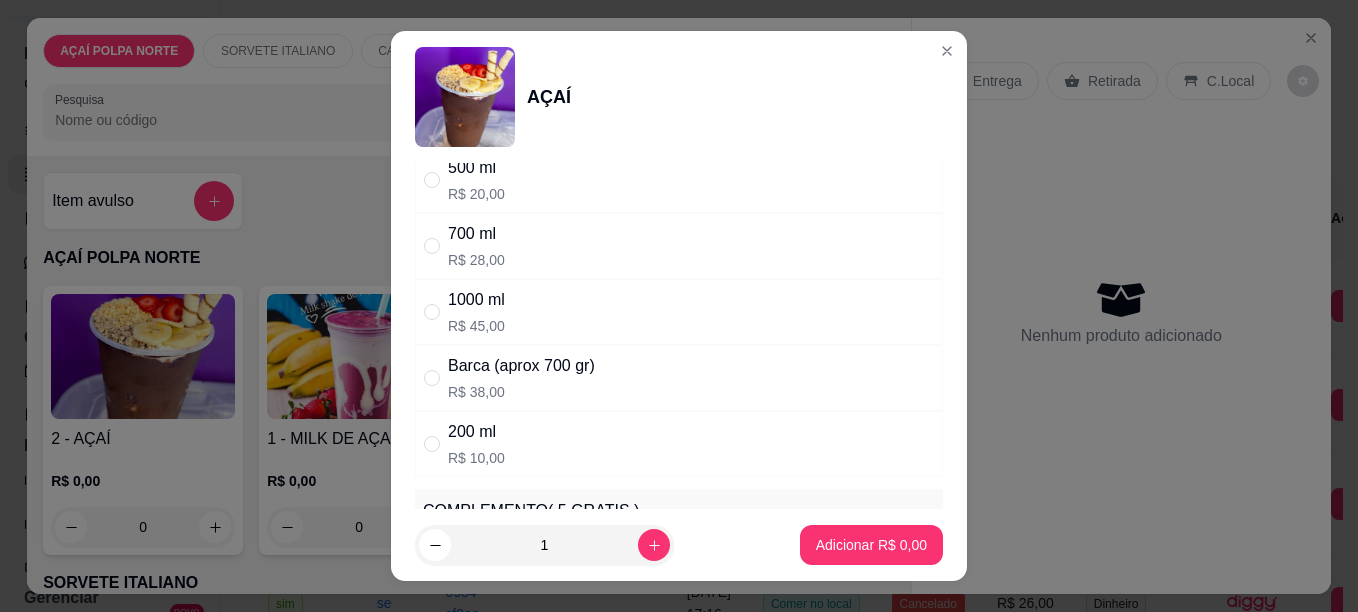 click on "200 ml R$ 10,00" at bounding box center [679, 444] 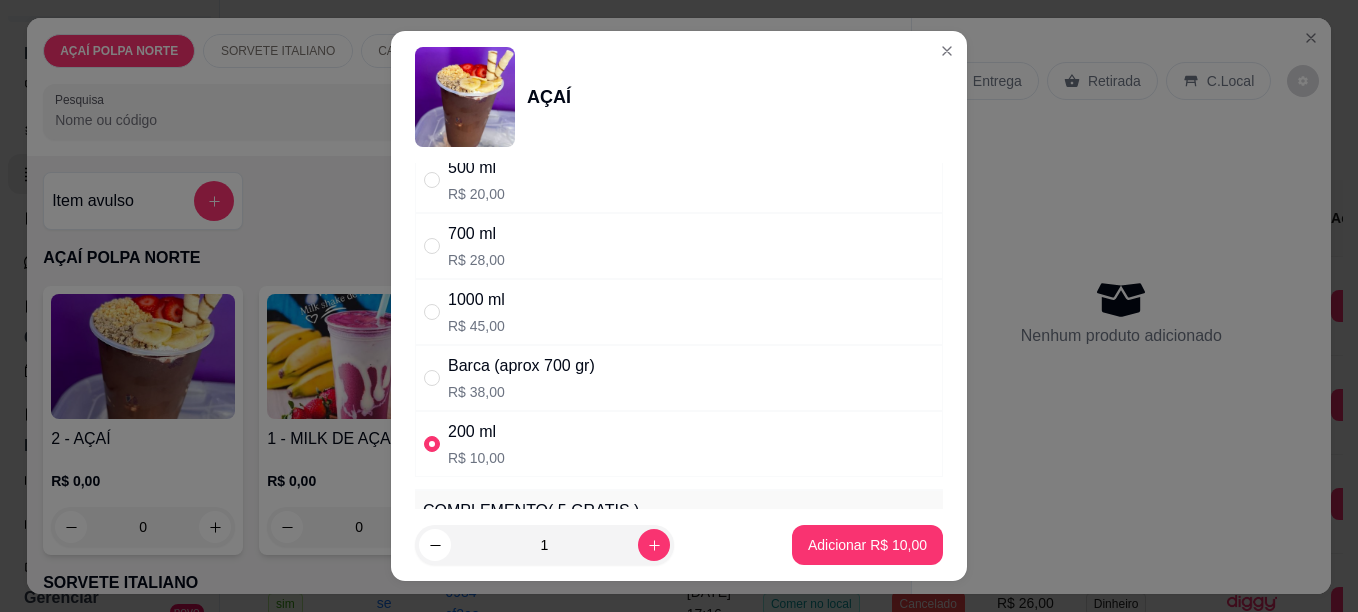 click at bounding box center (436, 444) 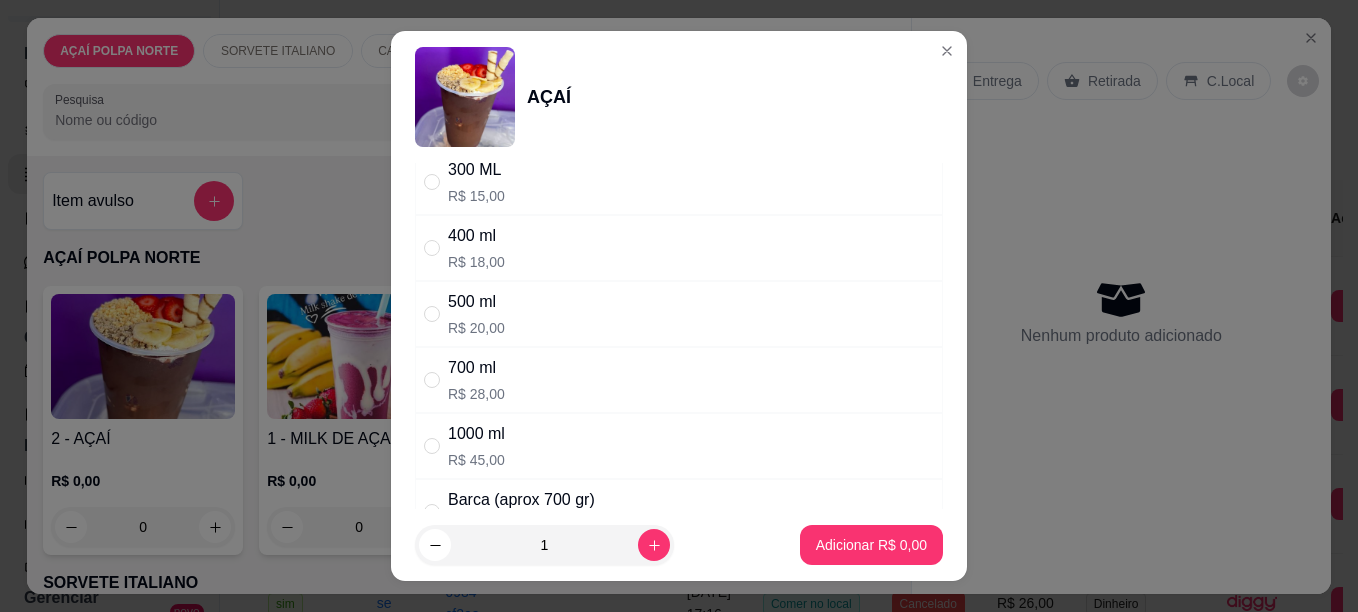 scroll, scrollTop: 0, scrollLeft: 0, axis: both 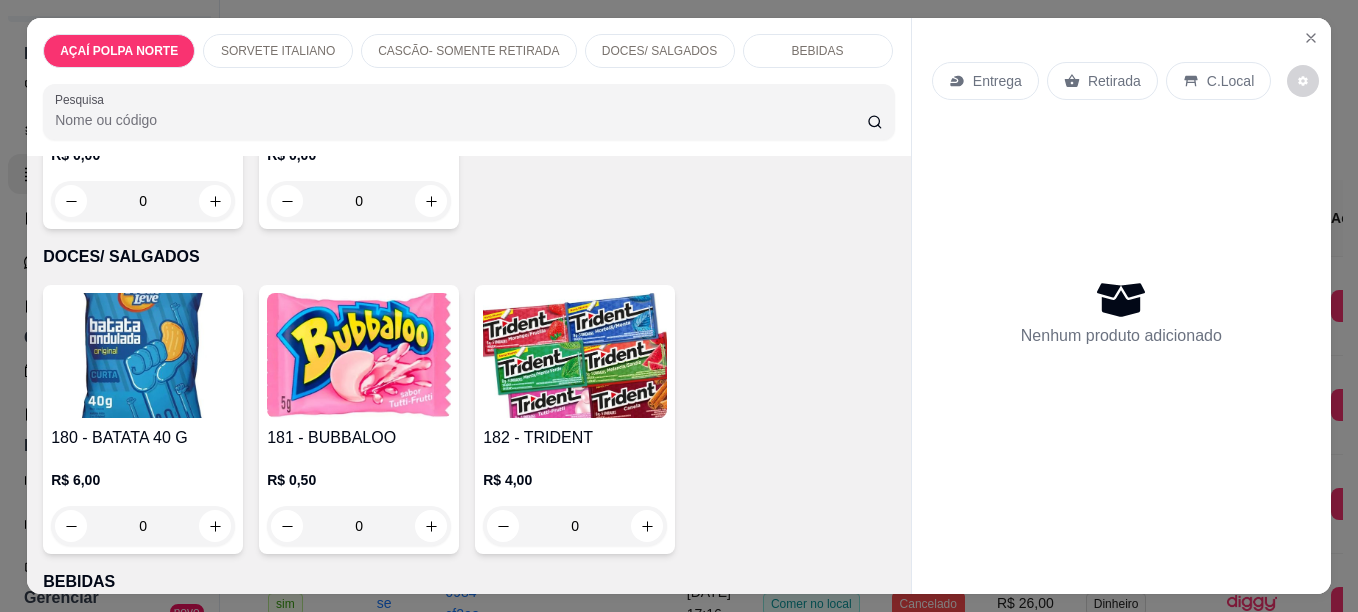 click at bounding box center [359, 30] 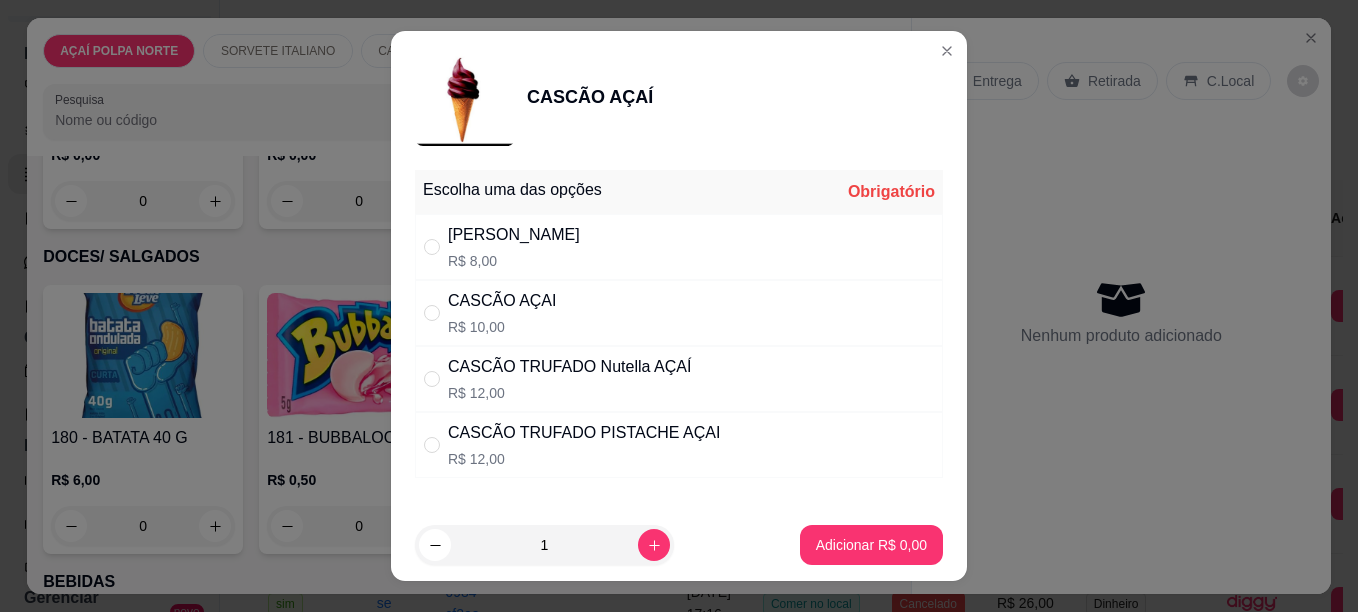 click on "CASCÃO TRUFADO Nutella AÇAÍ" at bounding box center [569, 367] 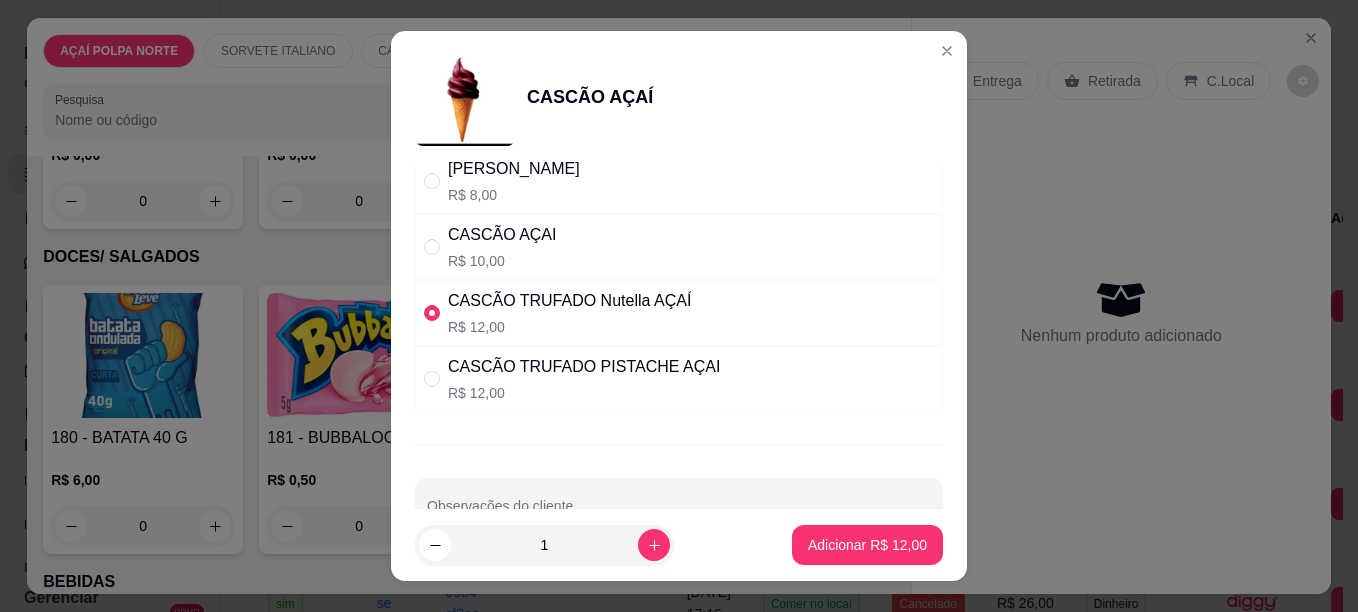 scroll, scrollTop: 100, scrollLeft: 0, axis: vertical 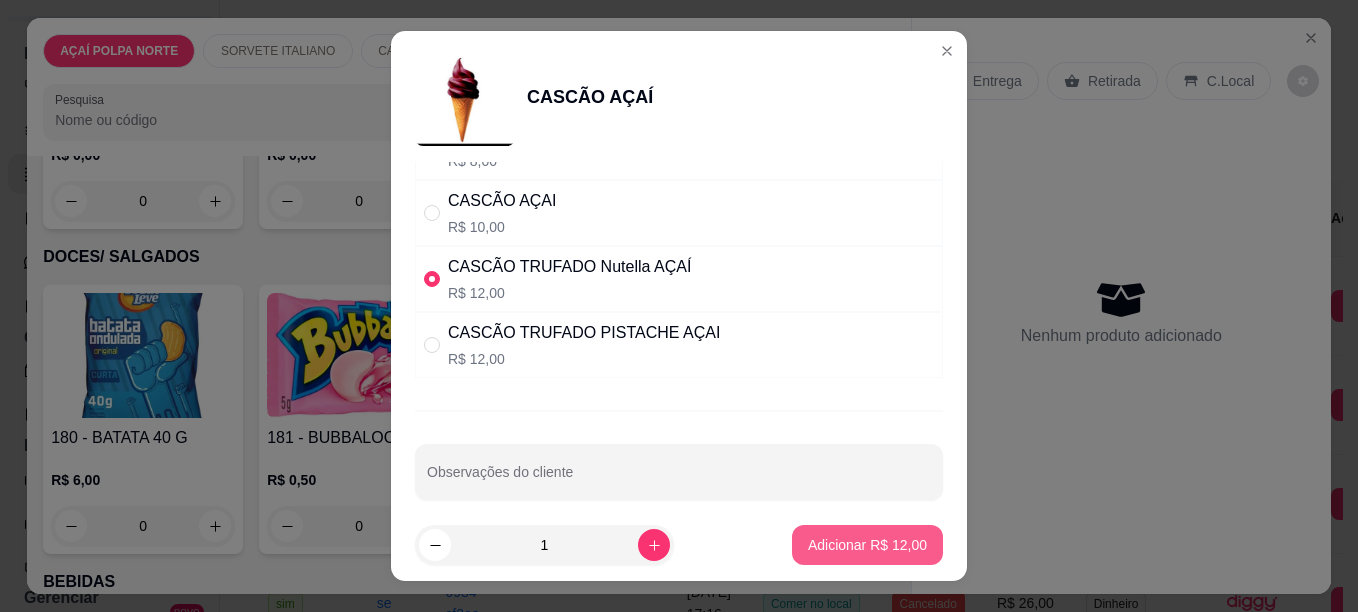 click on "Adicionar   R$ 12,00" at bounding box center (867, 545) 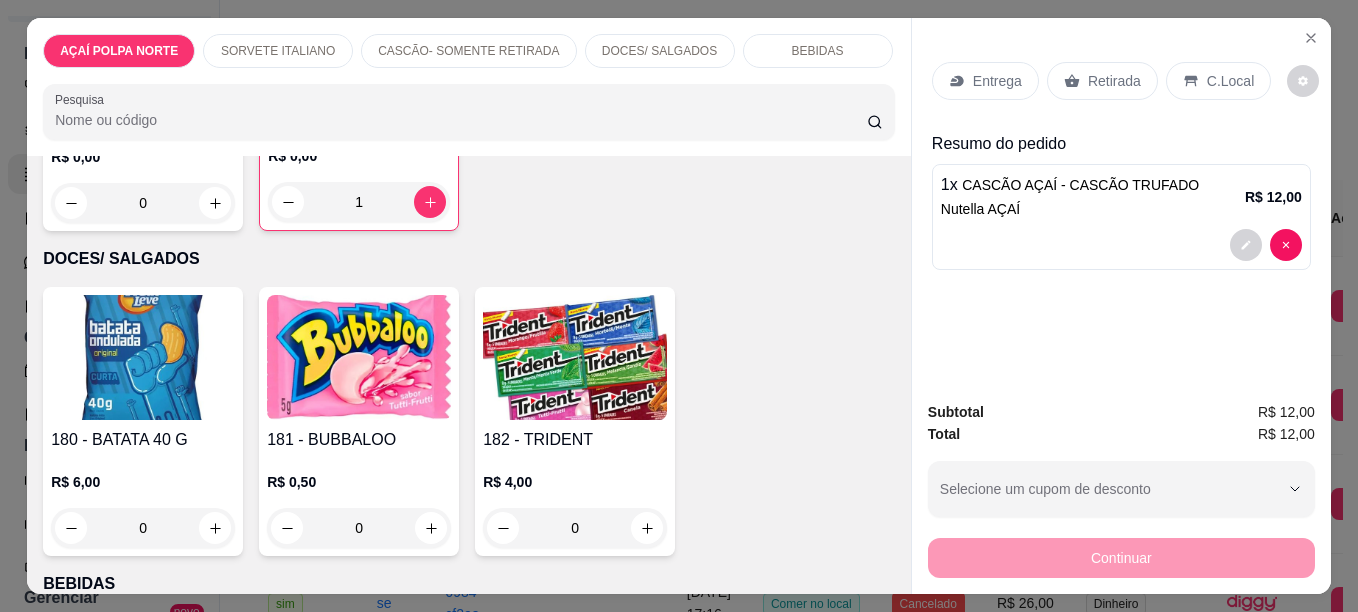 click on "Retirada" at bounding box center [1102, 81] 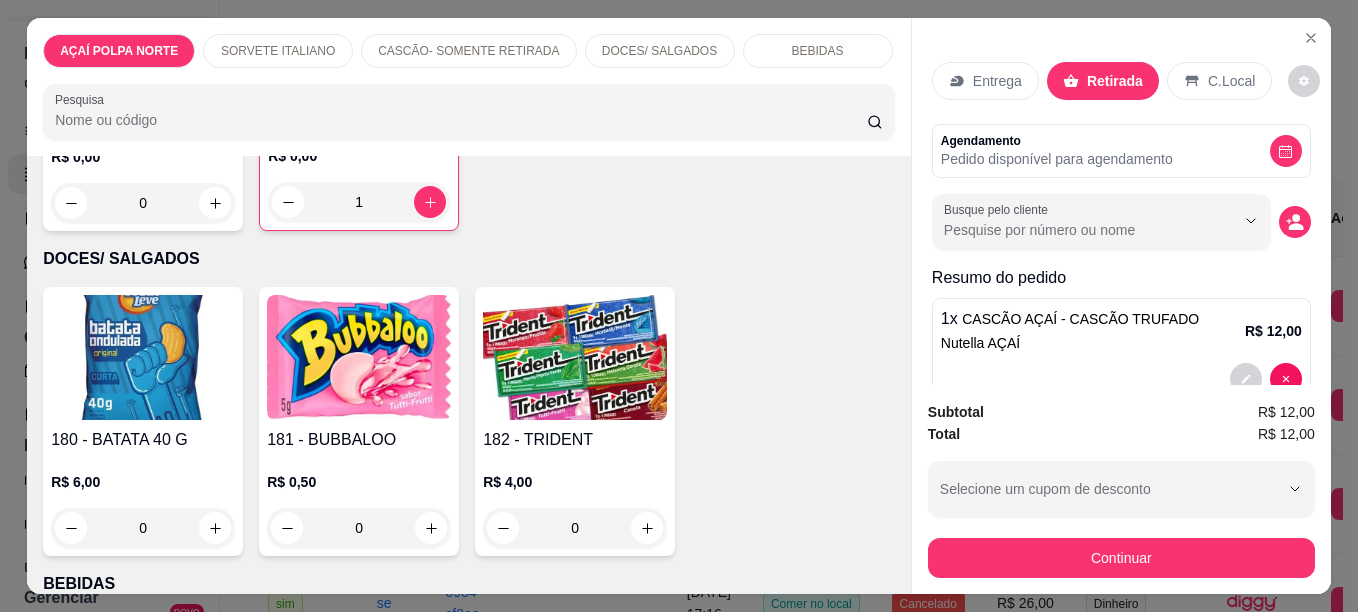 scroll, scrollTop: 48, scrollLeft: 0, axis: vertical 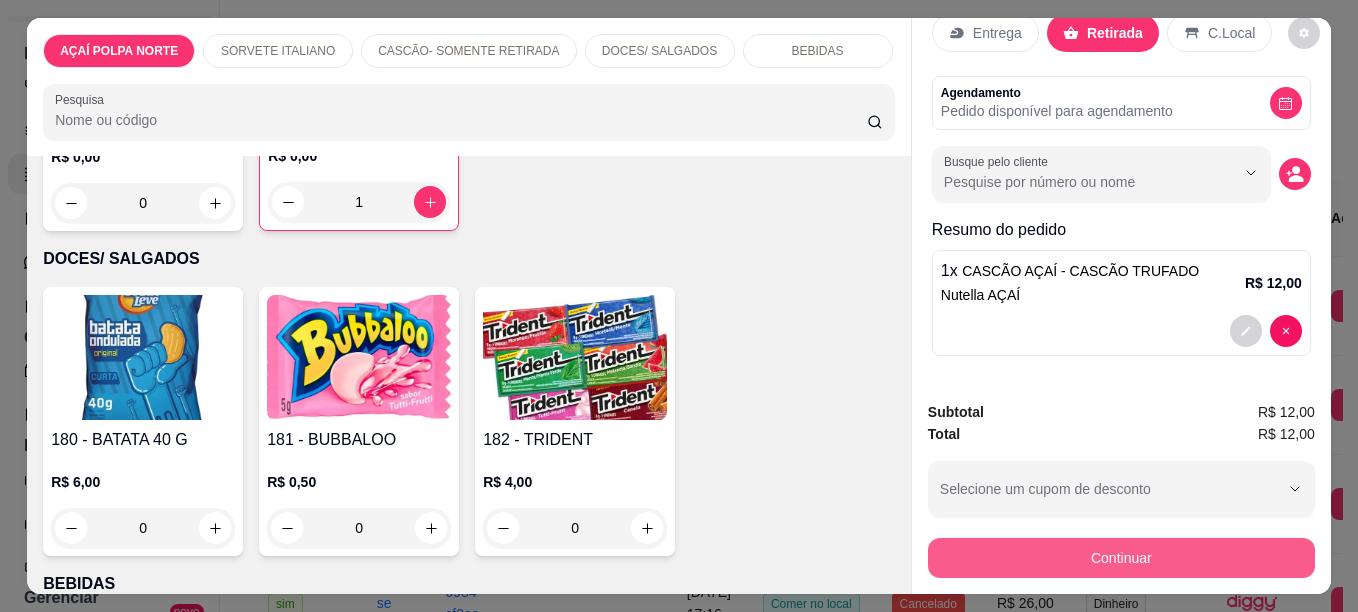 click on "Continuar" at bounding box center [1121, 558] 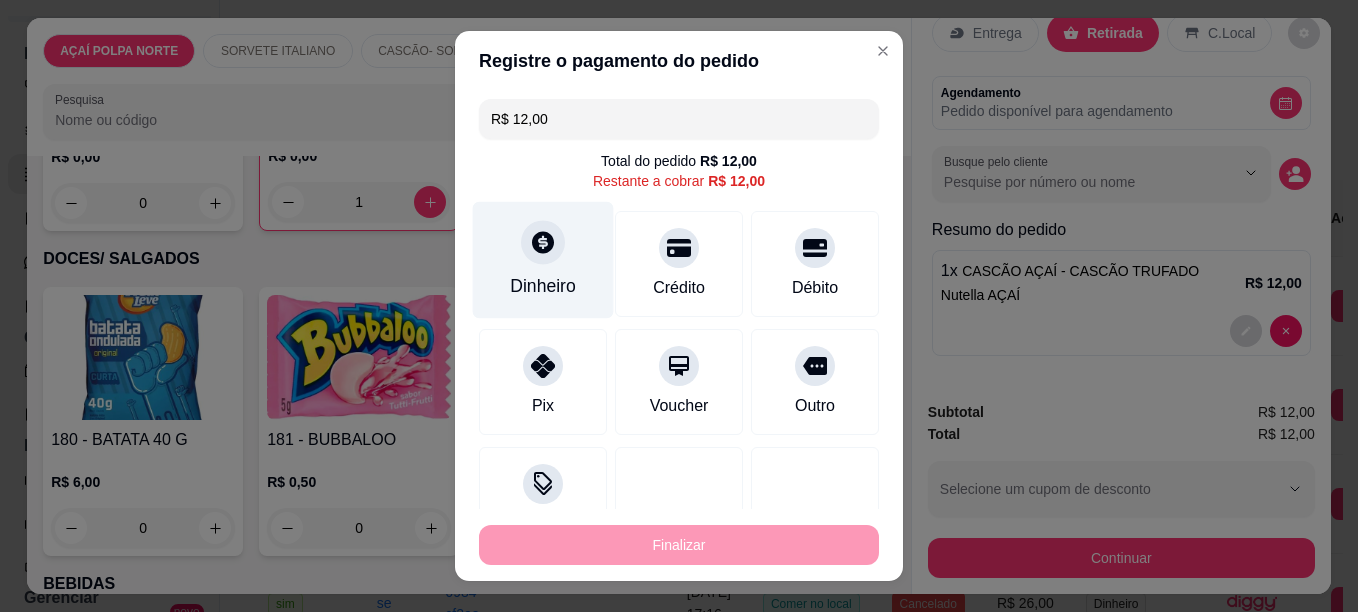 click on "Dinheiro" at bounding box center [543, 286] 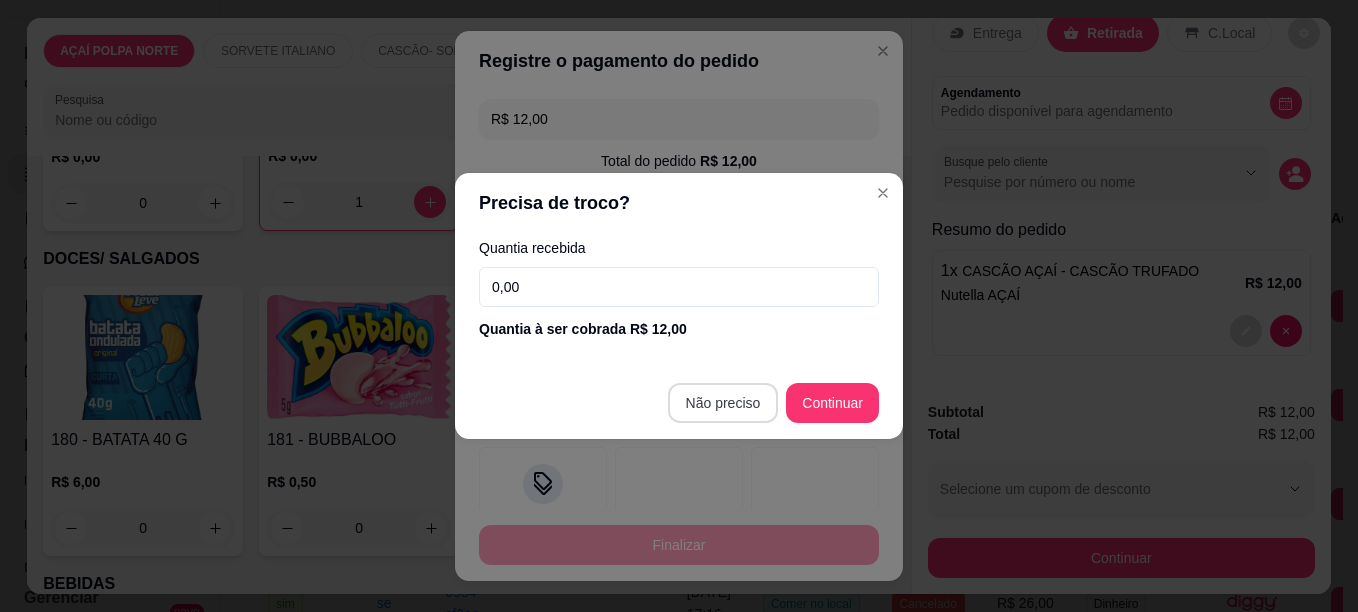 type on "R$ 0,00" 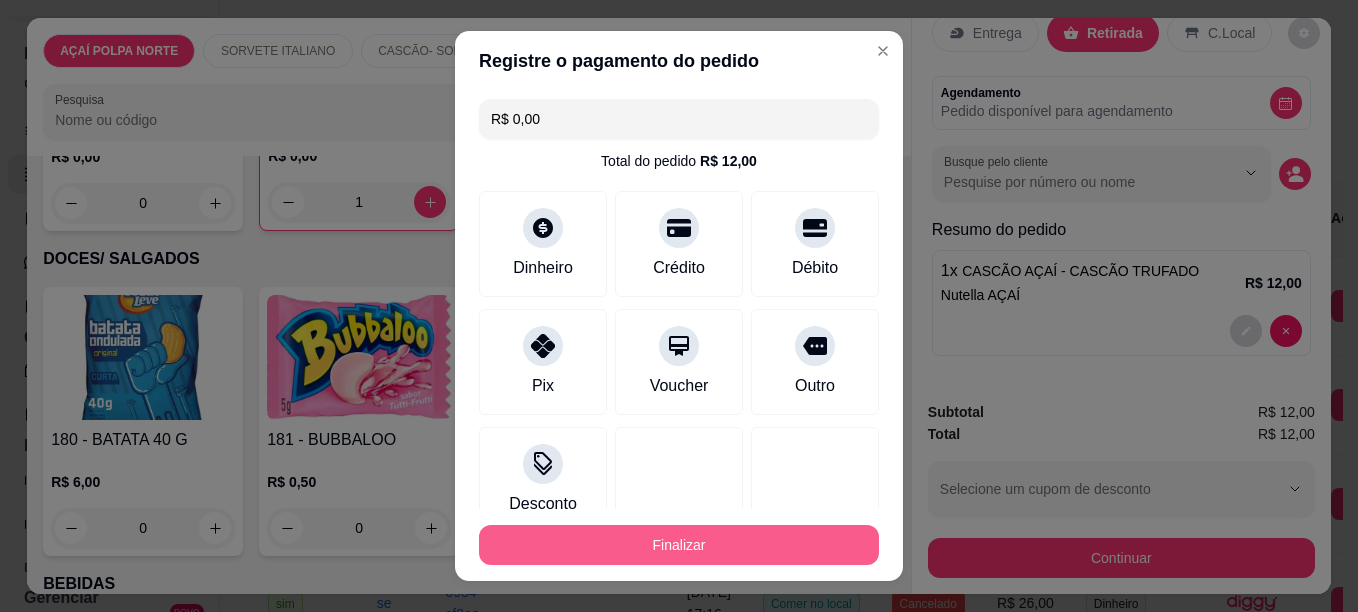 click on "Finalizar" at bounding box center (679, 545) 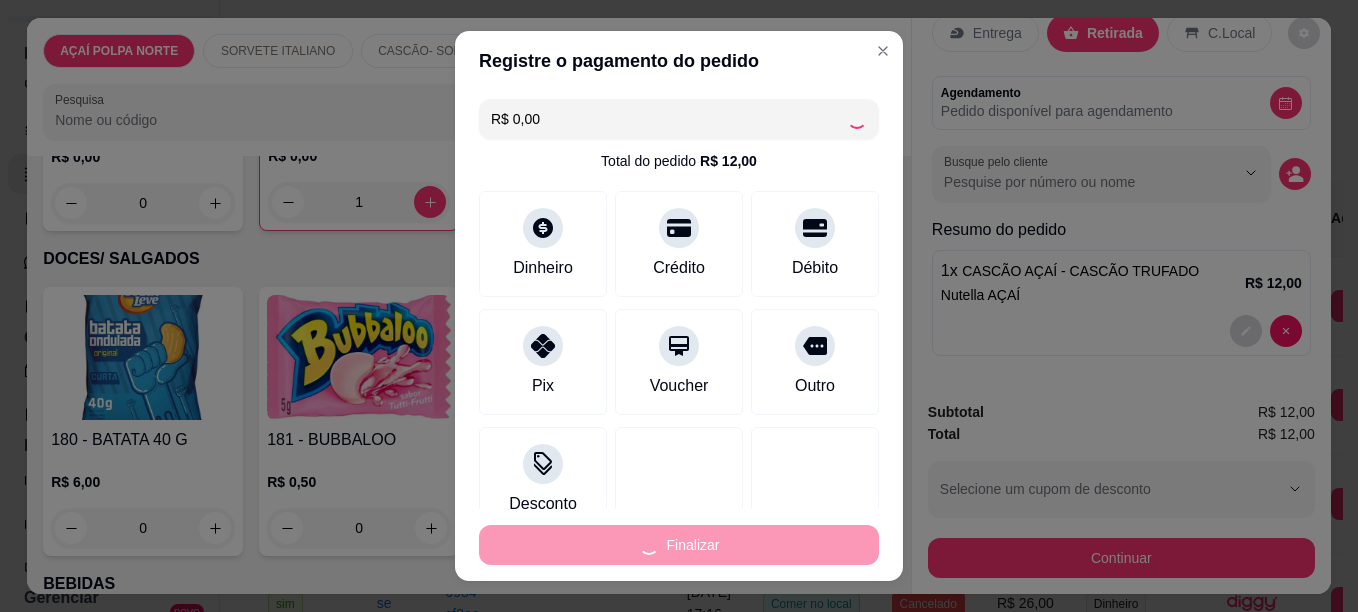 type on "0" 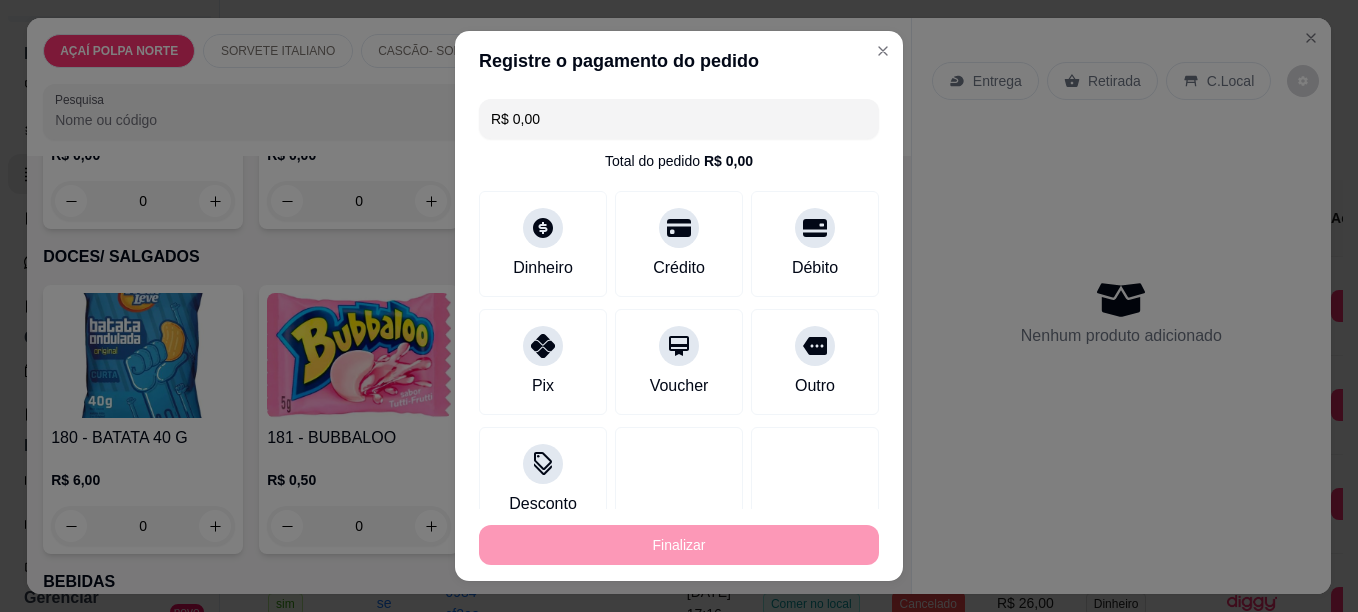 type on "-R$ 12,00" 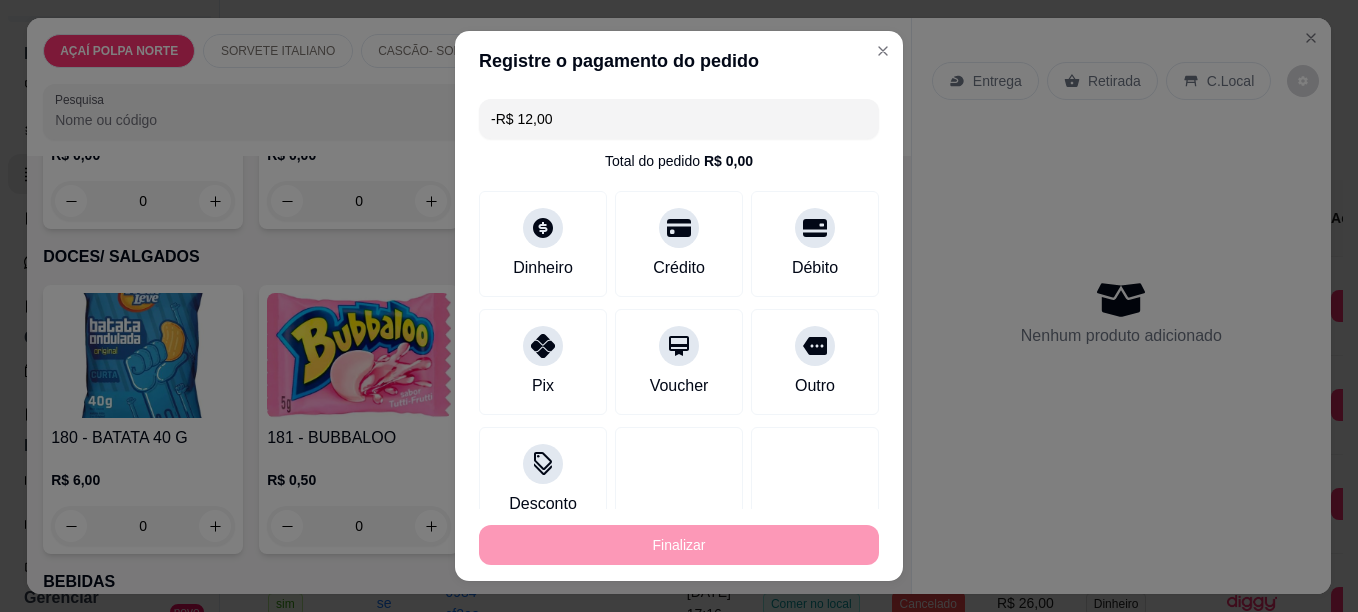 scroll, scrollTop: 0, scrollLeft: 0, axis: both 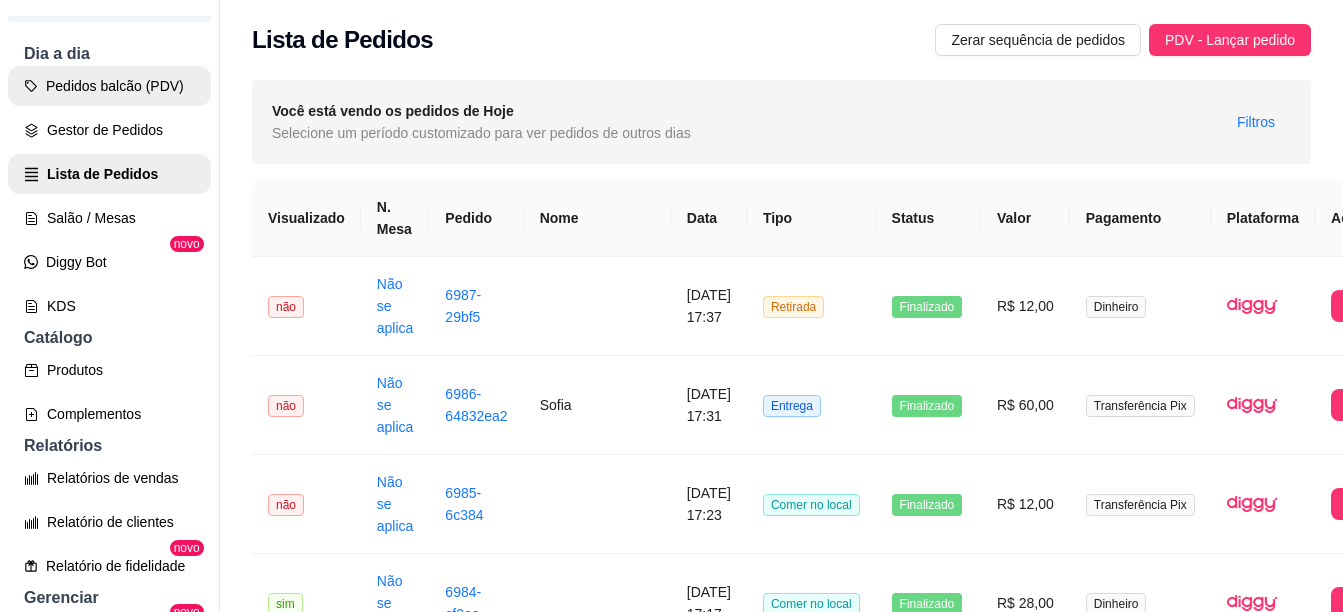 click on "Pedidos balcão (PDV)" at bounding box center [109, 86] 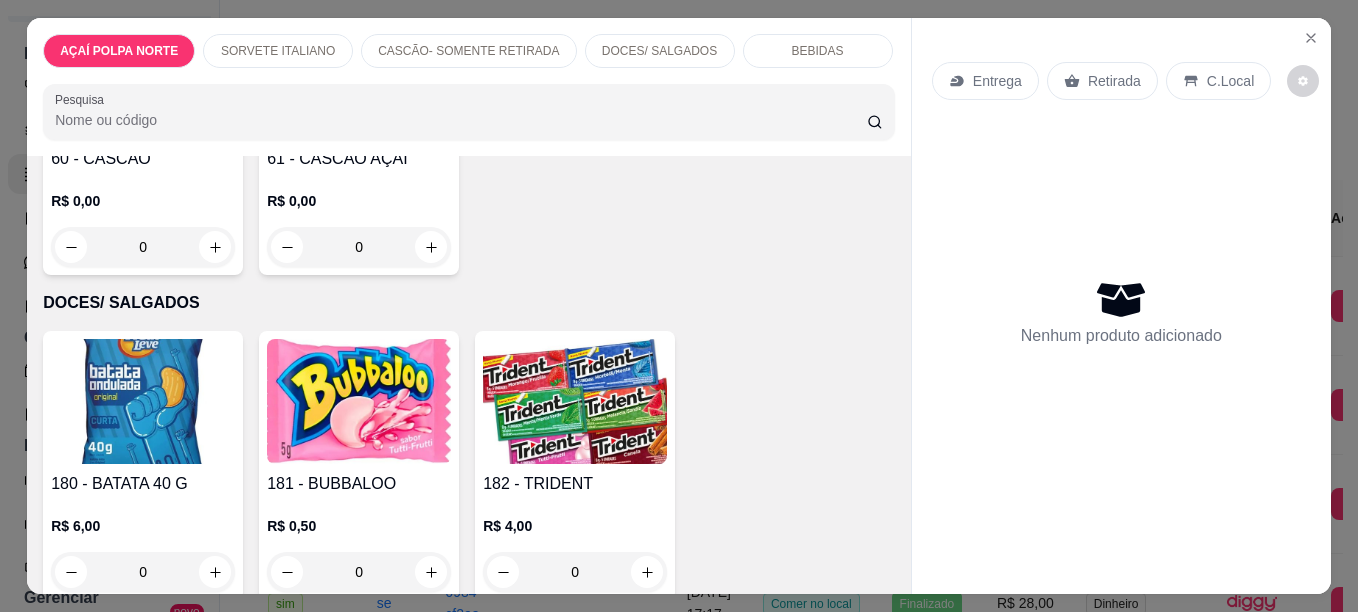 scroll, scrollTop: 1100, scrollLeft: 0, axis: vertical 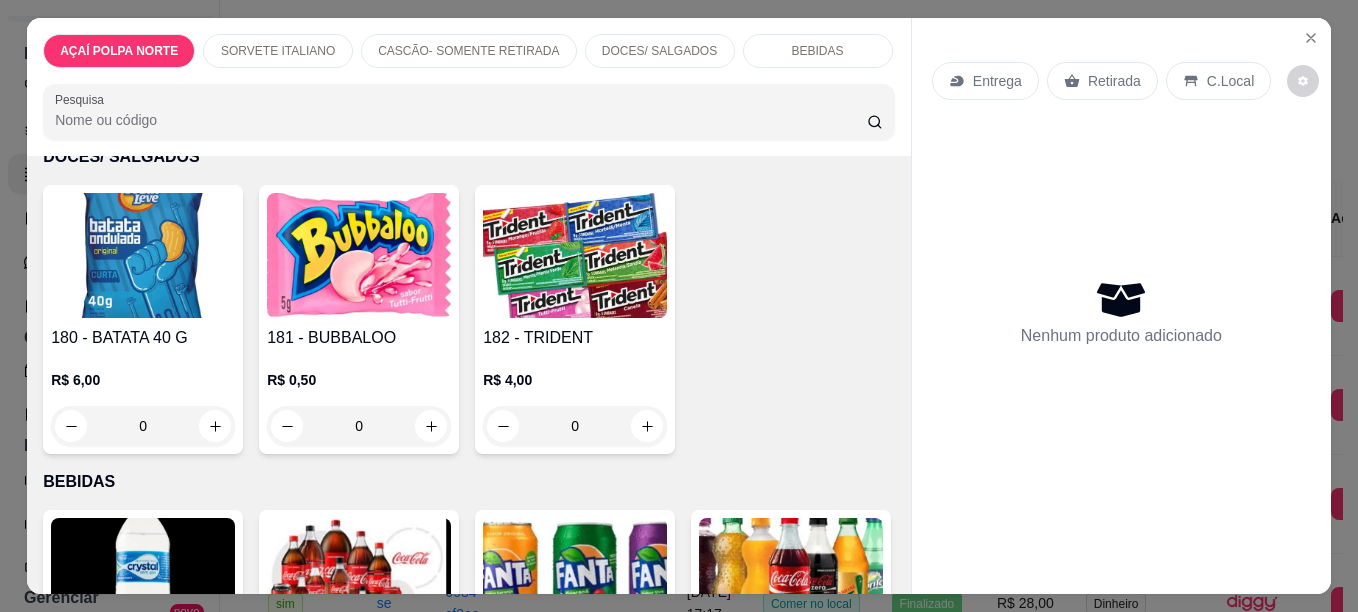 click on "R$ 0,00 0" at bounding box center [143, 73] 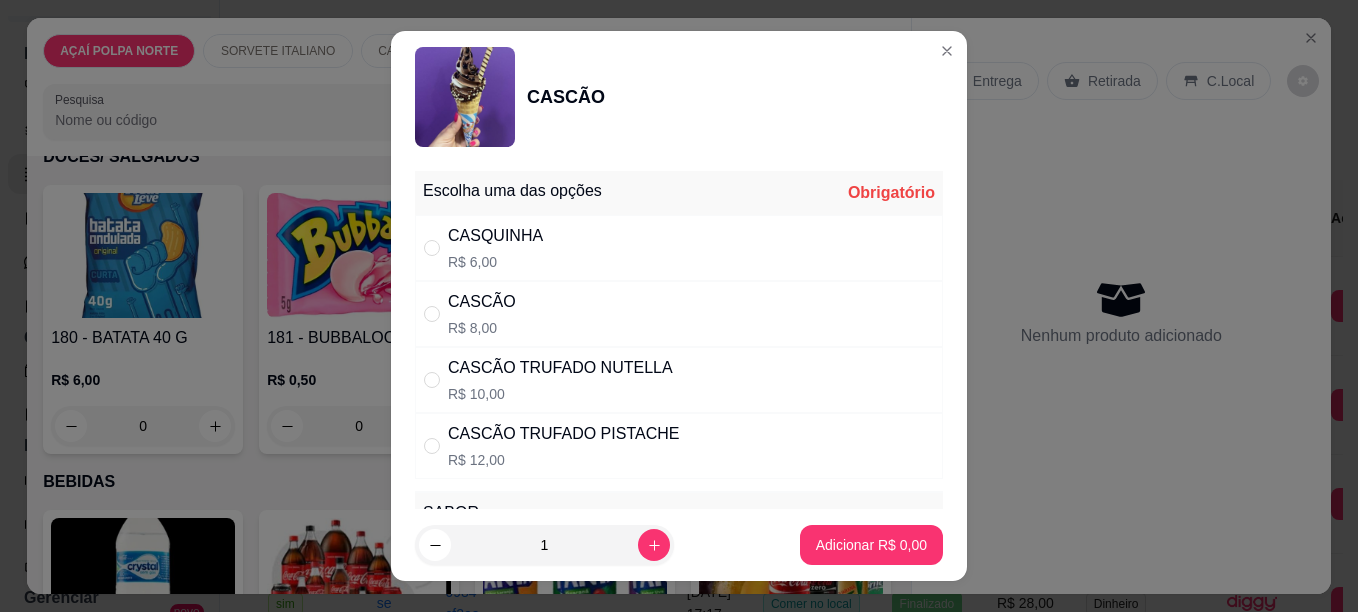 click on "CASCÃO" at bounding box center [482, 302] 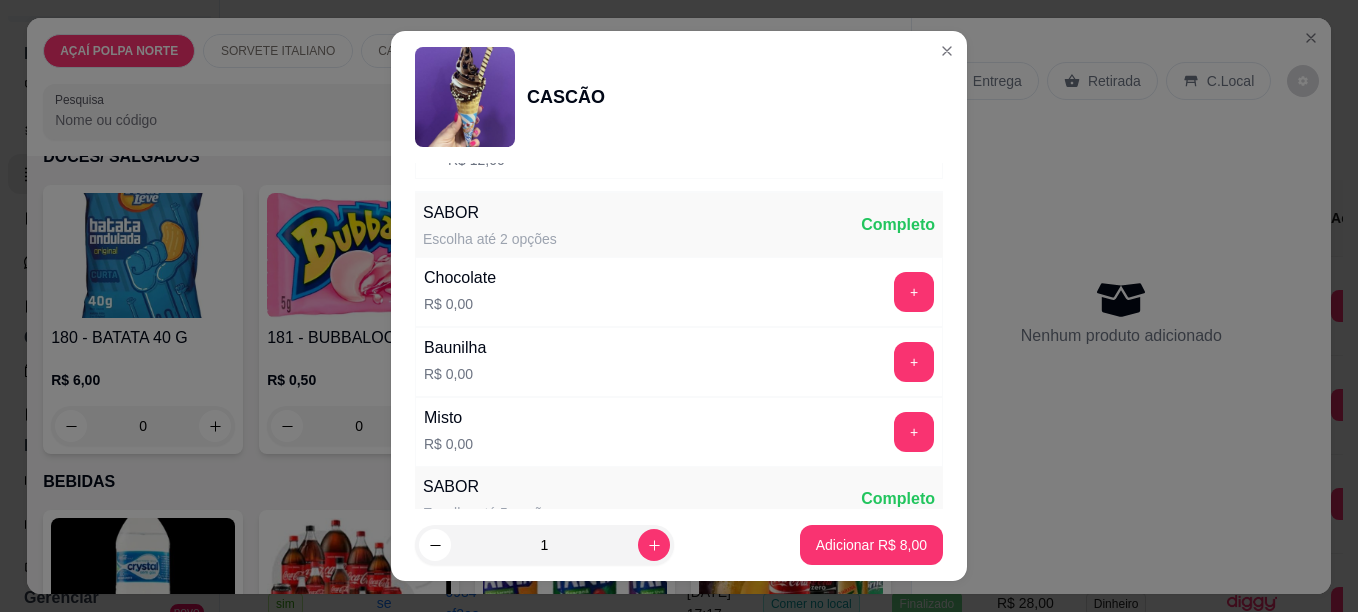 scroll, scrollTop: 400, scrollLeft: 0, axis: vertical 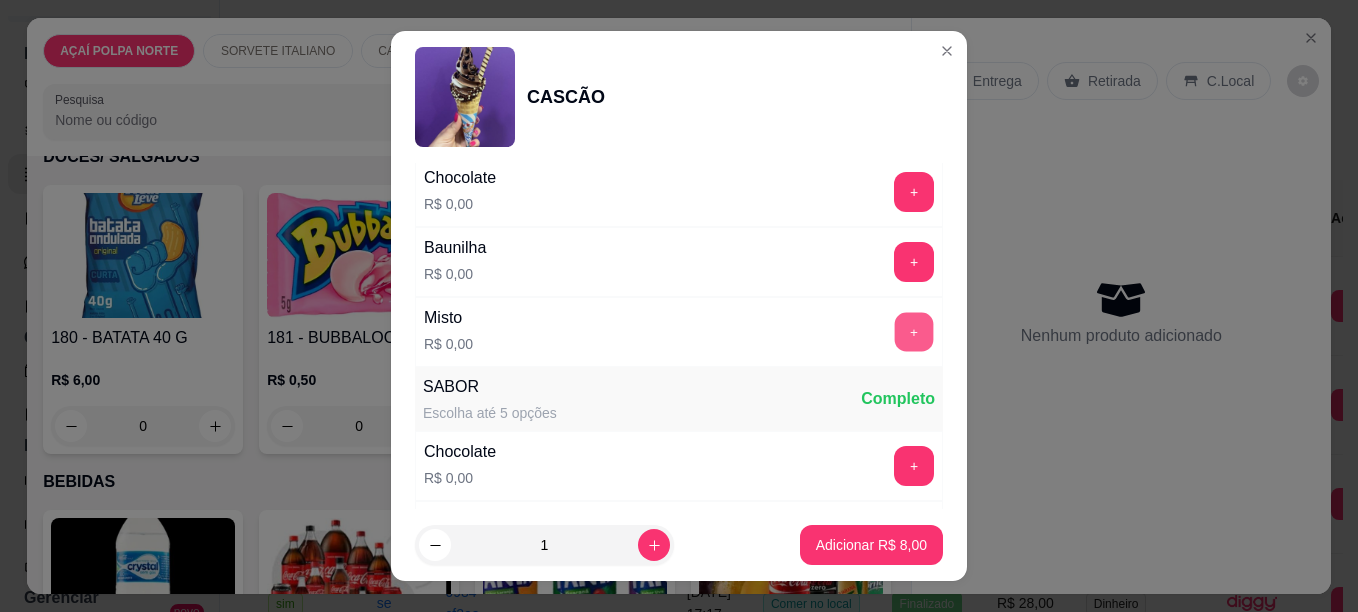 click on "+" at bounding box center [914, 331] 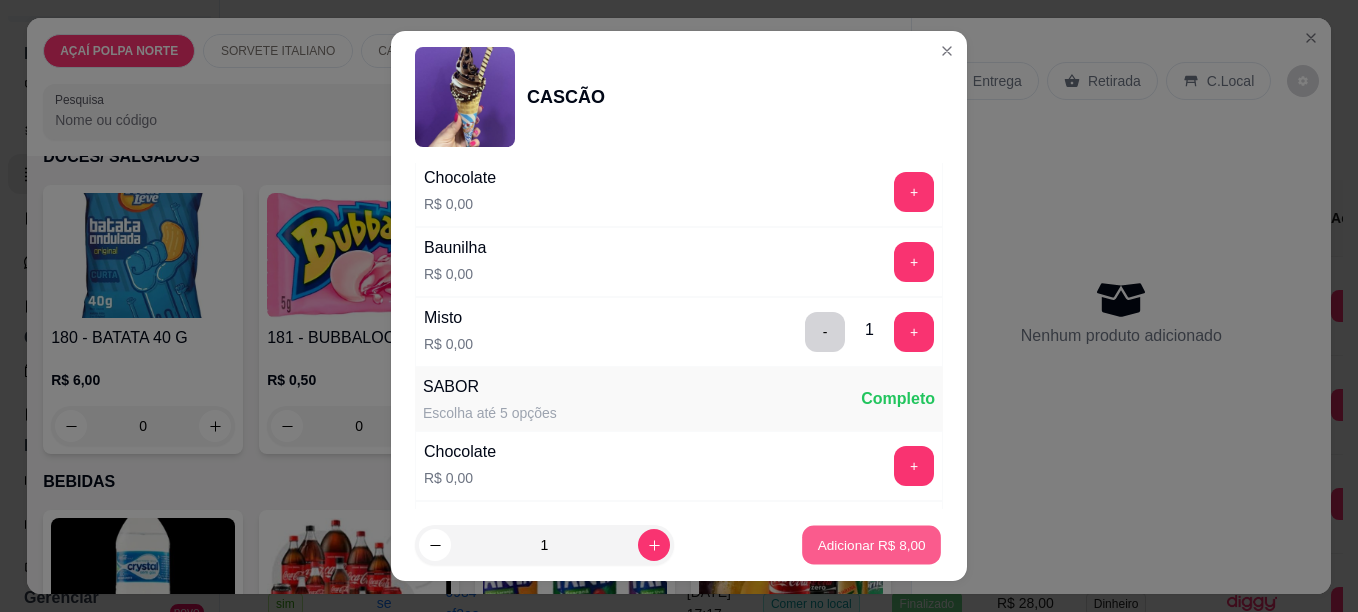click on "Adicionar   R$ 8,00" at bounding box center (871, 545) 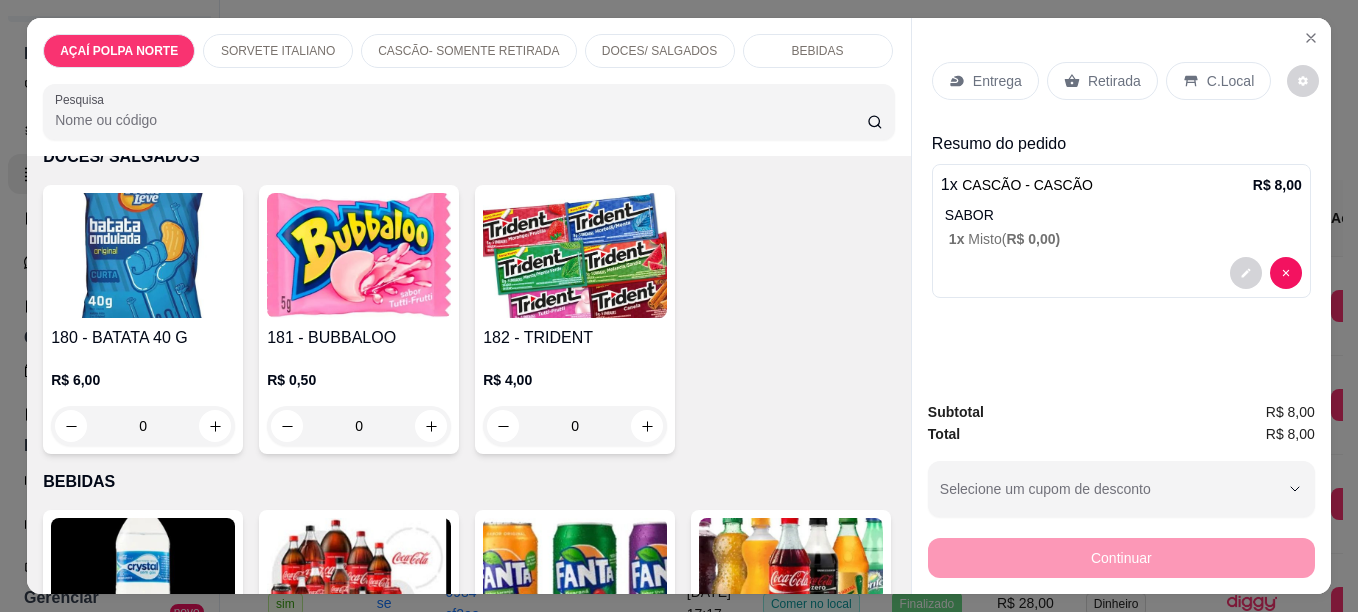 click on "C.Local" at bounding box center [1230, 81] 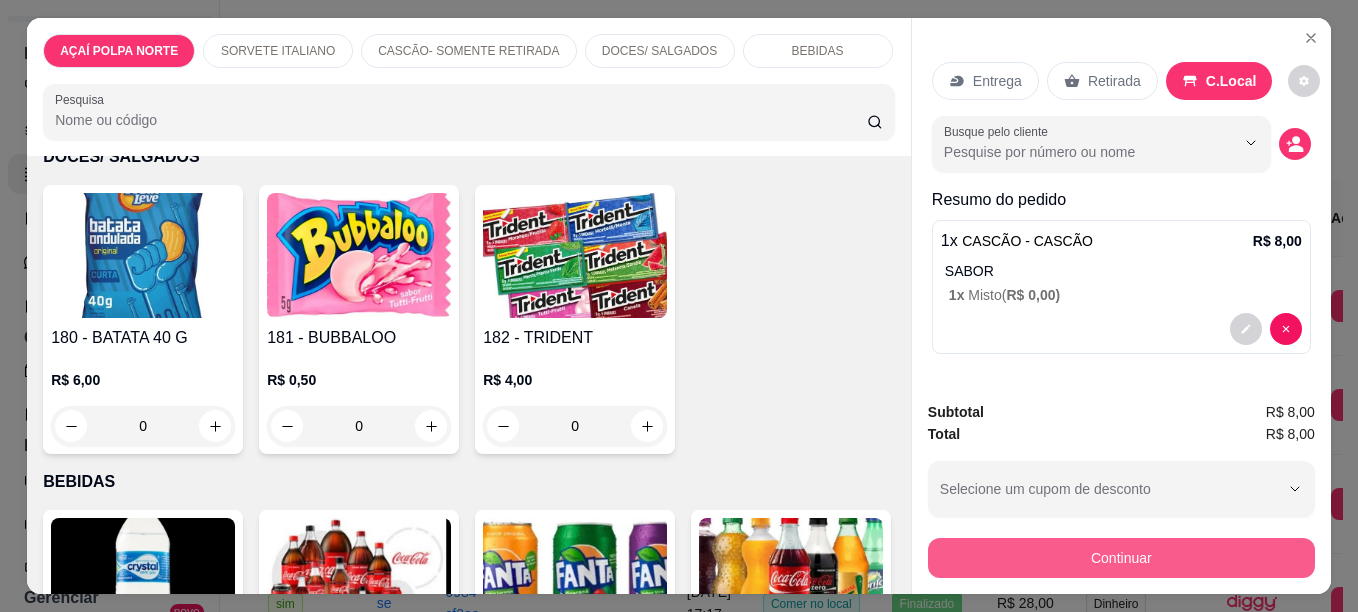 click on "Continuar" at bounding box center (1121, 558) 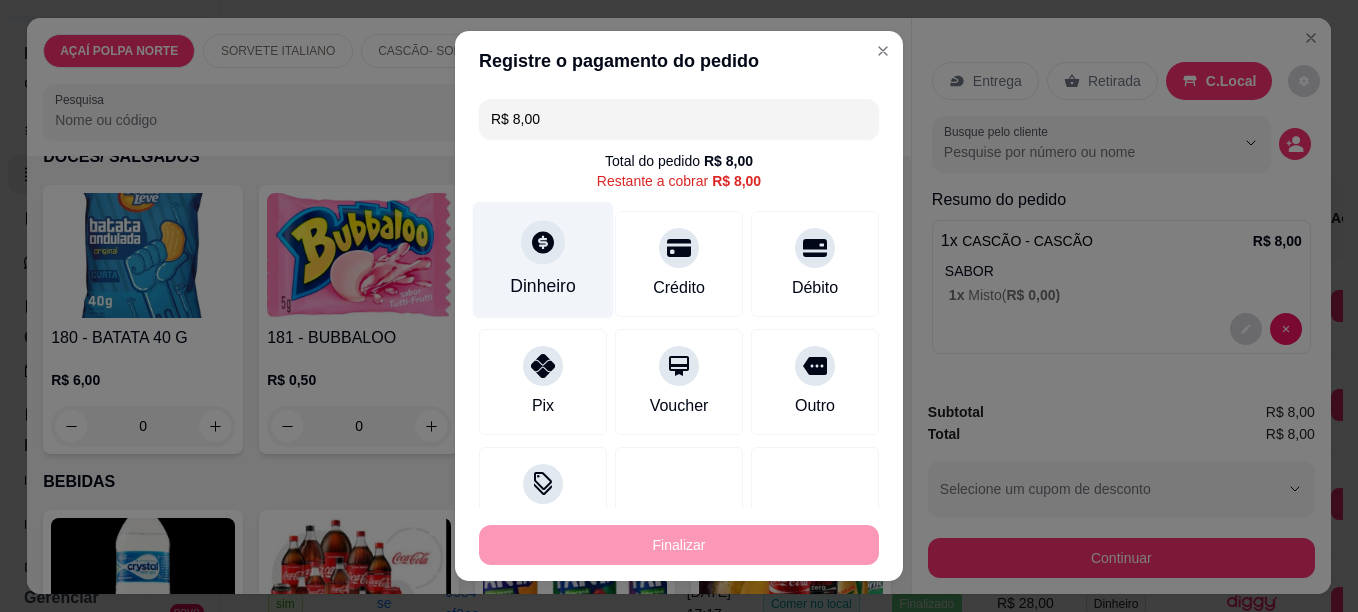 click 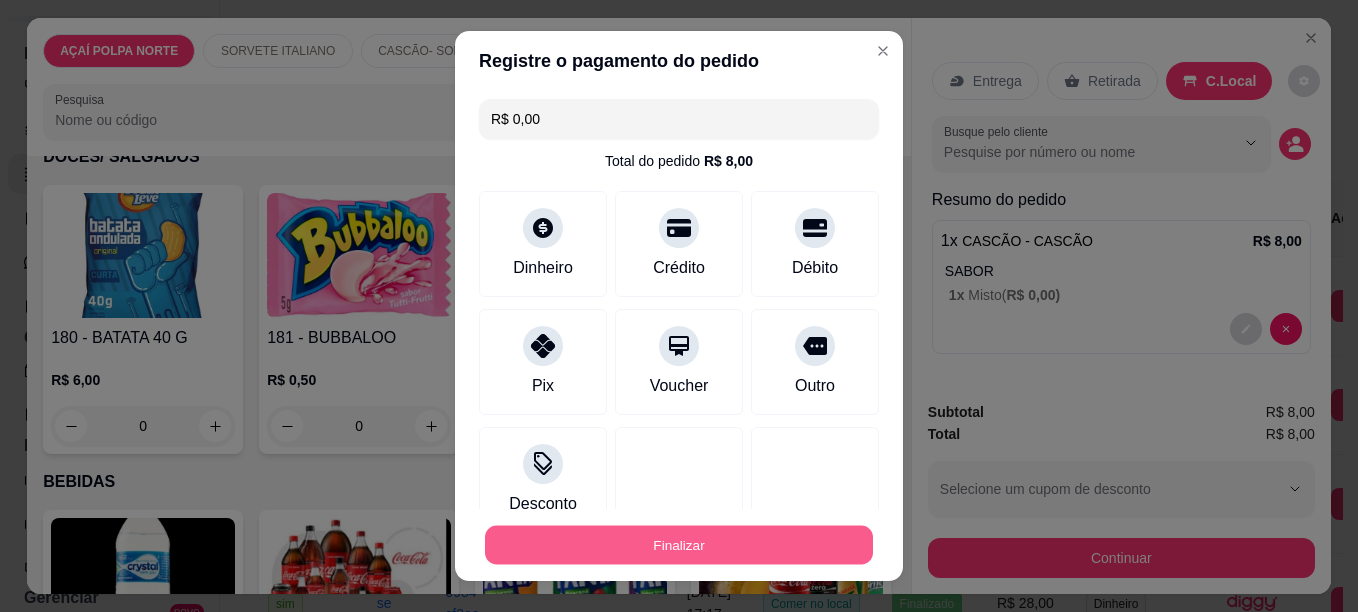 click on "Finalizar" at bounding box center (679, 545) 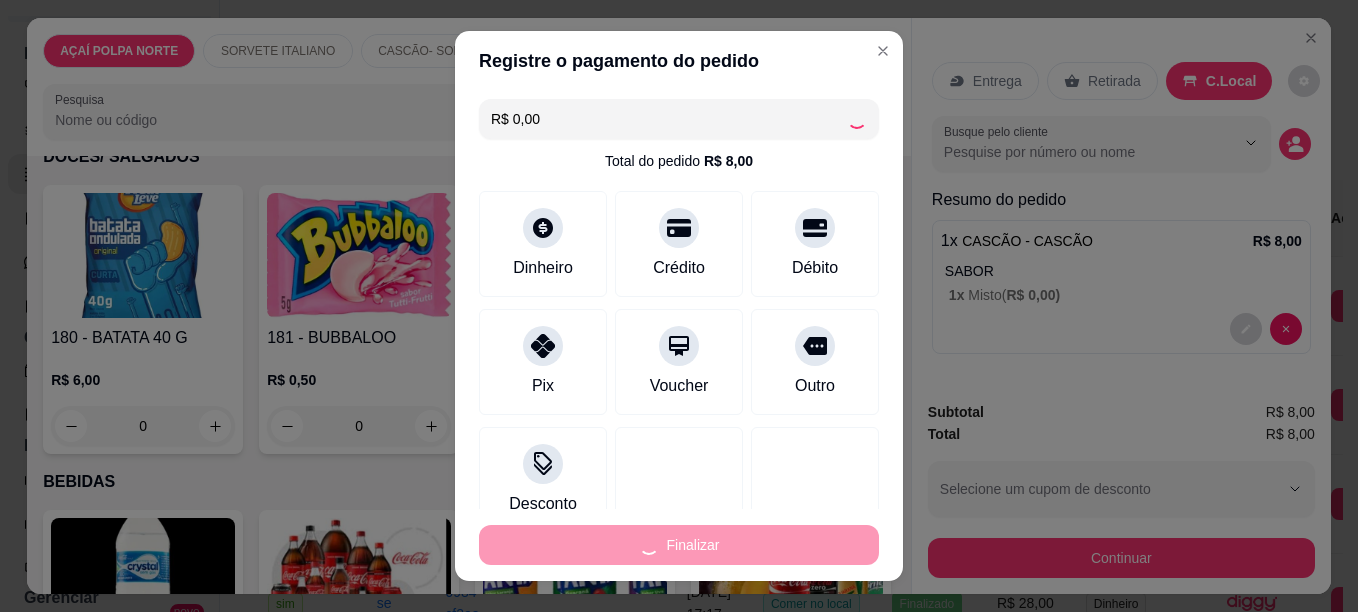 type on "-R$ 8,00" 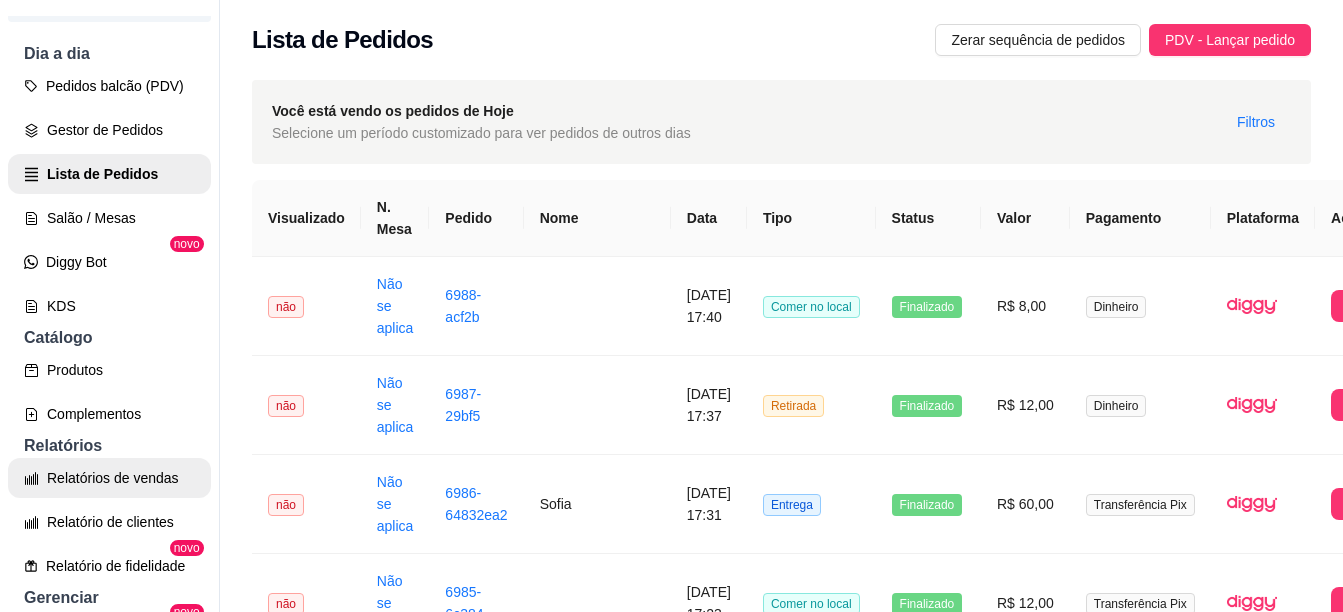 click on "Relatórios de vendas" at bounding box center [109, 478] 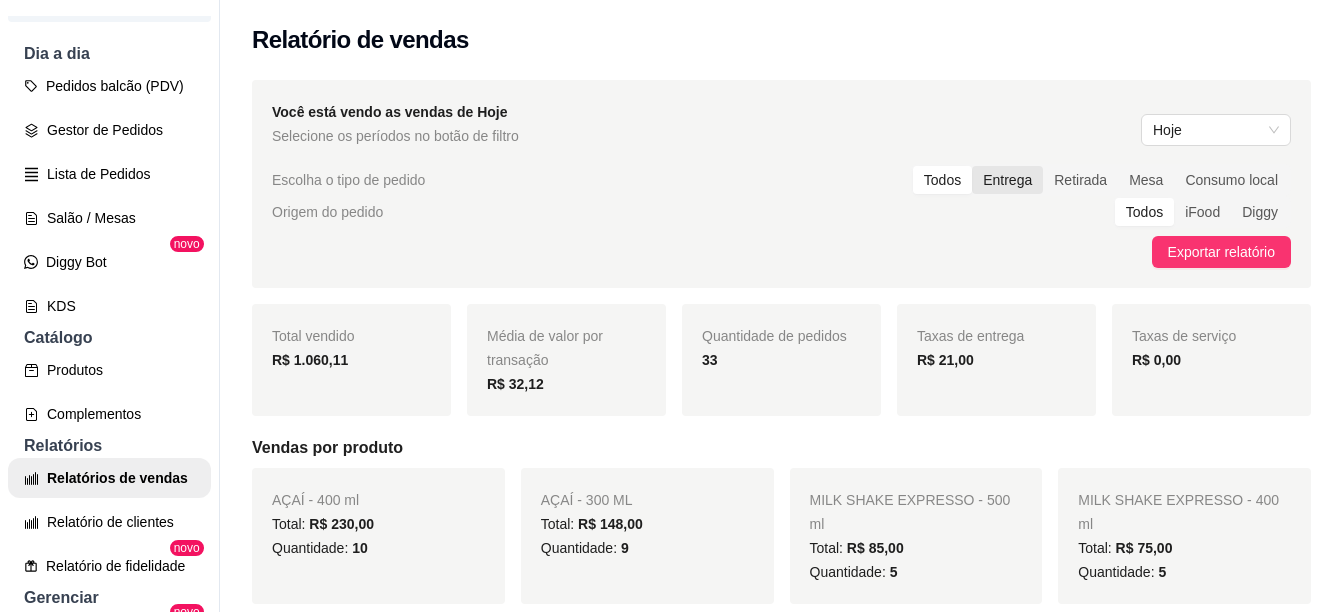 click on "Entrega" at bounding box center [1007, 180] 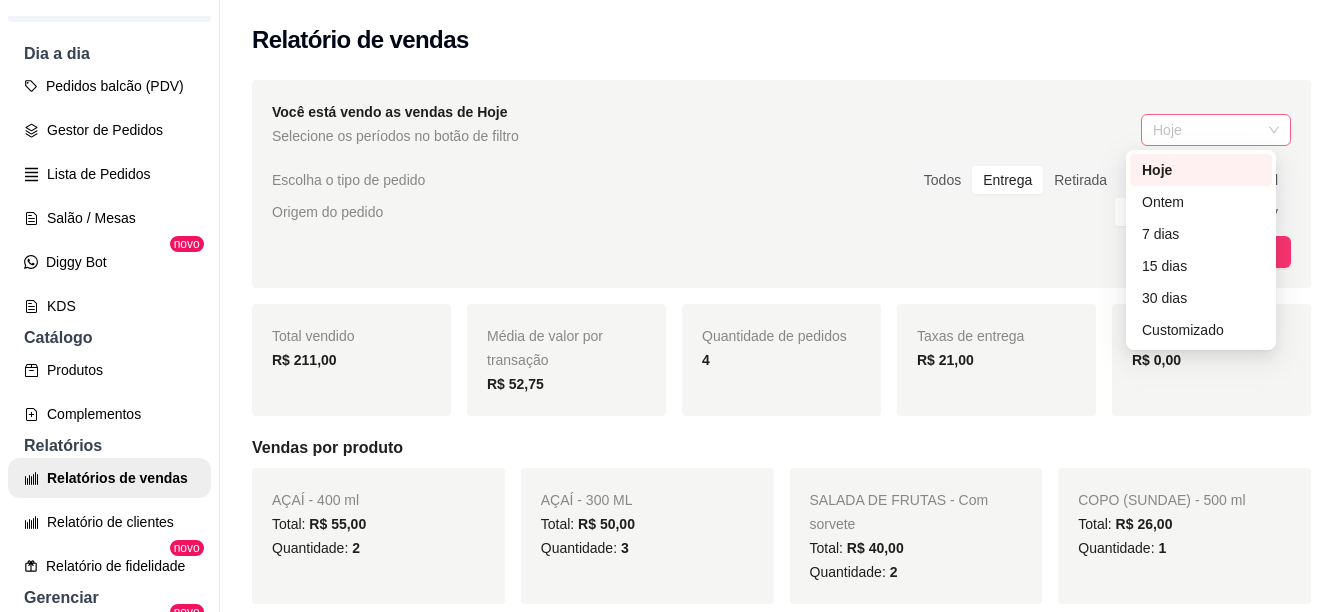 click on "Hoje" at bounding box center (1216, 130) 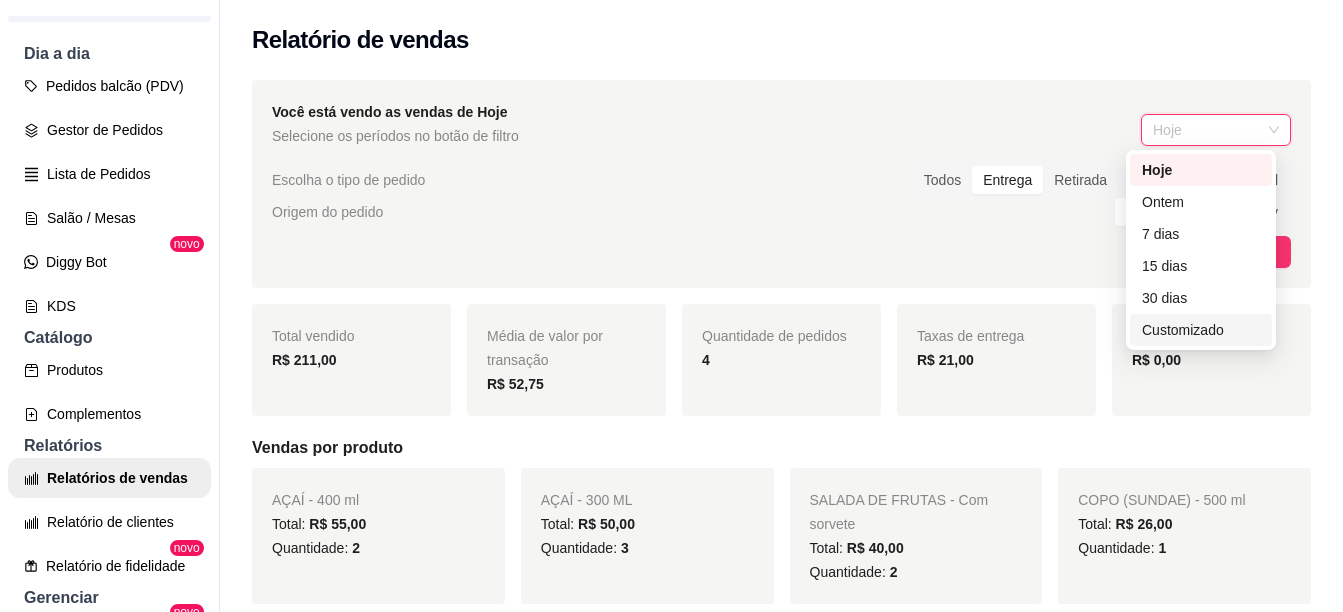 click on "Customizado" at bounding box center (1201, 330) 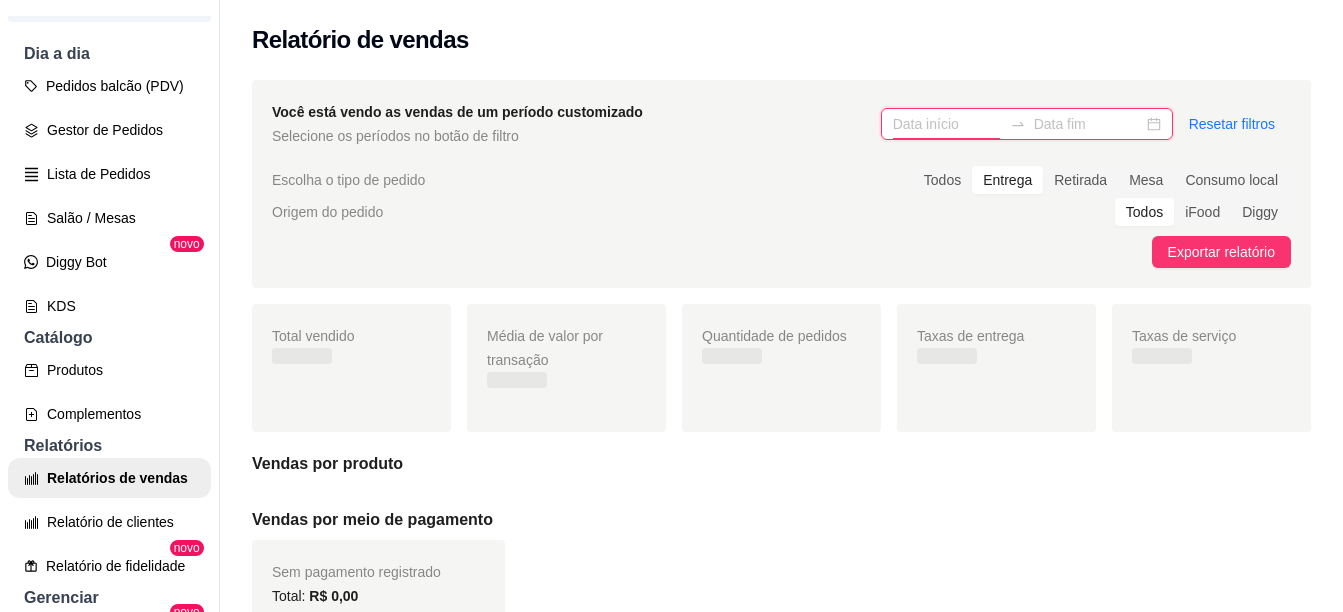 click at bounding box center (947, 124) 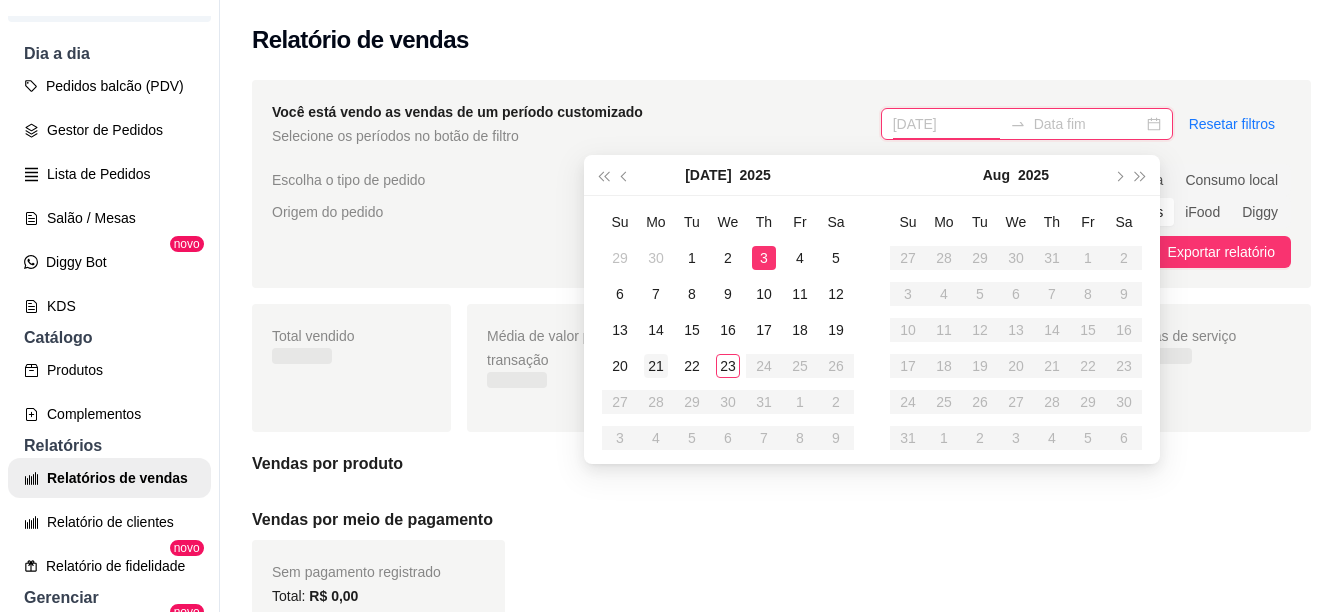 type on "[DATE]" 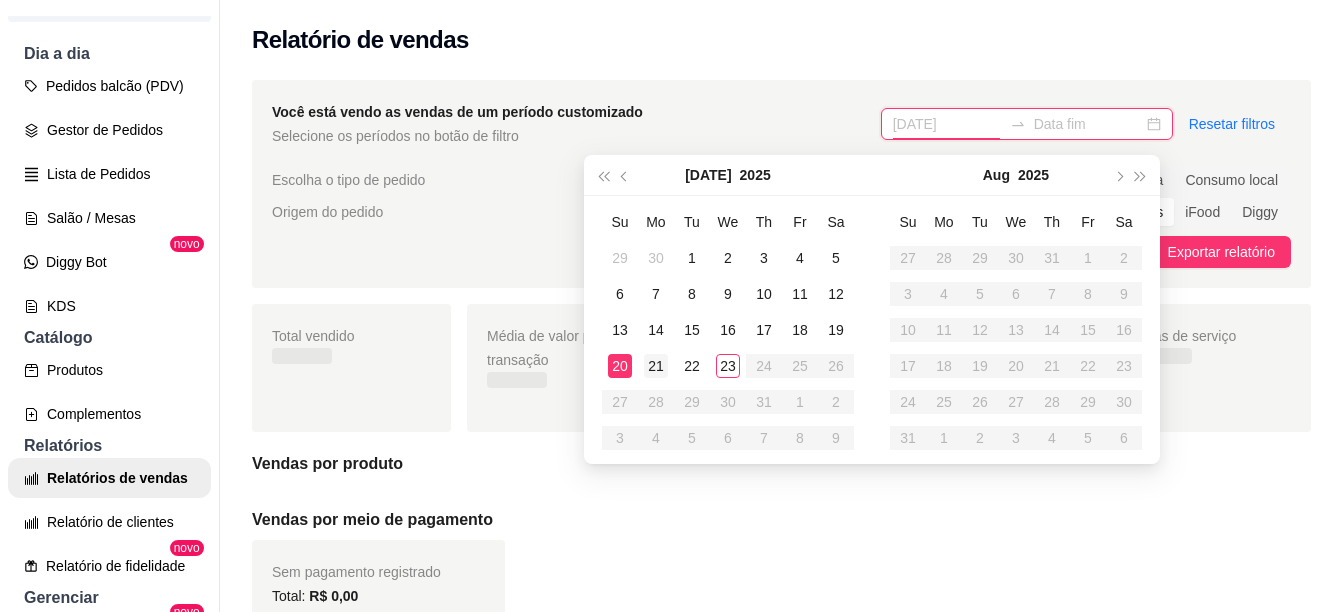 type on "[DATE]" 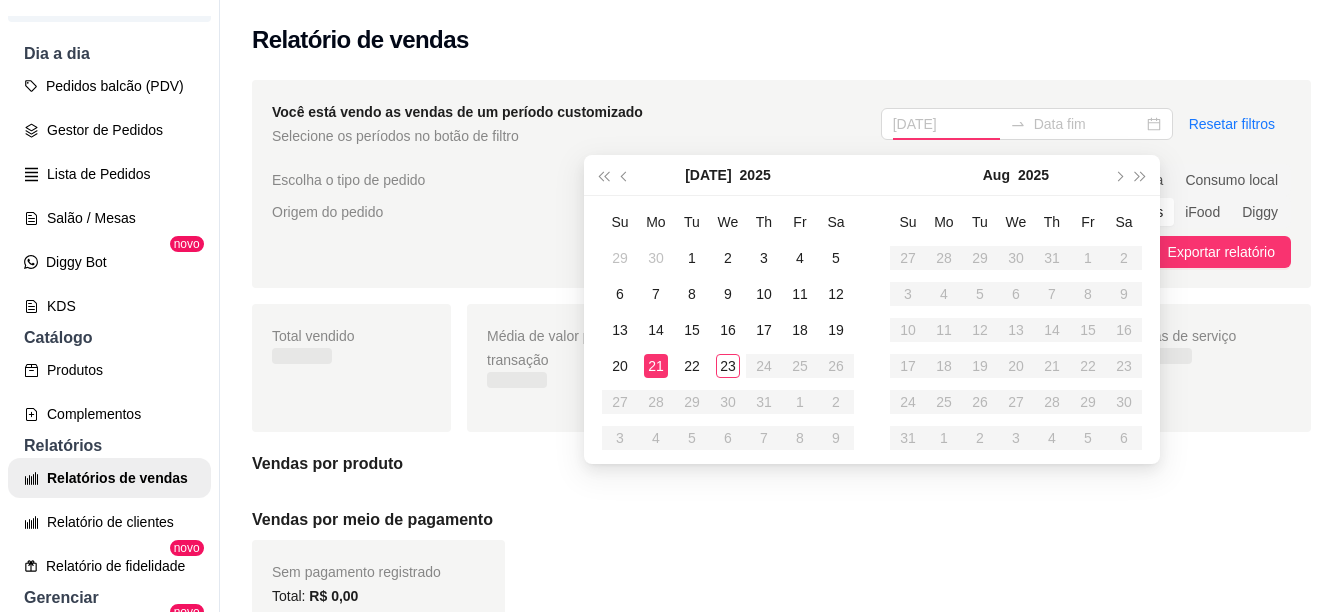 click on "21" at bounding box center (656, 366) 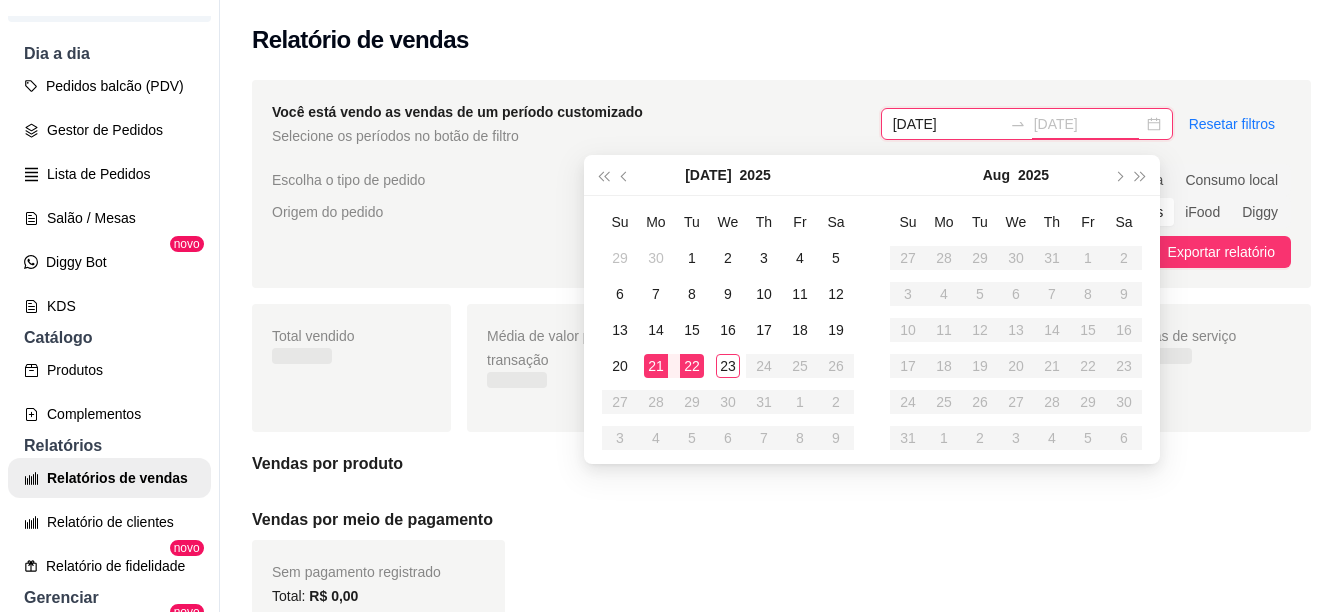 type on "[DATE]" 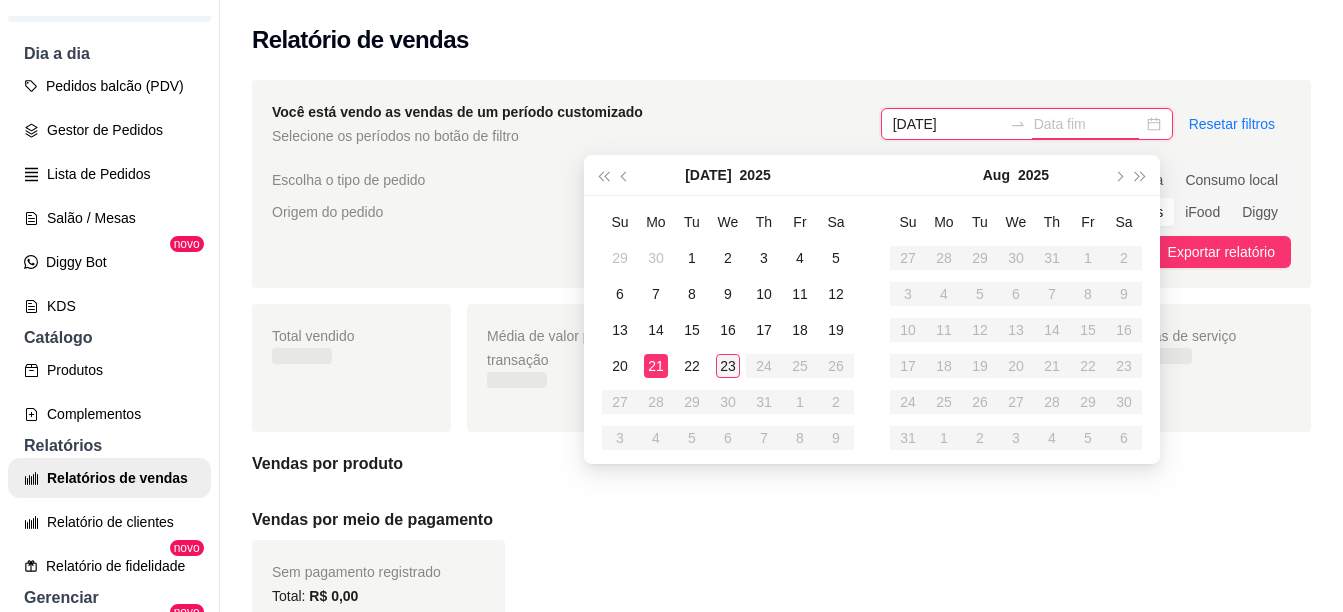 type on "[DATE]" 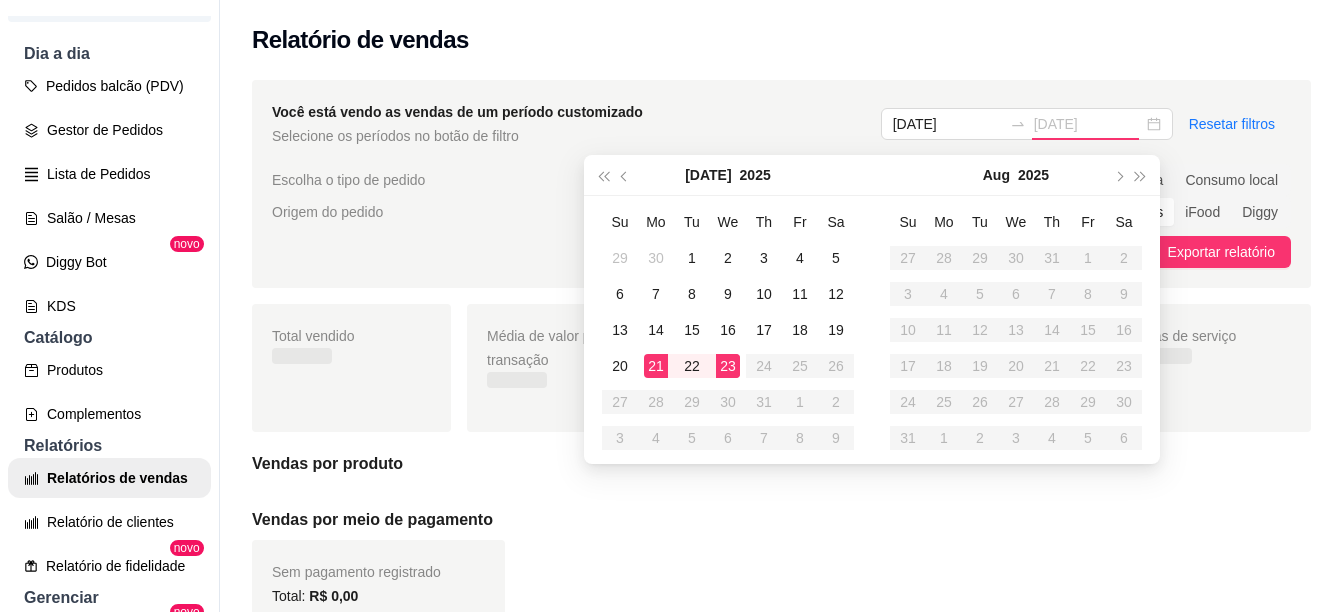 click on "23" at bounding box center (728, 366) 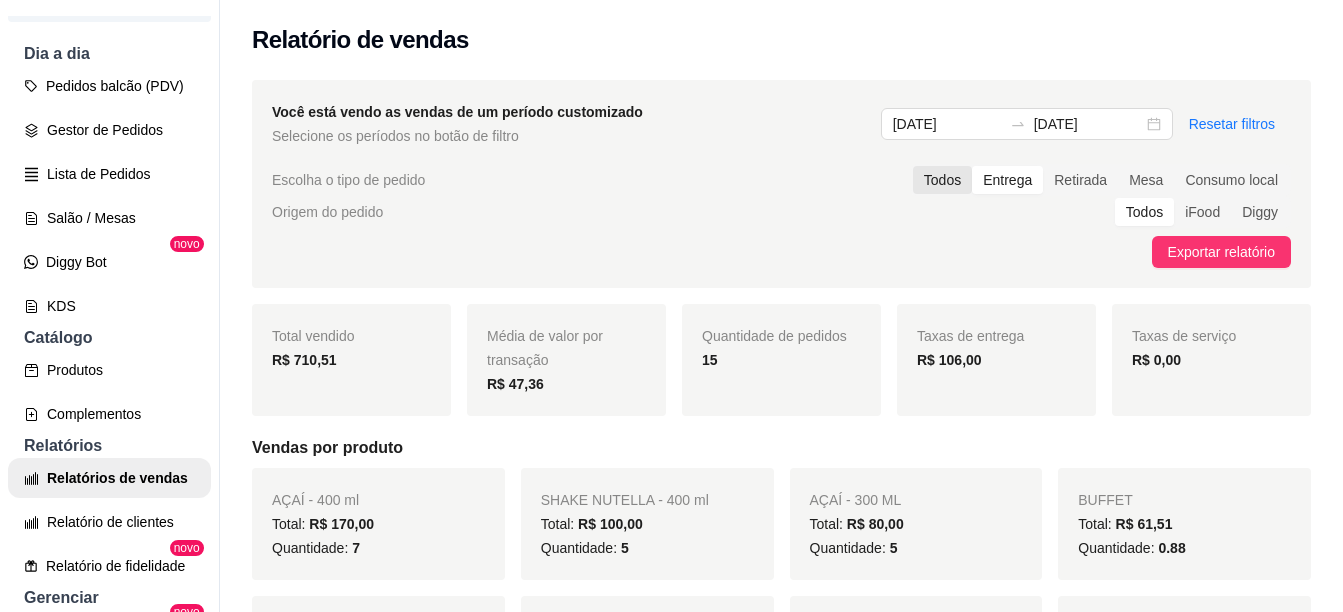 click on "Todos" at bounding box center [942, 180] 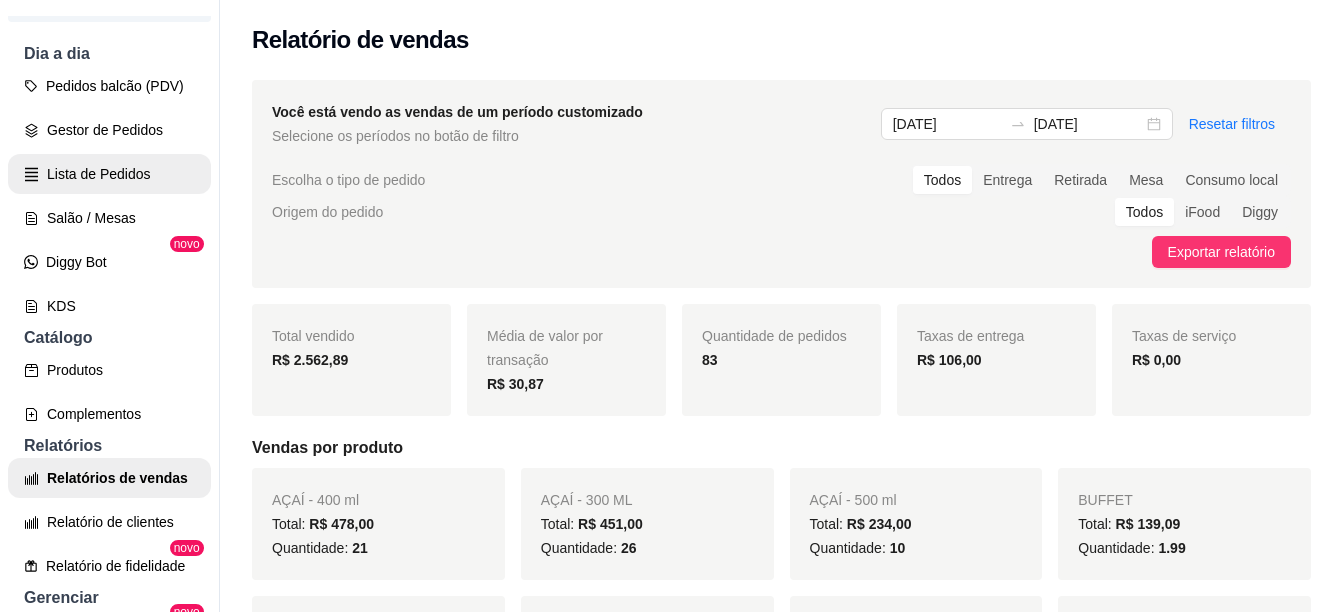 click on "Lista de Pedidos" at bounding box center [109, 174] 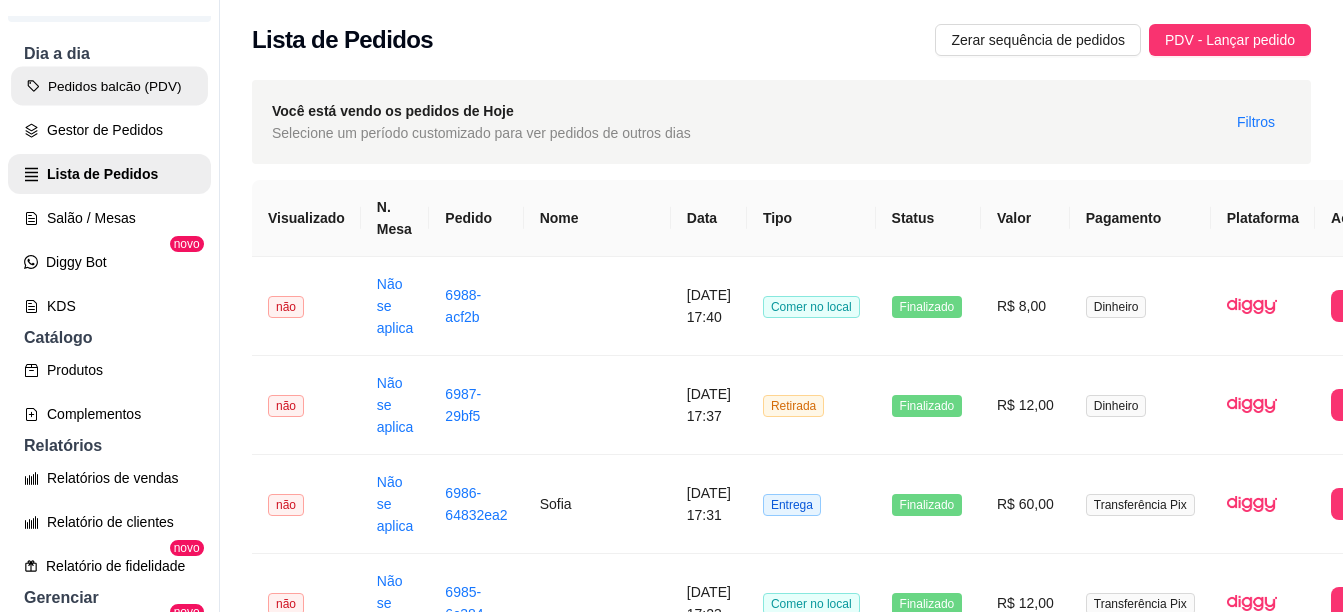click on "Pedidos balcão (PDV)" at bounding box center [109, 86] 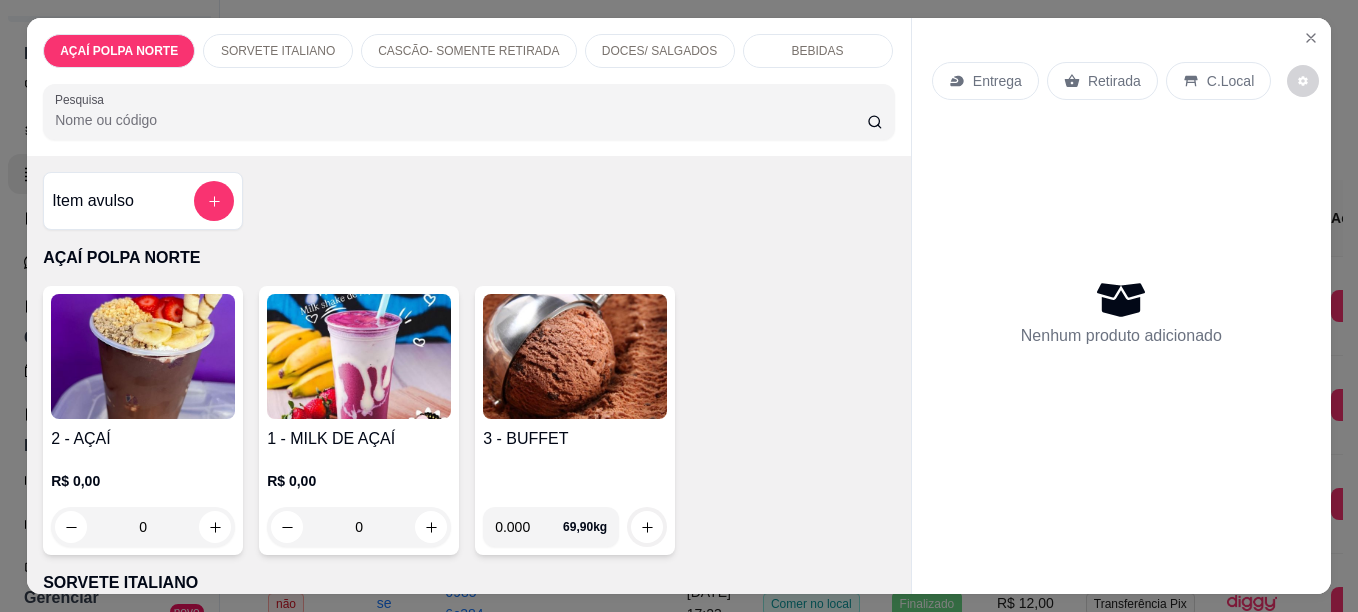 click at bounding box center [143, 356] 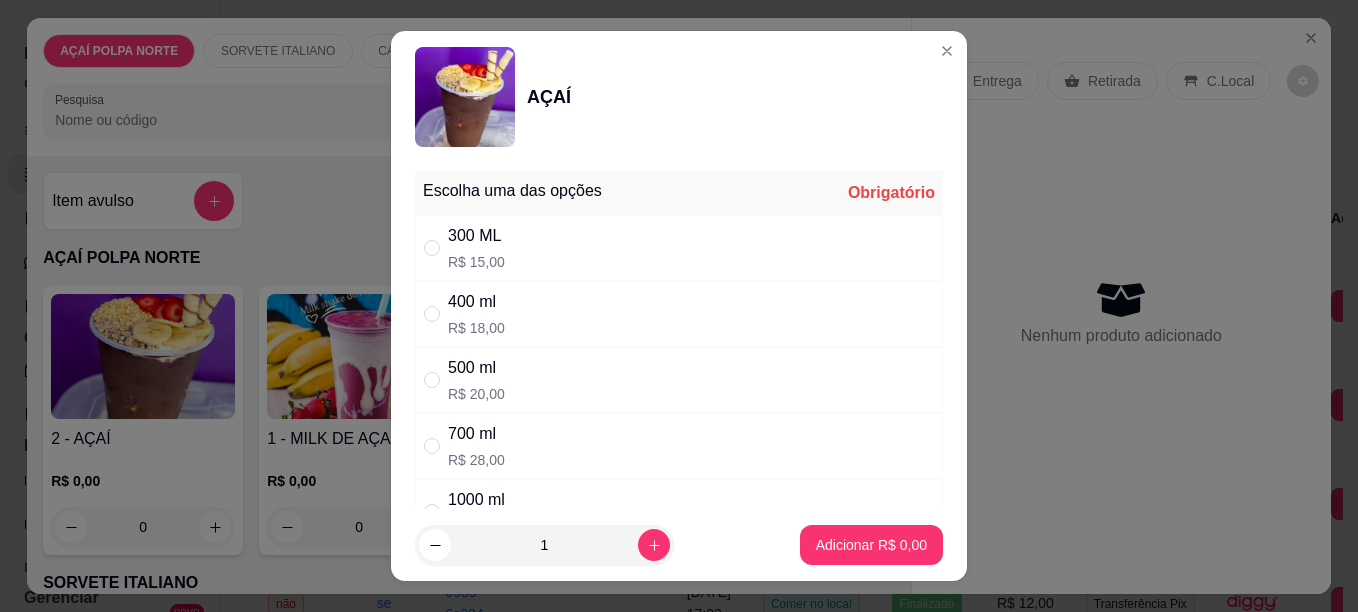 click on "300 ML R$ 15,00" at bounding box center (679, 248) 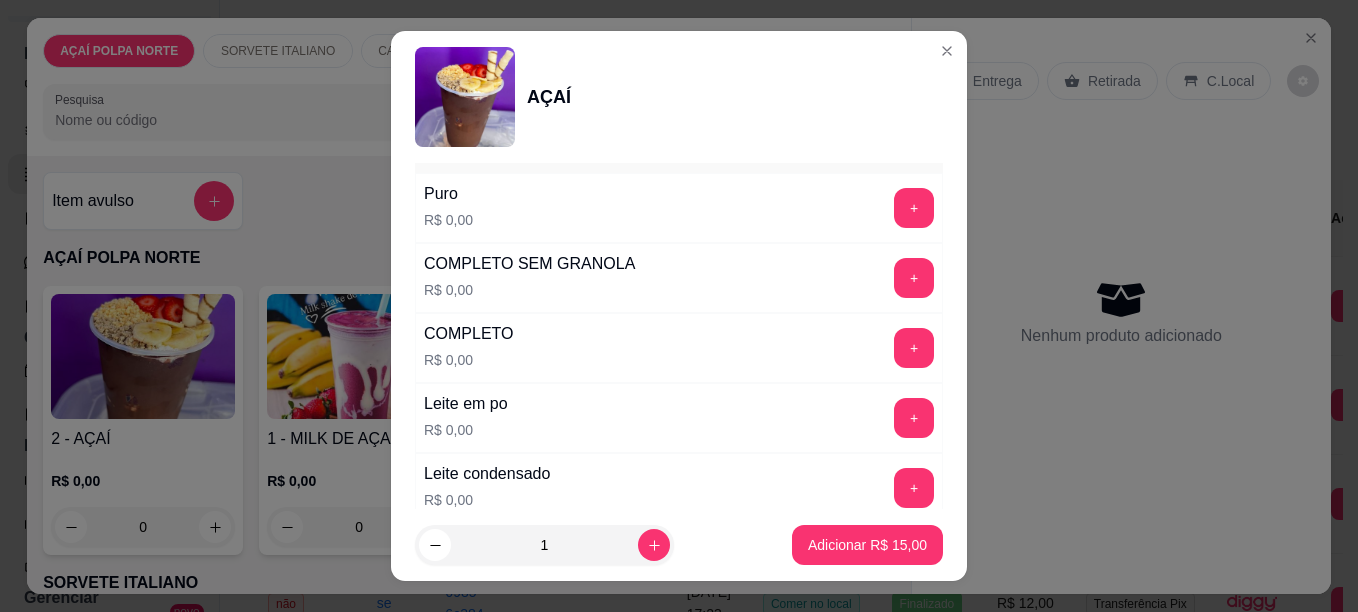 scroll, scrollTop: 600, scrollLeft: 0, axis: vertical 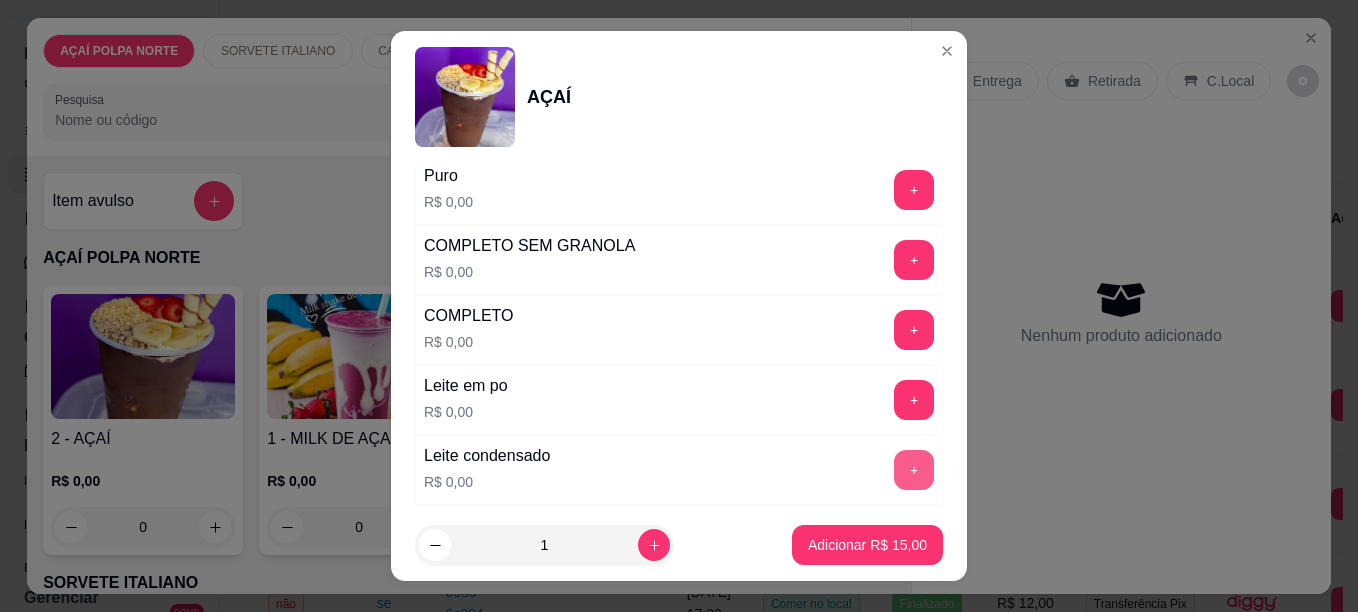 click on "+" at bounding box center [914, 470] 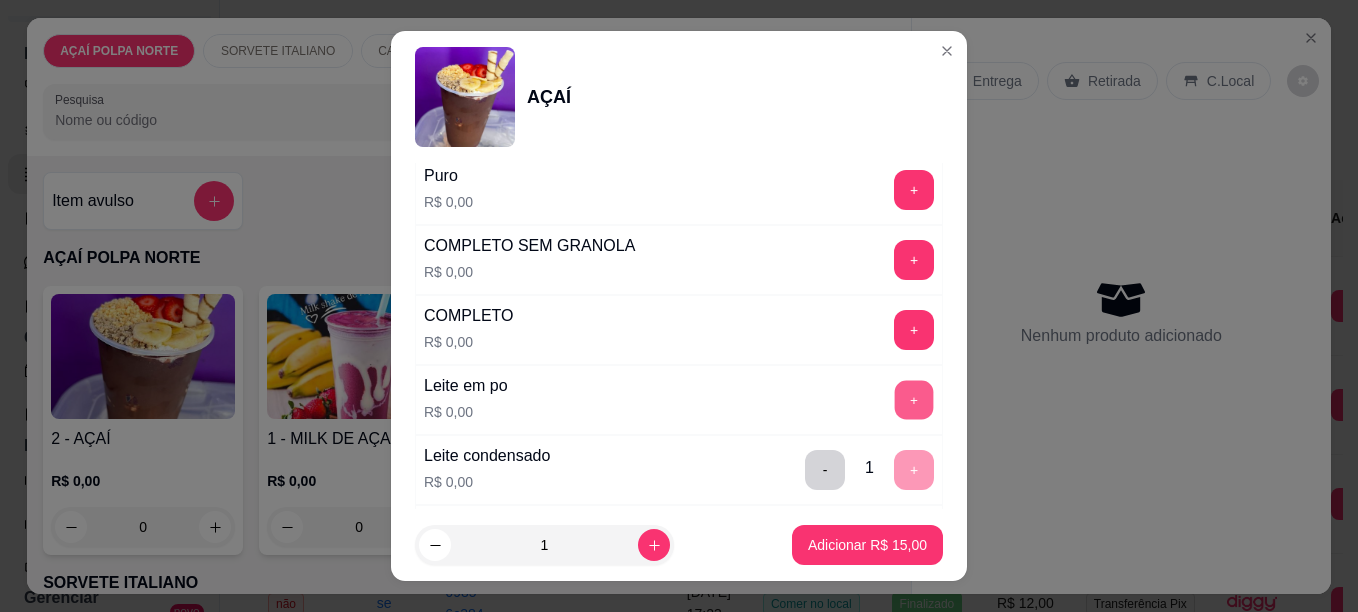 click on "+" at bounding box center [914, 399] 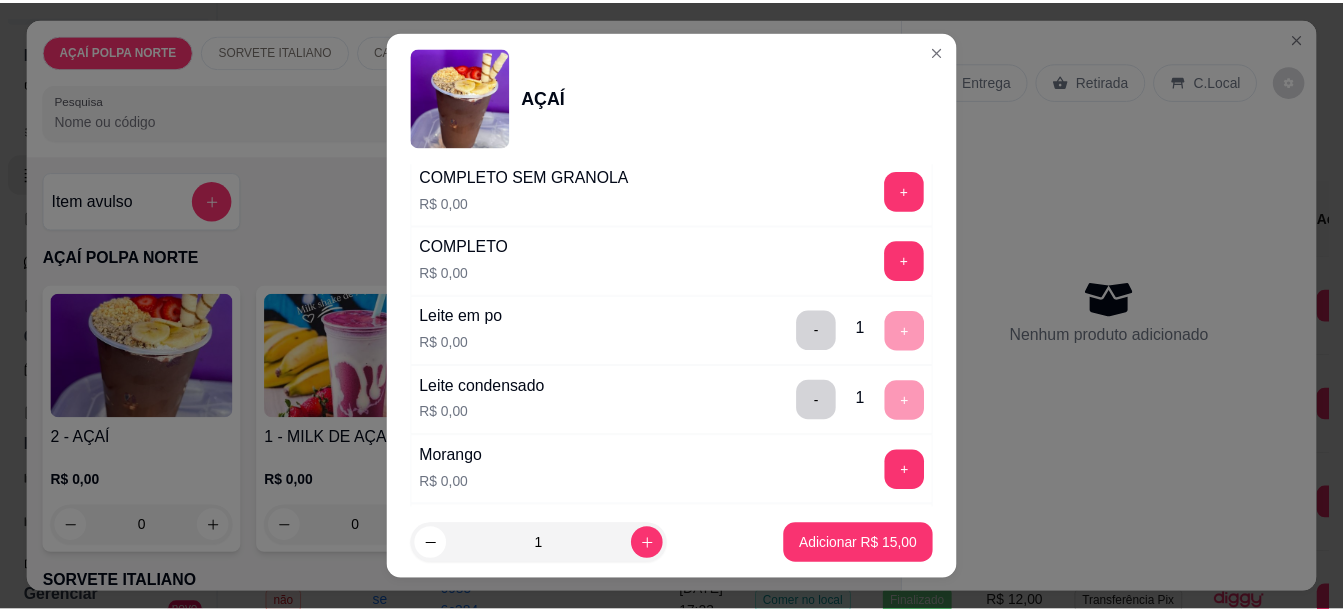 scroll, scrollTop: 800, scrollLeft: 0, axis: vertical 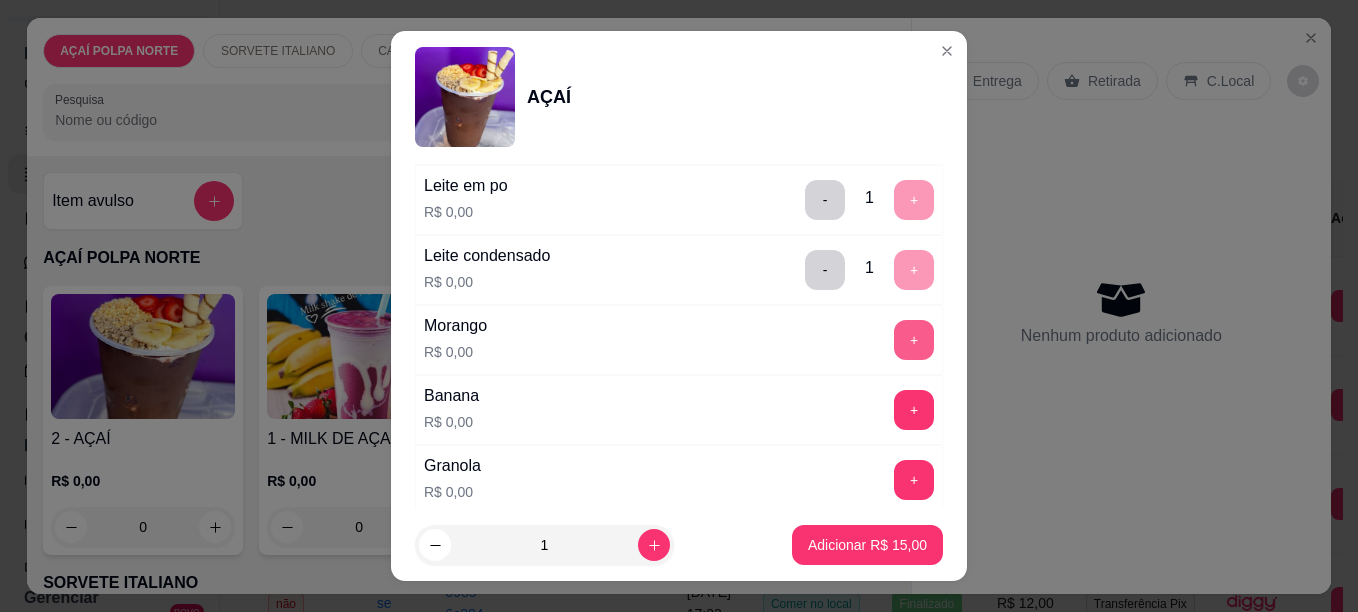 click on "+" at bounding box center (914, 340) 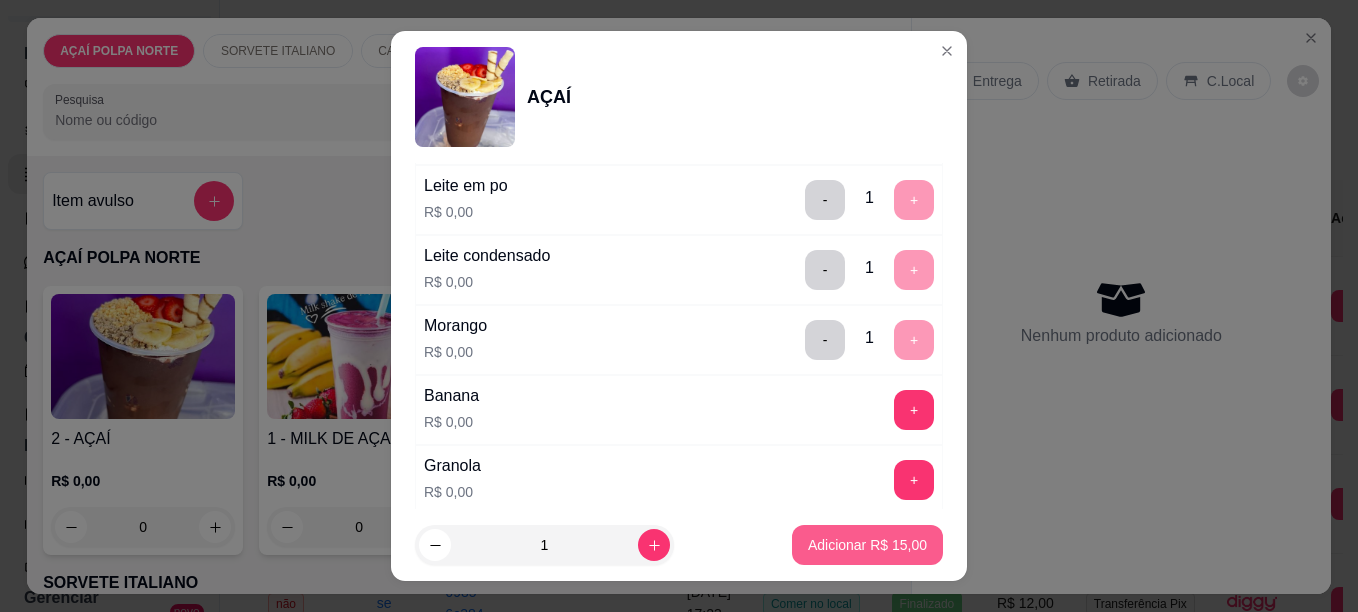 click on "Adicionar   R$ 15,00" at bounding box center [867, 545] 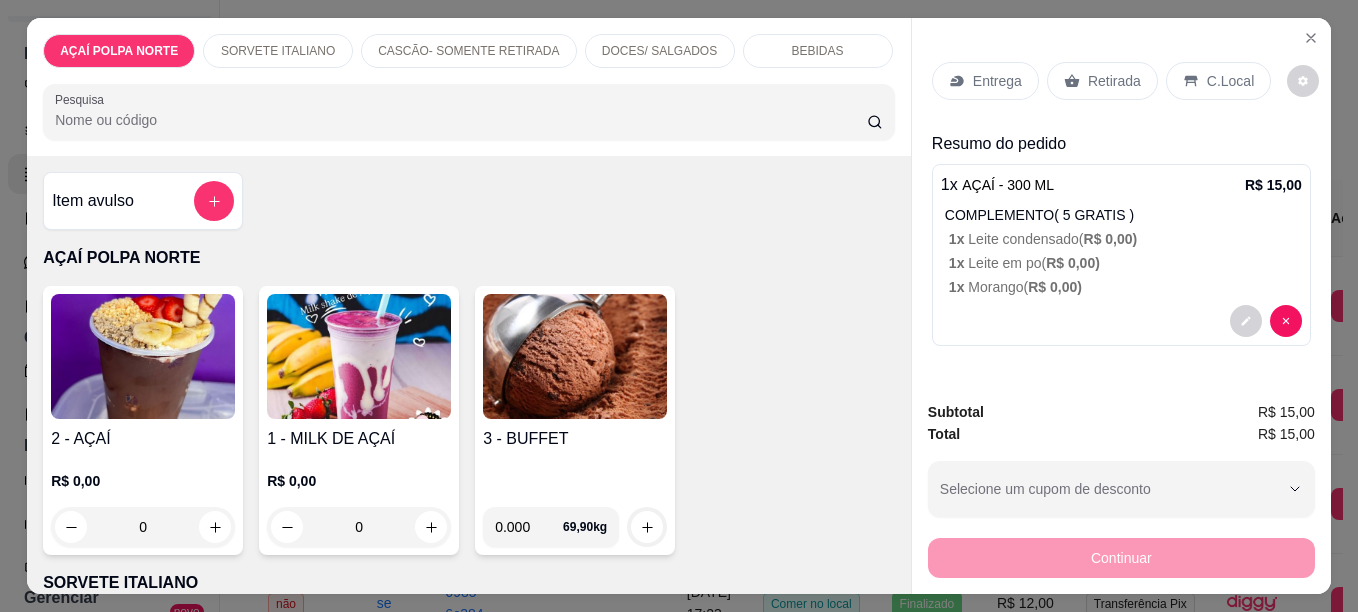 click on "C.Local" at bounding box center [1230, 81] 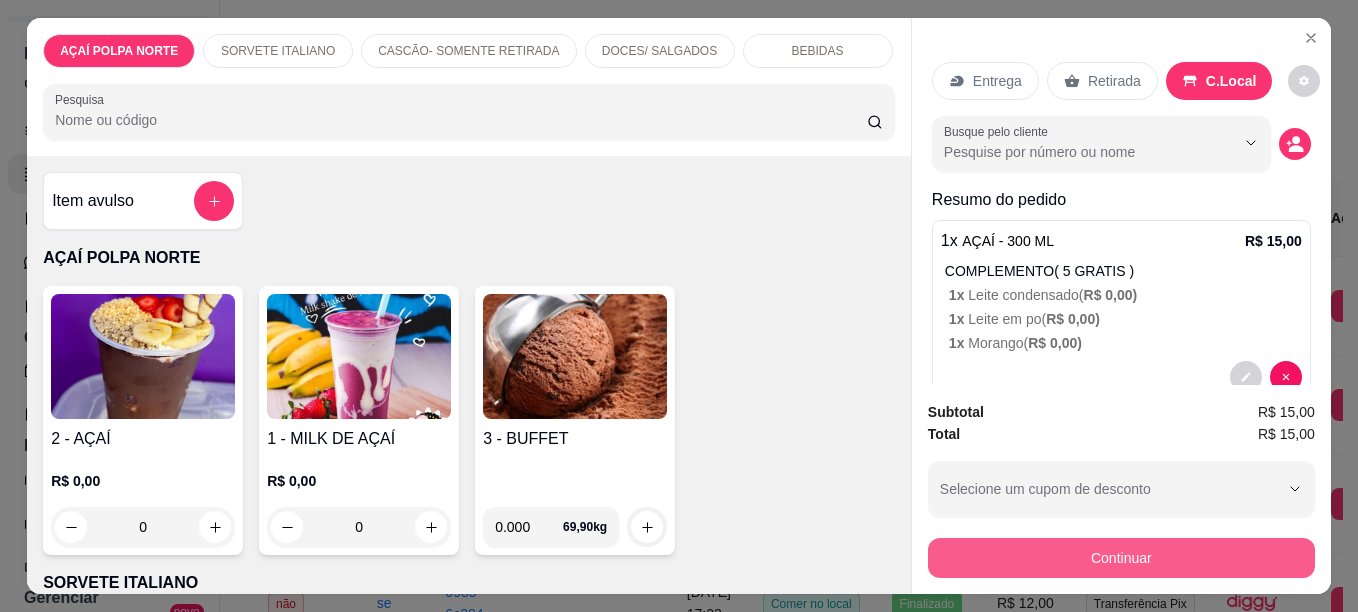 click on "Continuar" at bounding box center [1121, 558] 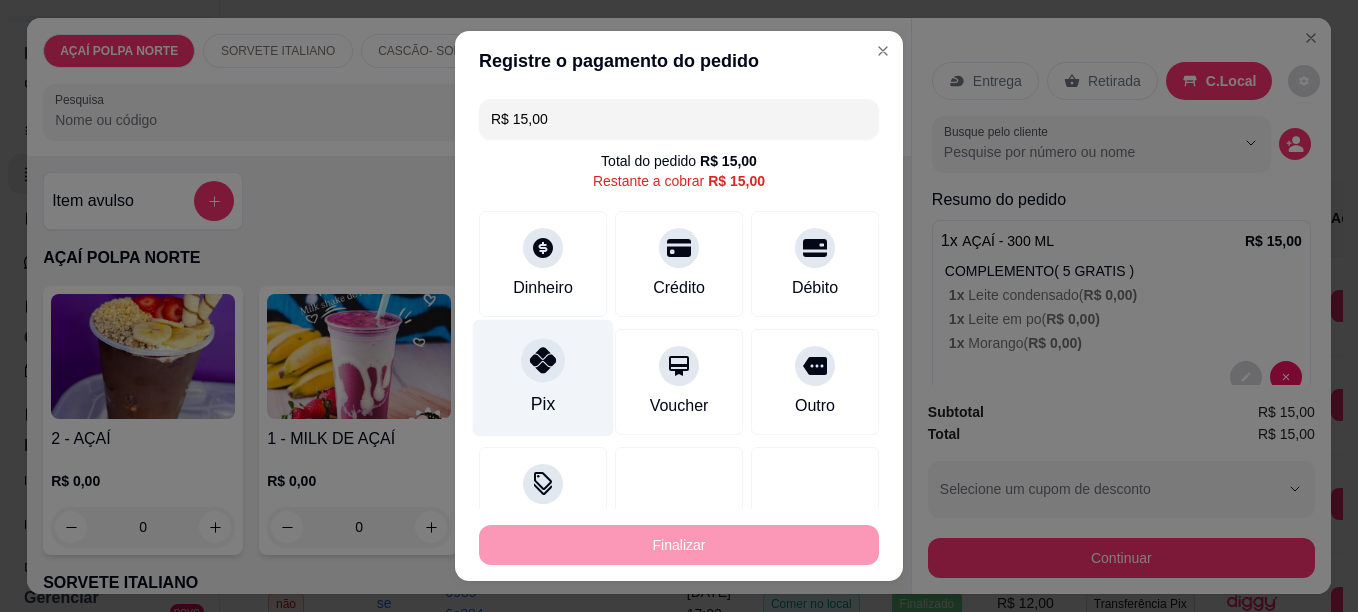 drag, startPoint x: 515, startPoint y: 370, endPoint x: 527, endPoint y: 371, distance: 12.0415945 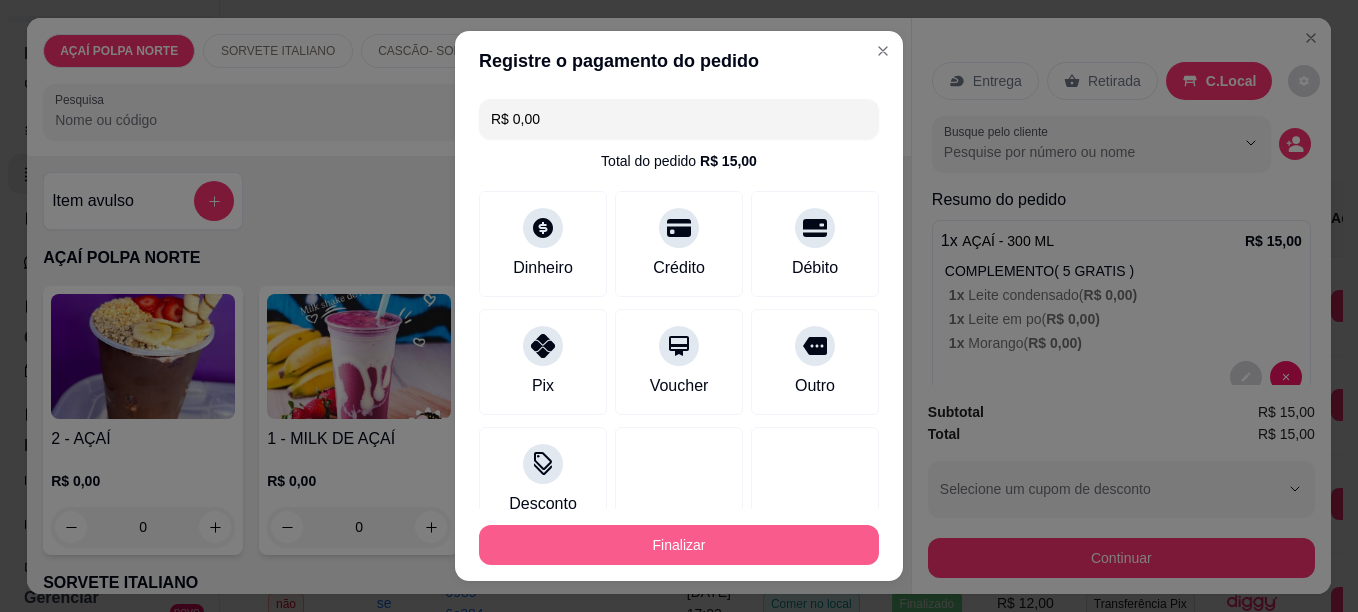 click on "Finalizar" at bounding box center [679, 545] 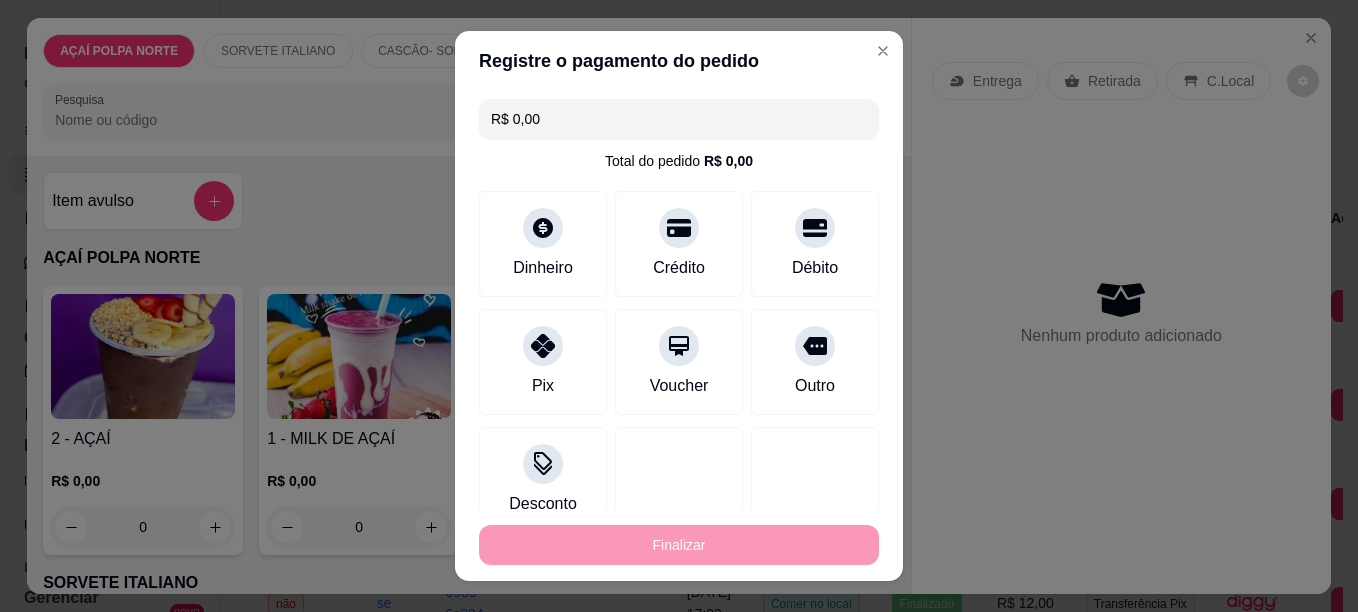 type on "-R$ 15,00" 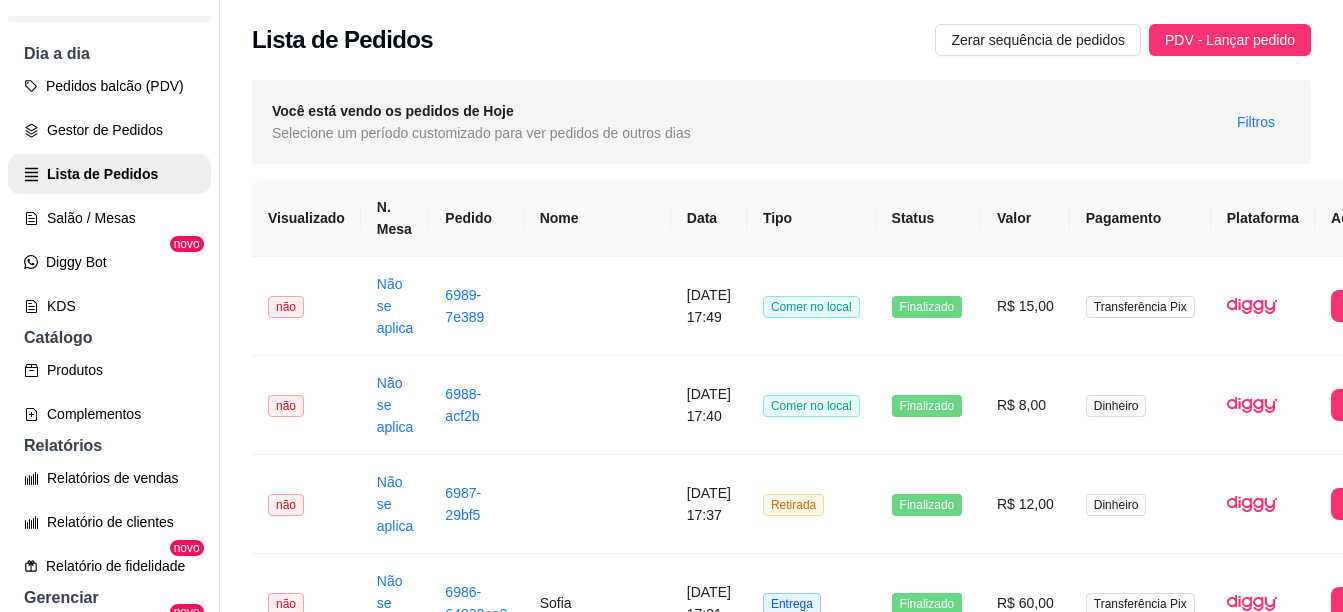 click on "Lista de Pedidos Zerar sequência de pedidos PDV - Lançar pedido" at bounding box center (781, 40) 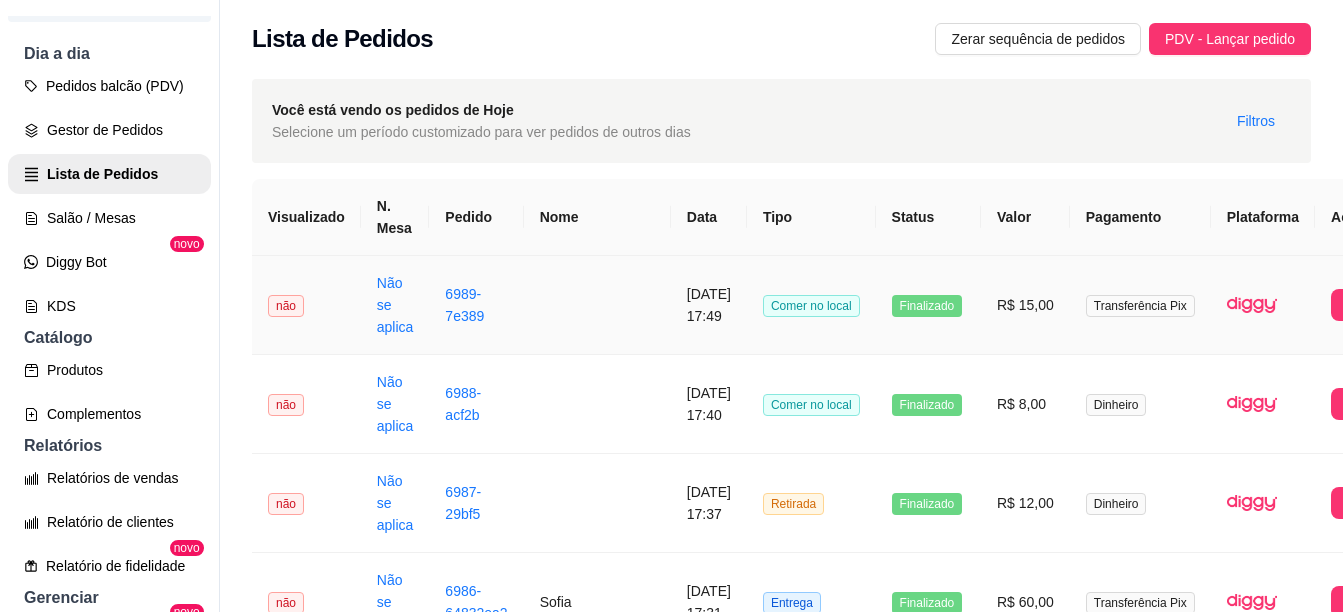 scroll, scrollTop: 0, scrollLeft: 0, axis: both 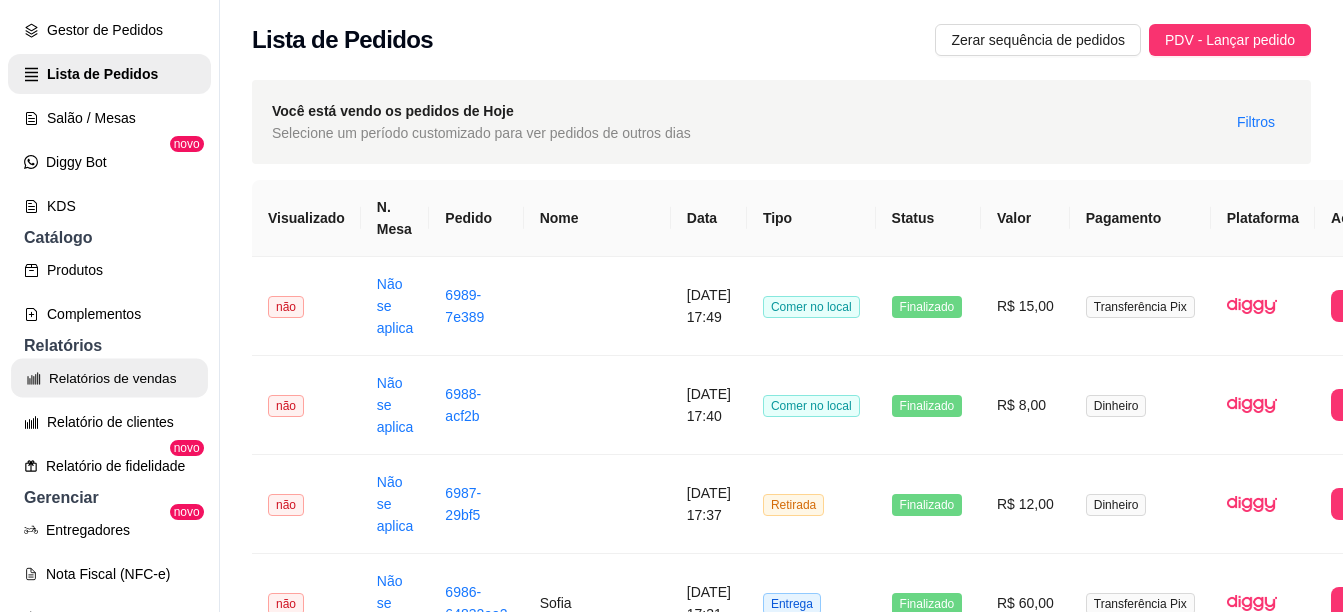 click on "Relatórios de vendas" at bounding box center (109, 378) 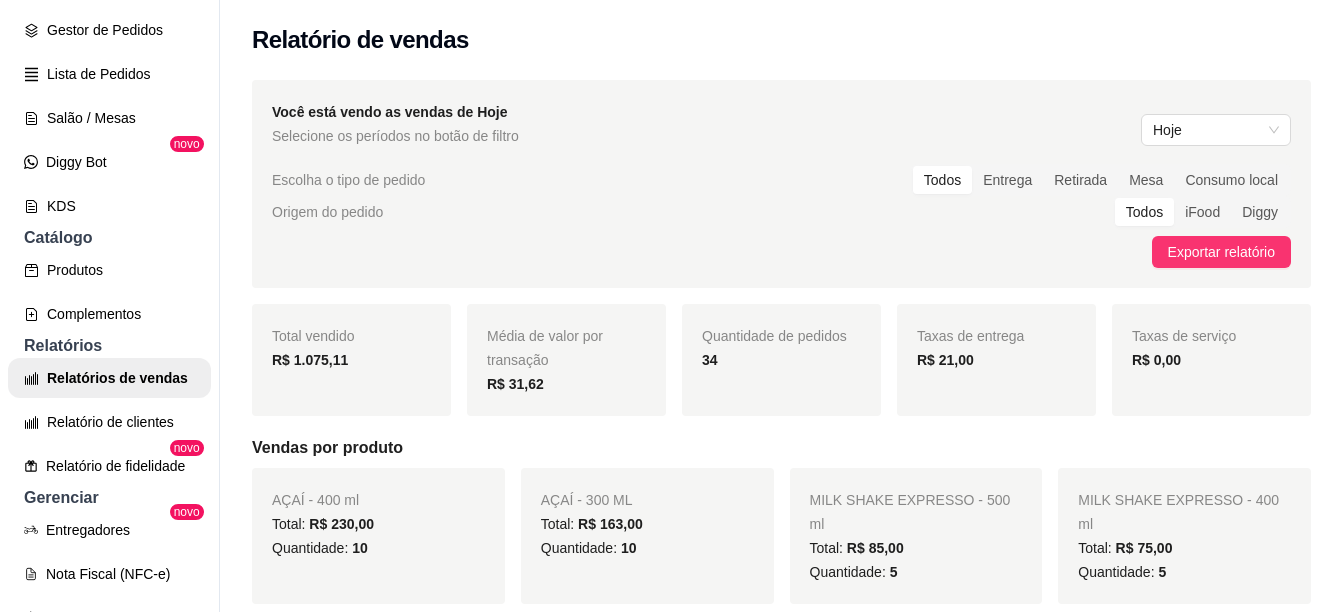 scroll, scrollTop: 100, scrollLeft: 0, axis: vertical 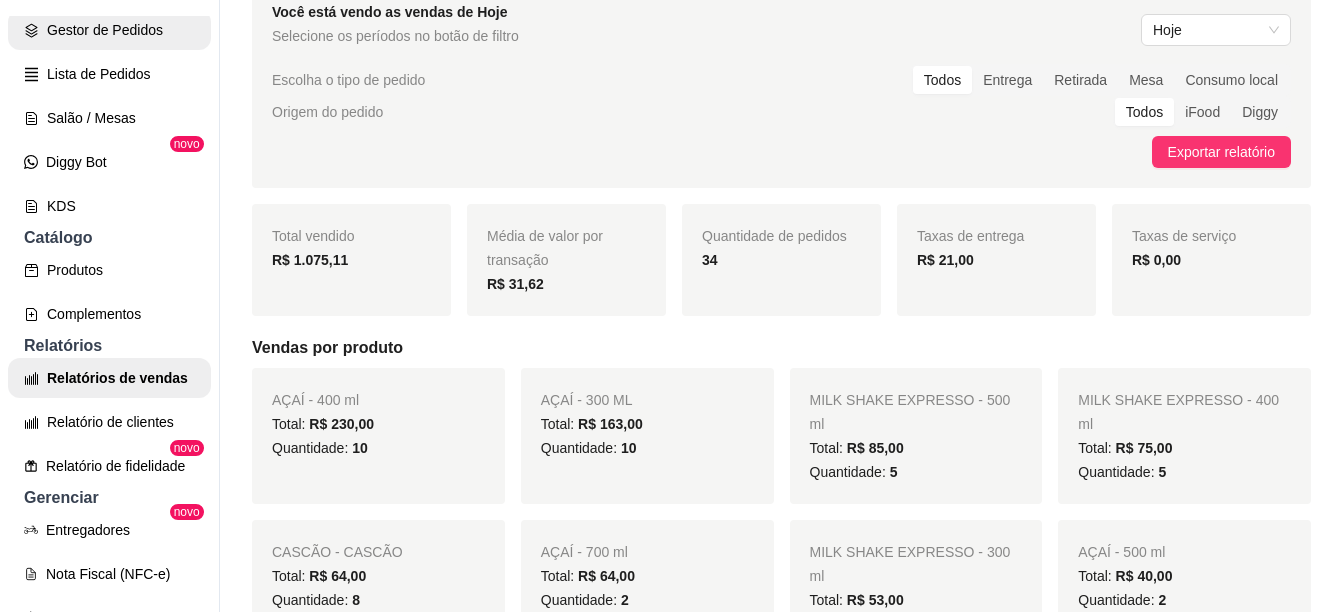 click on "Gestor de Pedidos" at bounding box center [109, 30] 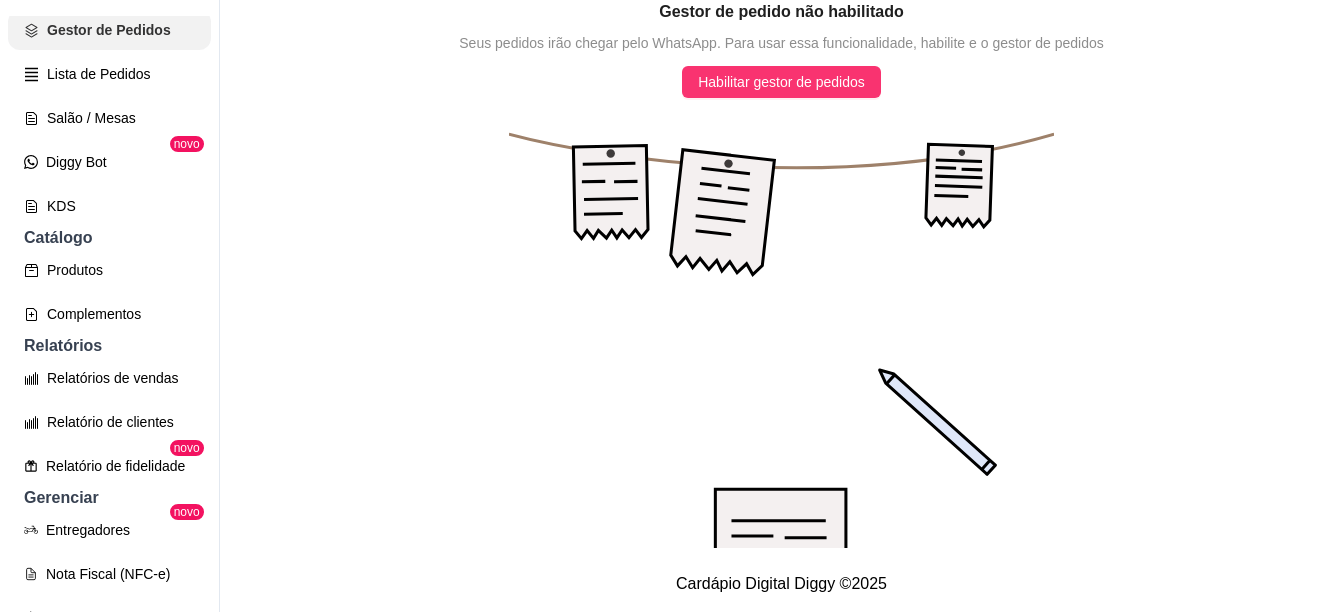 scroll, scrollTop: 0, scrollLeft: 0, axis: both 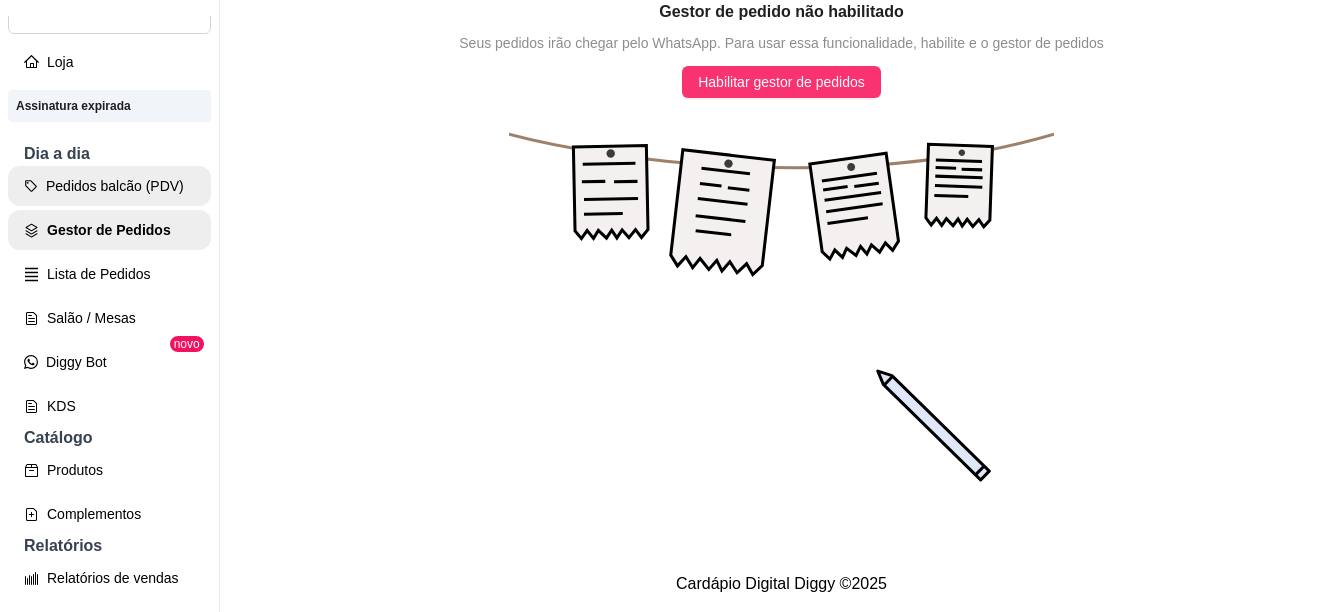 click on "Pedidos balcão (PDV)" at bounding box center (109, 186) 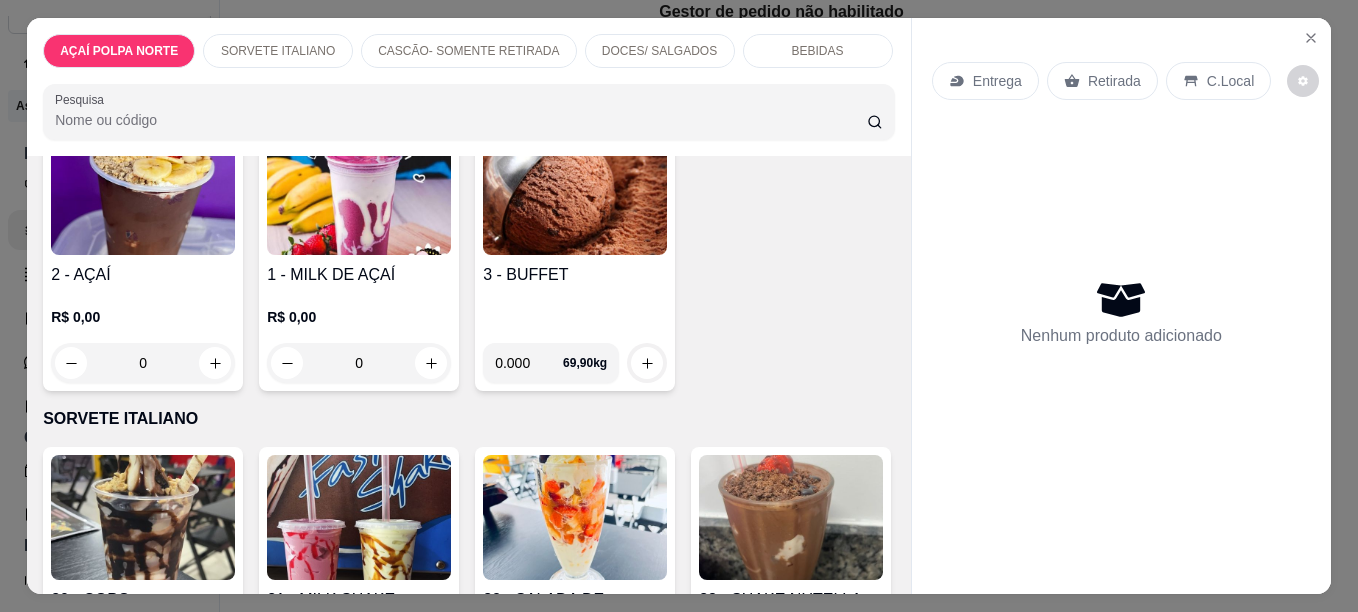 scroll, scrollTop: 200, scrollLeft: 0, axis: vertical 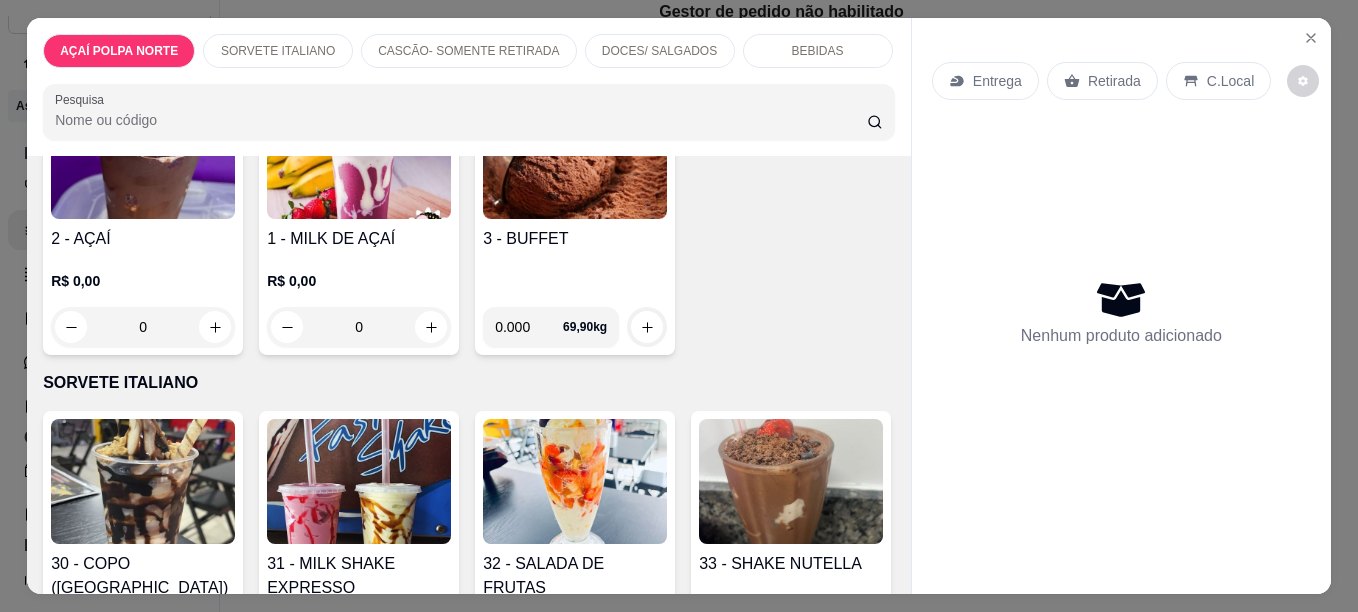 click at bounding box center [359, 481] 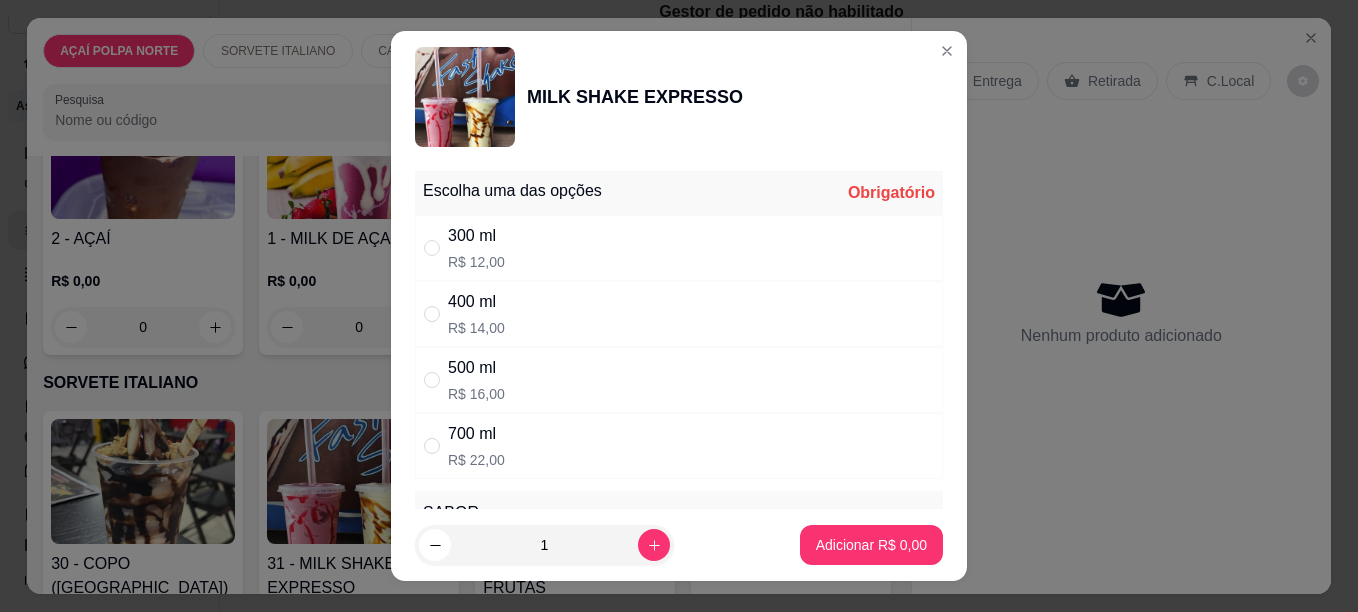 click on "300 ml R$ 12,00" at bounding box center (679, 248) 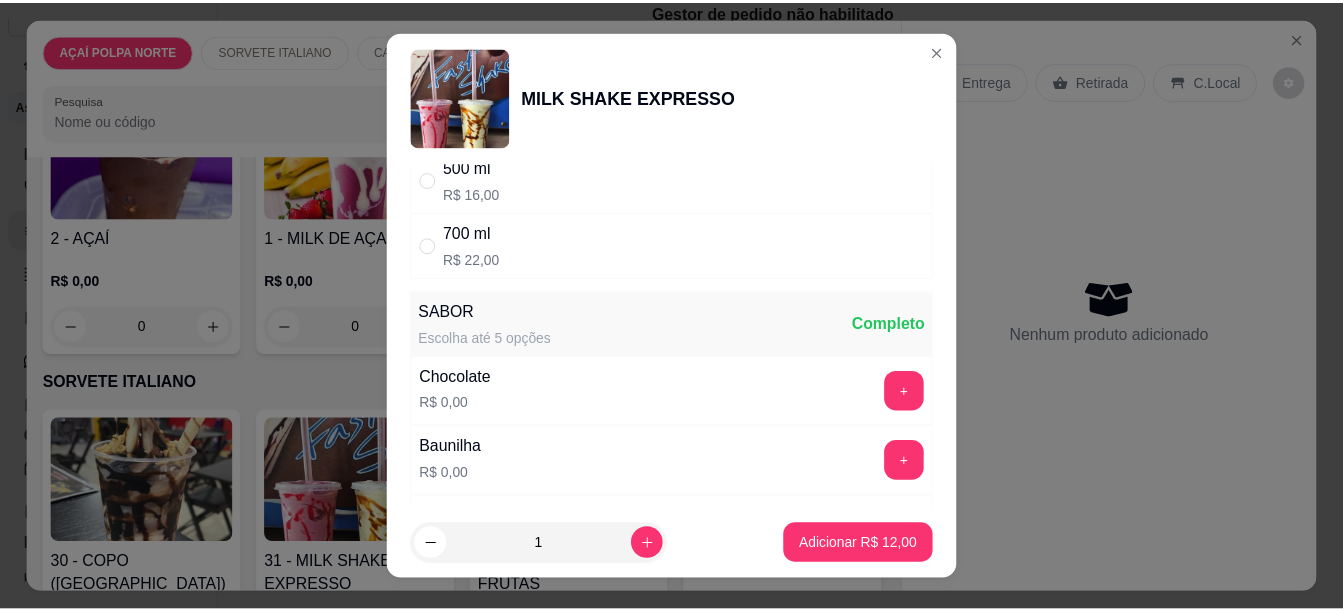 scroll, scrollTop: 300, scrollLeft: 0, axis: vertical 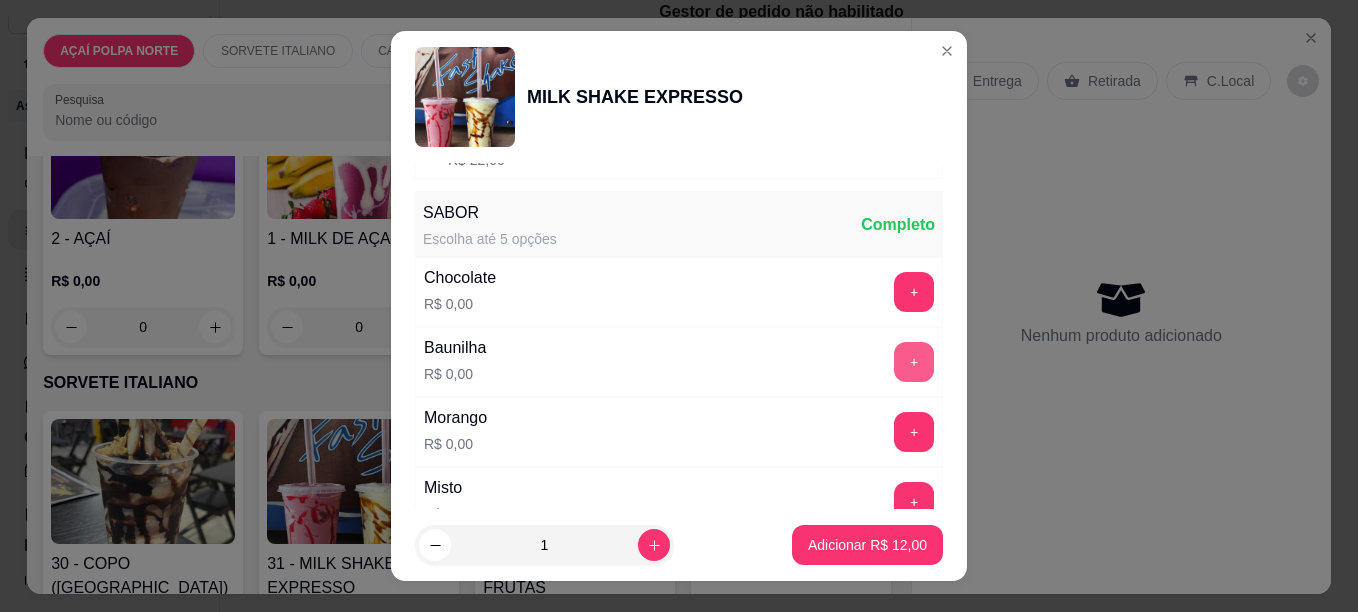 click on "+" at bounding box center [914, 362] 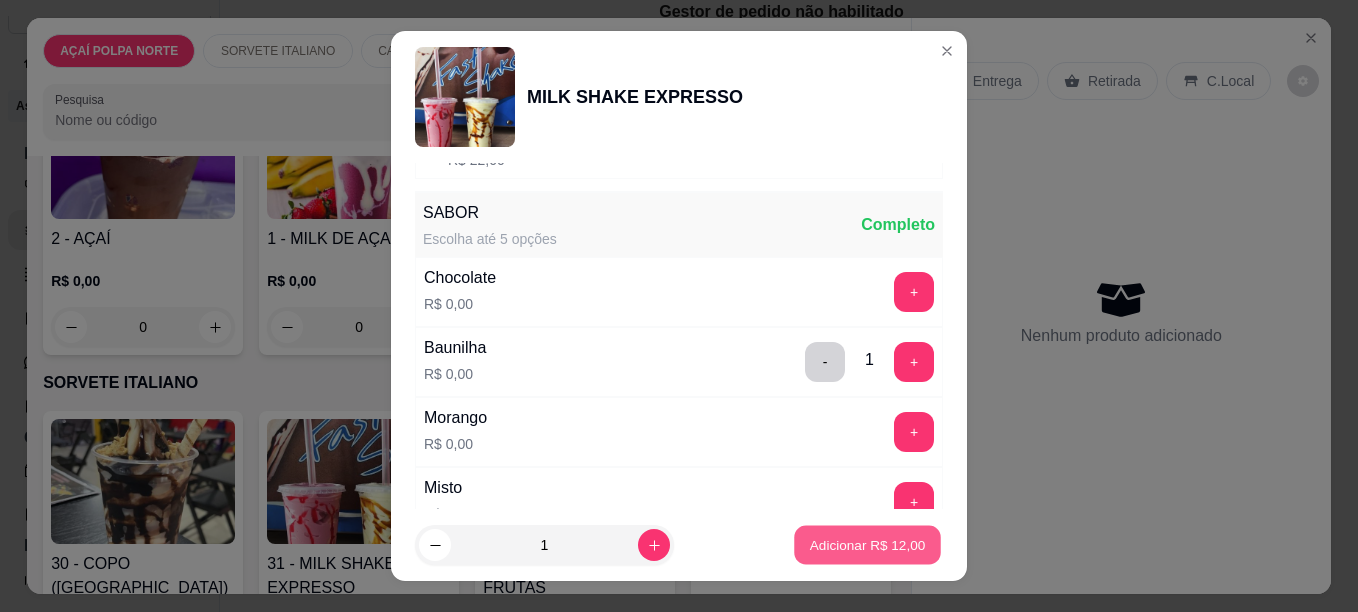click on "Adicionar   R$ 12,00" at bounding box center [868, 545] 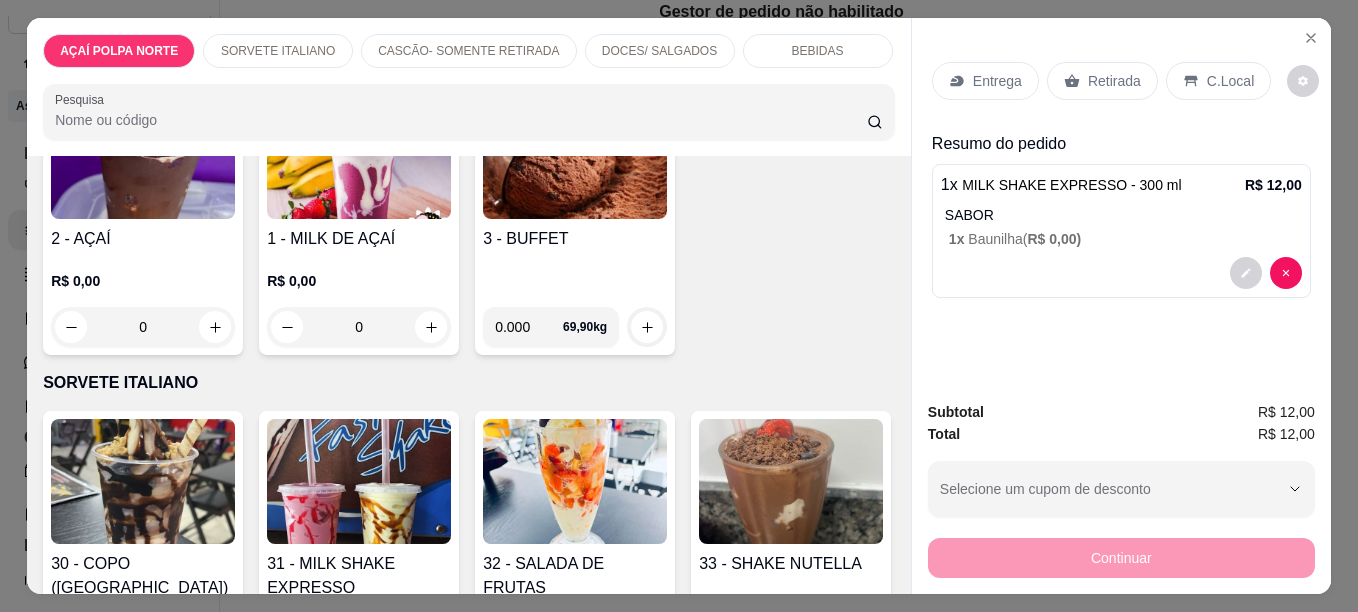 click on "Retirada" at bounding box center (1114, 81) 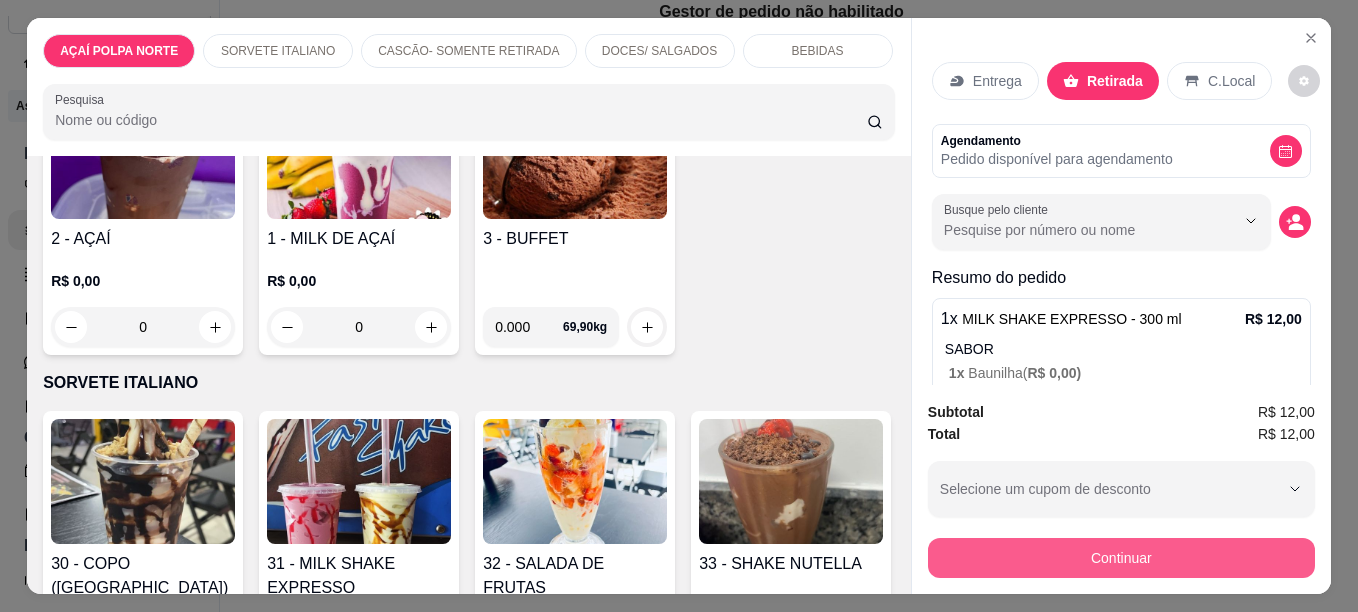 click on "Continuar" at bounding box center [1121, 558] 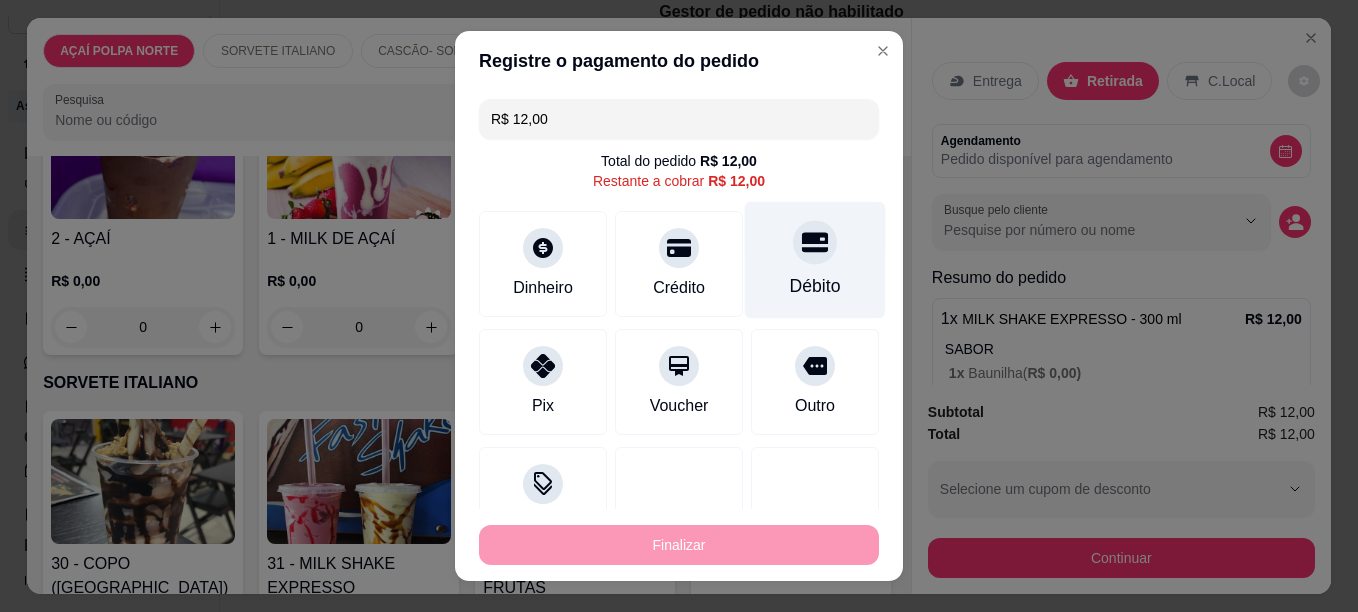 click on "Débito" at bounding box center [815, 286] 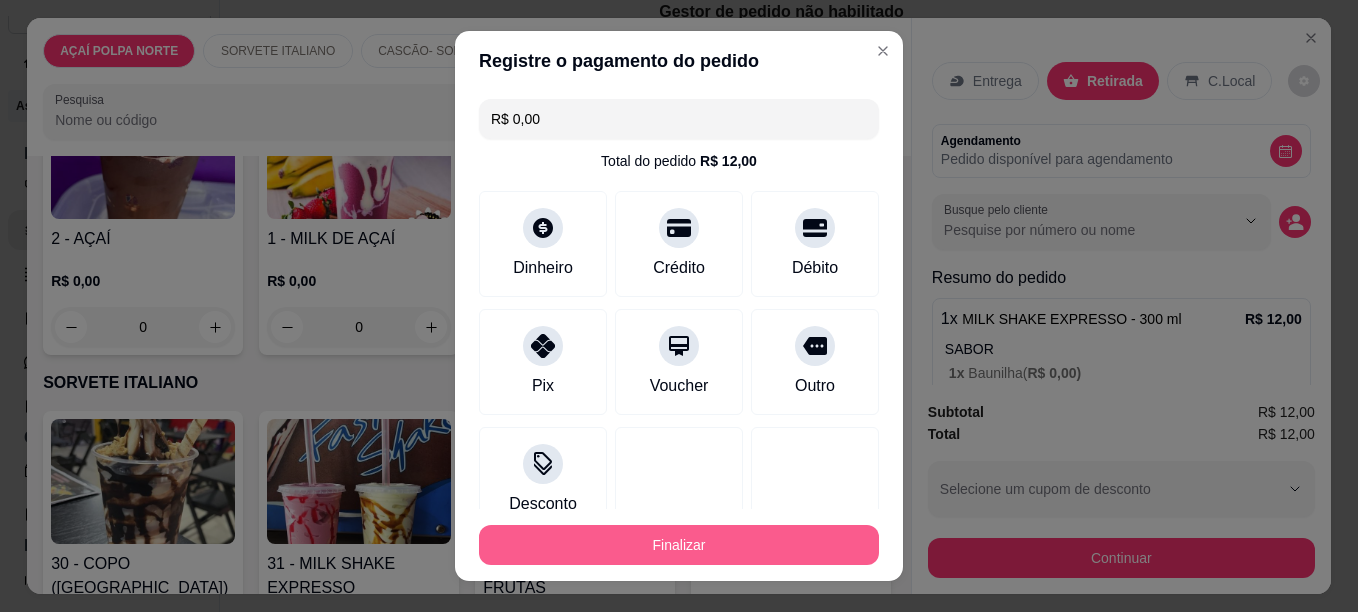 click on "Finalizar" at bounding box center [679, 545] 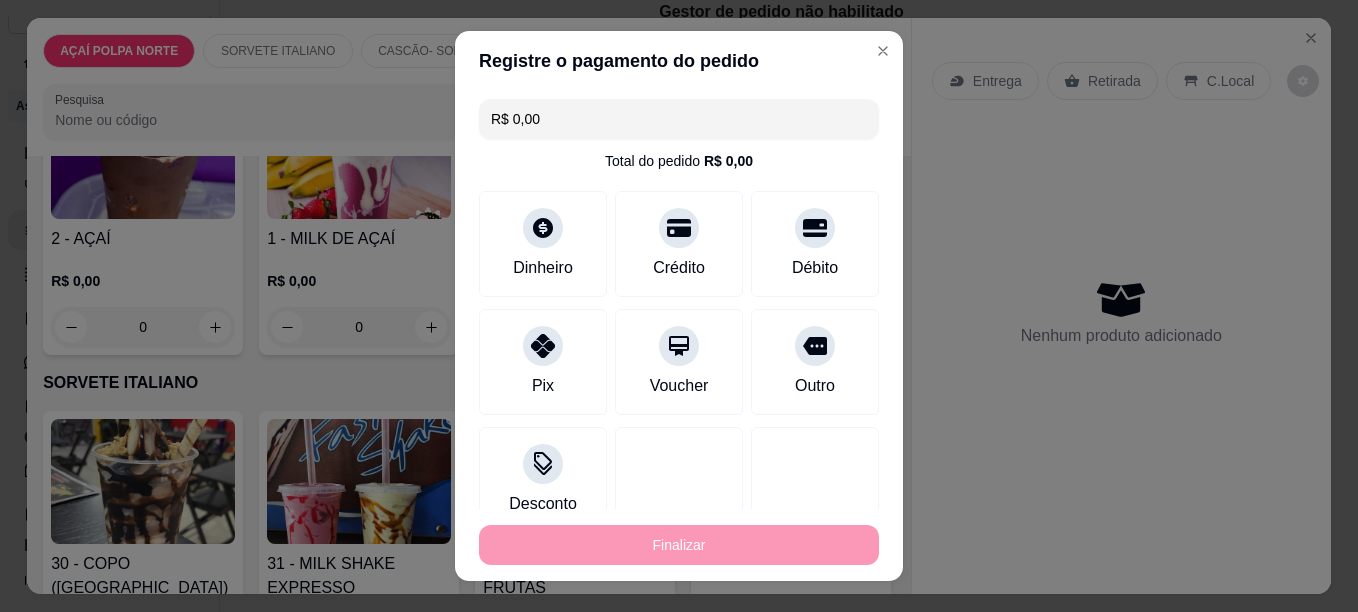 type on "-R$ 12,00" 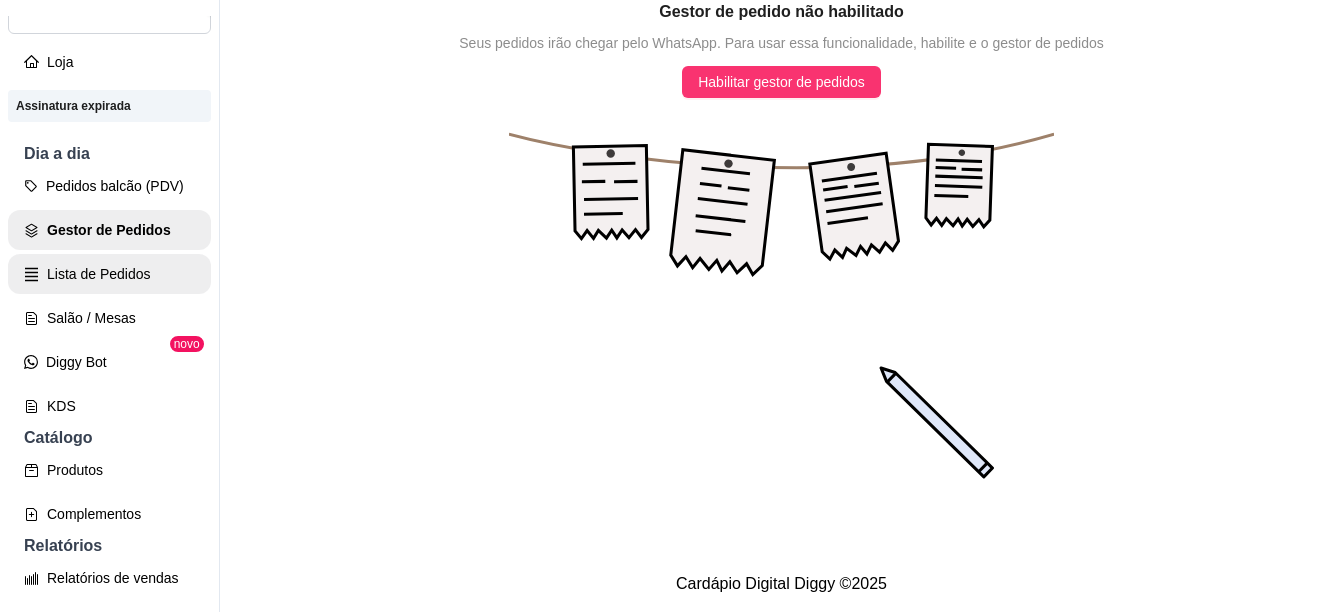 click on "Lista de Pedidos" at bounding box center [109, 274] 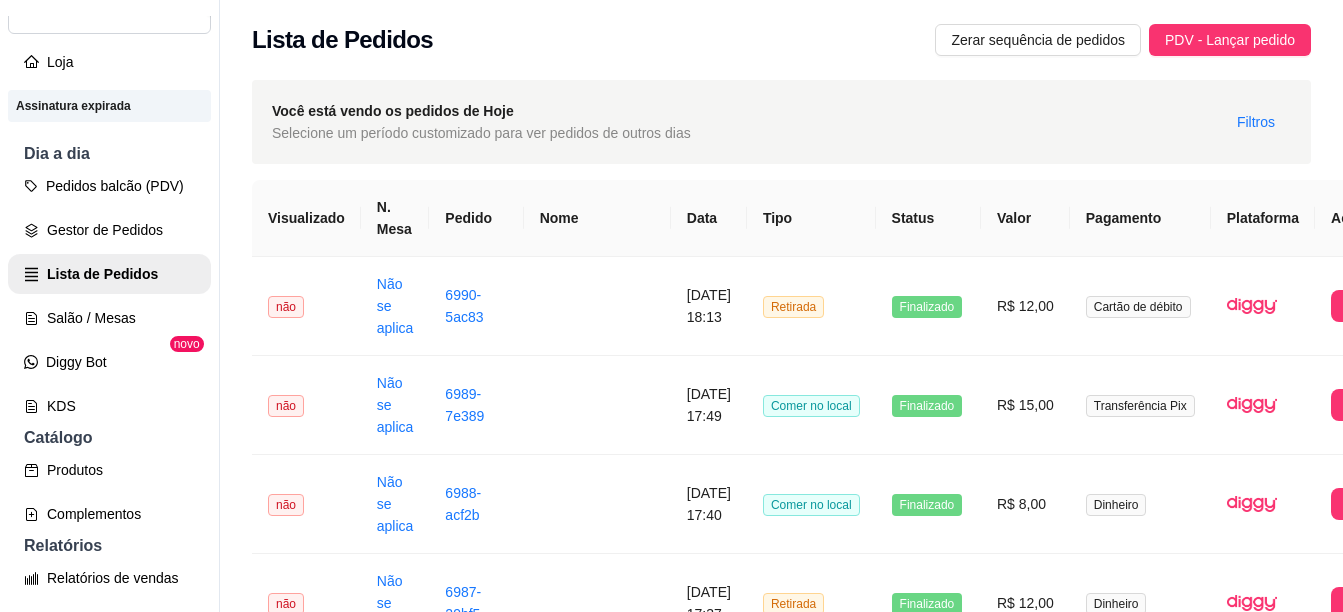 click on "Selecione um período customizado para ver pedidos de outros dias" at bounding box center (481, 133) 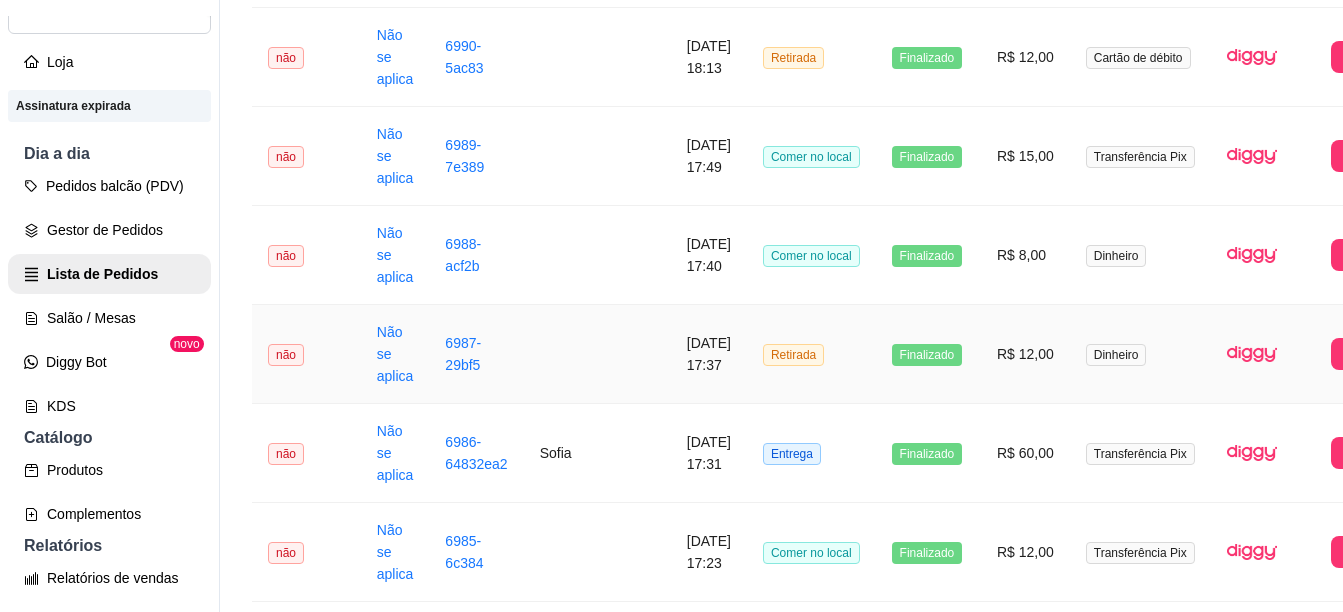 scroll, scrollTop: 0, scrollLeft: 0, axis: both 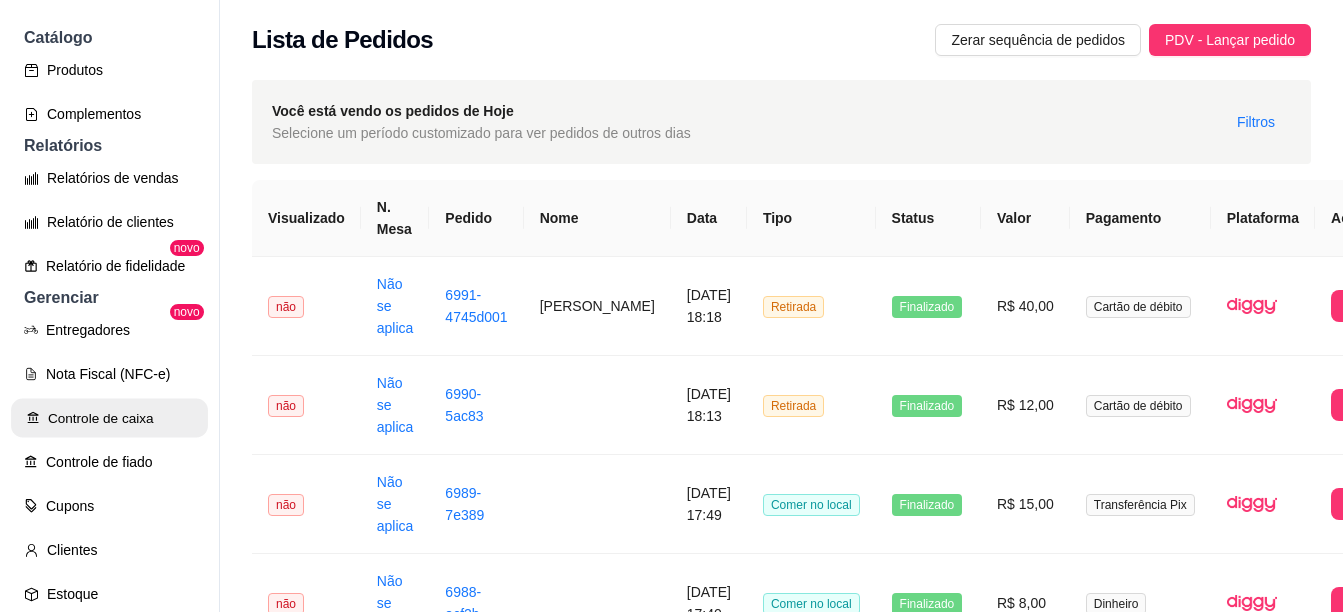 click on "Controle de caixa" at bounding box center [109, 418] 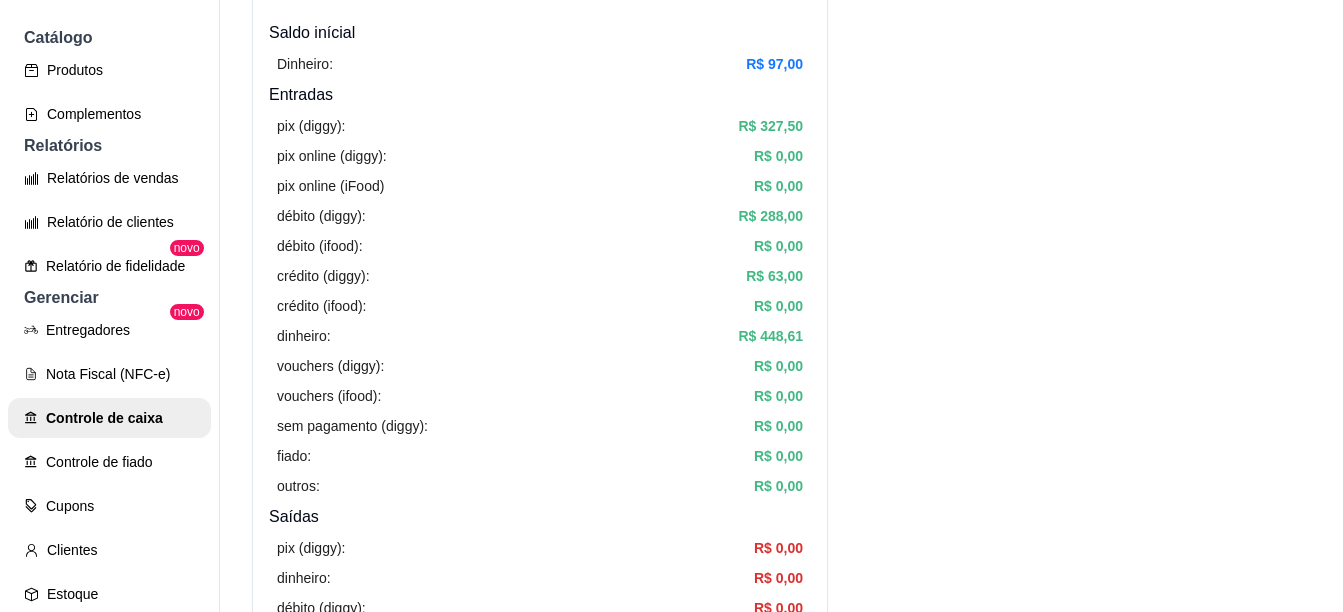 scroll, scrollTop: 0, scrollLeft: 0, axis: both 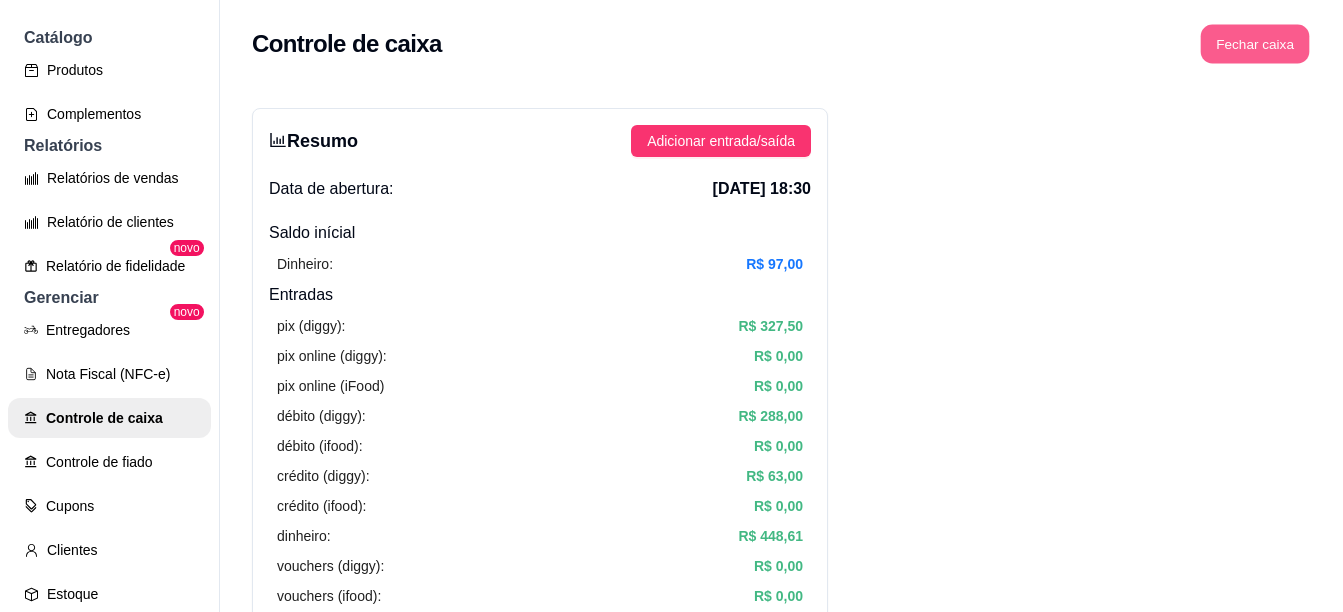 click on "Fechar caixa" at bounding box center [1255, 44] 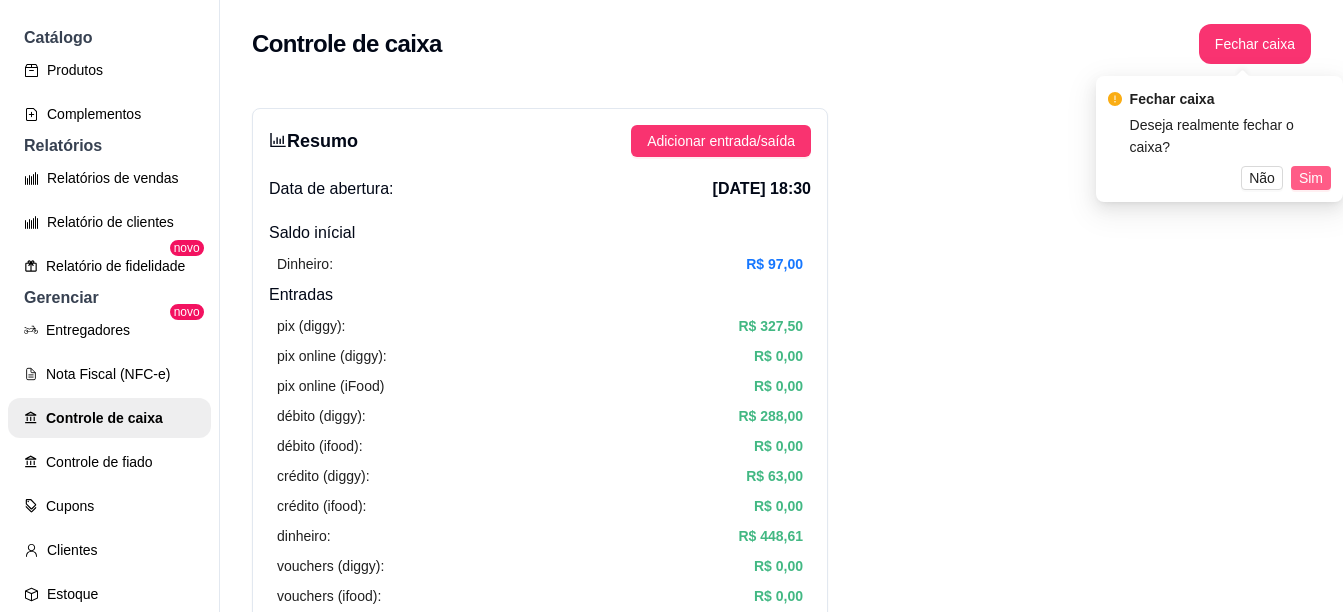 click on "Sim" at bounding box center (1311, 178) 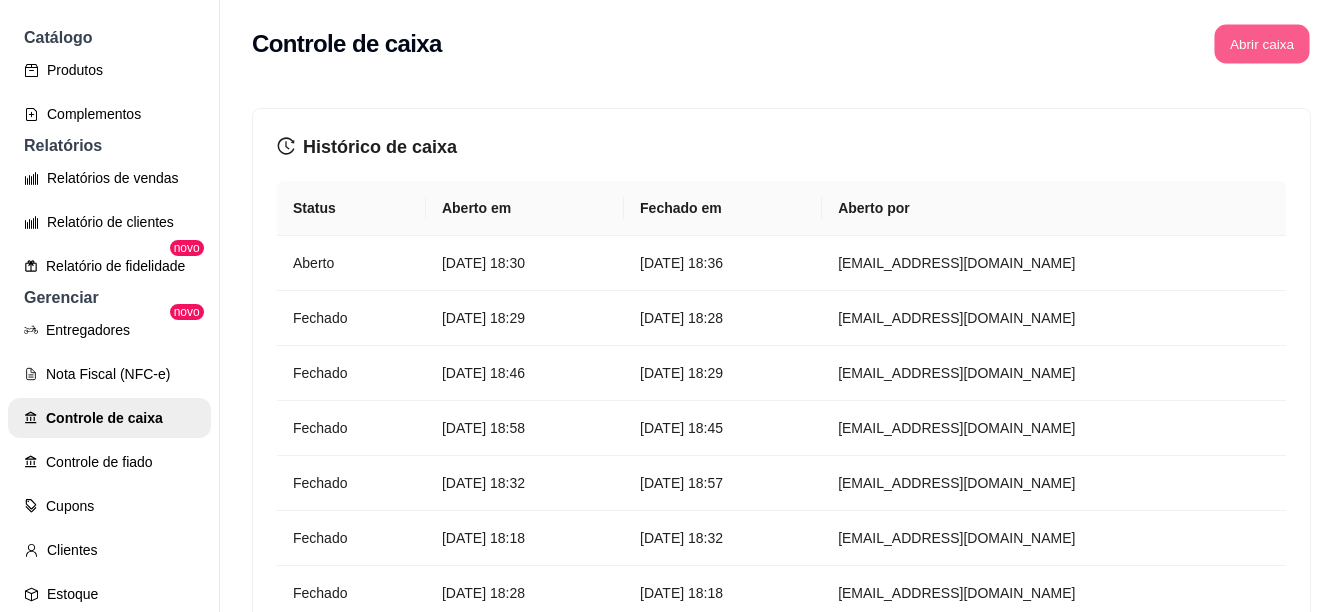 click on "Abrir caixa" at bounding box center [1261, 44] 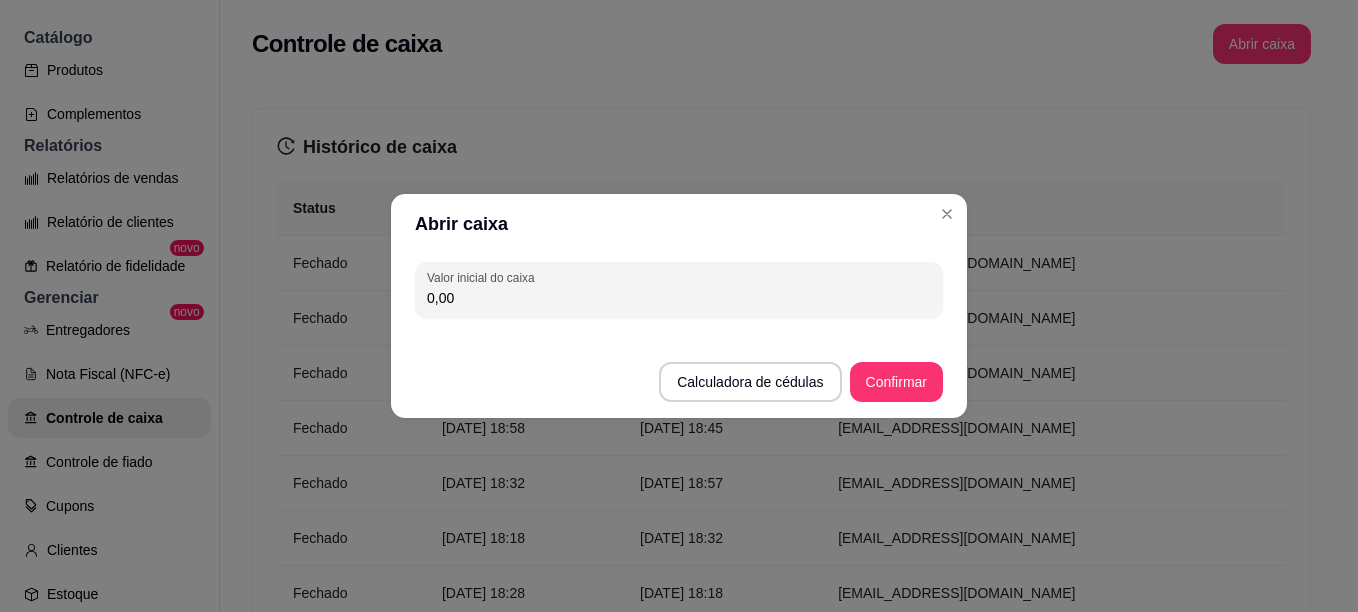 click on "0,00" at bounding box center [679, 298] 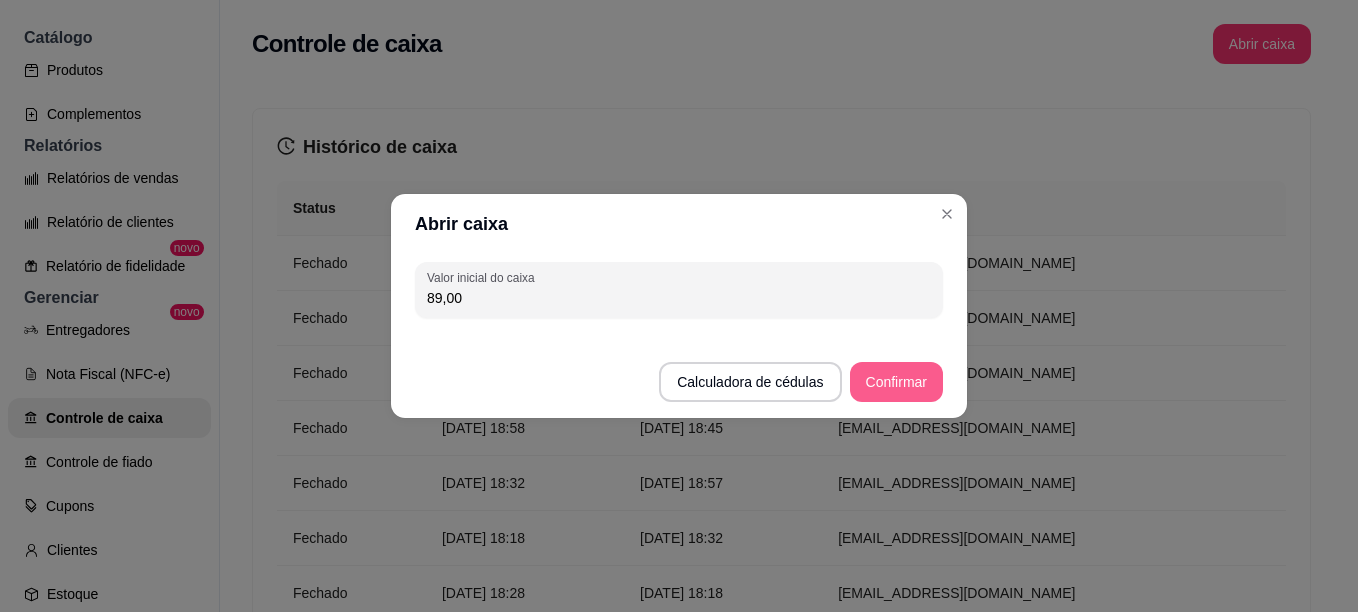type on "89,00" 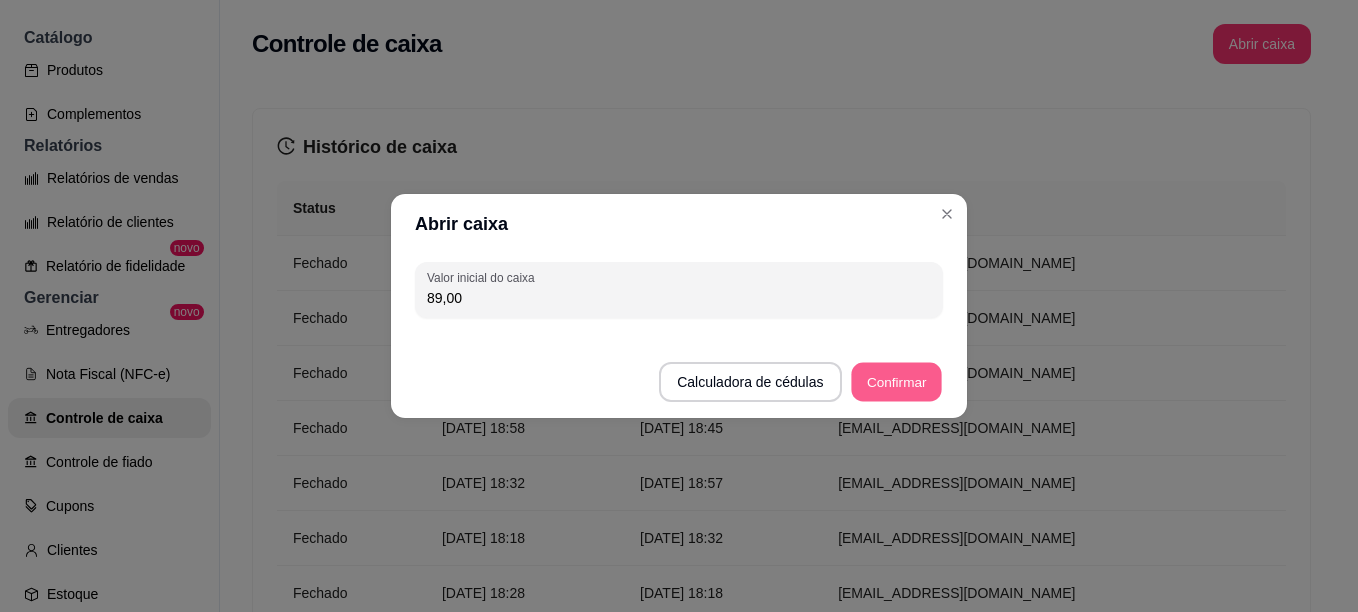 click on "Confirmar" at bounding box center [896, 382] 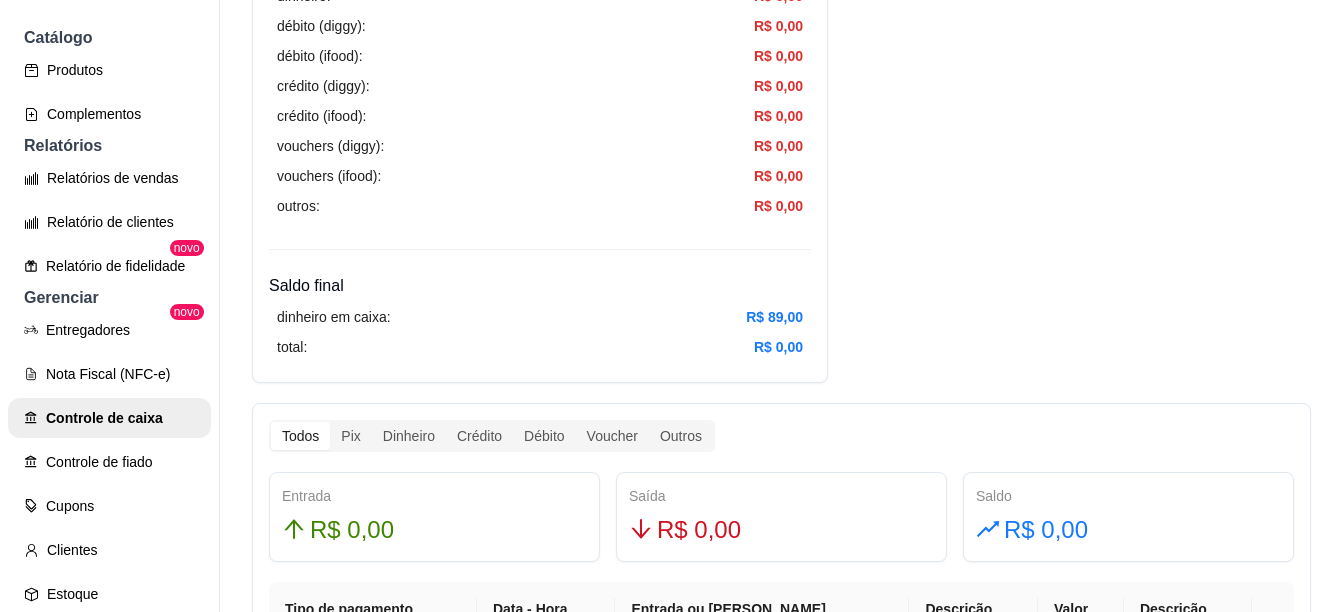 scroll, scrollTop: 800, scrollLeft: 0, axis: vertical 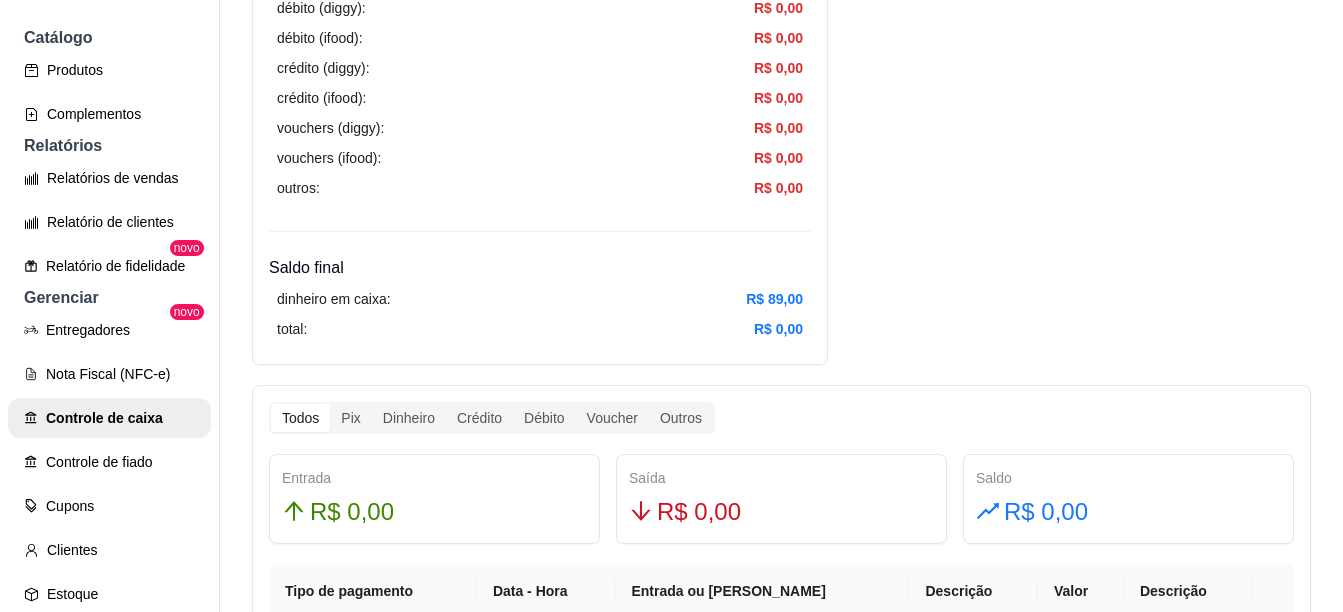 click on "Resumo Adicionar entrada/saída Data de abertura: [DATE] 18:36 Saldo inícial Dinheiro: R$ 89,00 Entradas pix (diggy): R$ 0,00 pix online (diggy): R$ 0,00 pix online (iFood) R$ 0,00 débito (diggy): R$ 0,00 débito (ifood): R$ 0,00 crédito (diggy): R$ 0,00 crédito (ifood): R$ 0,00 dinheiro: R$ 0,00 vouchers (diggy): R$ 0,00 vouchers (ifood): R$ 0,00 sem pagamento (diggy): R$ 0,00 fiado: R$ 0,00 outros: R$ 0,00 Saídas pix (diggy): R$ 0,00 dinheiro: R$ 0,00 débito (diggy): R$ 0,00 débito (ifood): R$ 0,00 crédito (diggy): R$ 0,00 crédito (ifood): R$ 0,00 vouchers (diggy): R$ 0,00 vouchers (ifood): R$ 0,00 outros: R$ 0,00 Saldo final dinheiro em caixa: R$ 89,00 total: R$ 0,00 Todos Pix Dinheiro Crédito Débito Voucher Outros Entrada R$ 0,00 Saída R$ 0,00 Saldo R$ 0,00 Tipo de pagamento Data - Hora Entrada ou Saída Descrição Valor Descrição No data Histórico de caixa Status Aberto em [GEOGRAPHIC_DATA] em [GEOGRAPHIC_DATA] por Fechado [DATE] 18:30 [PERSON_NAME]" at bounding box center (781, 449) 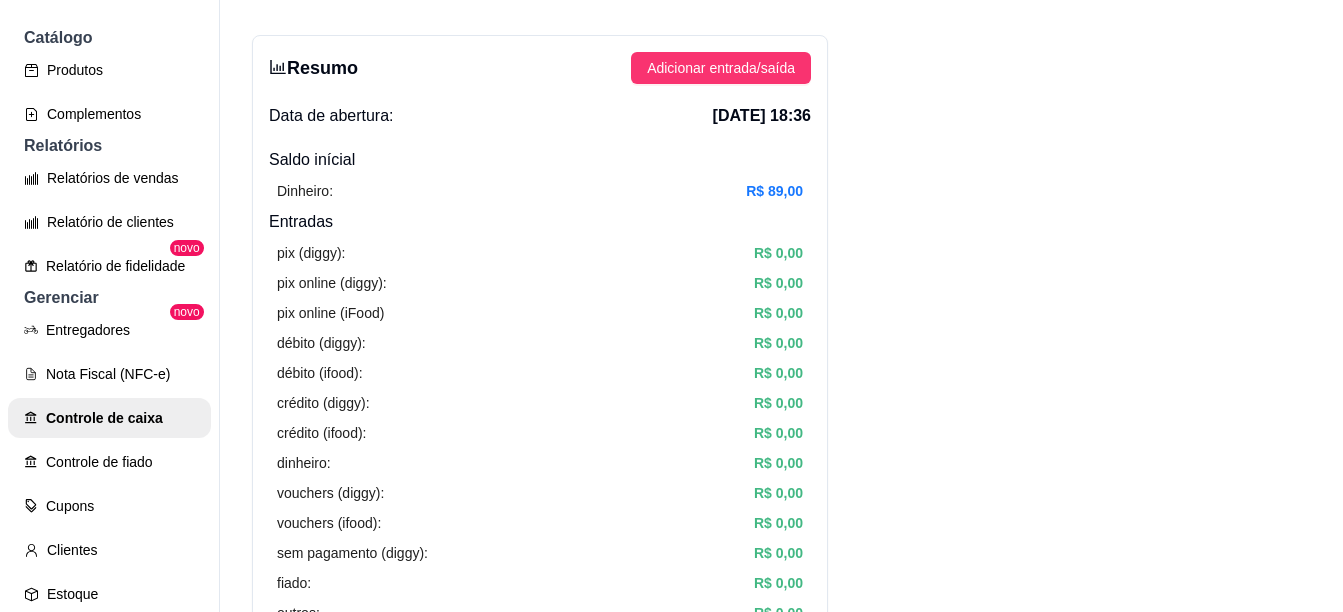scroll, scrollTop: 0, scrollLeft: 0, axis: both 